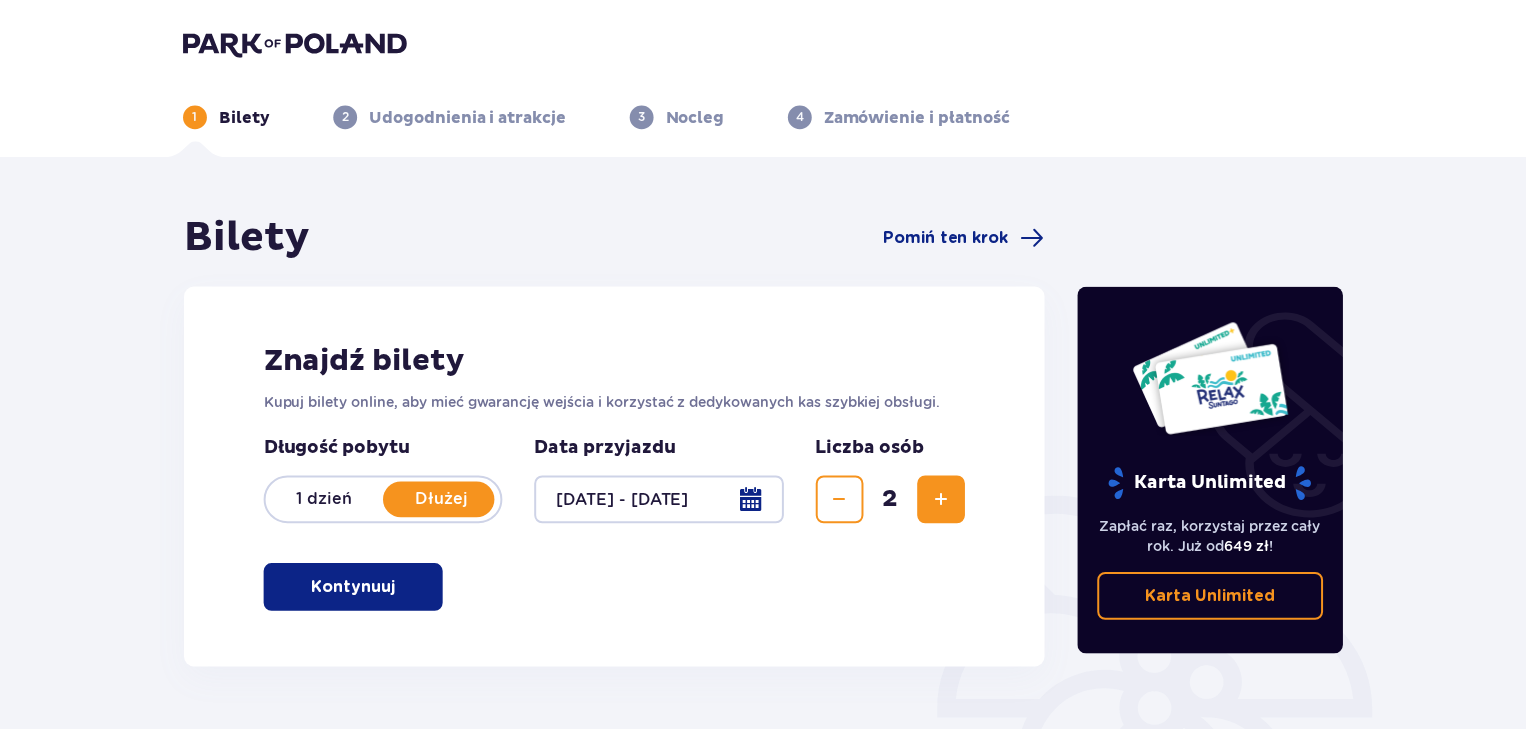 scroll, scrollTop: 0, scrollLeft: 0, axis: both 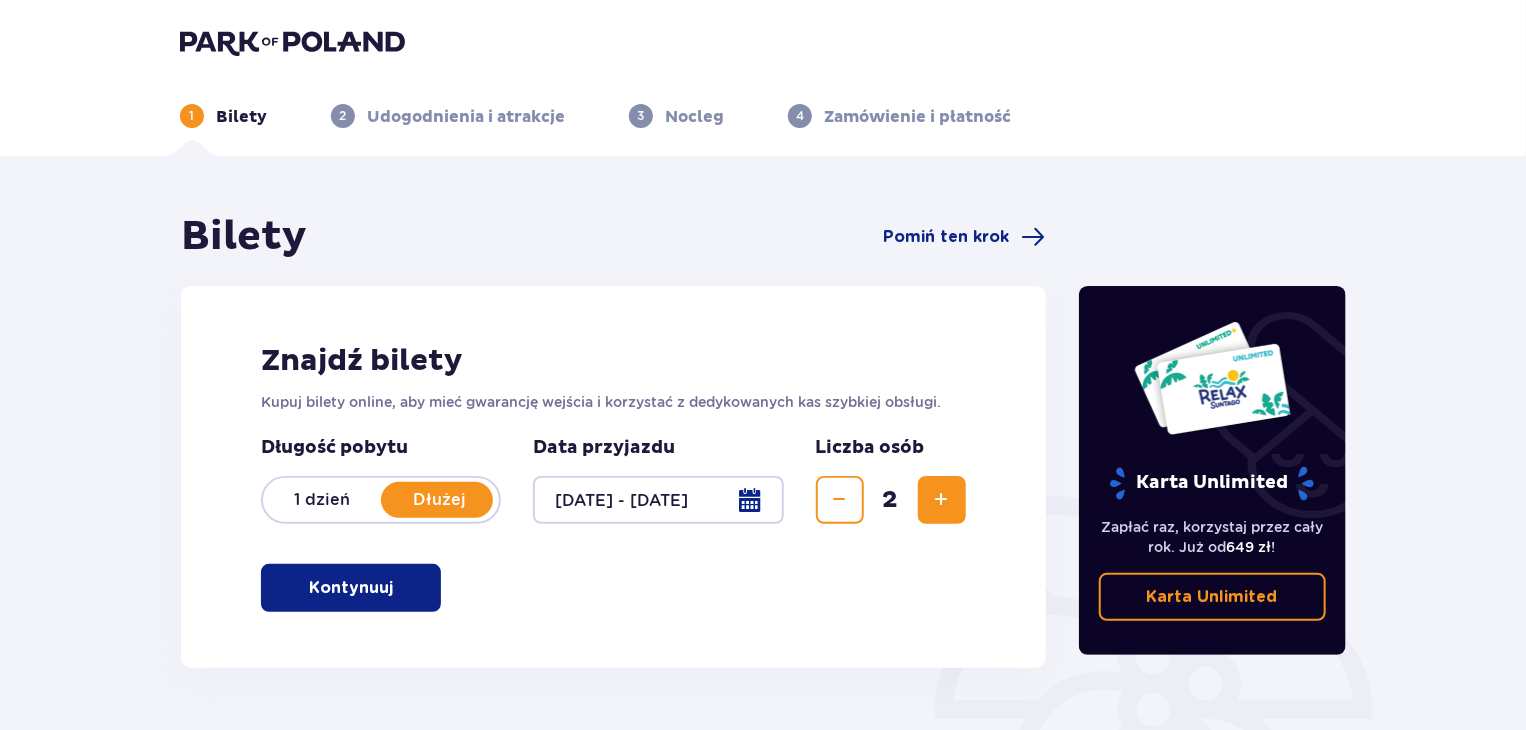 click at bounding box center [397, 588] 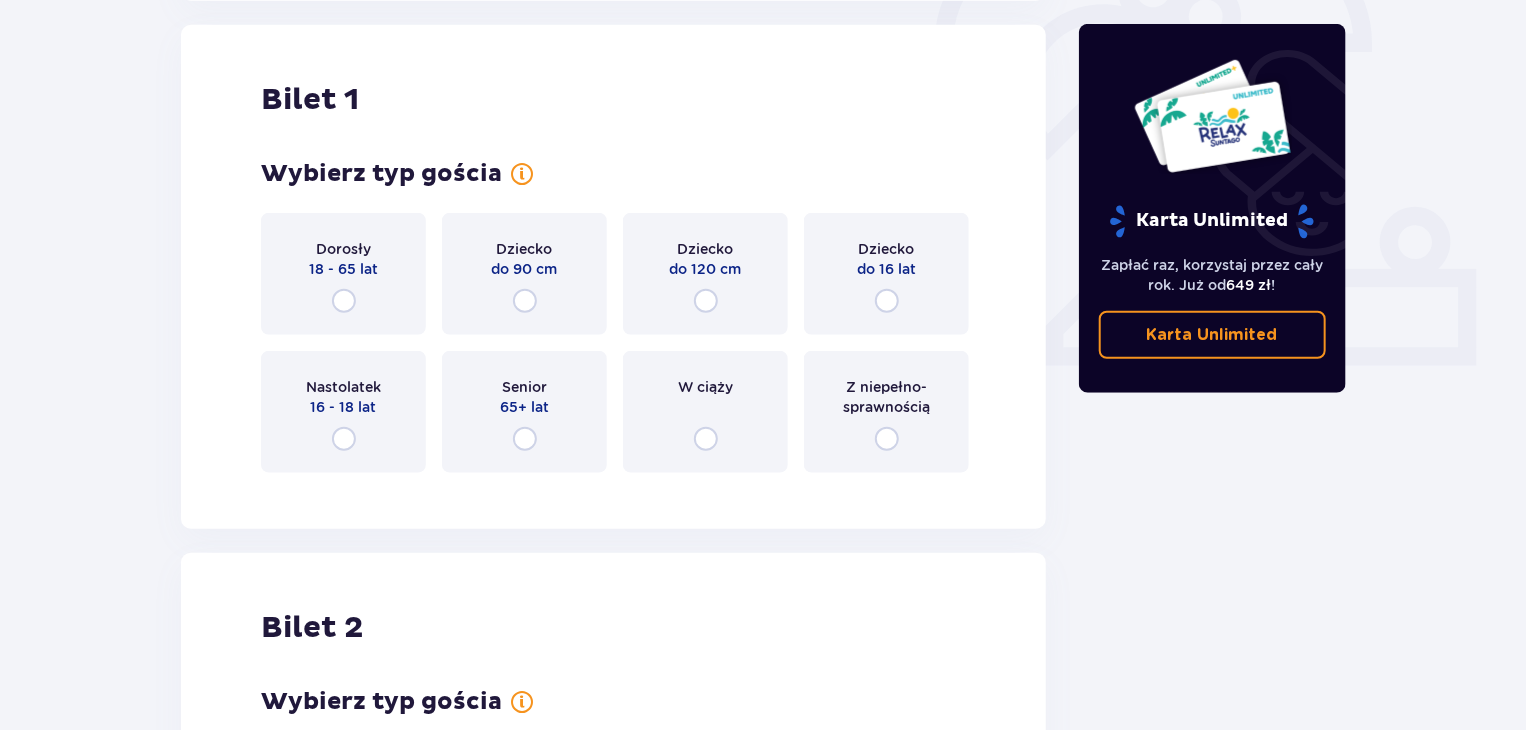 scroll, scrollTop: 668, scrollLeft: 0, axis: vertical 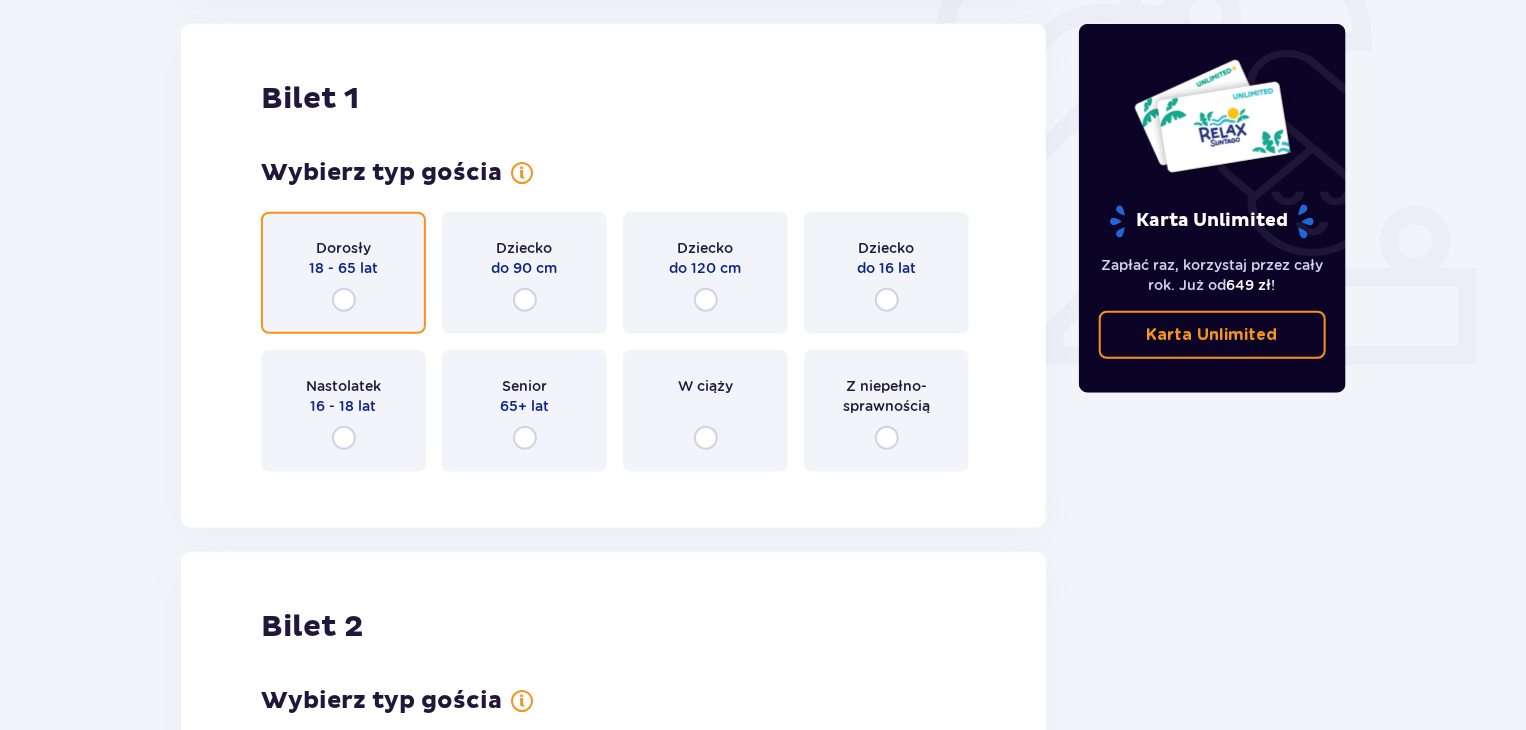 click at bounding box center (344, 300) 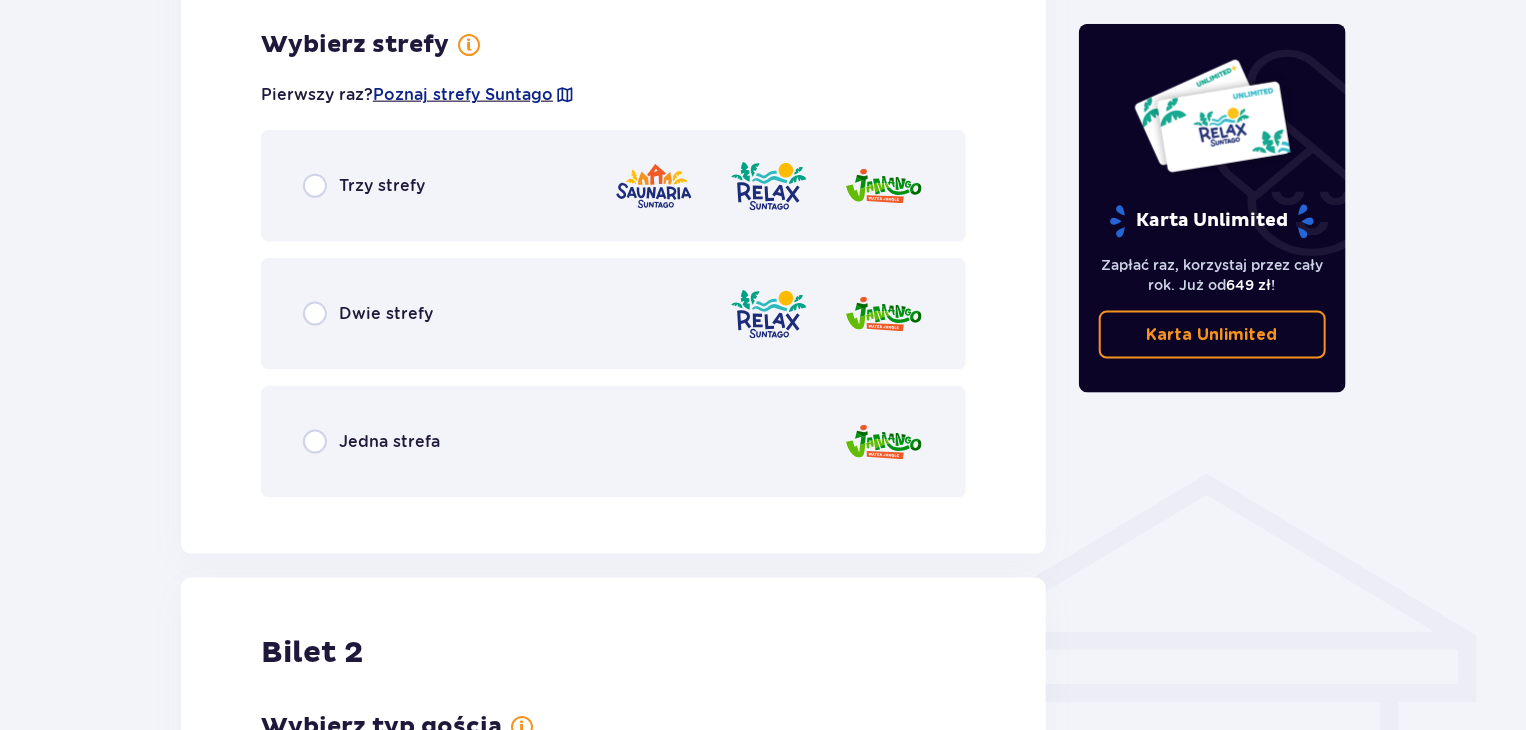 scroll, scrollTop: 1156, scrollLeft: 0, axis: vertical 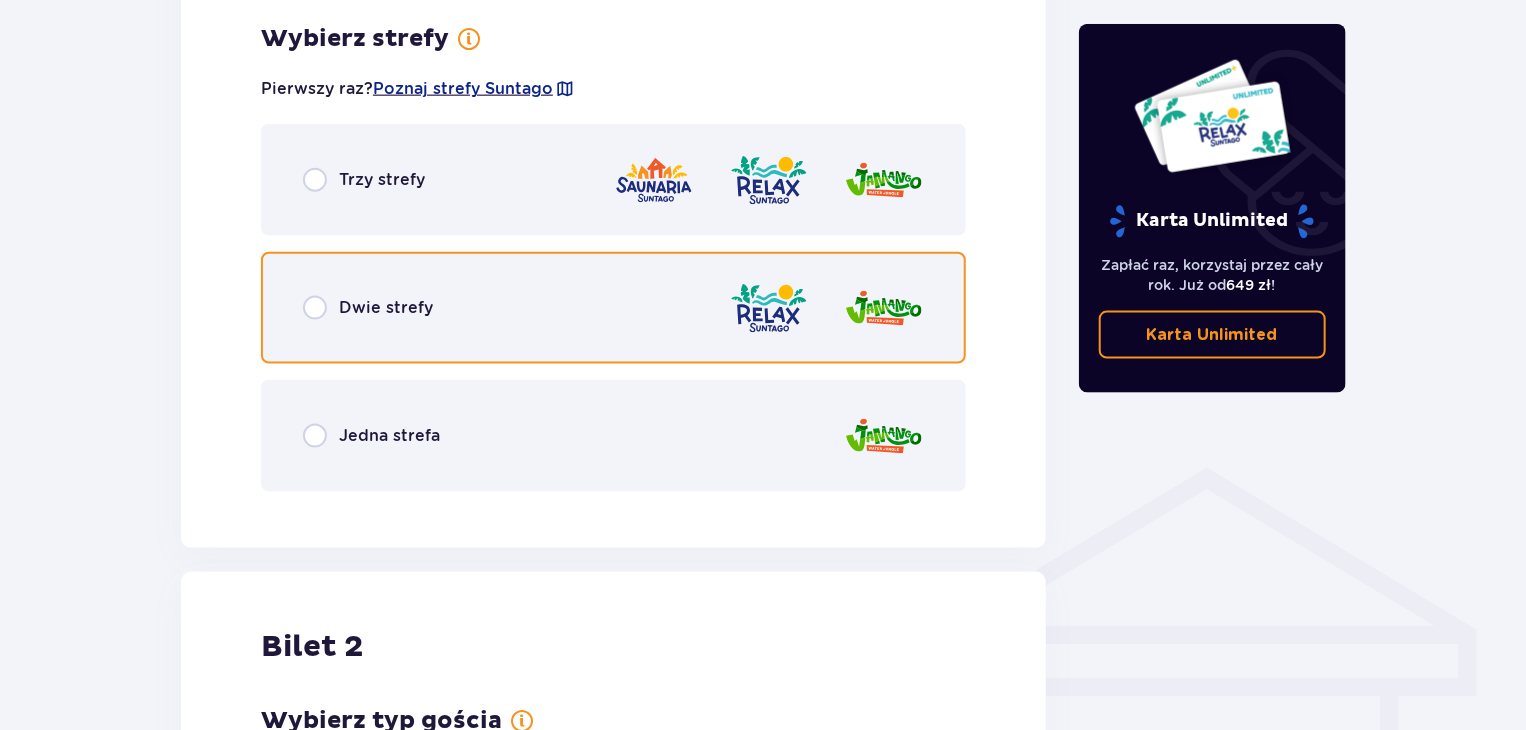 click at bounding box center (315, 308) 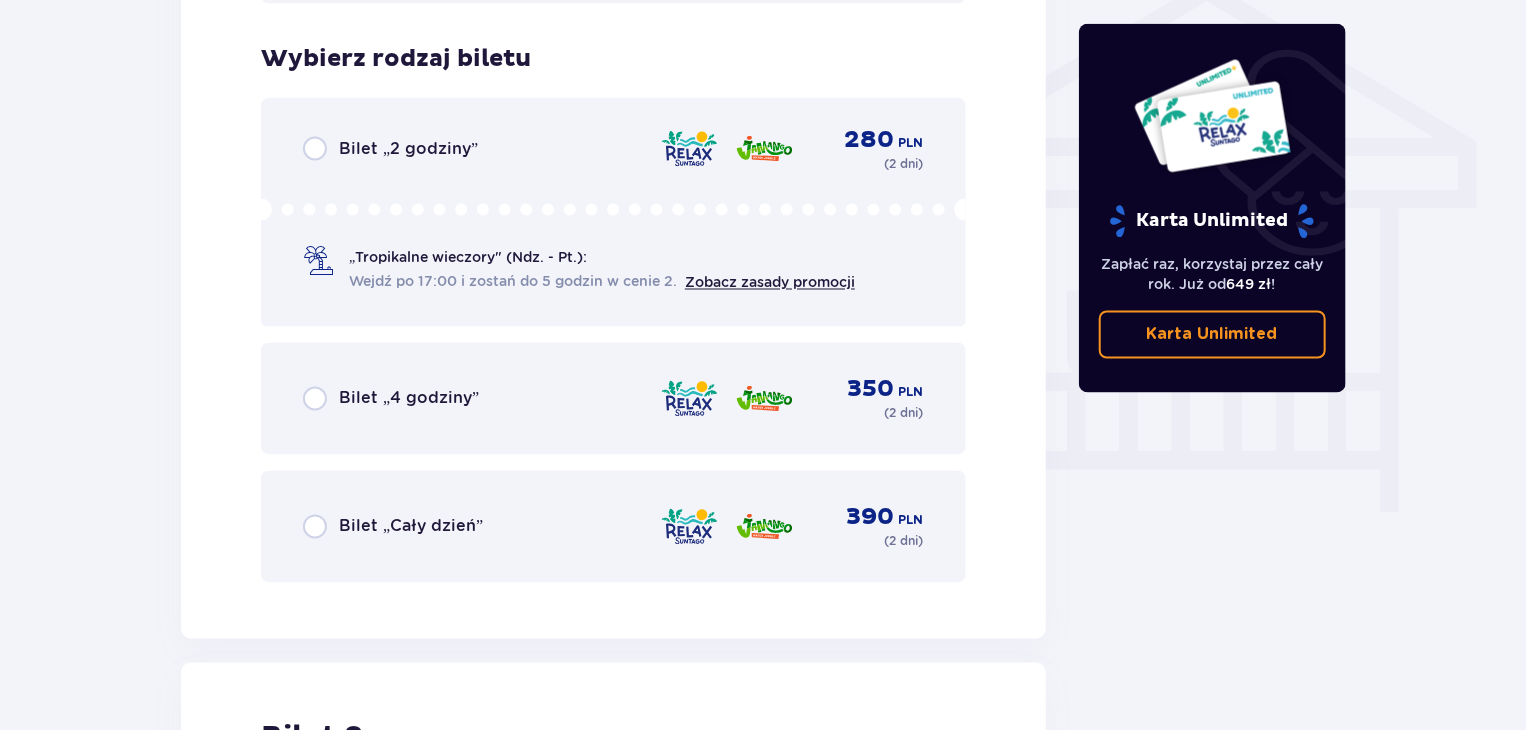 scroll, scrollTop: 1664, scrollLeft: 0, axis: vertical 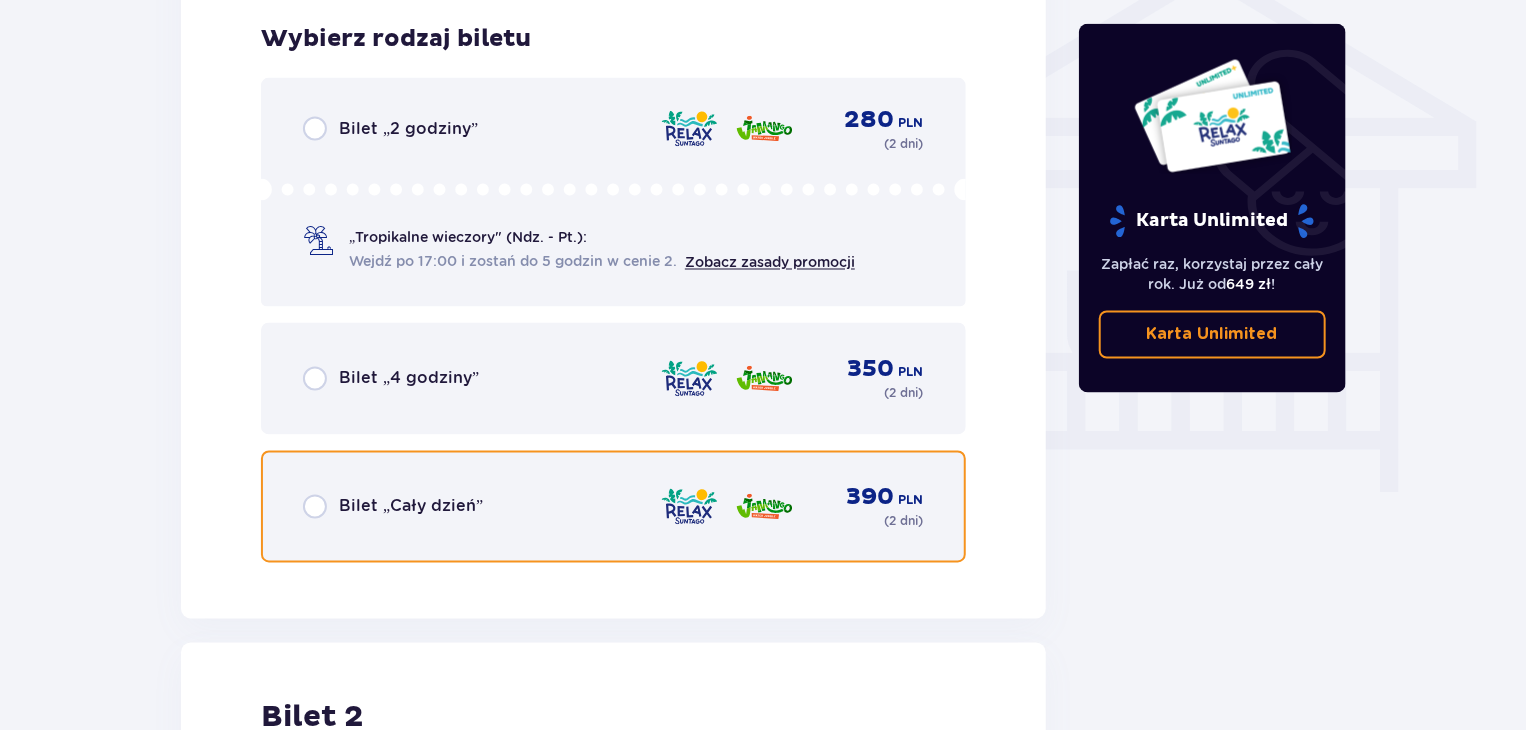 click at bounding box center (315, 507) 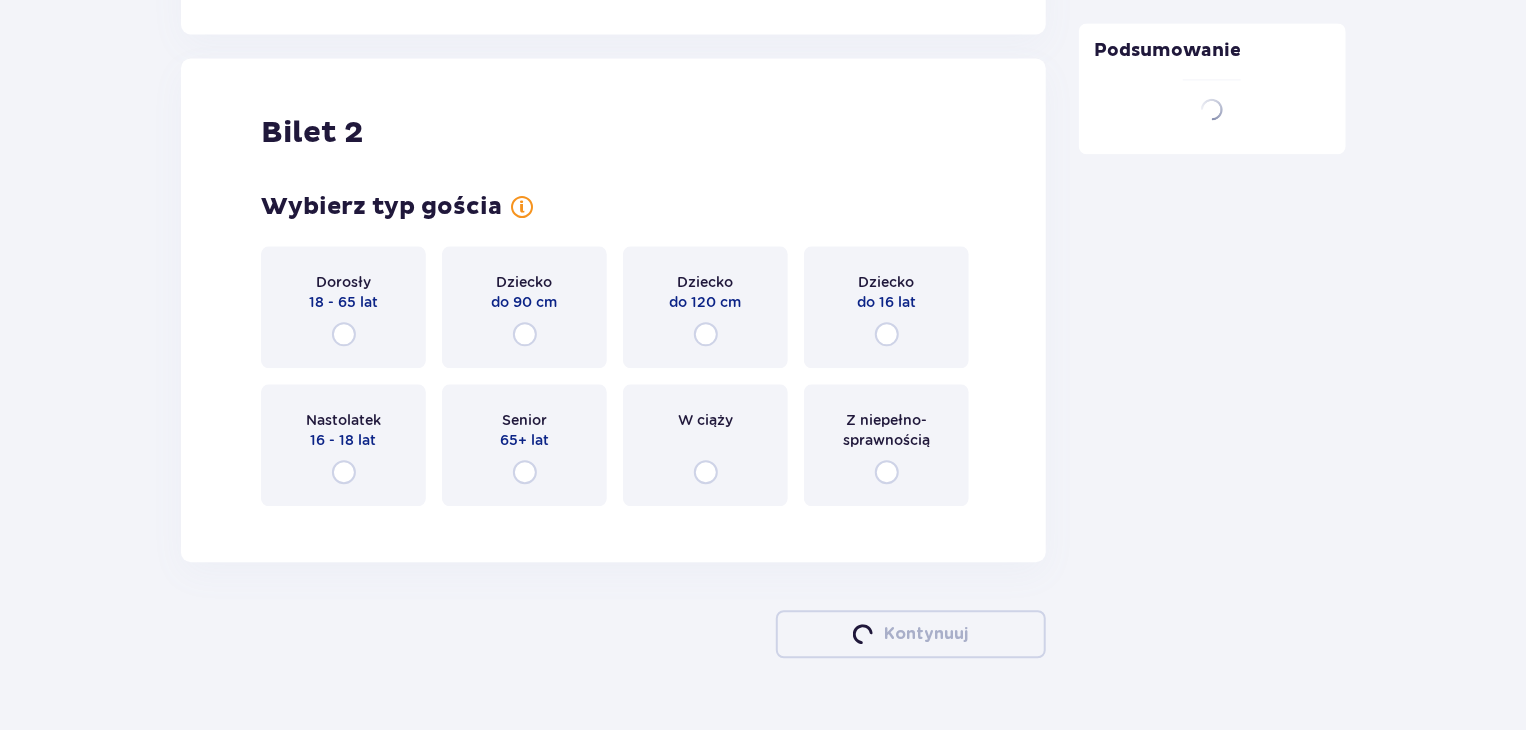 scroll, scrollTop: 2281, scrollLeft: 0, axis: vertical 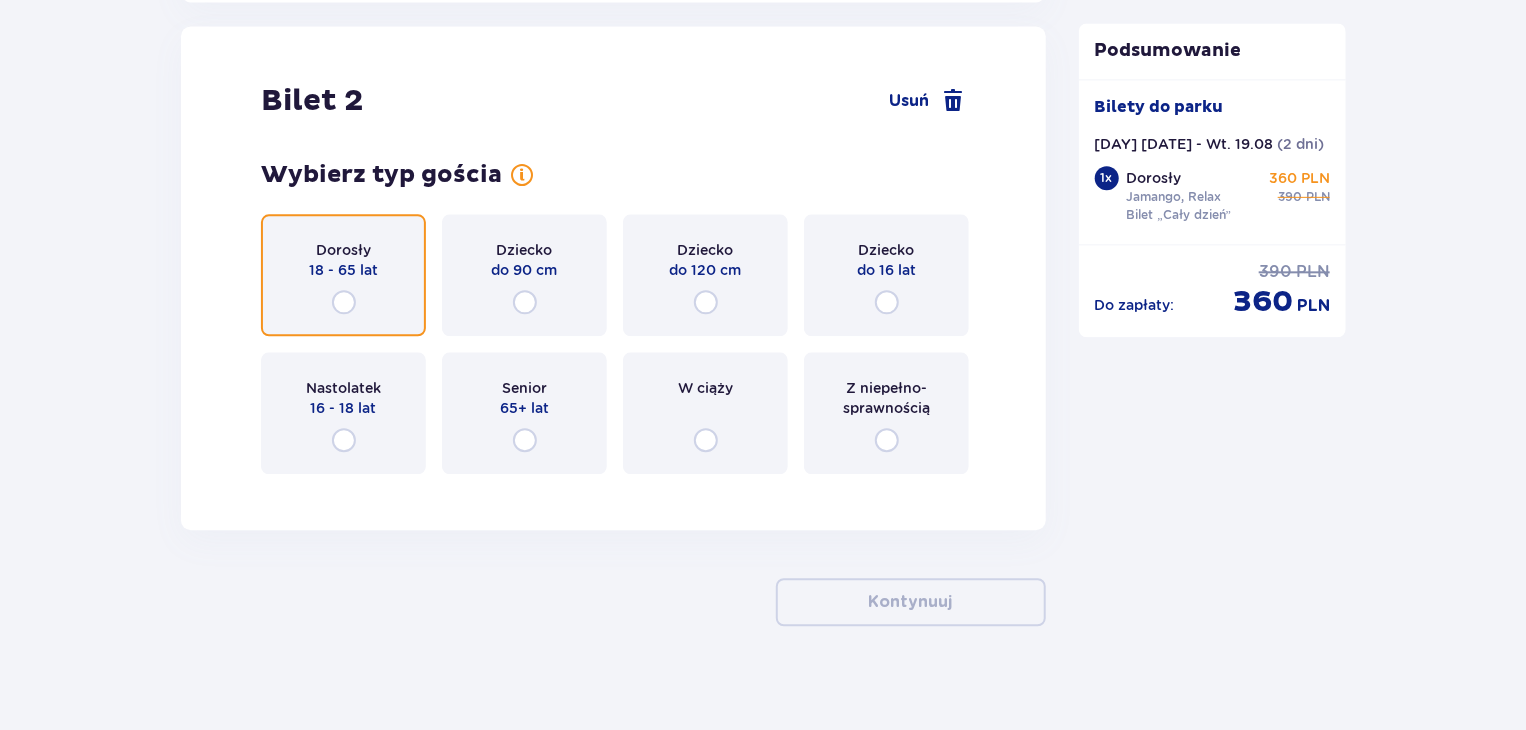 click at bounding box center (344, 302) 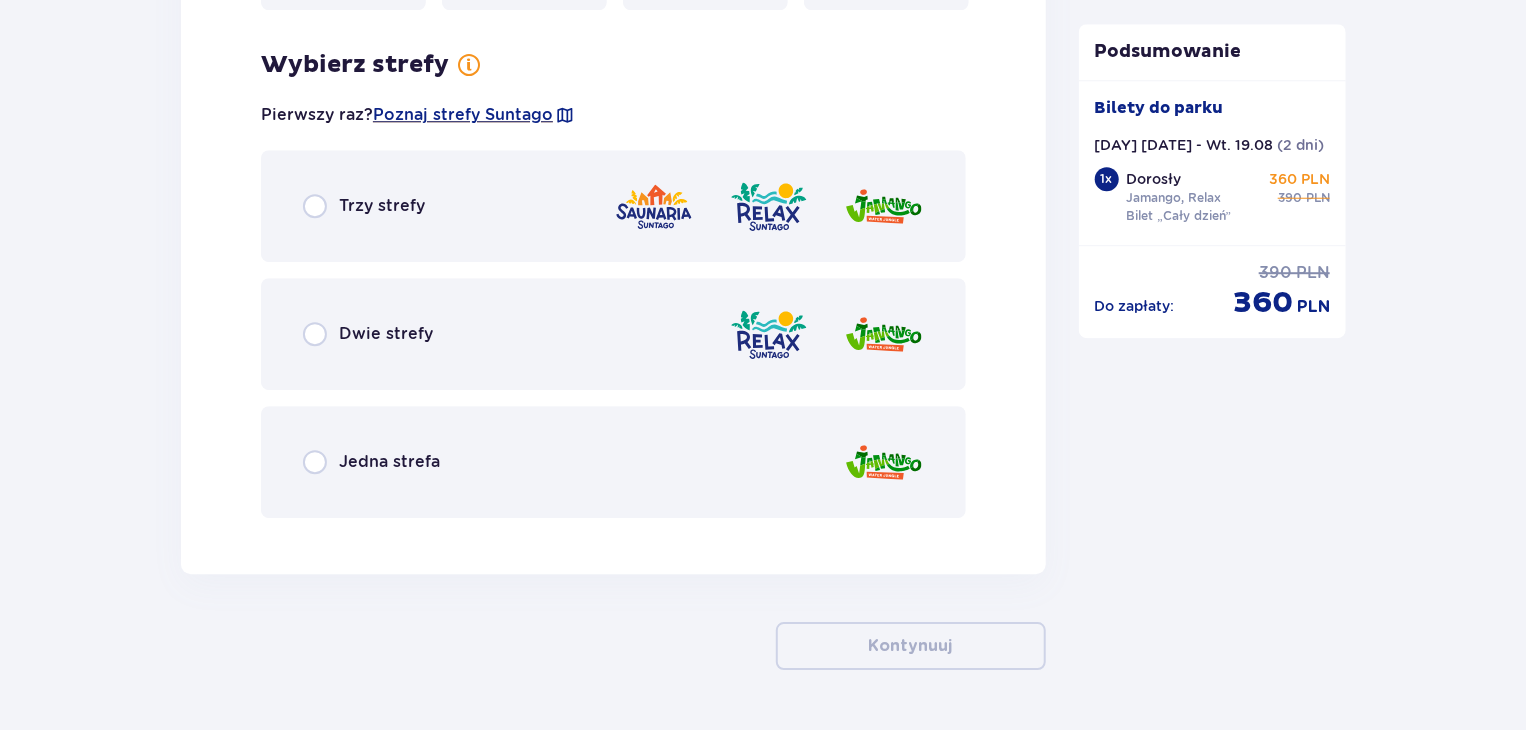 scroll, scrollTop: 2769, scrollLeft: 0, axis: vertical 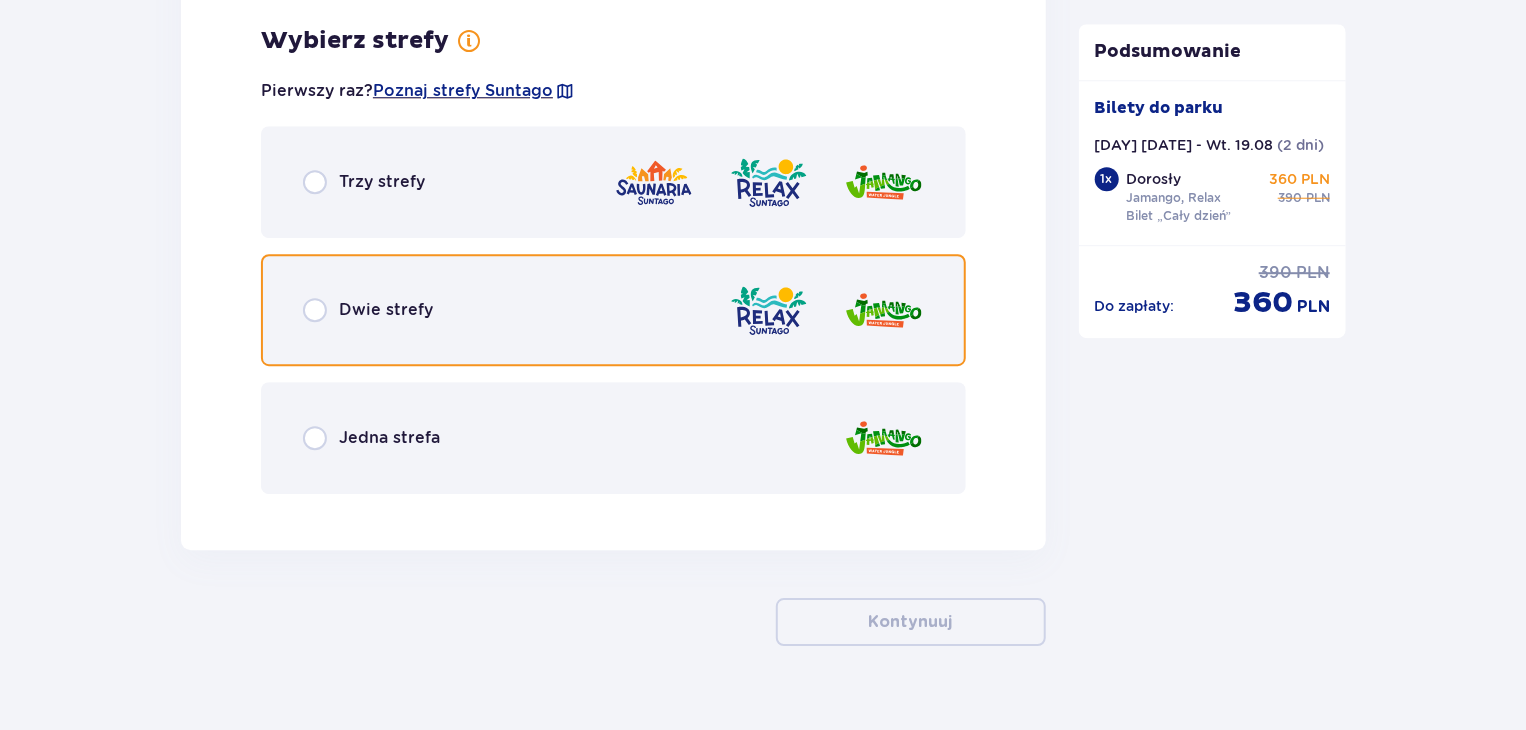 click at bounding box center (315, 310) 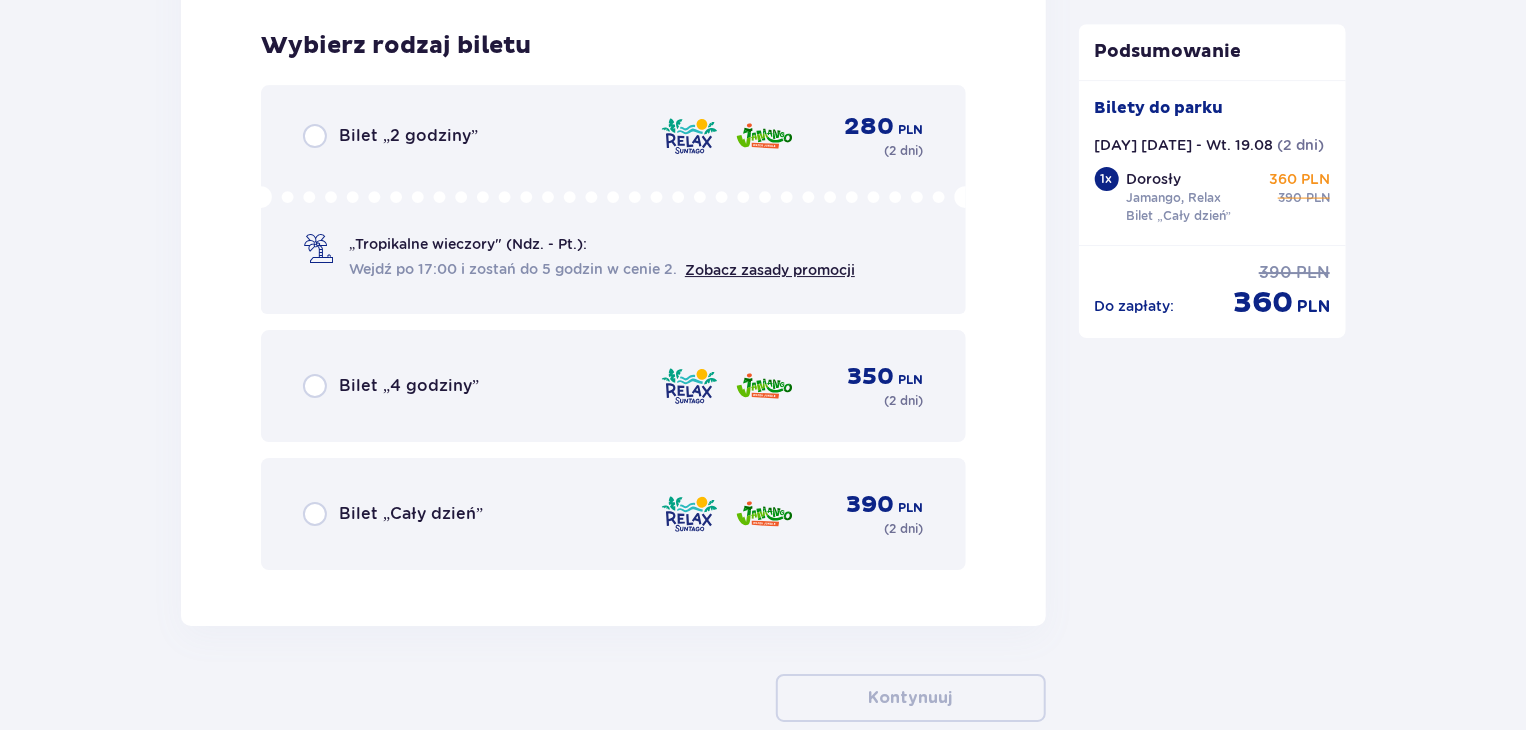 scroll, scrollTop: 3277, scrollLeft: 0, axis: vertical 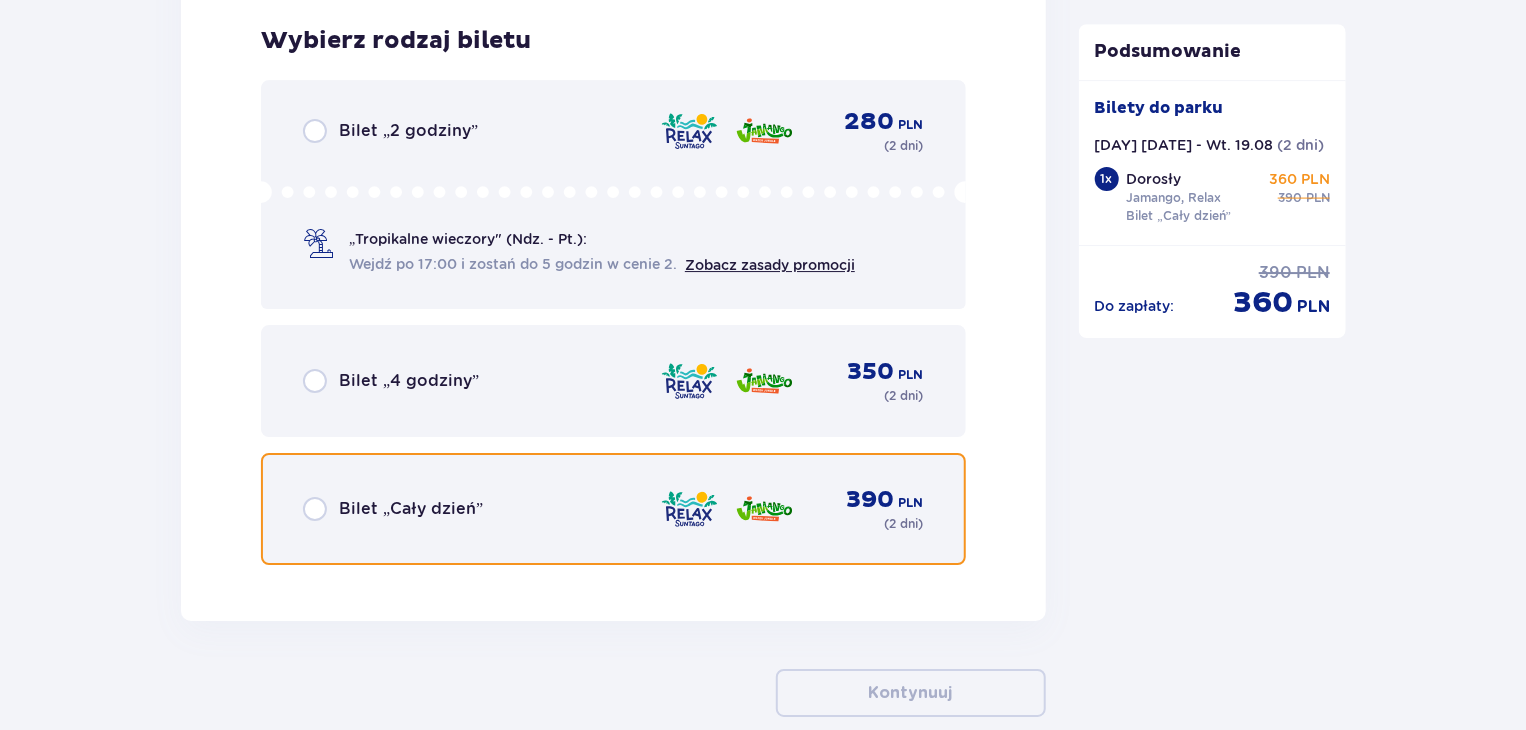 click at bounding box center (315, 509) 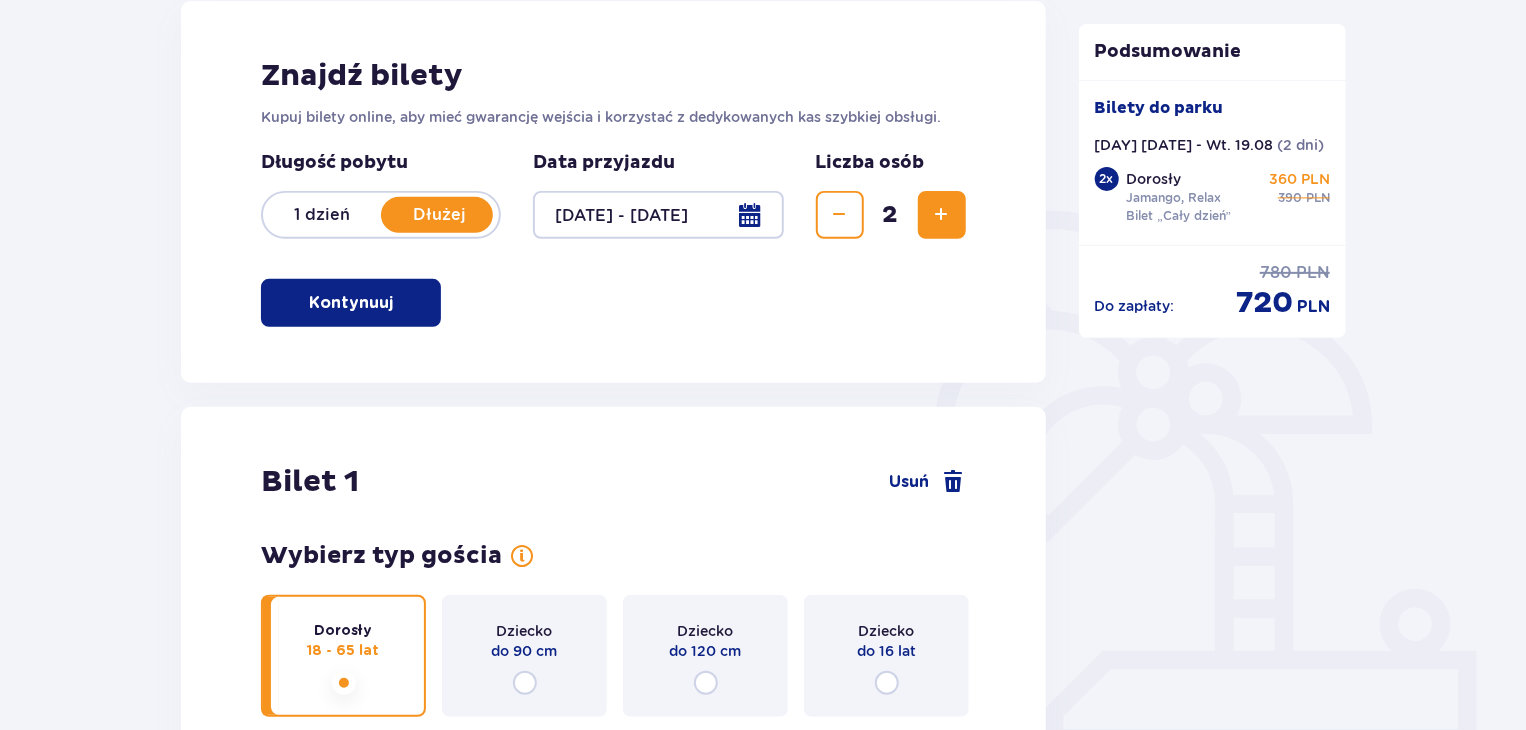 scroll, scrollTop: 0, scrollLeft: 0, axis: both 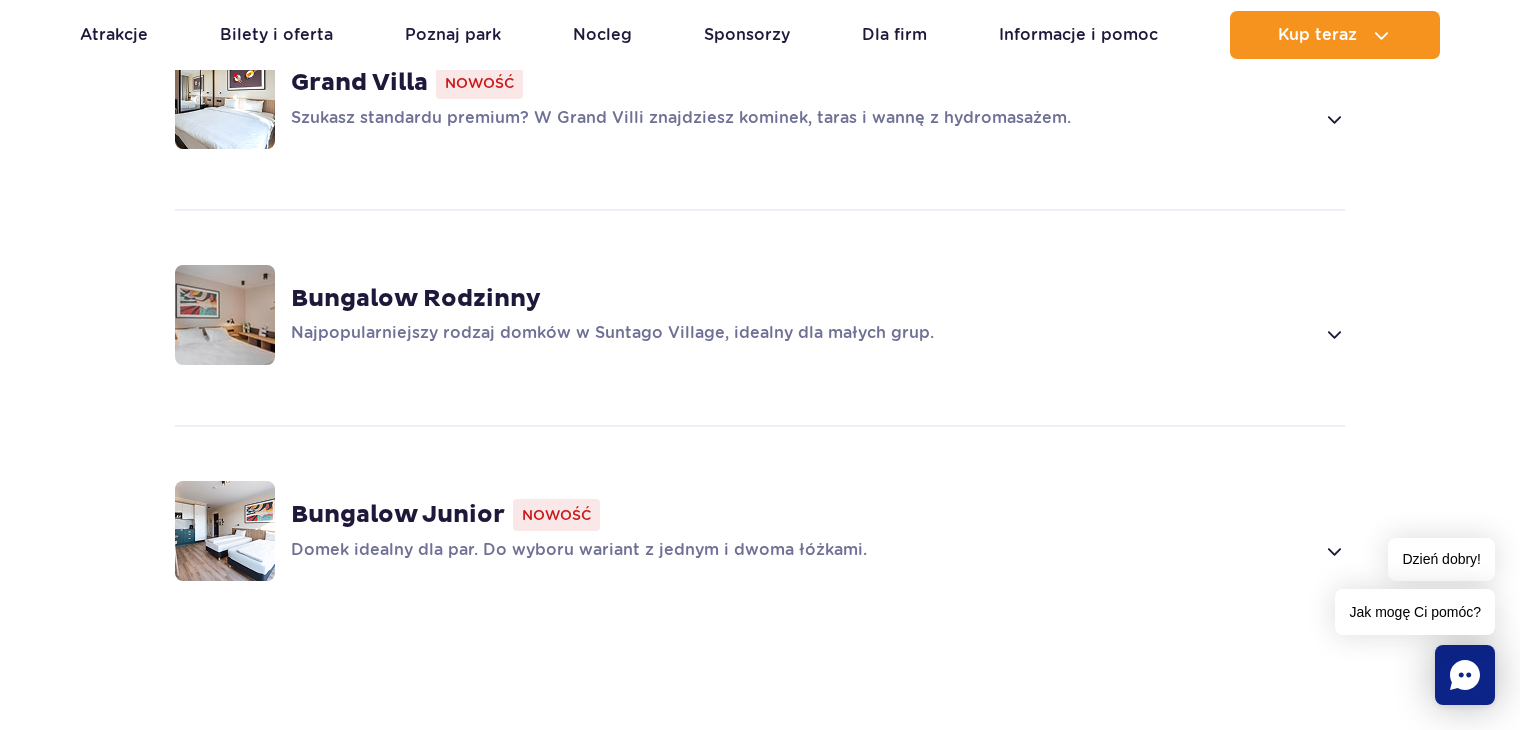 click at bounding box center (1333, 334) 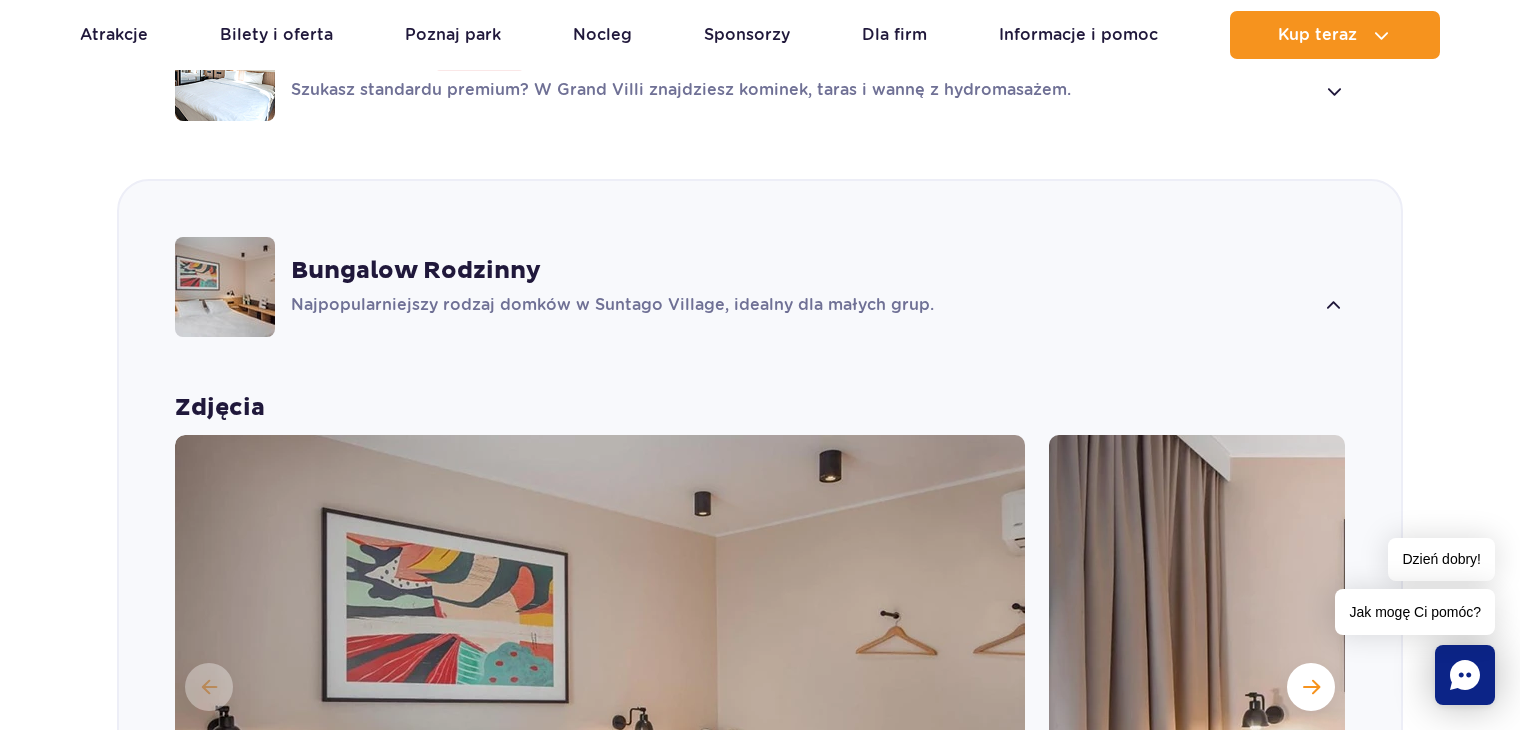 scroll, scrollTop: 1416, scrollLeft: 0, axis: vertical 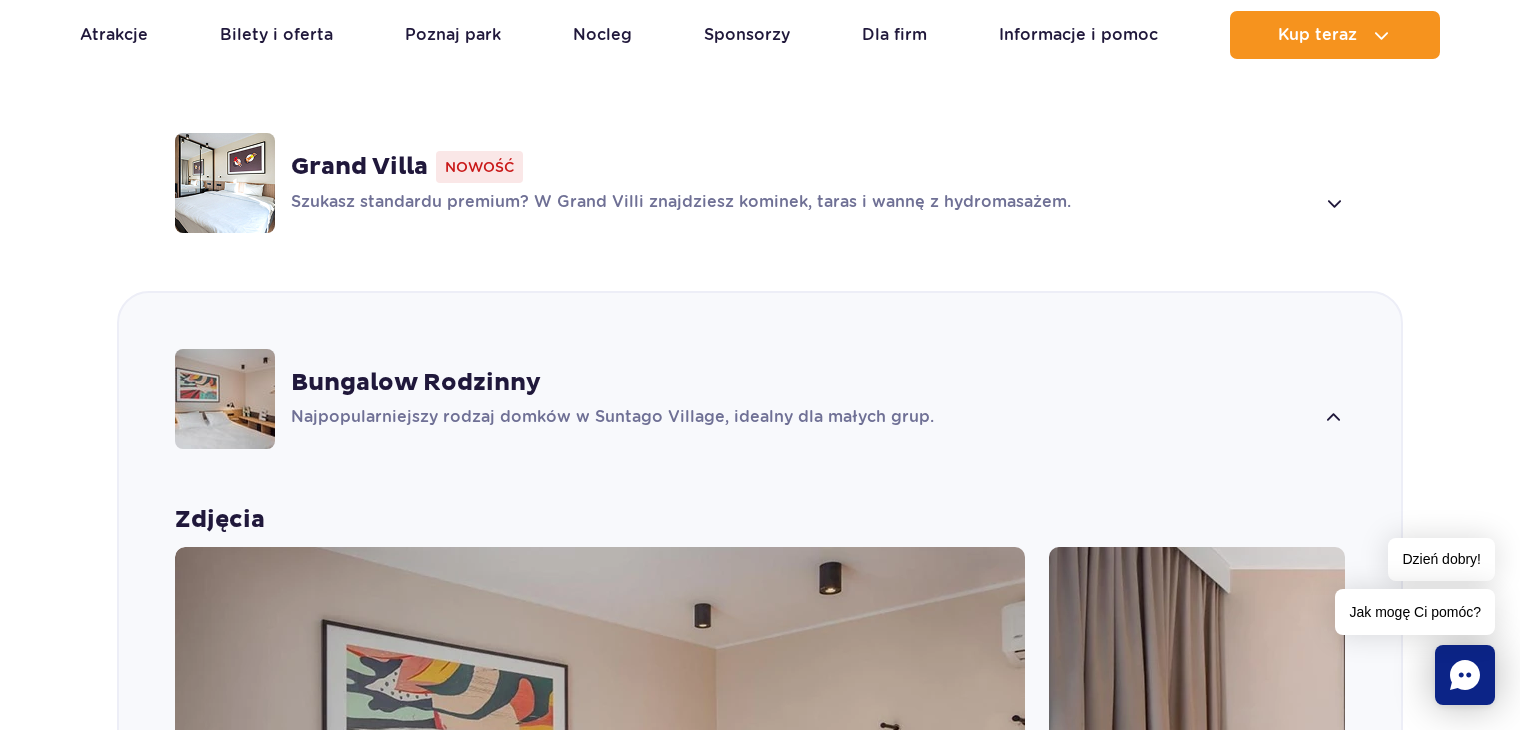 click at bounding box center (1333, 203) 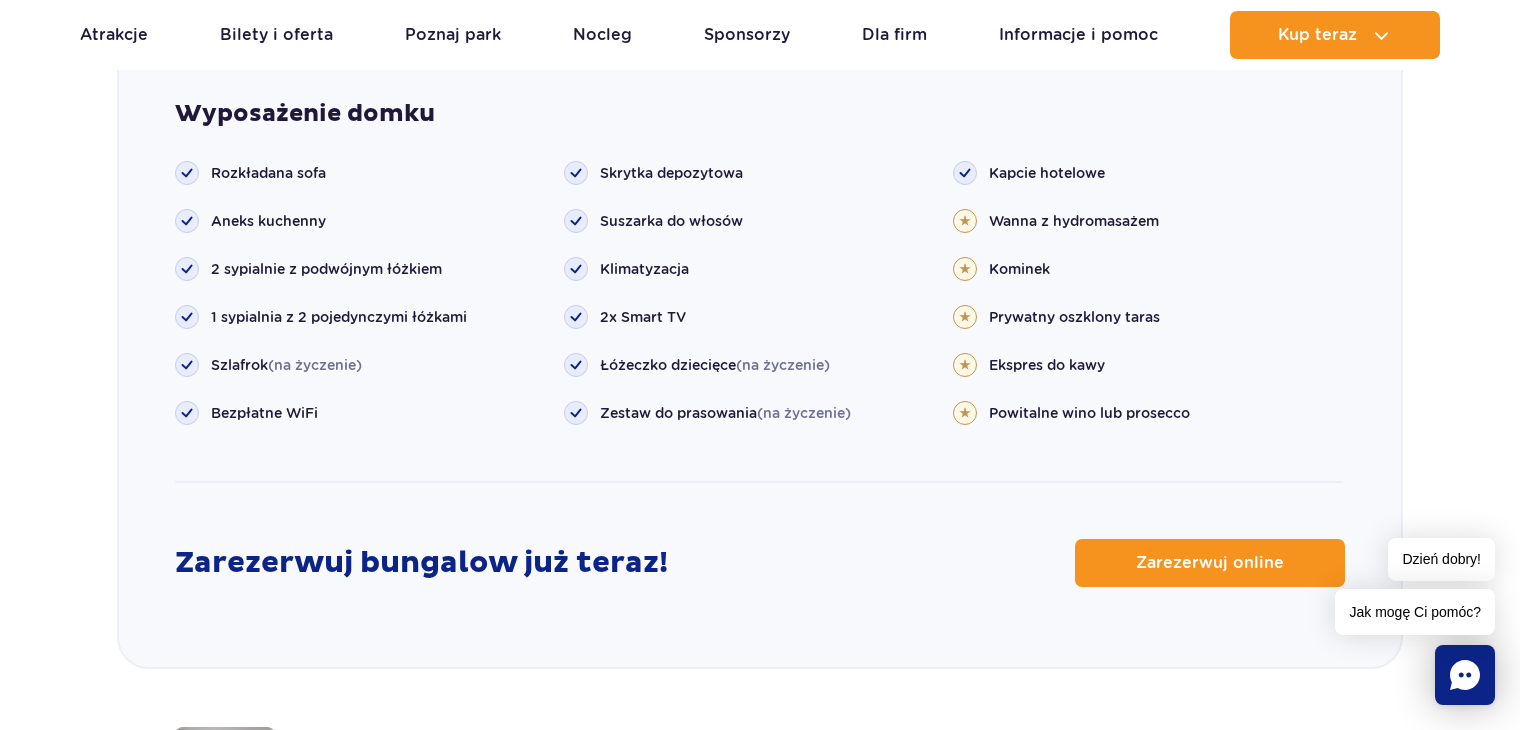 scroll, scrollTop: 2200, scrollLeft: 0, axis: vertical 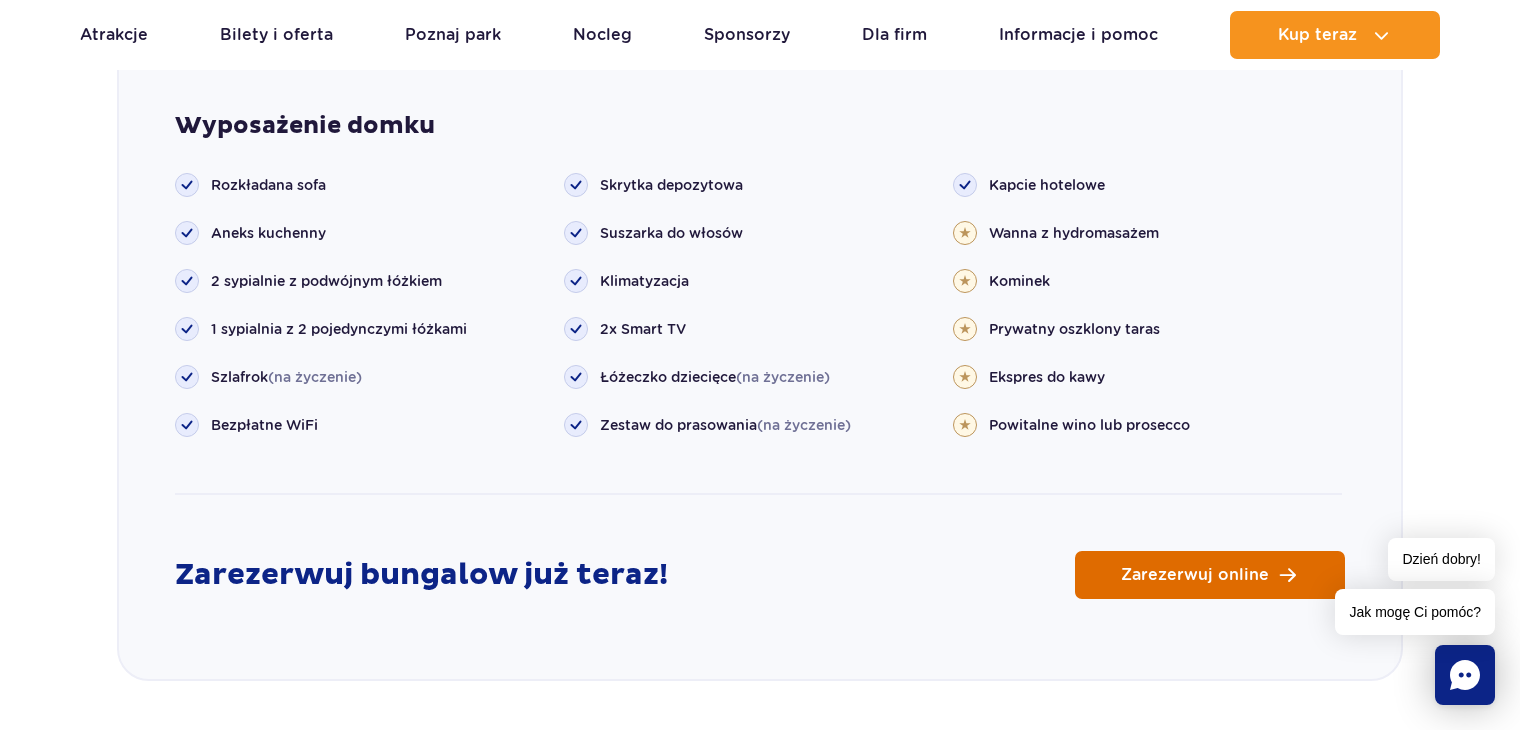 click on "Zarezerwuj online" at bounding box center [1195, 575] 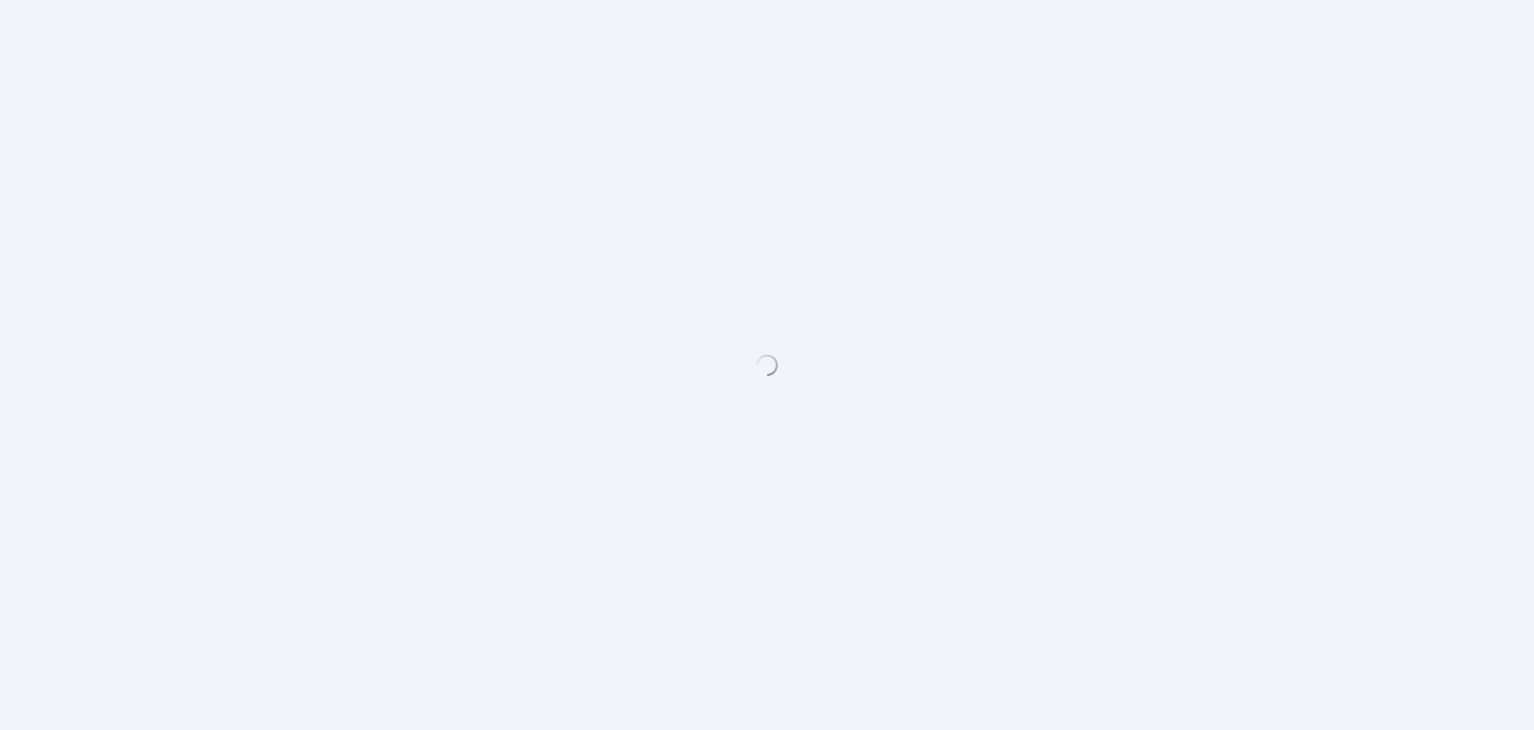 scroll, scrollTop: 0, scrollLeft: 0, axis: both 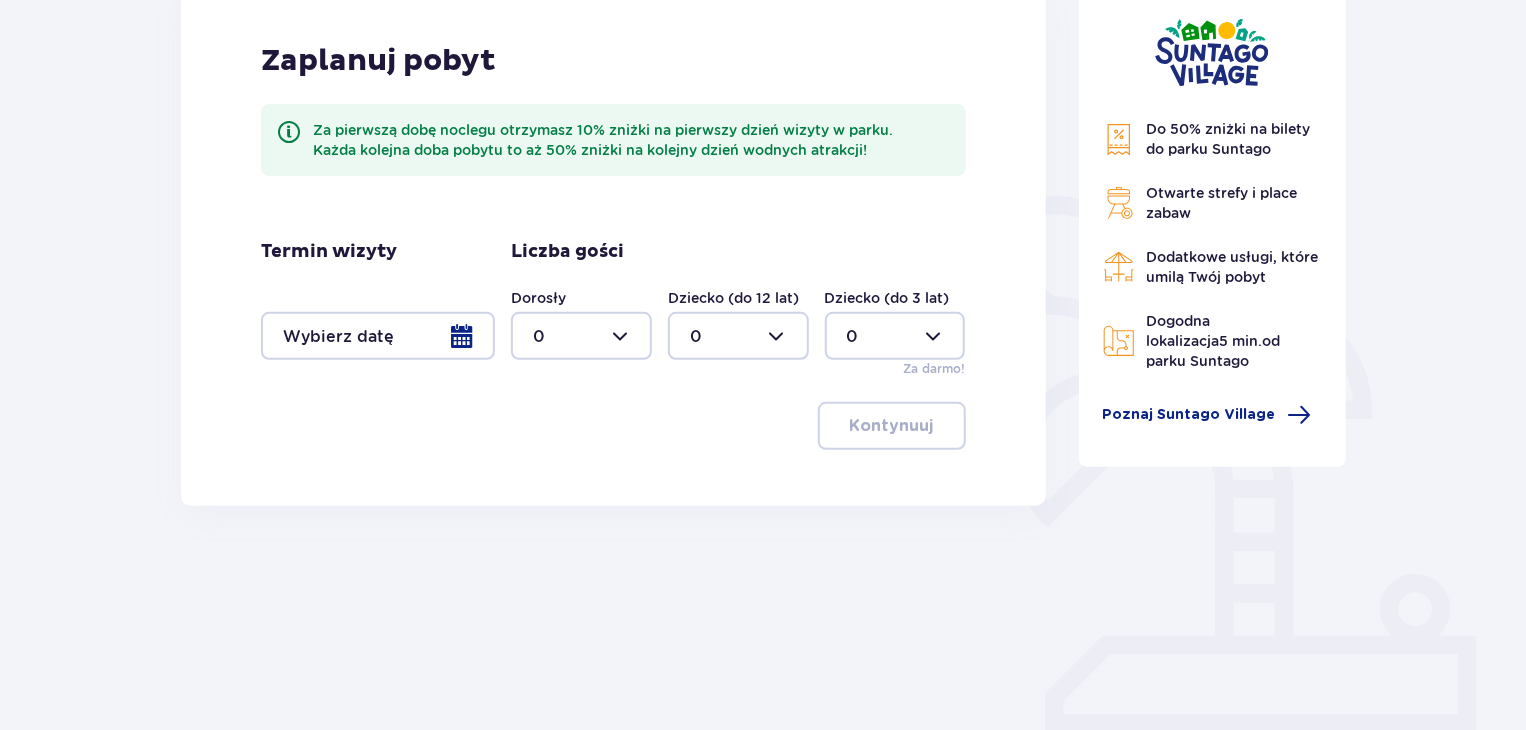 click at bounding box center (378, 336) 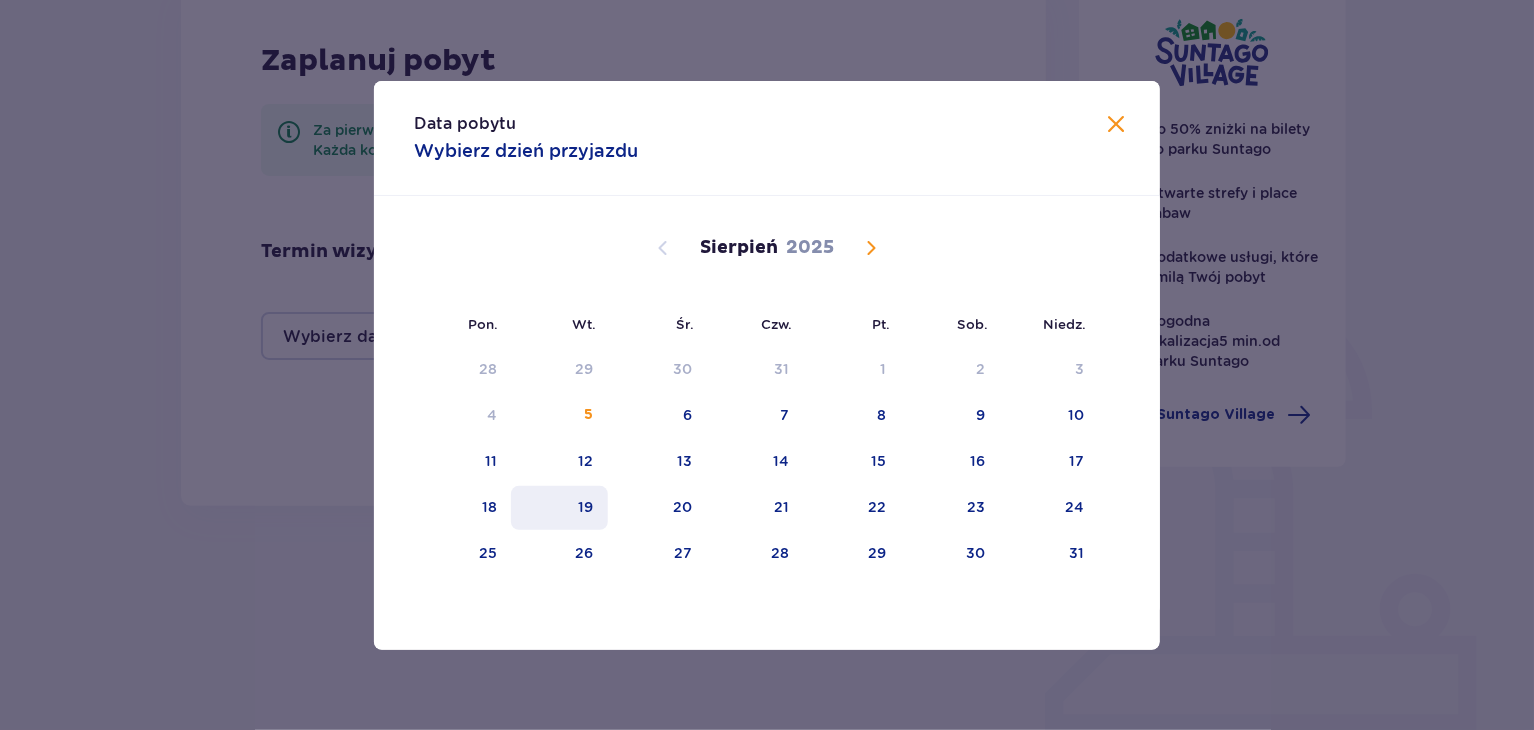 drag, startPoint x: 491, startPoint y: 507, endPoint x: 512, endPoint y: 507, distance: 21 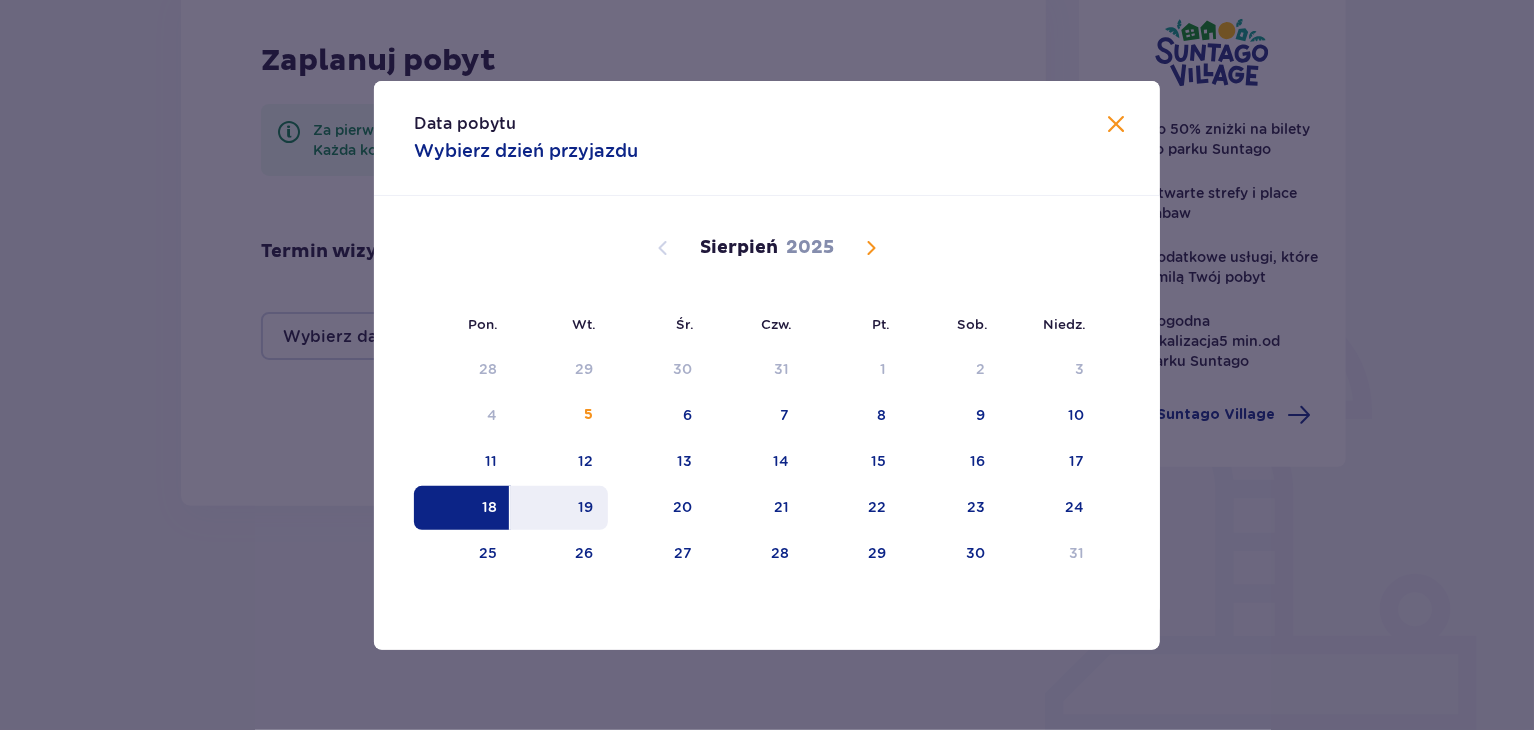 click on "19" at bounding box center (586, 507) 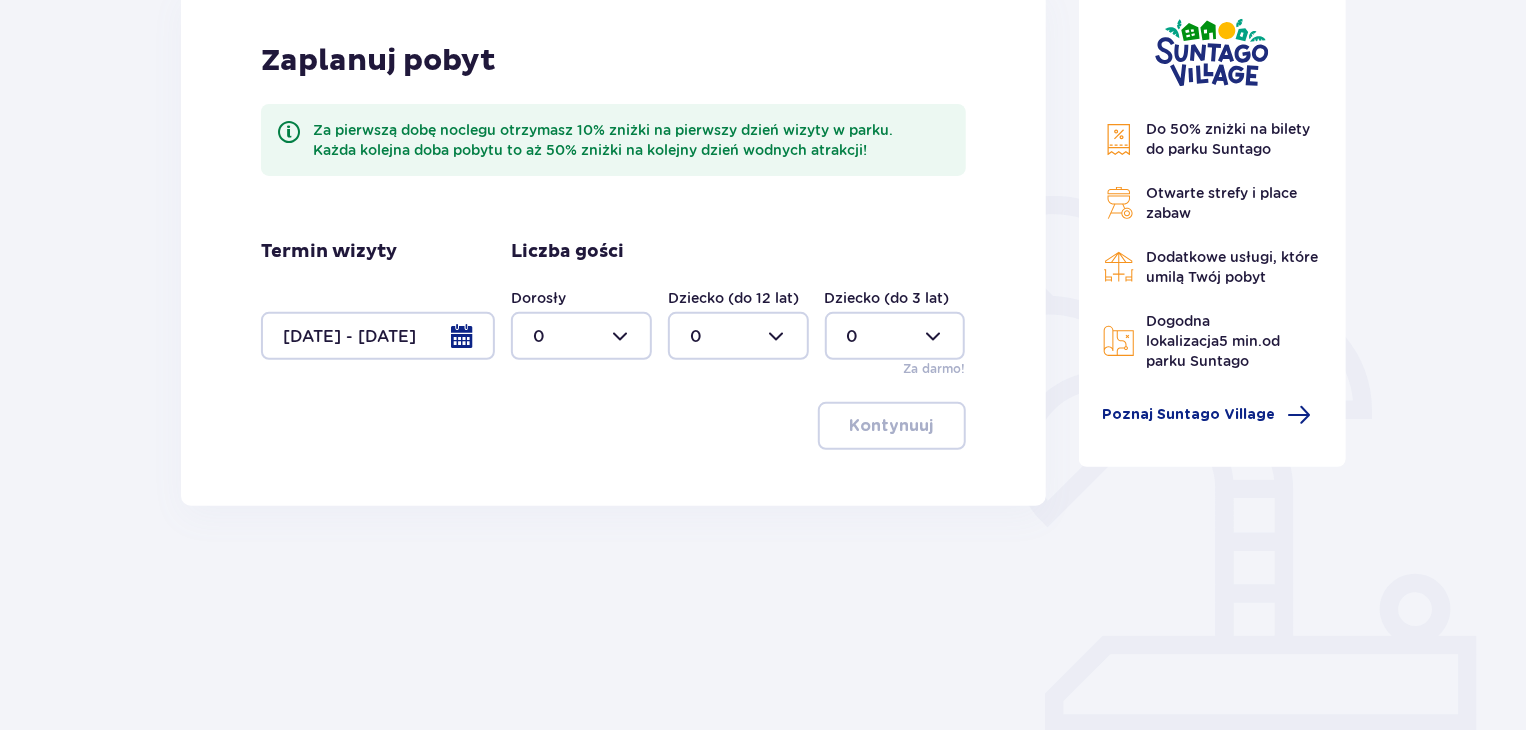 click at bounding box center (581, 336) 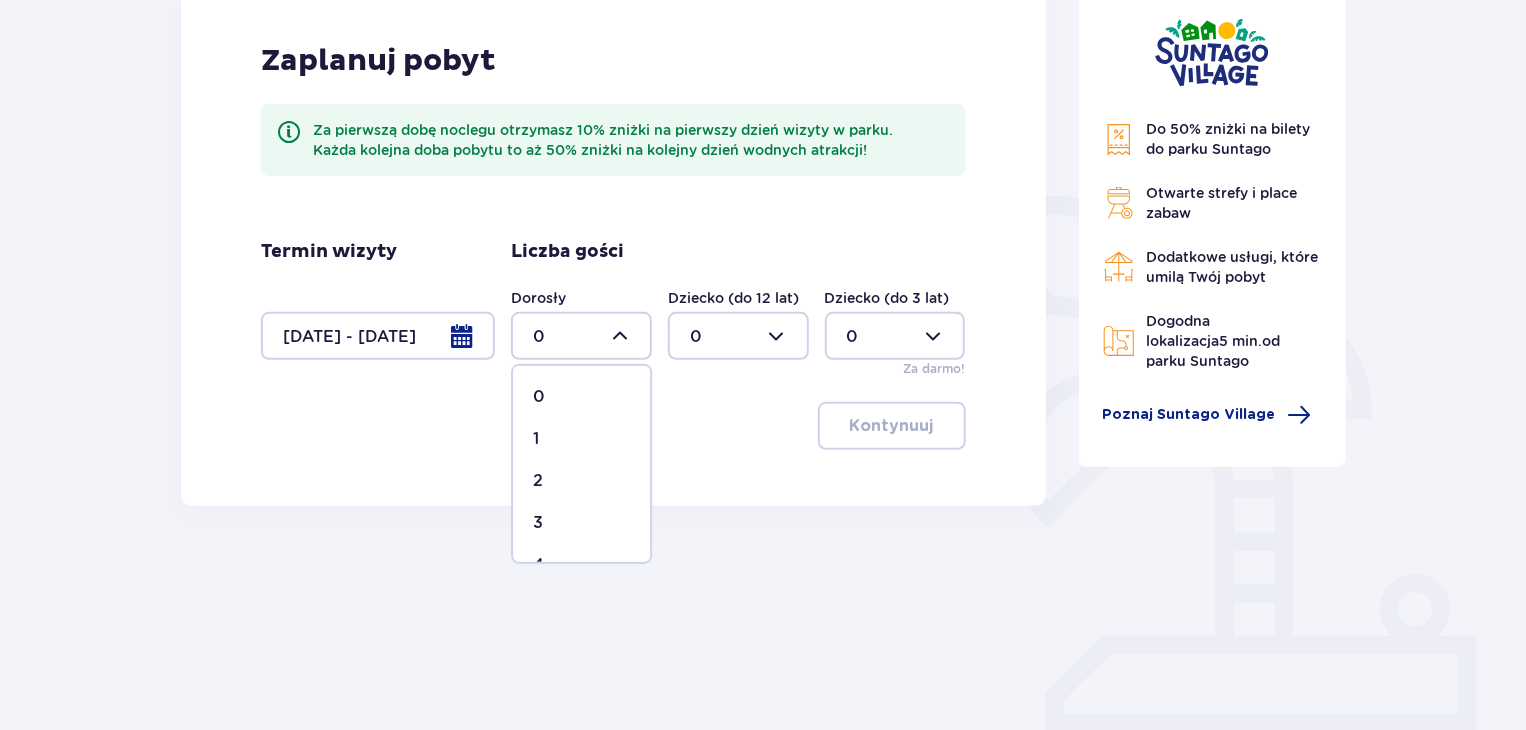 drag, startPoint x: 577, startPoint y: 471, endPoint x: 567, endPoint y: 477, distance: 11.661903 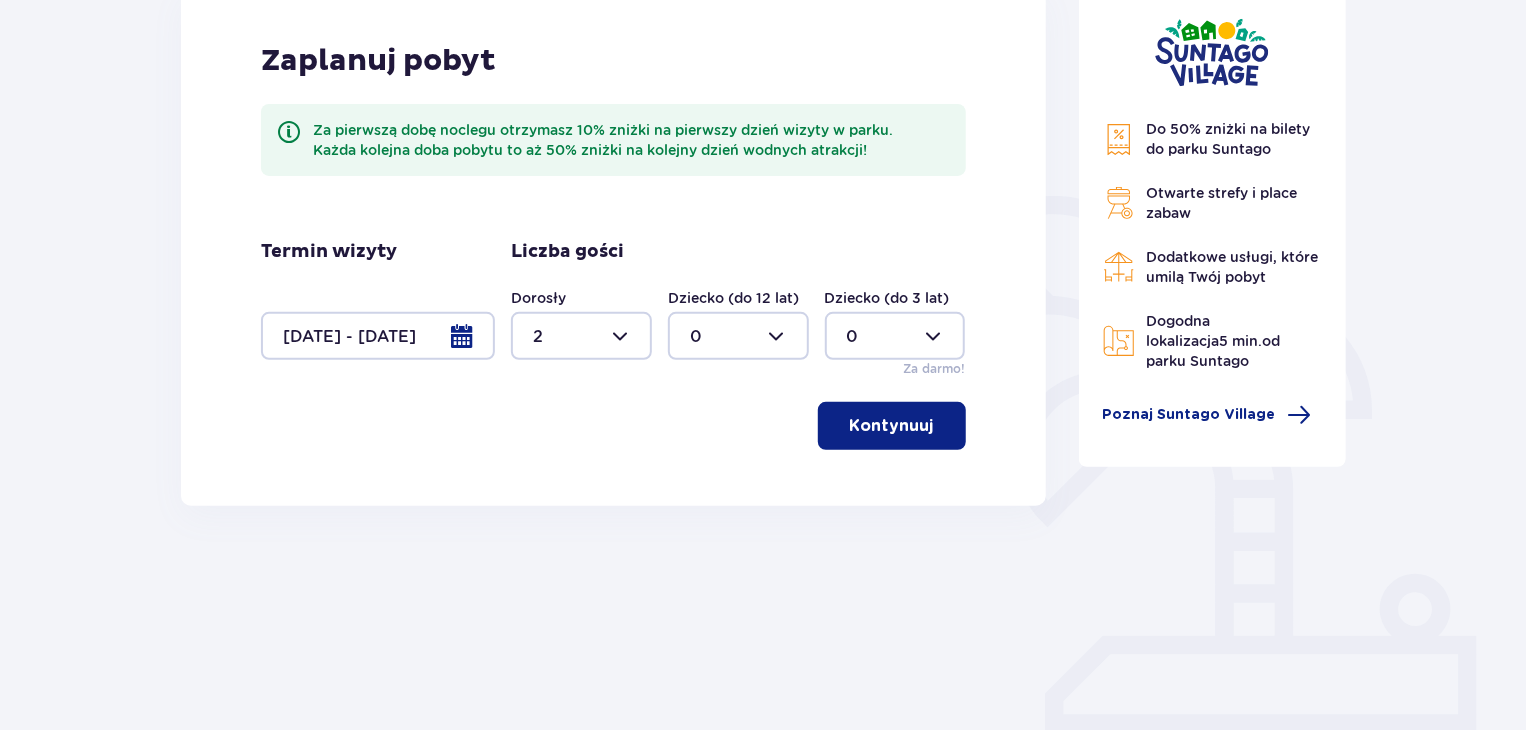 click on "Kontynuuj" at bounding box center (892, 426) 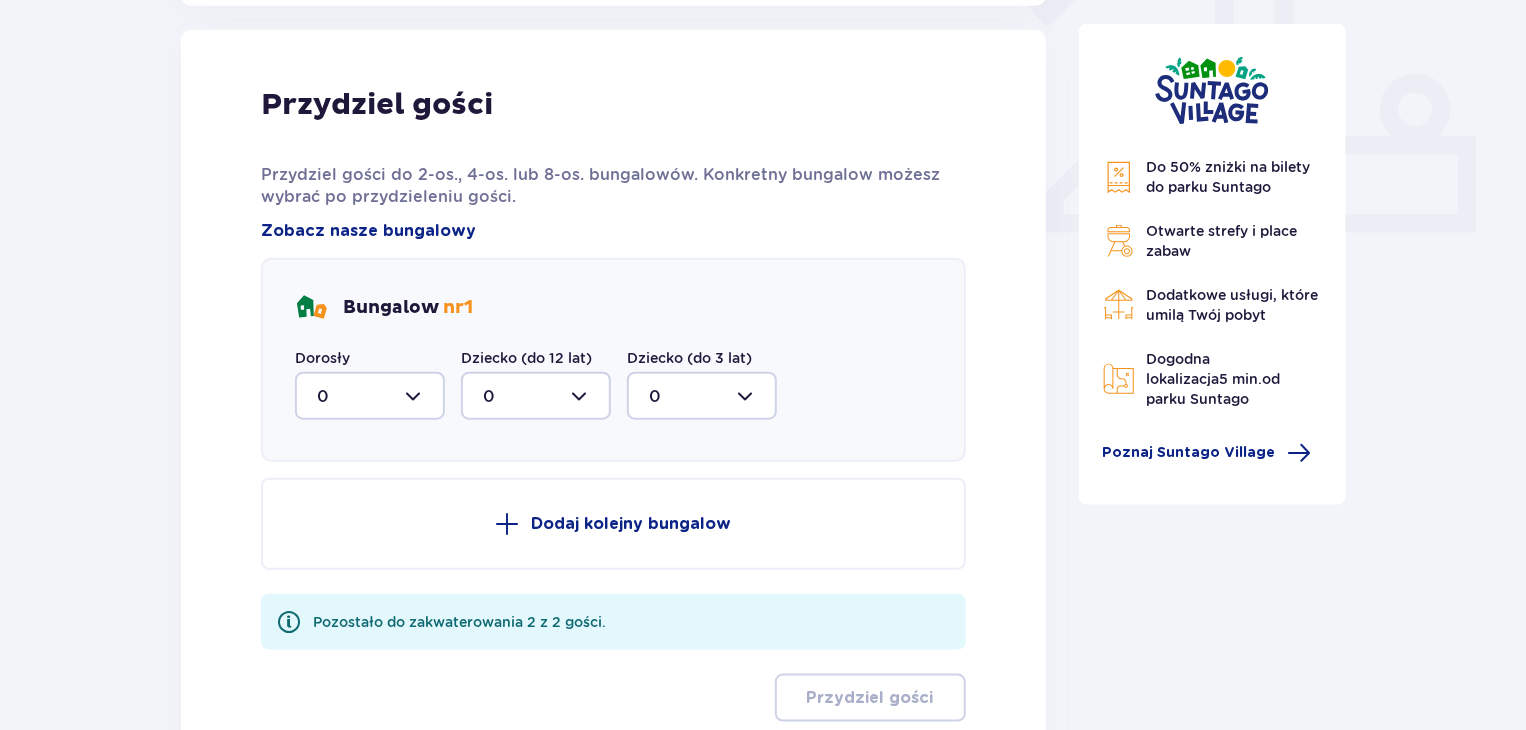 scroll, scrollTop: 805, scrollLeft: 0, axis: vertical 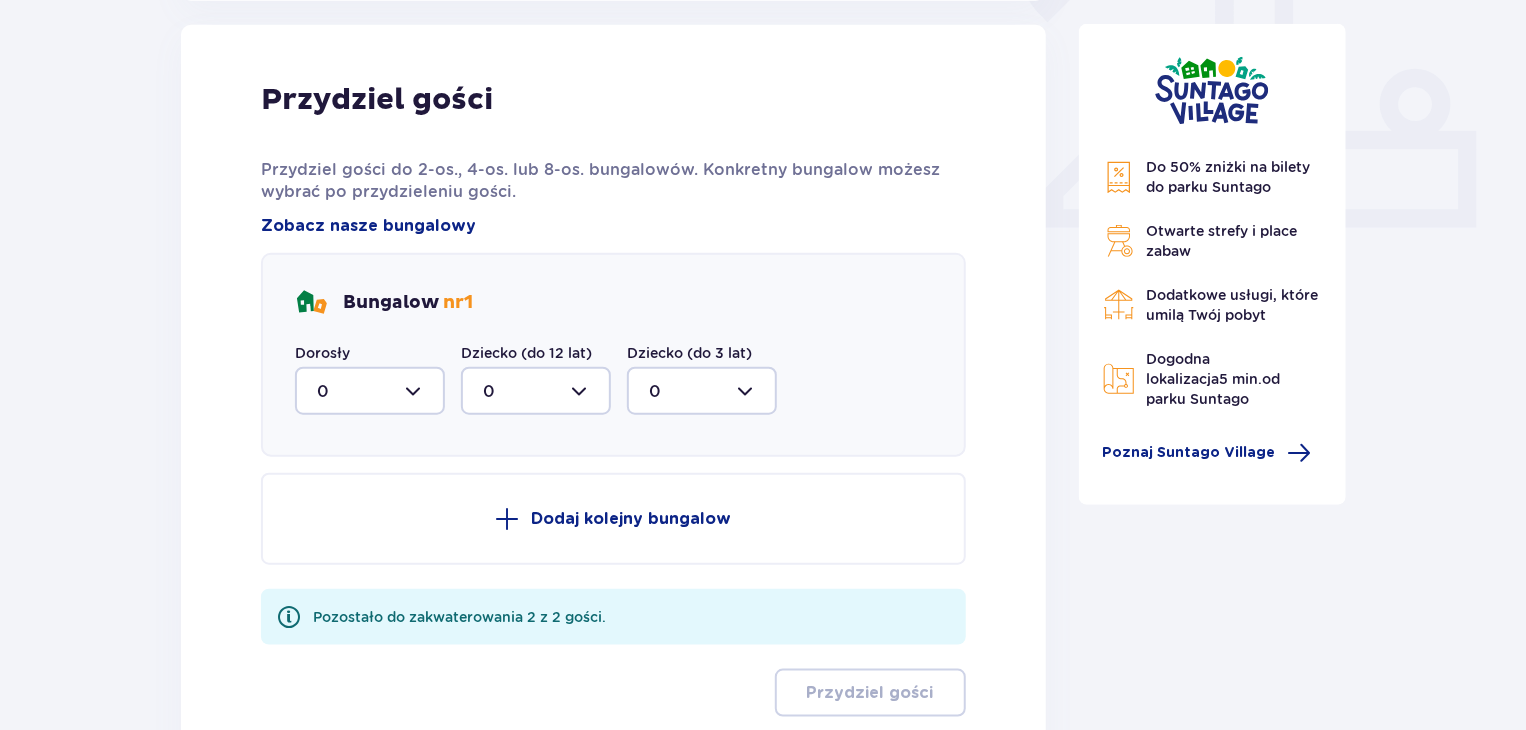 click at bounding box center [370, 391] 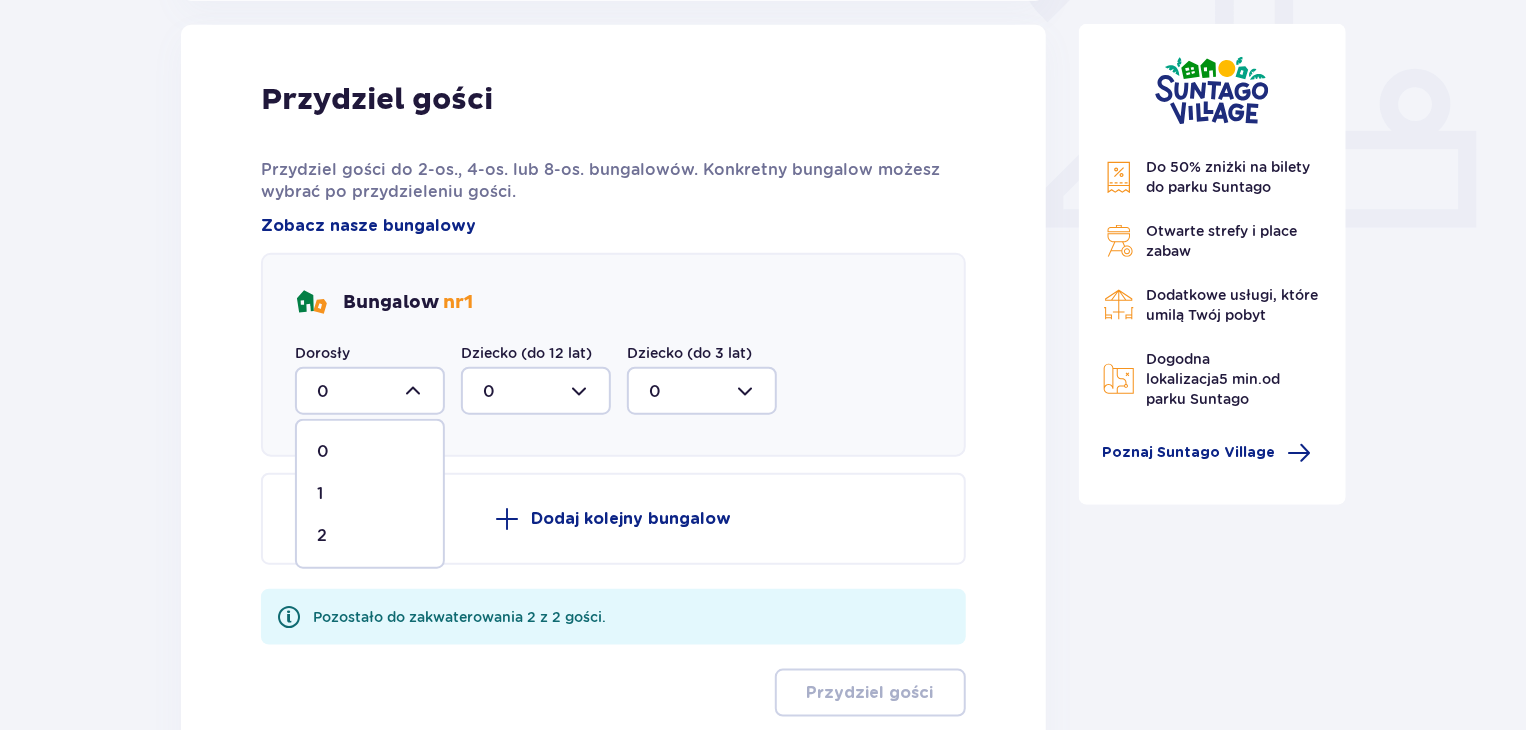 click on "2" at bounding box center [370, 536] 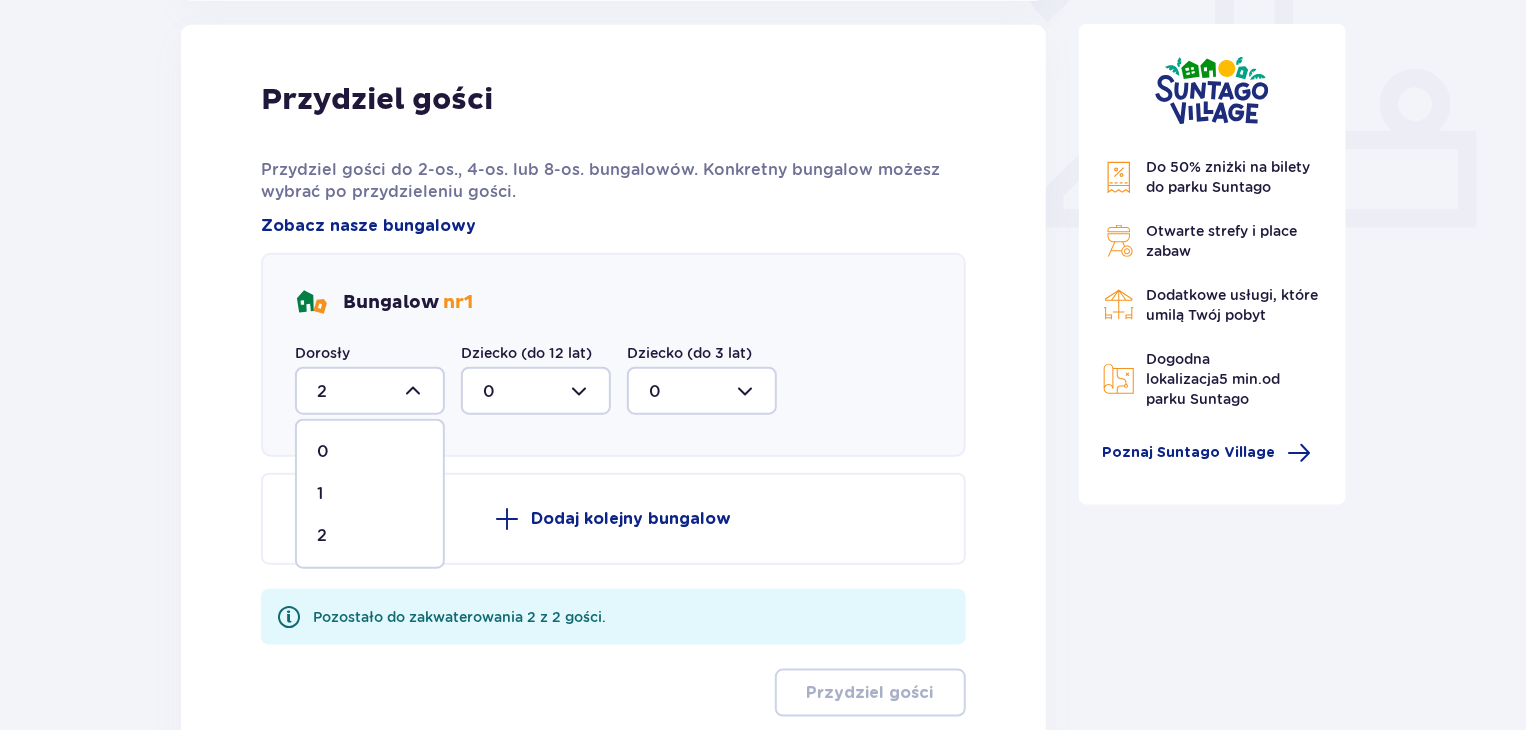 scroll, scrollTop: 771, scrollLeft: 0, axis: vertical 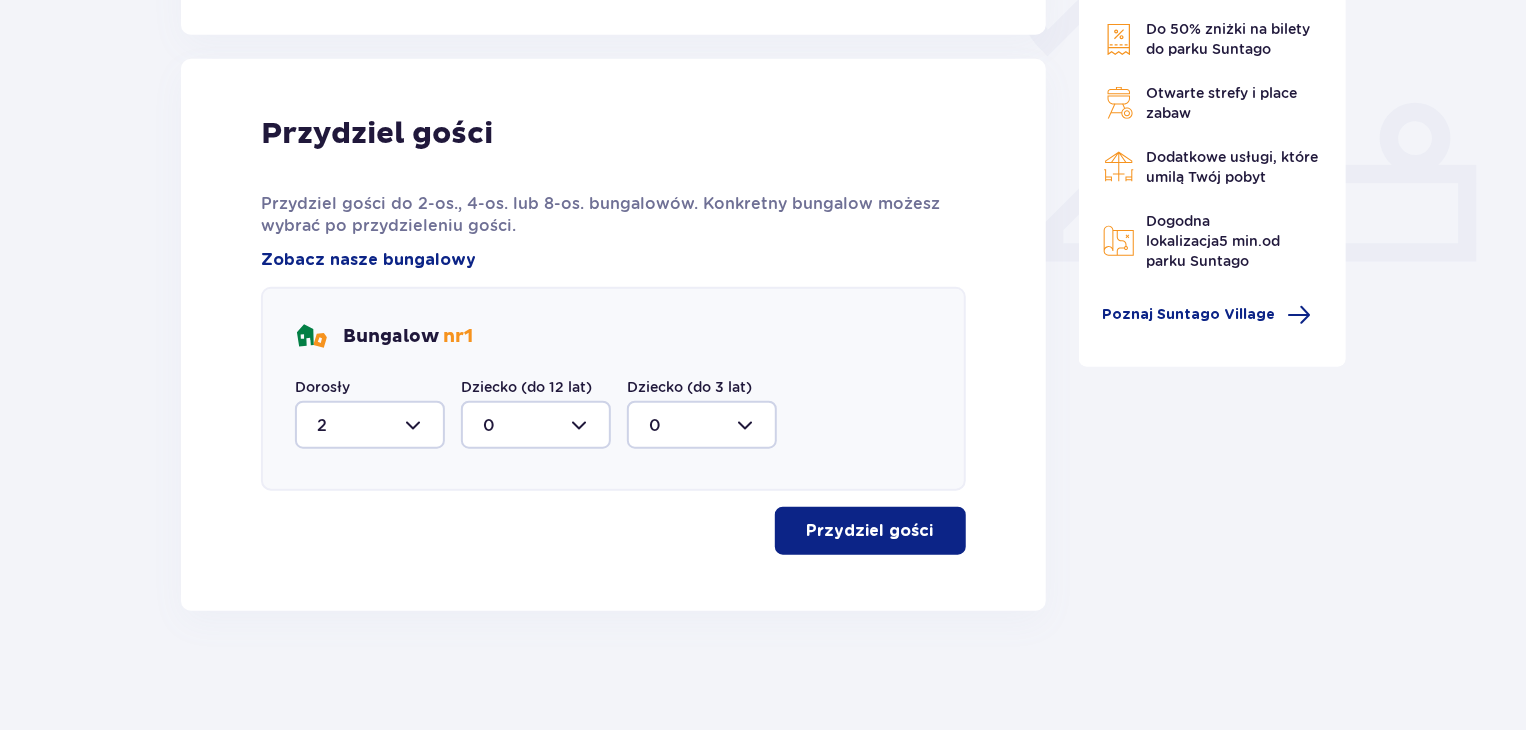 click on "Przydziel gości" at bounding box center [870, 531] 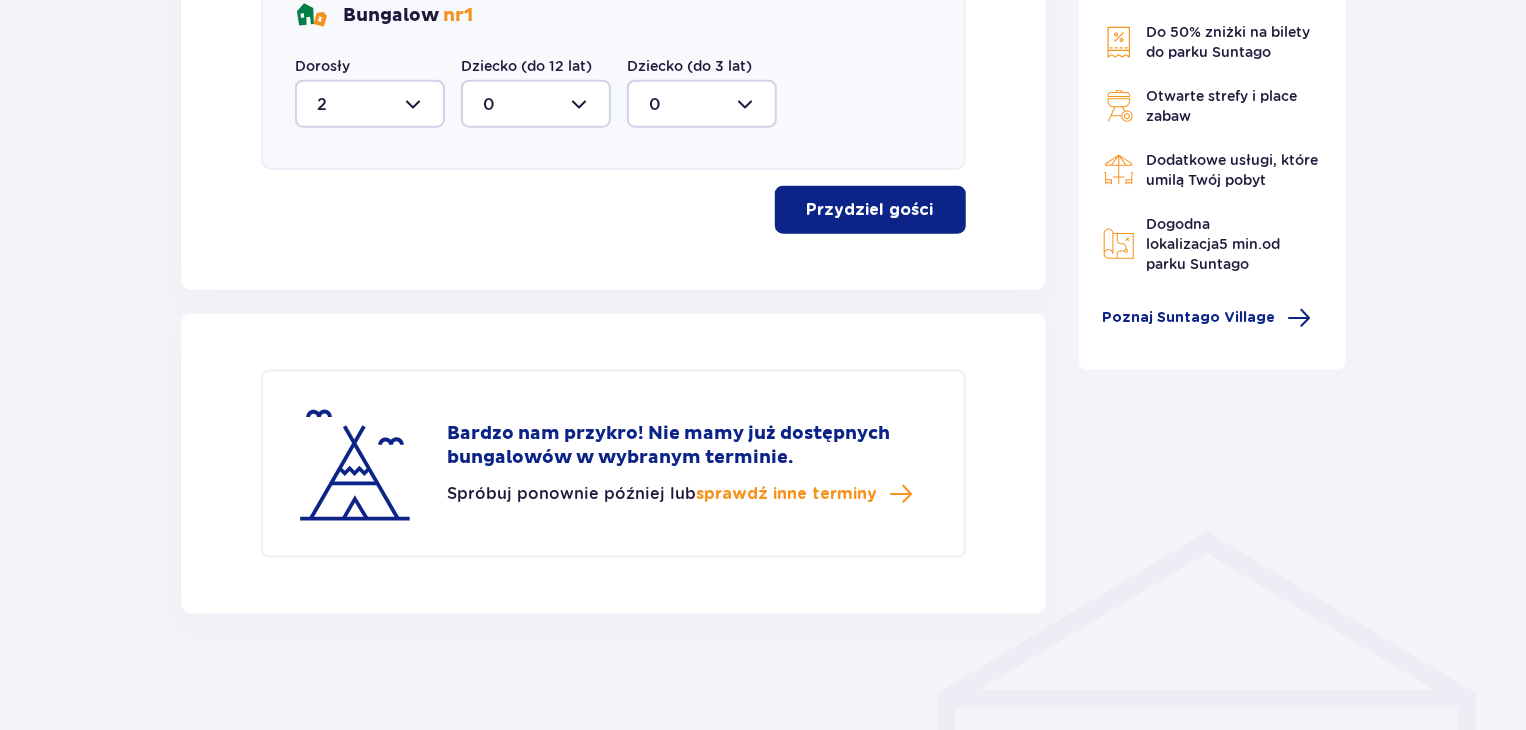 scroll, scrollTop: 1094, scrollLeft: 0, axis: vertical 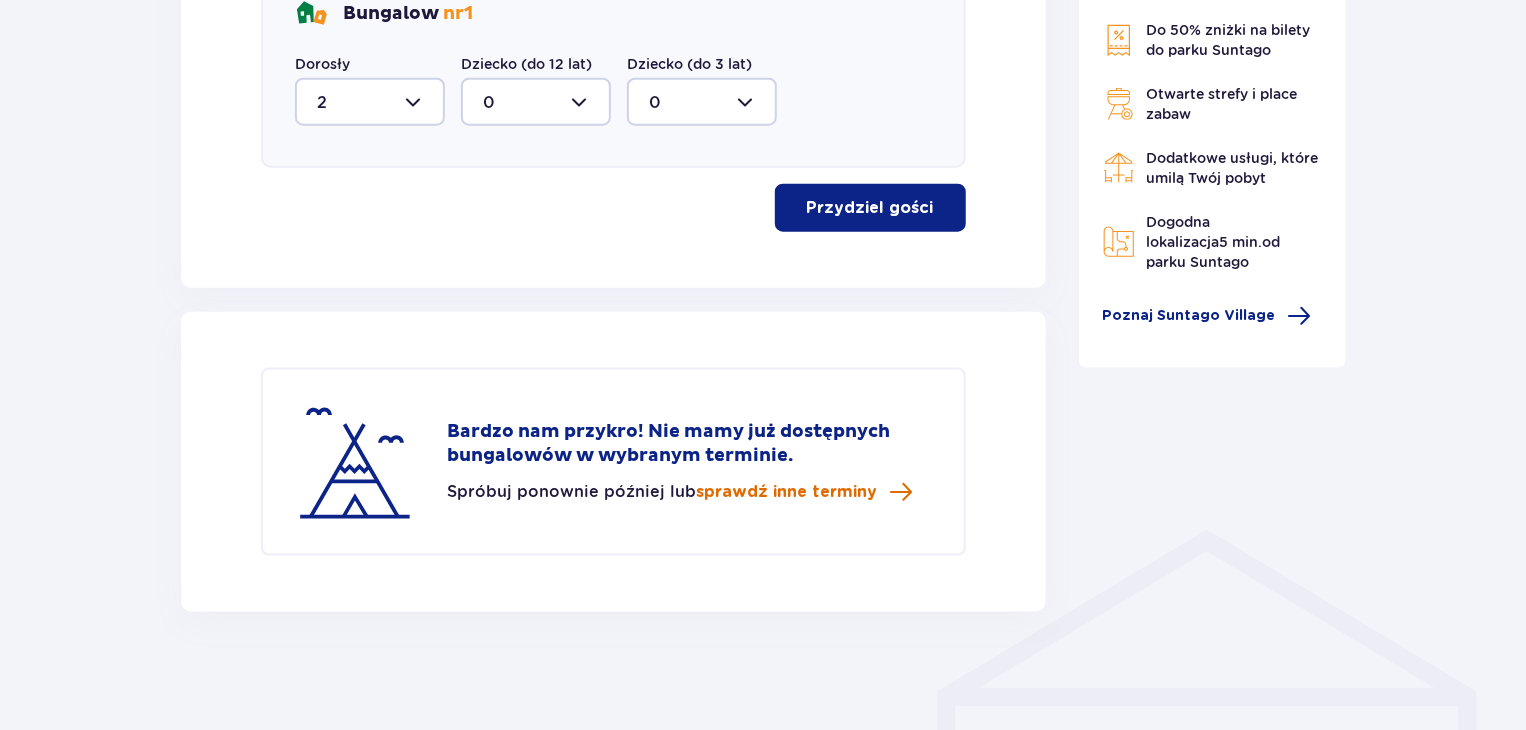 click on "sprawdź inne terminy" at bounding box center (786, 492) 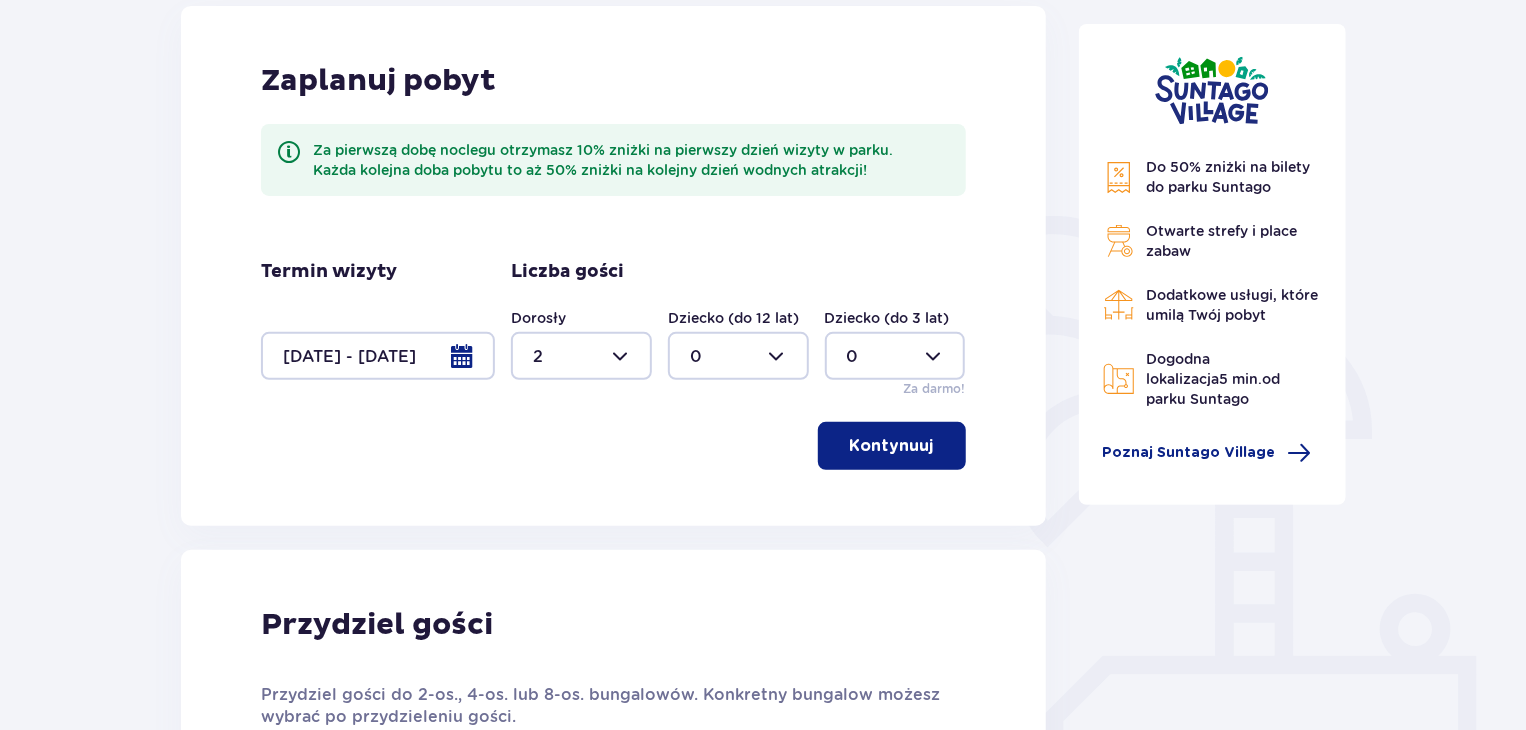 scroll, scrollTop: 236, scrollLeft: 0, axis: vertical 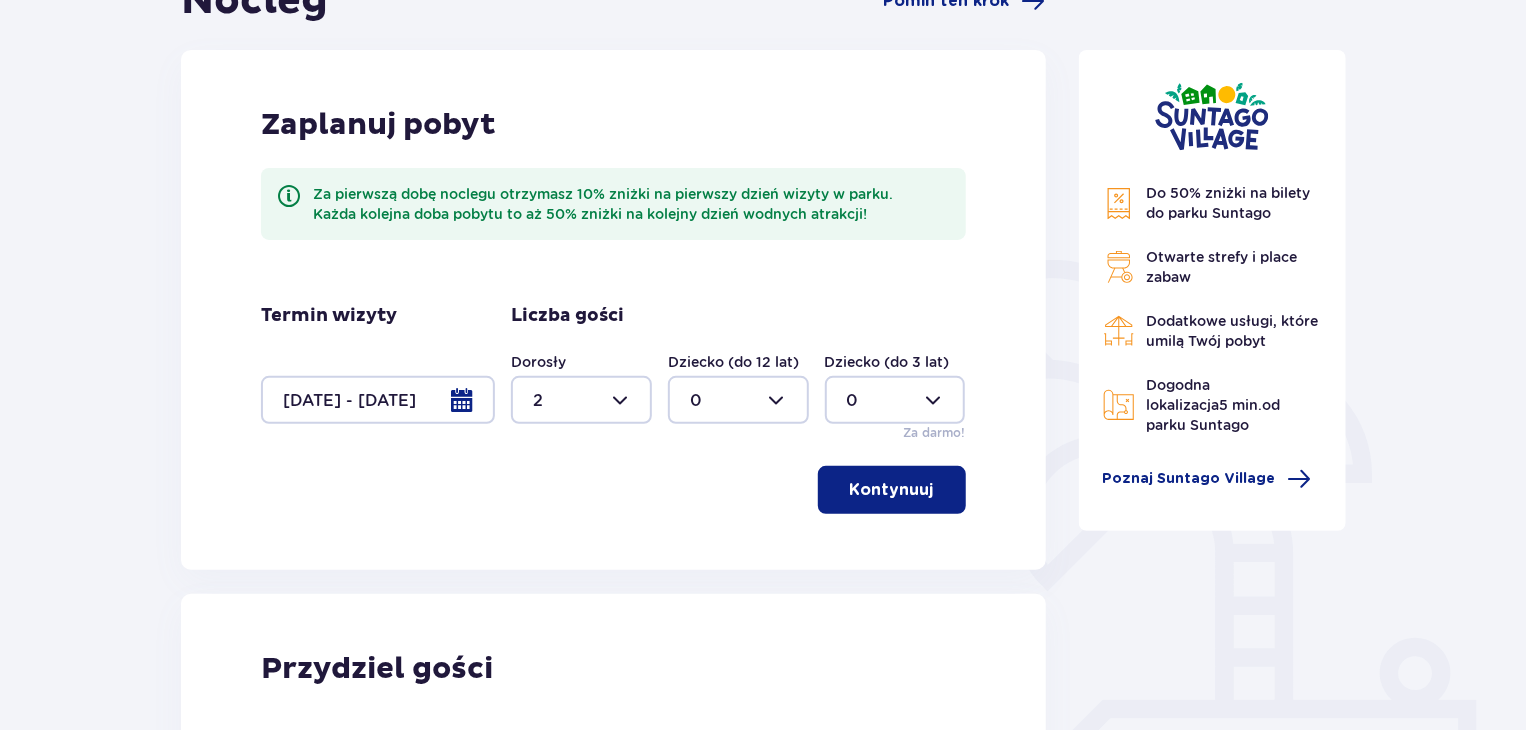 click at bounding box center (378, 400) 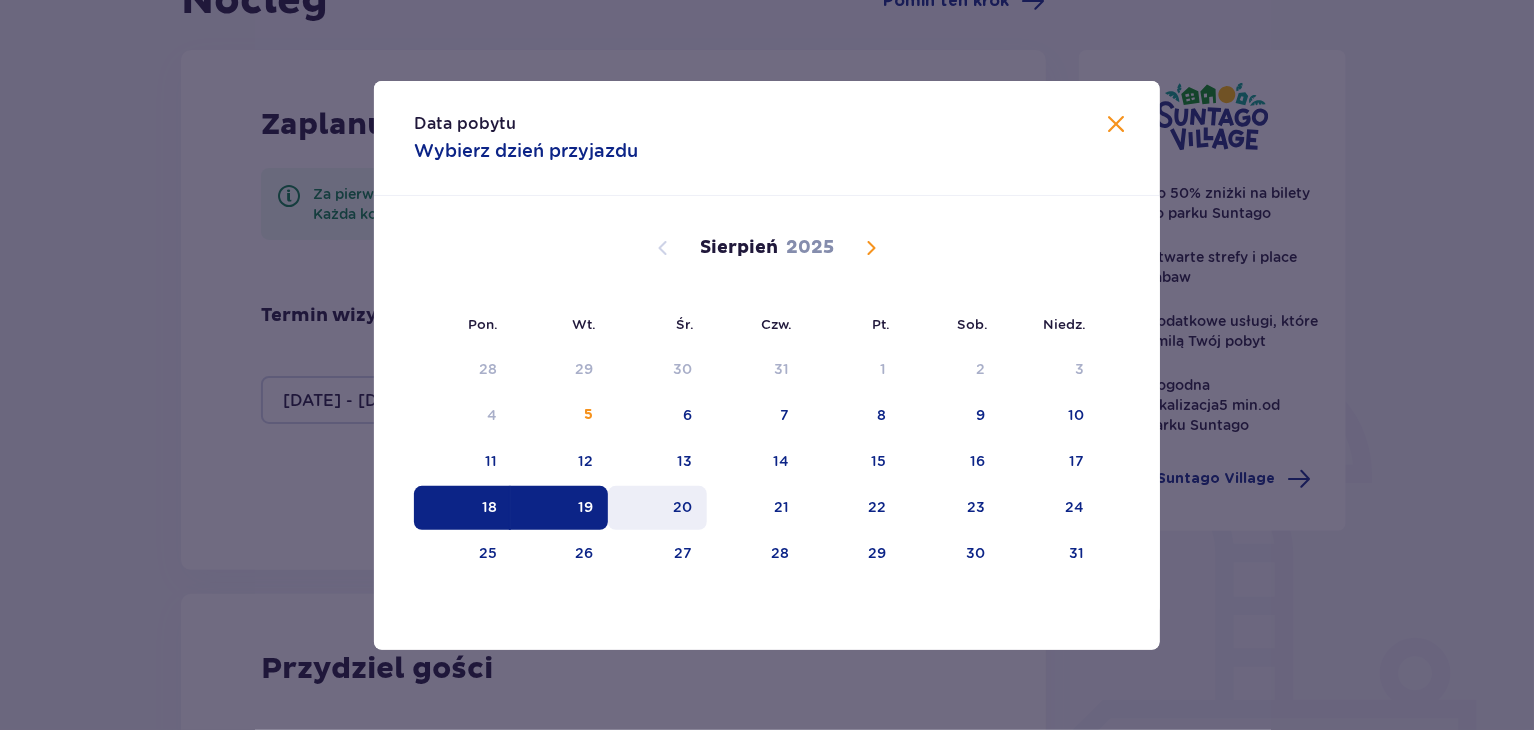 click on "20" at bounding box center (683, 507) 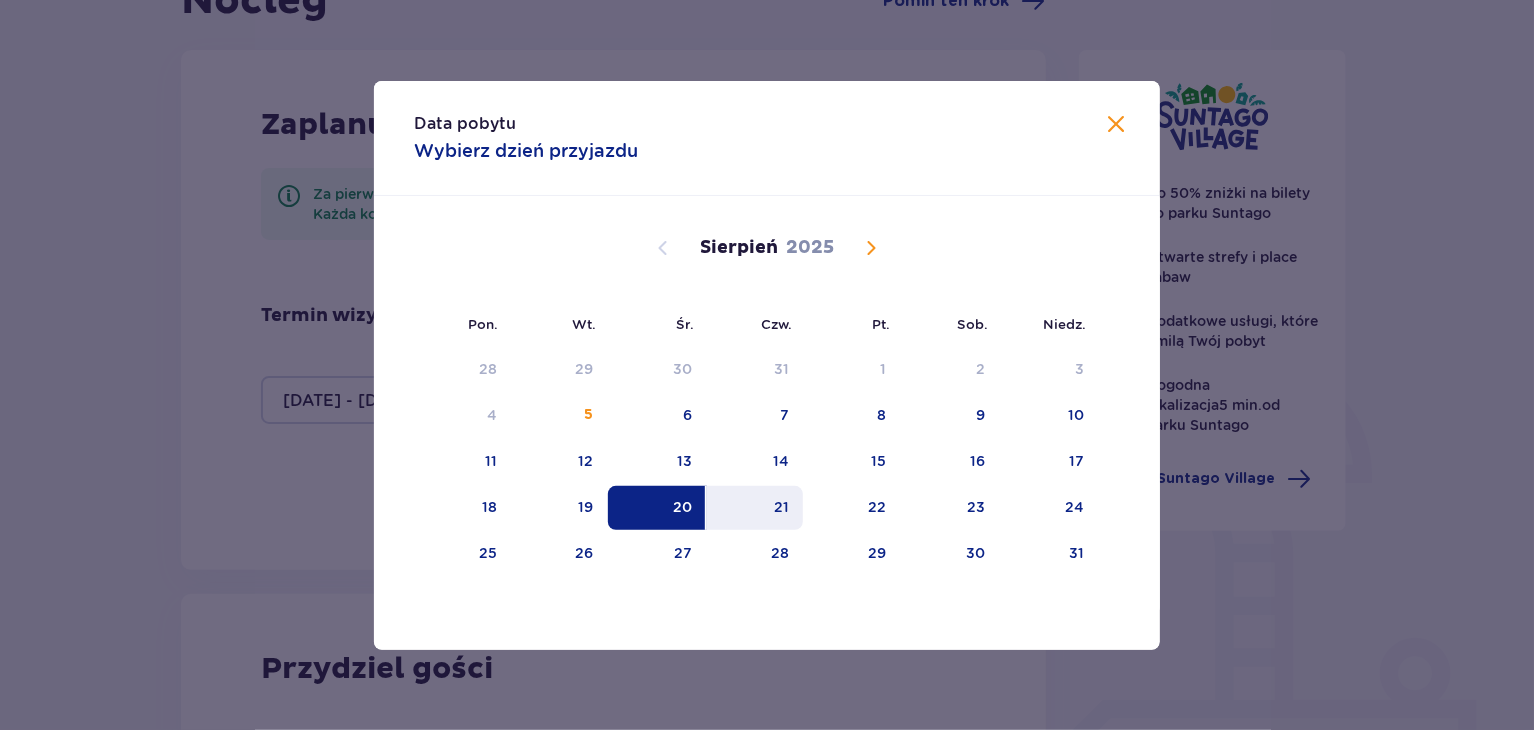 click on "21" at bounding box center [755, 508] 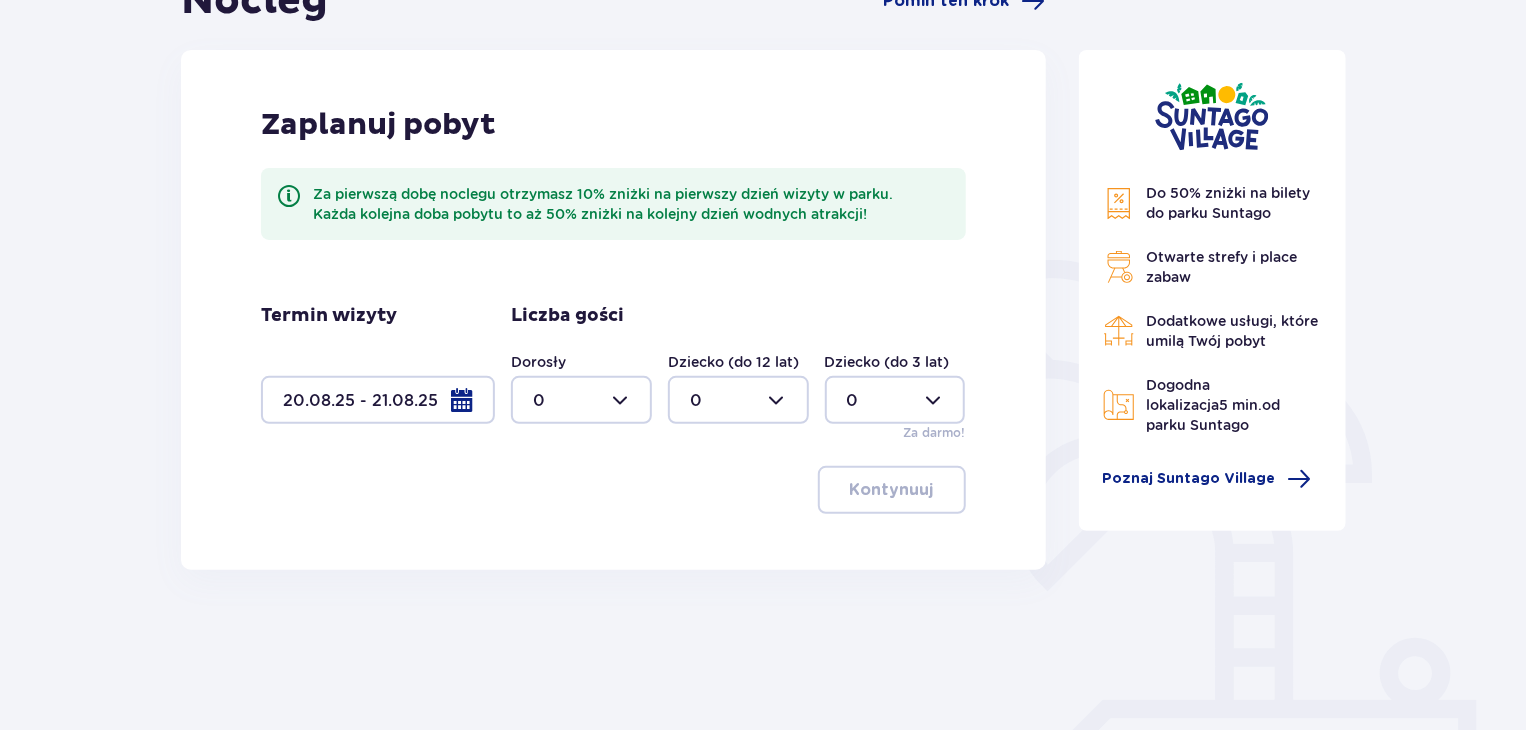 click at bounding box center [581, 400] 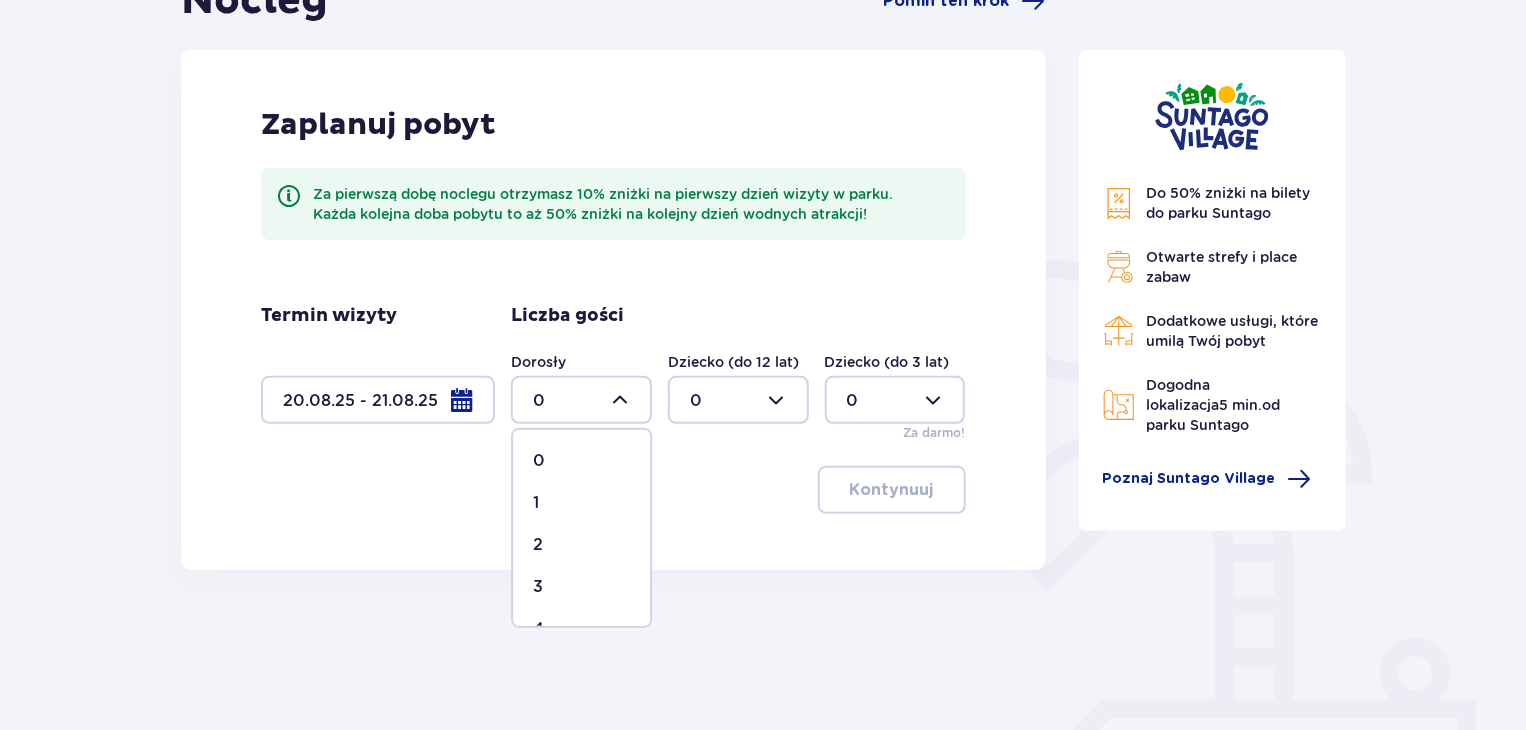 click on "2" at bounding box center (581, 545) 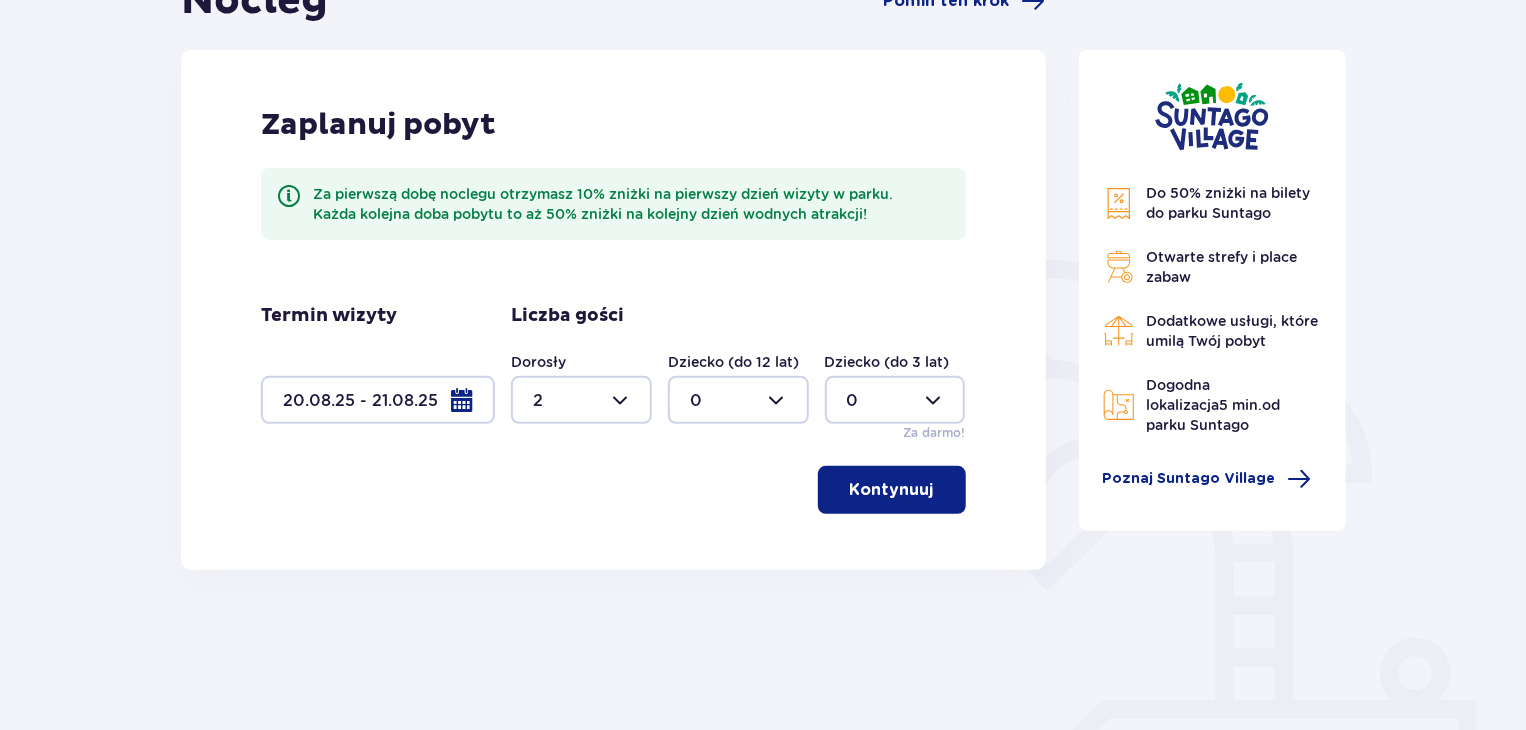 click on "Kontynuuj" at bounding box center [892, 490] 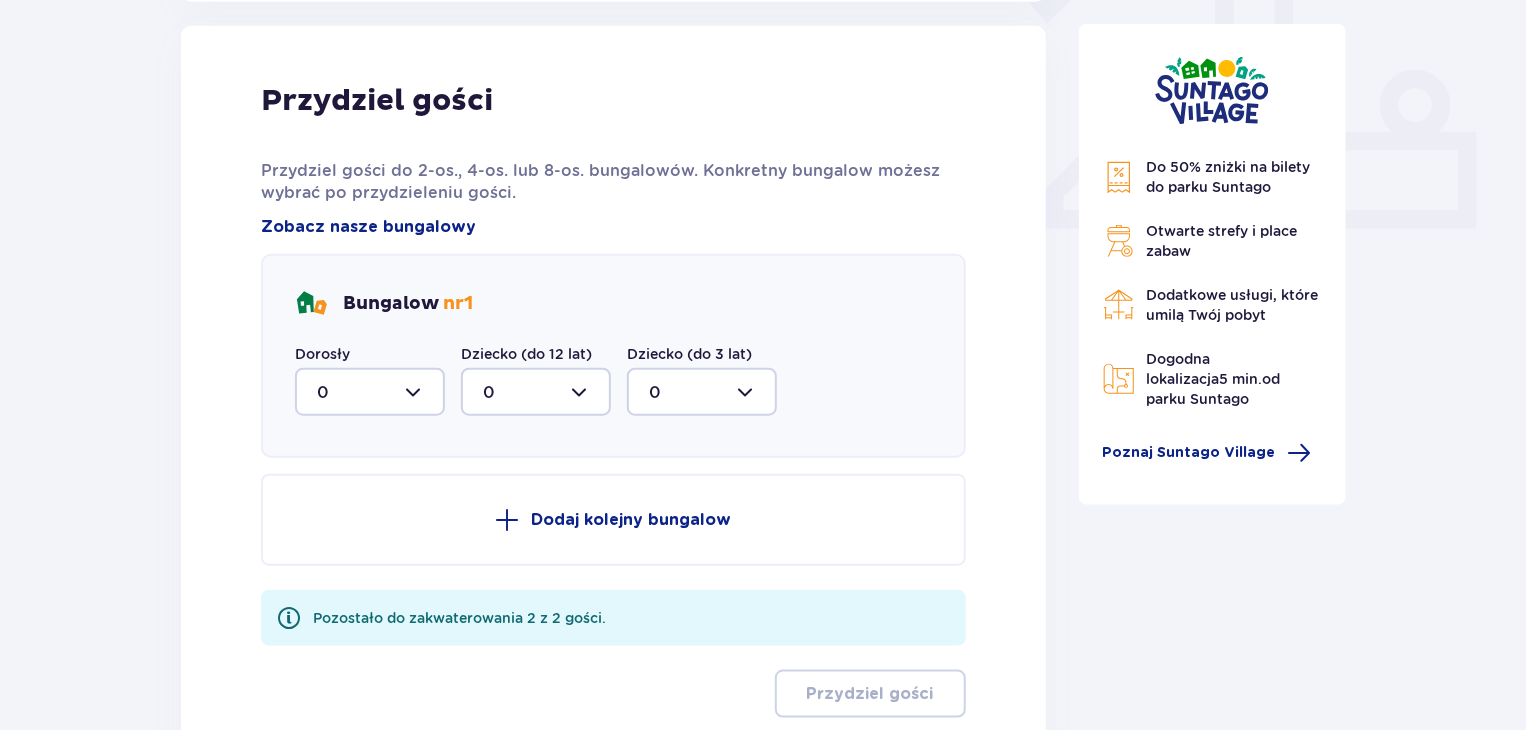 scroll, scrollTop: 805, scrollLeft: 0, axis: vertical 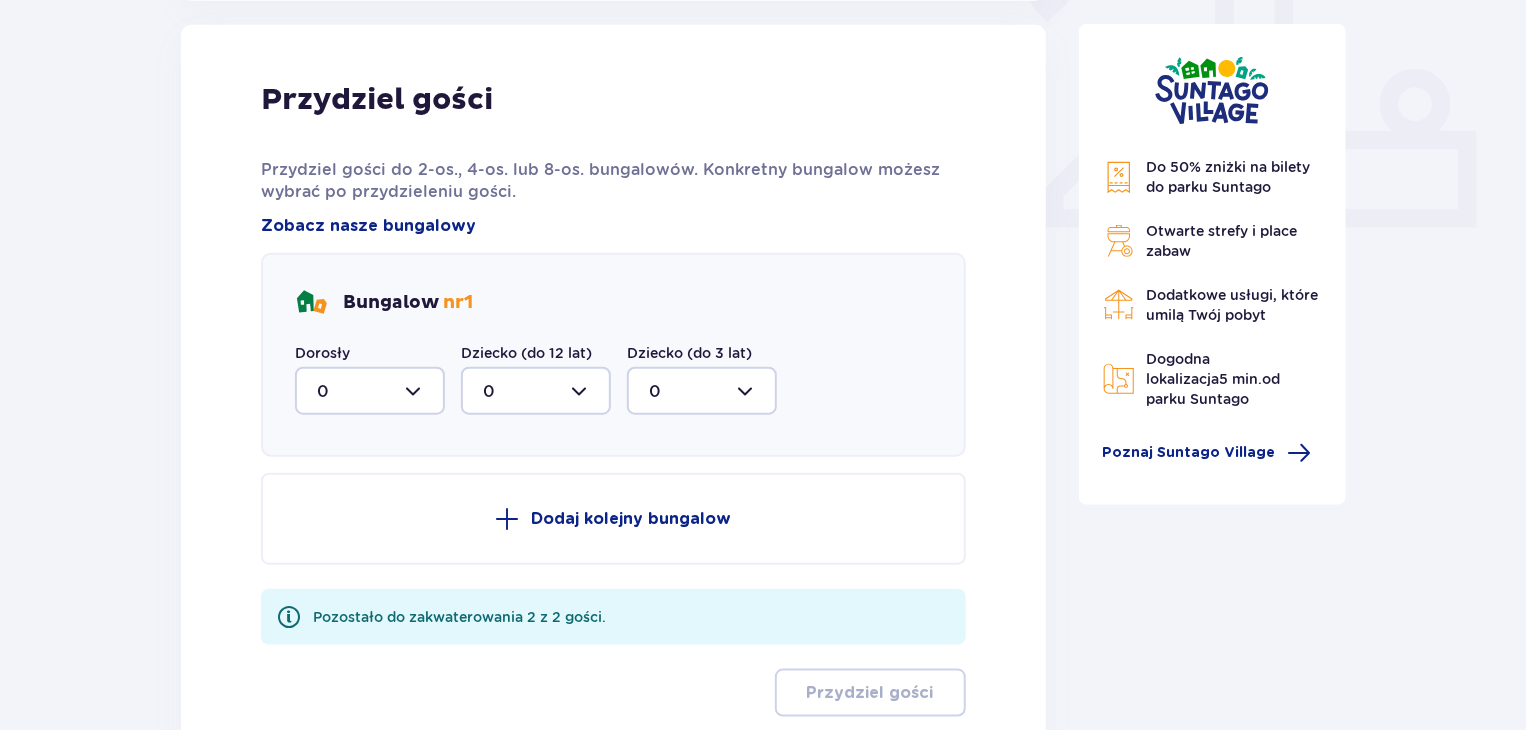 click at bounding box center [370, 391] 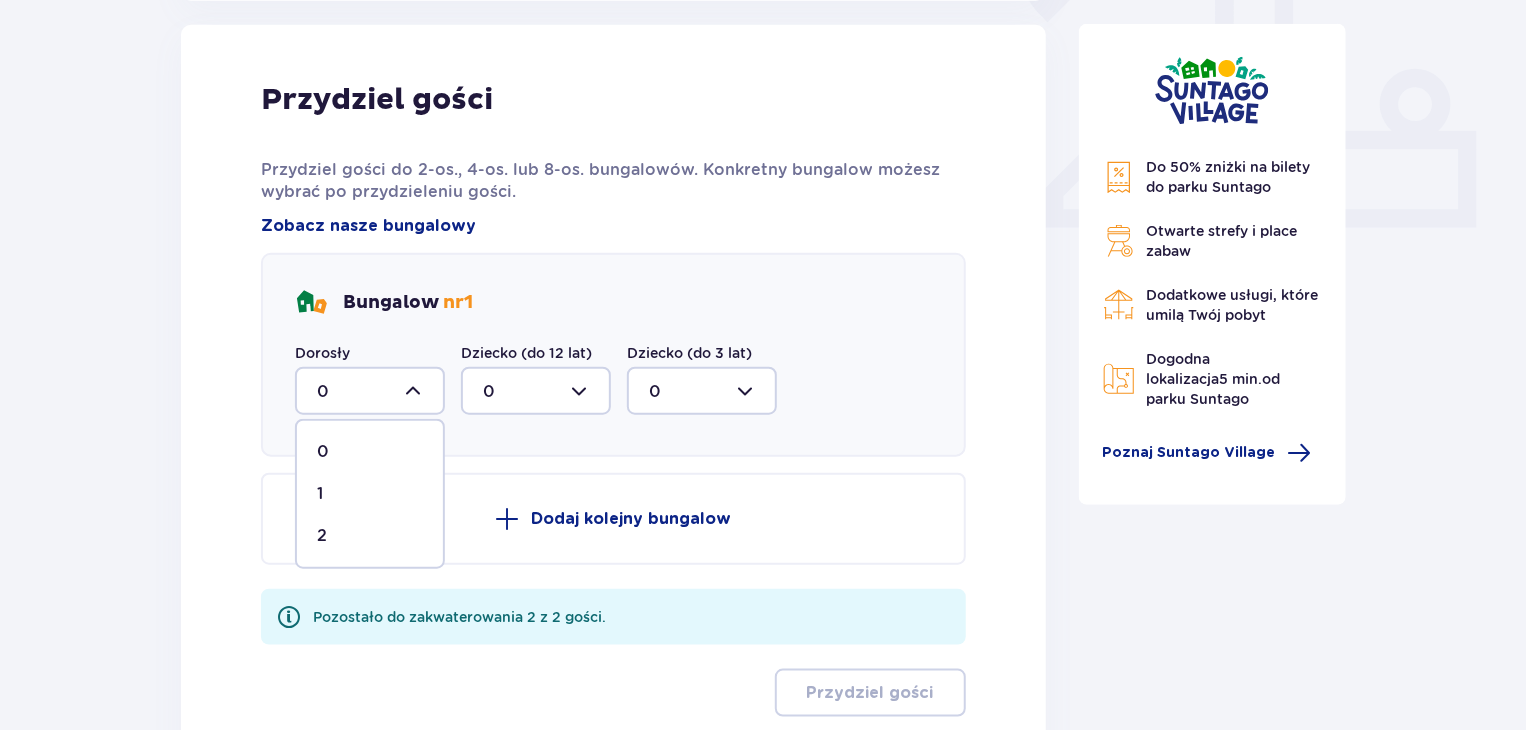 click on "2" at bounding box center (370, 536) 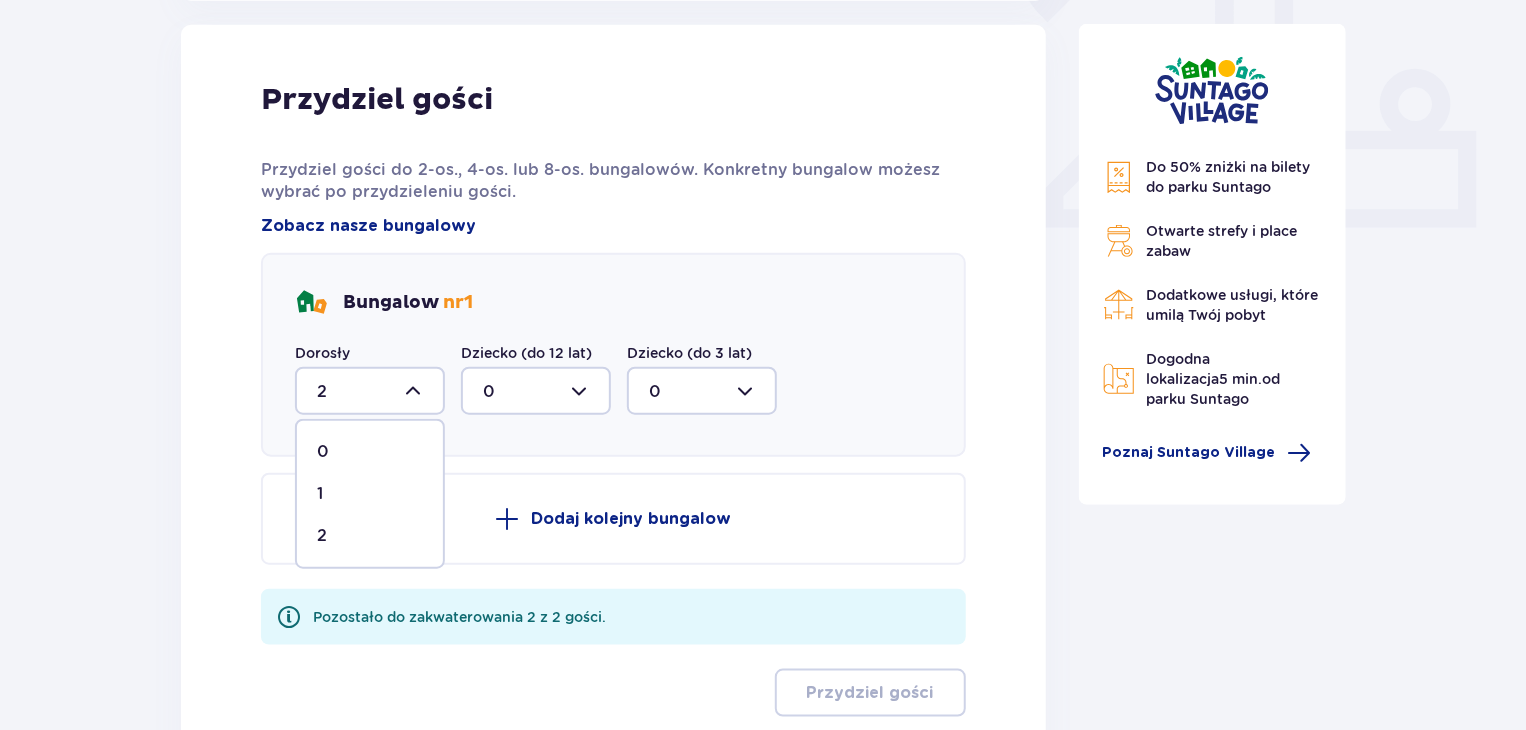scroll, scrollTop: 771, scrollLeft: 0, axis: vertical 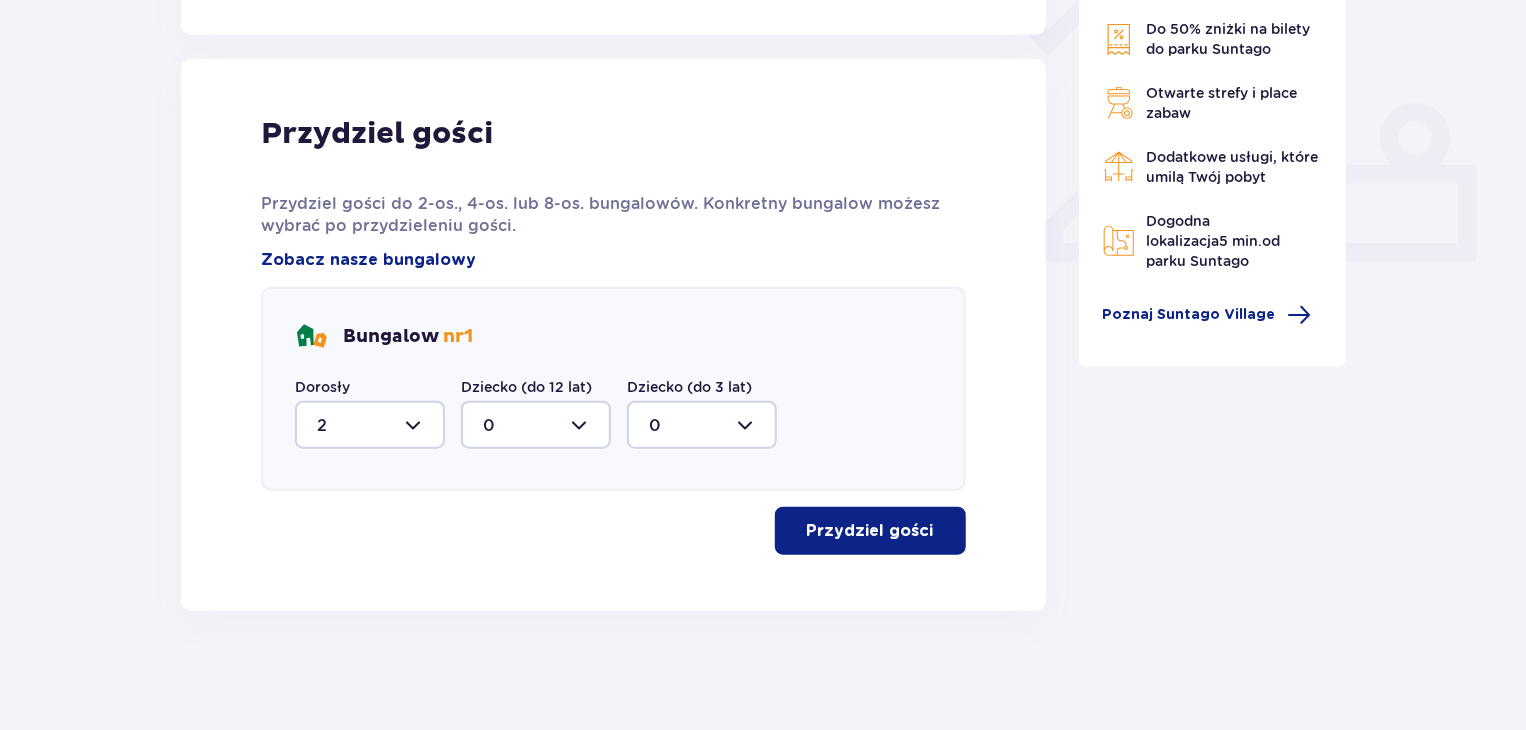 click on "Przydziel gości" at bounding box center [870, 531] 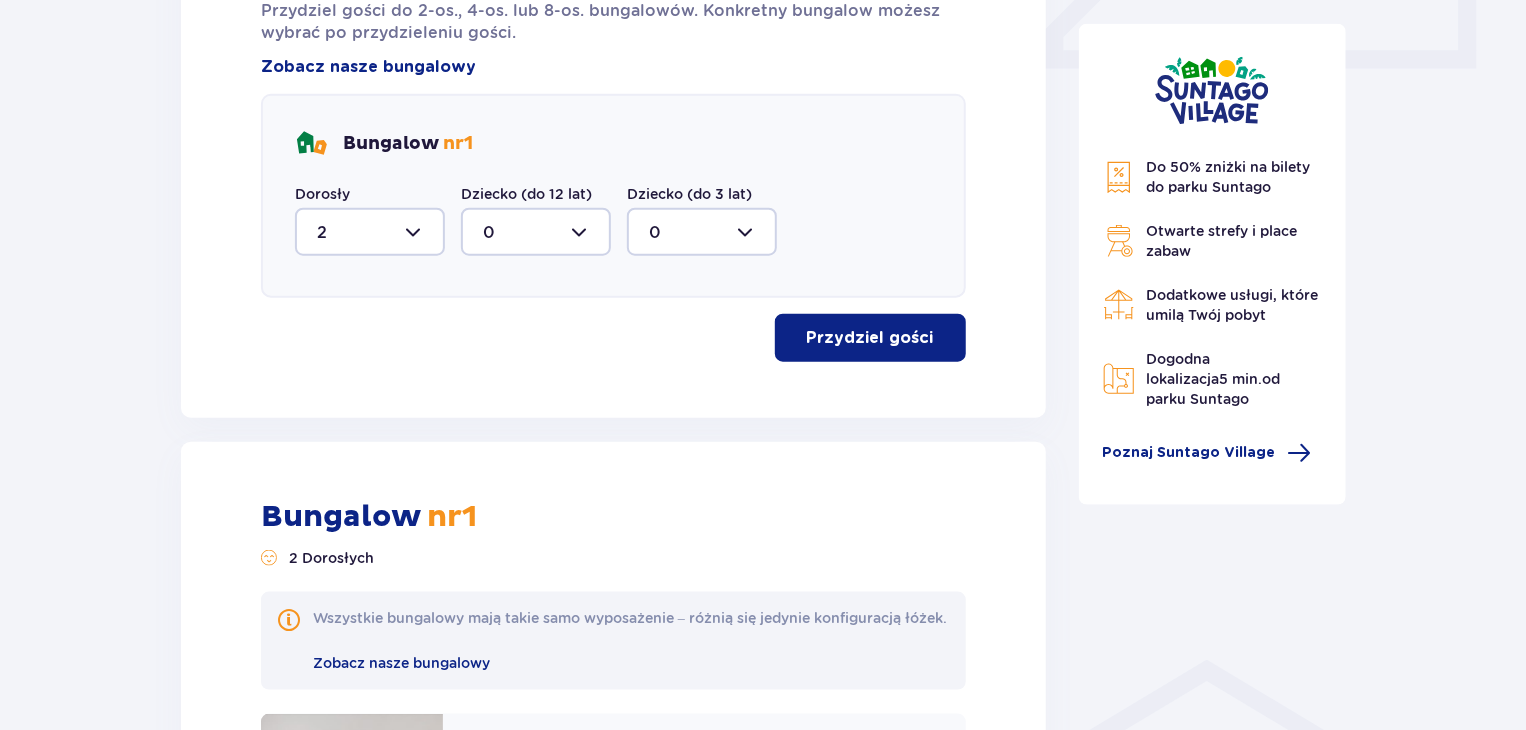 scroll, scrollTop: 880, scrollLeft: 0, axis: vertical 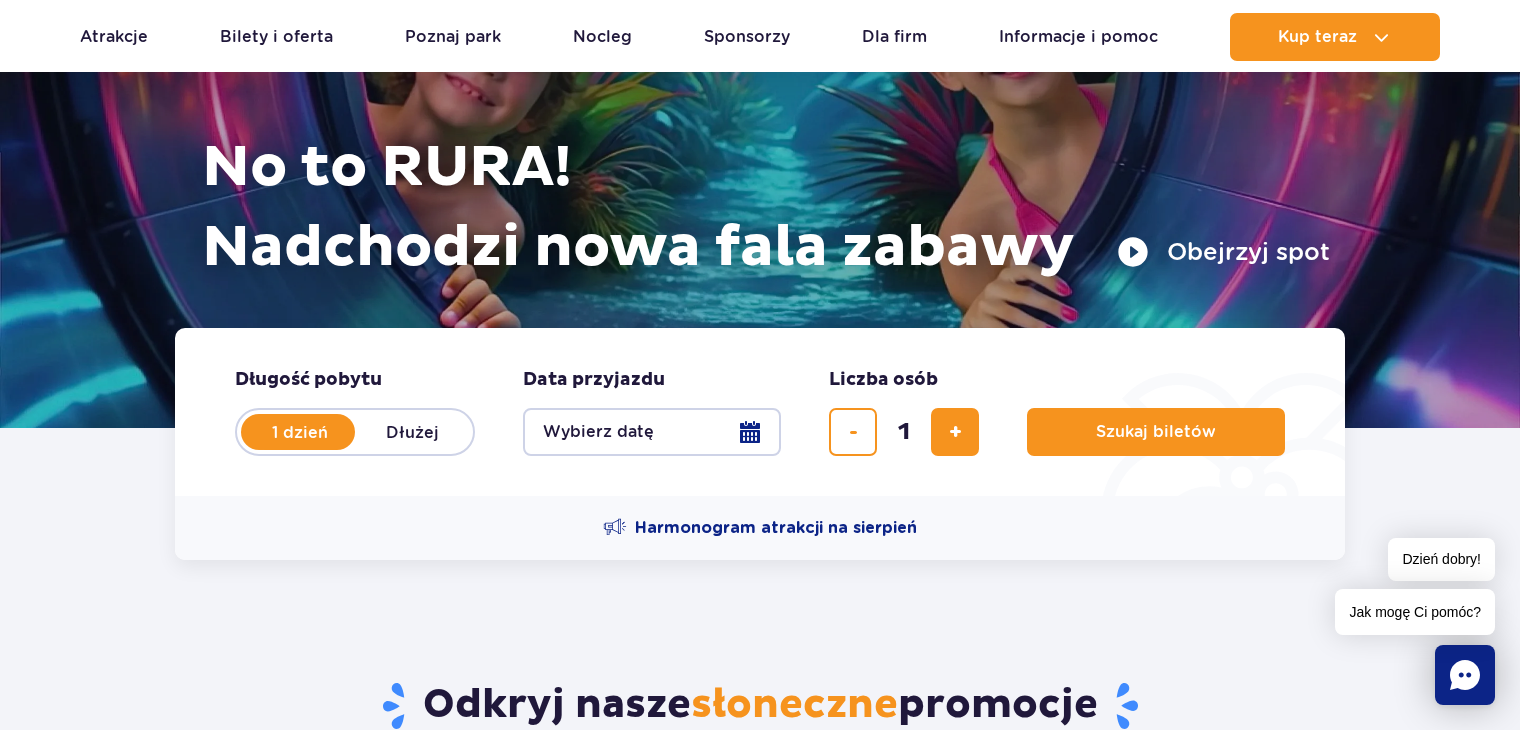 click on "Dłużej" at bounding box center [412, 432] 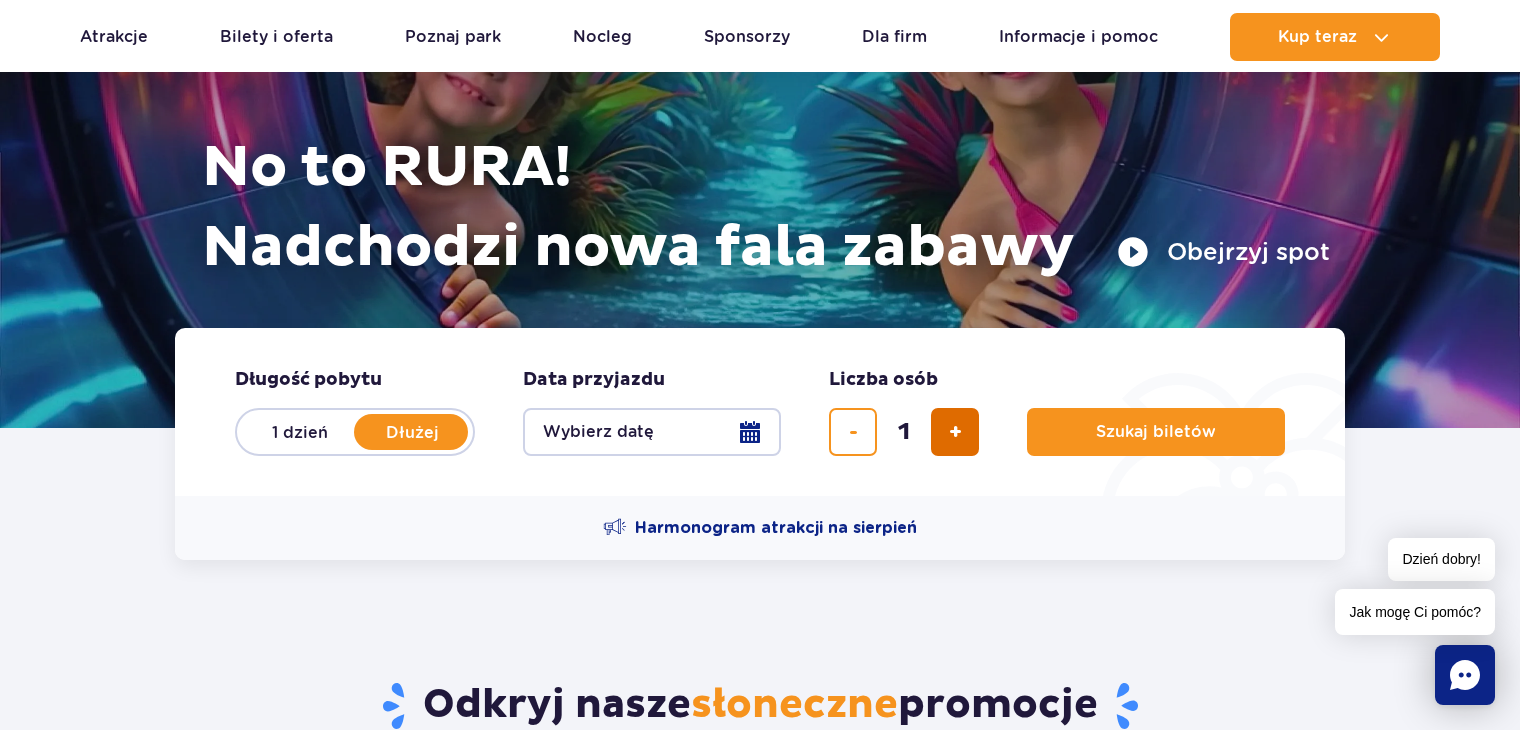 click at bounding box center [955, 432] 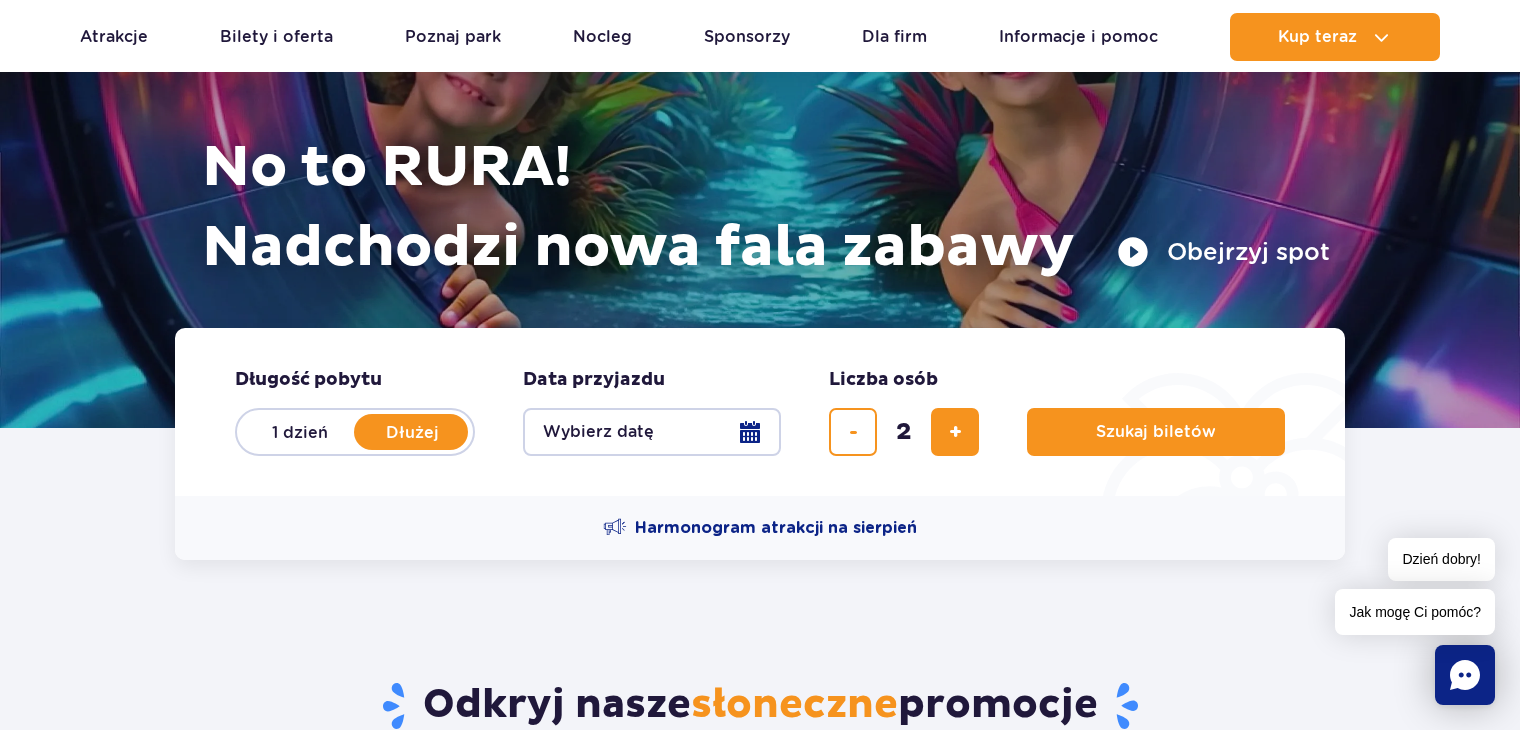 click on "Wybierz datę" at bounding box center (652, 432) 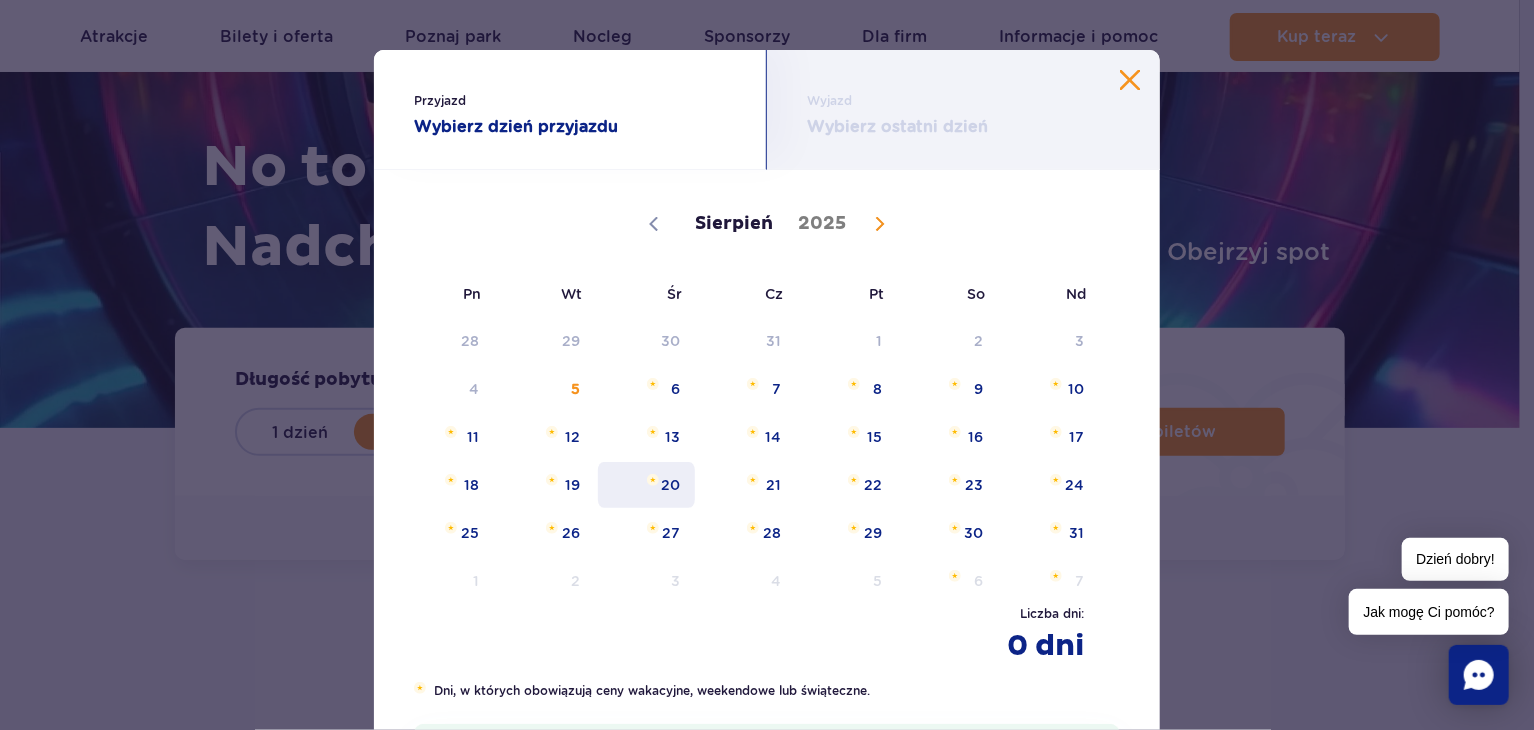 click on "20" at bounding box center (646, 485) 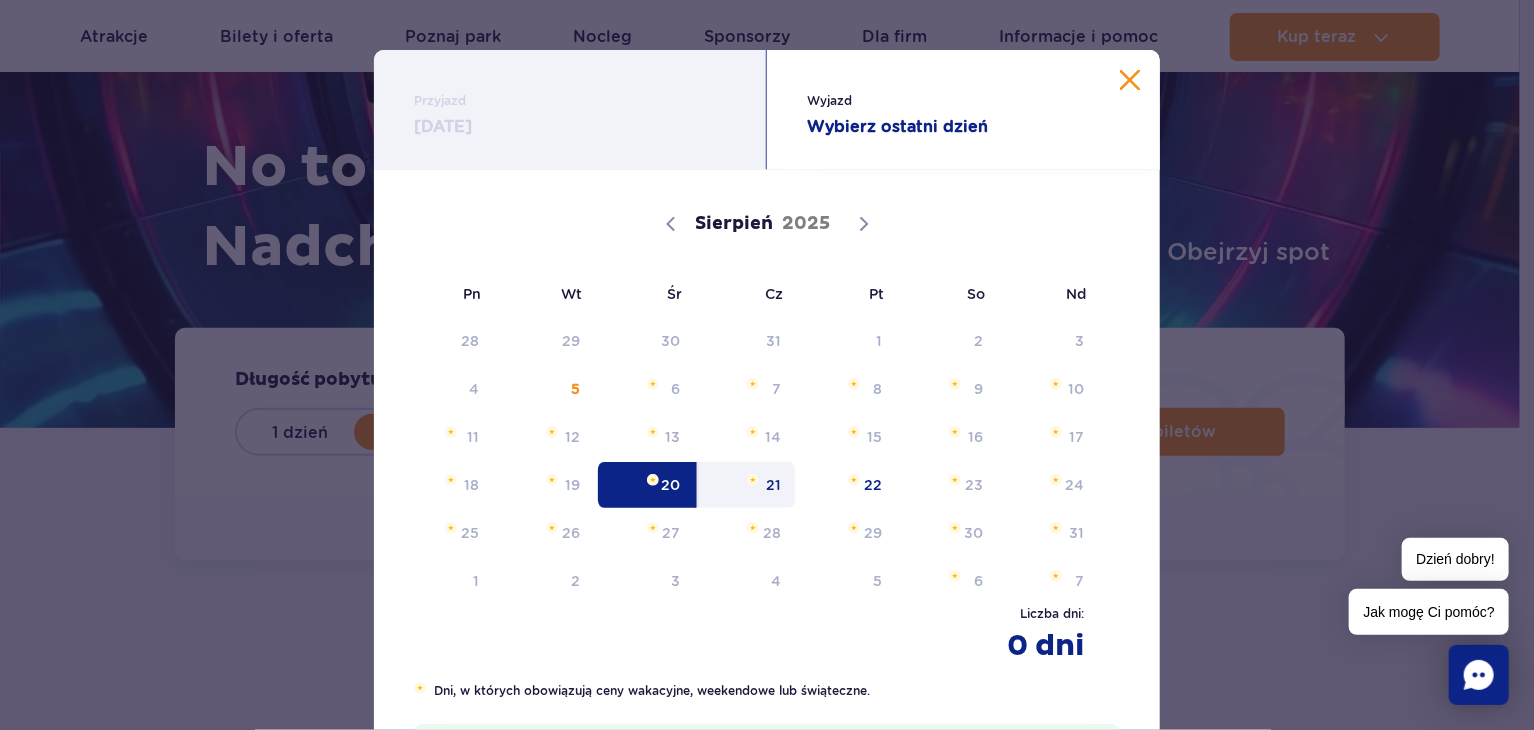 click on "21" at bounding box center [747, 485] 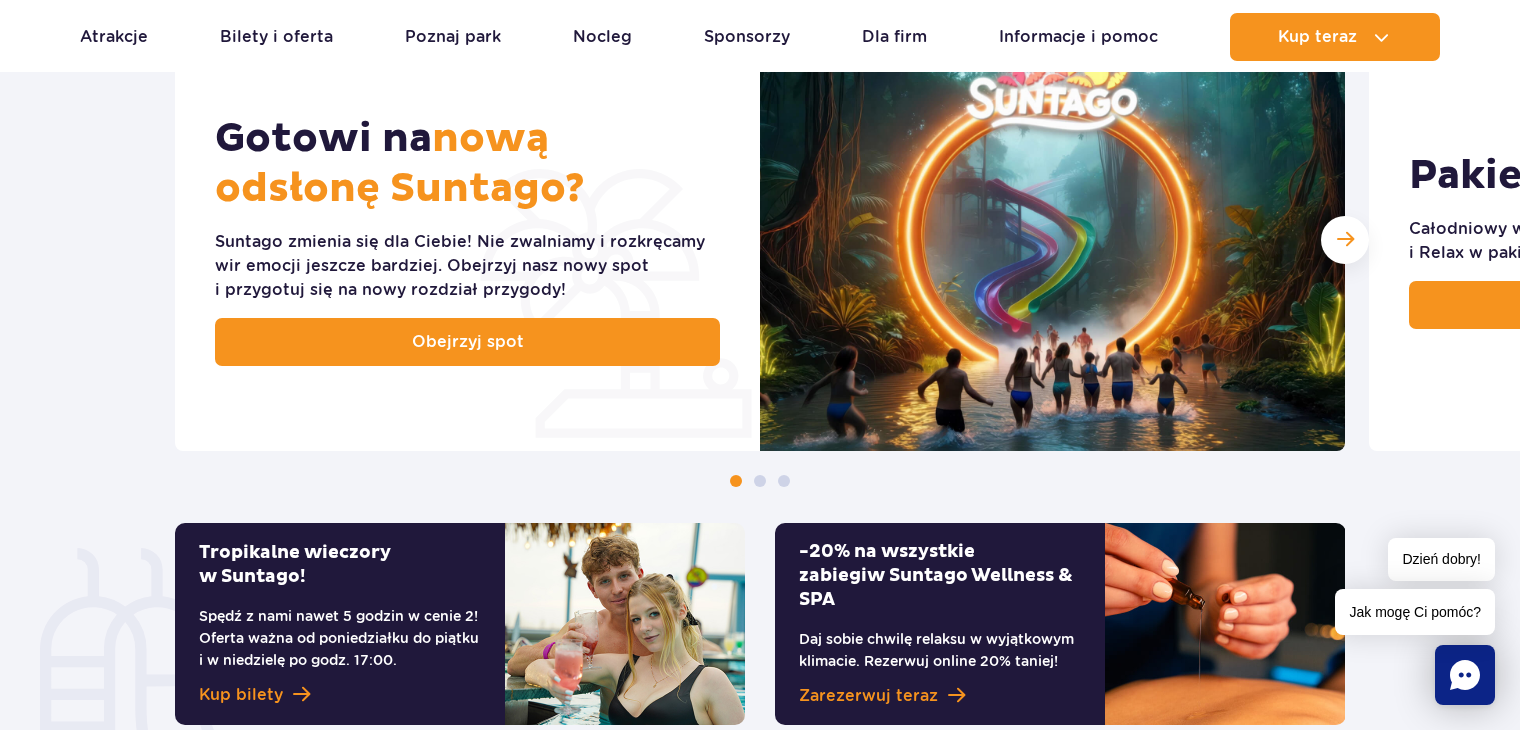 scroll, scrollTop: 900, scrollLeft: 0, axis: vertical 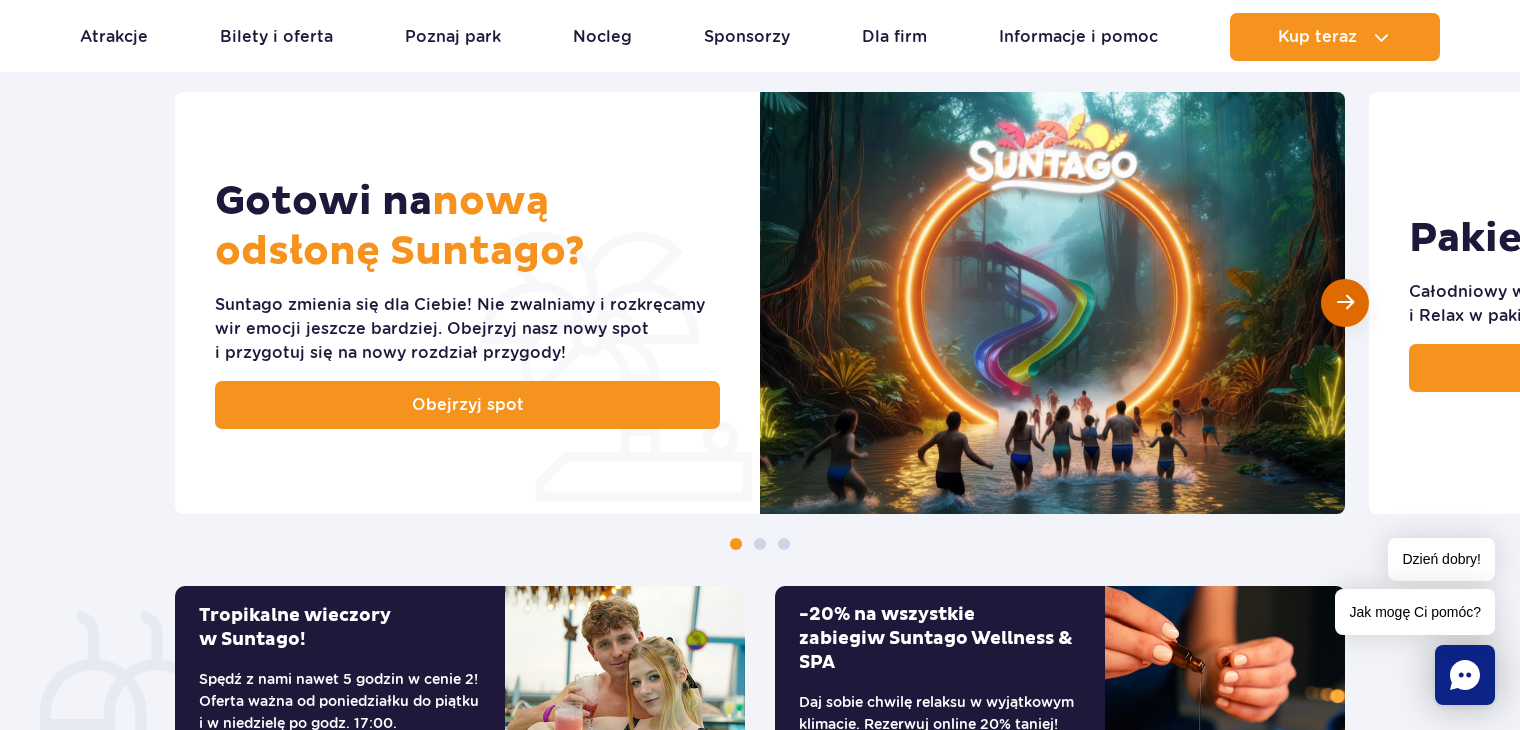 click at bounding box center [1345, 302] 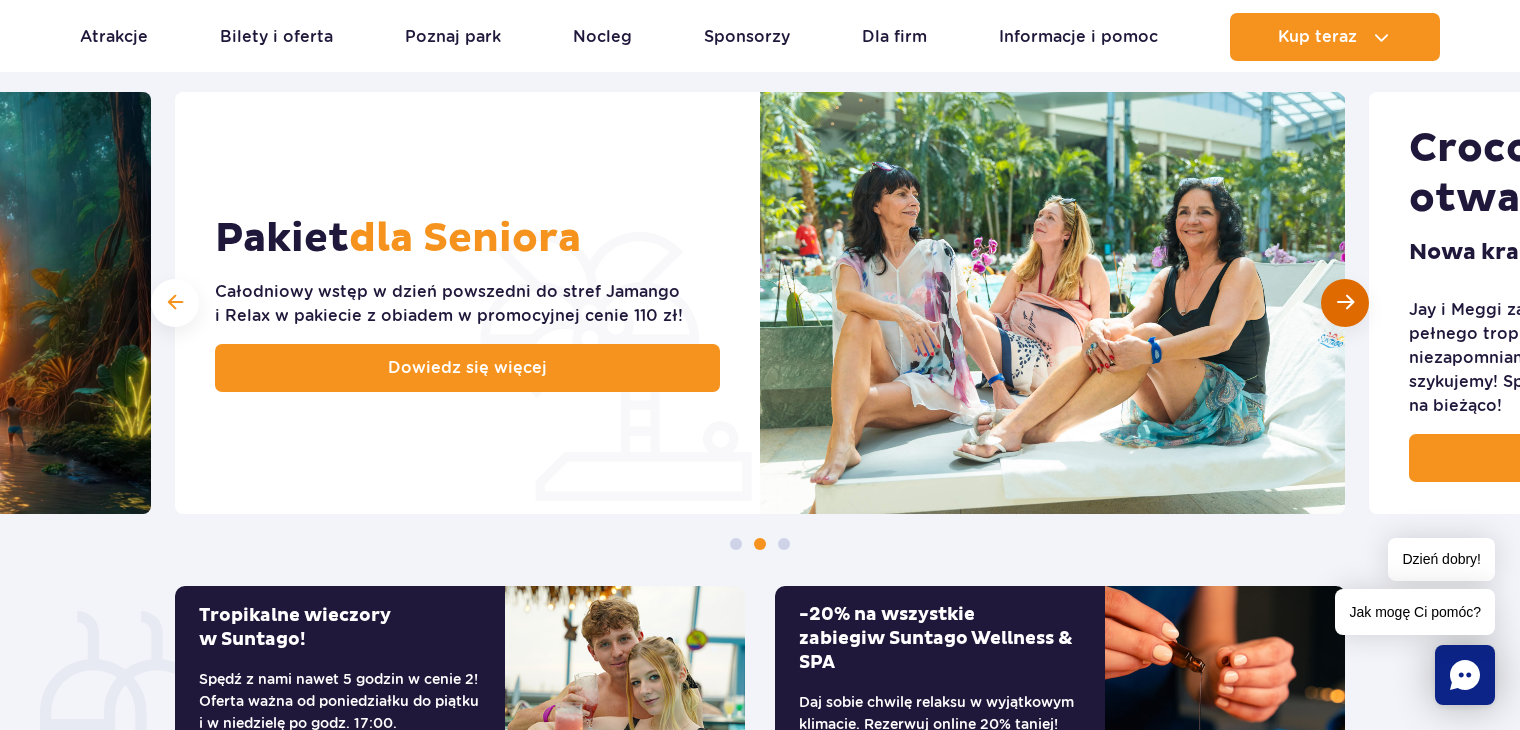 click at bounding box center [1345, 302] 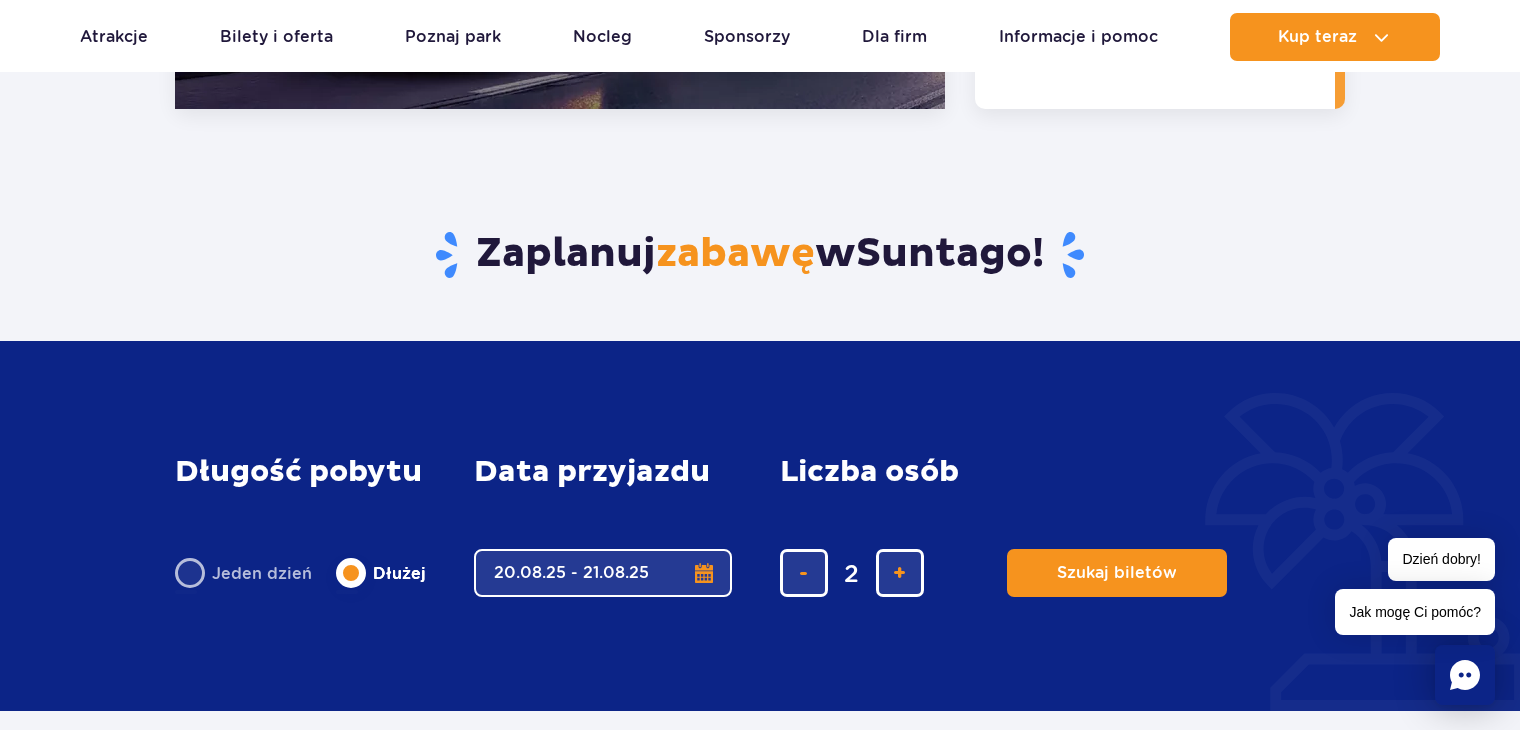 scroll, scrollTop: 3100, scrollLeft: 0, axis: vertical 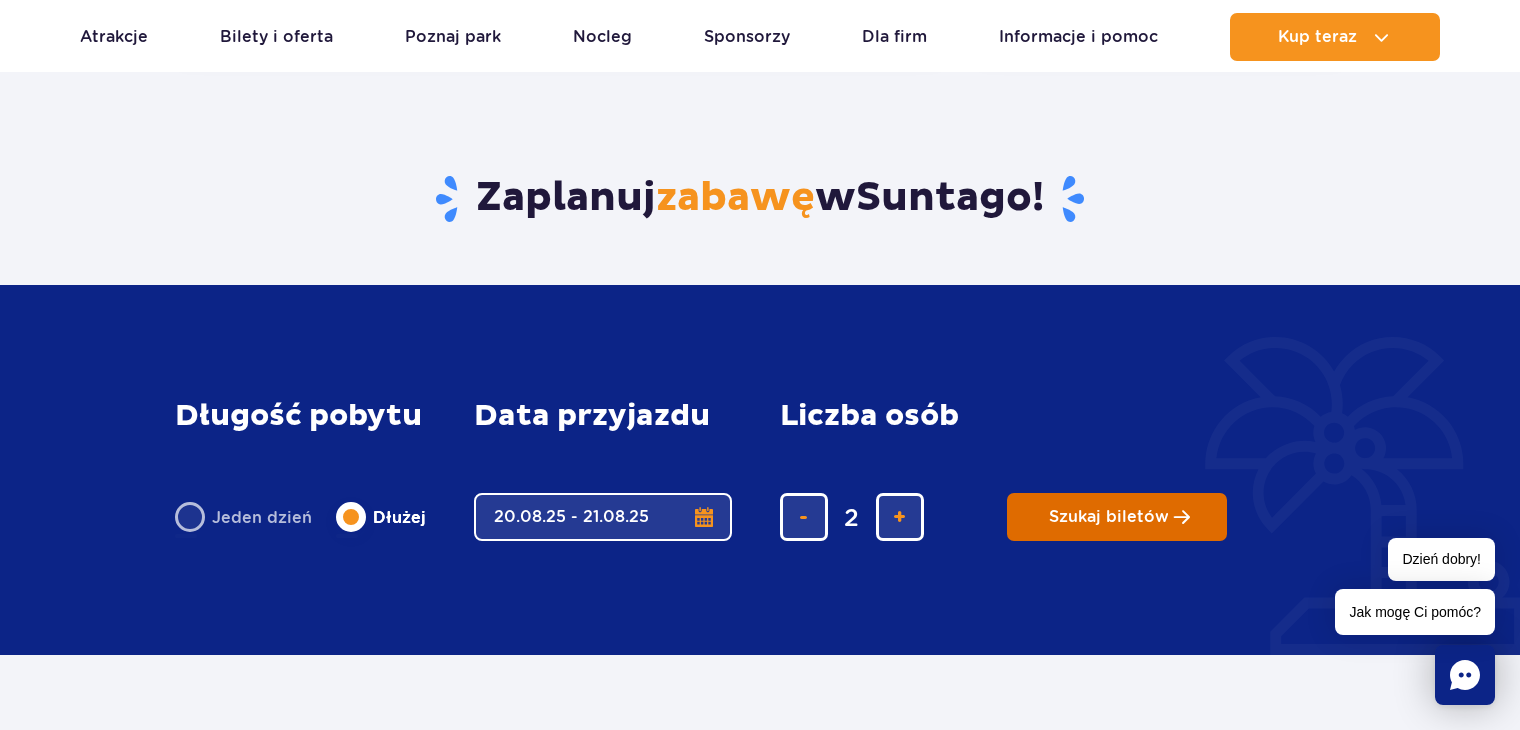 click on "Szukaj biletów" at bounding box center (1109, 517) 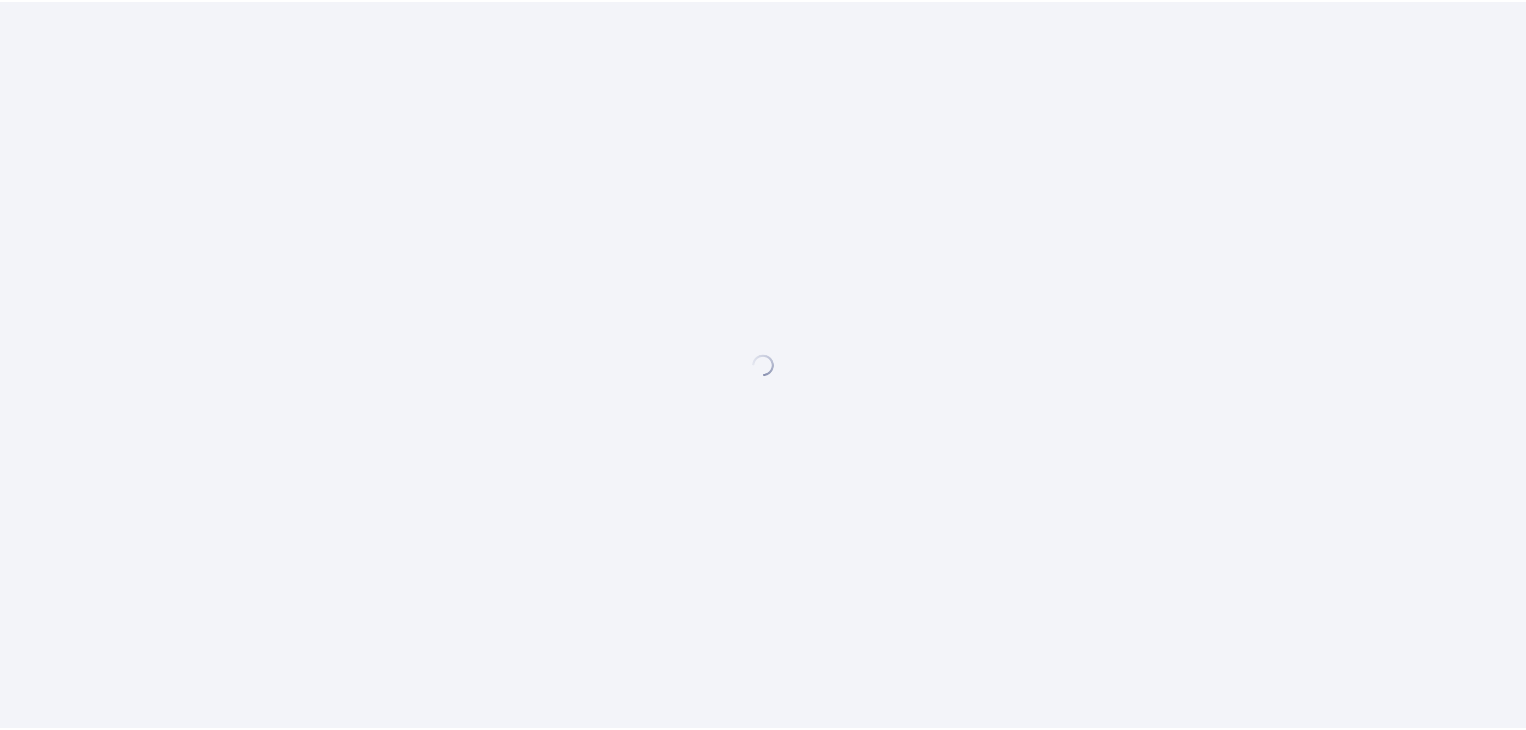 scroll, scrollTop: 0, scrollLeft: 0, axis: both 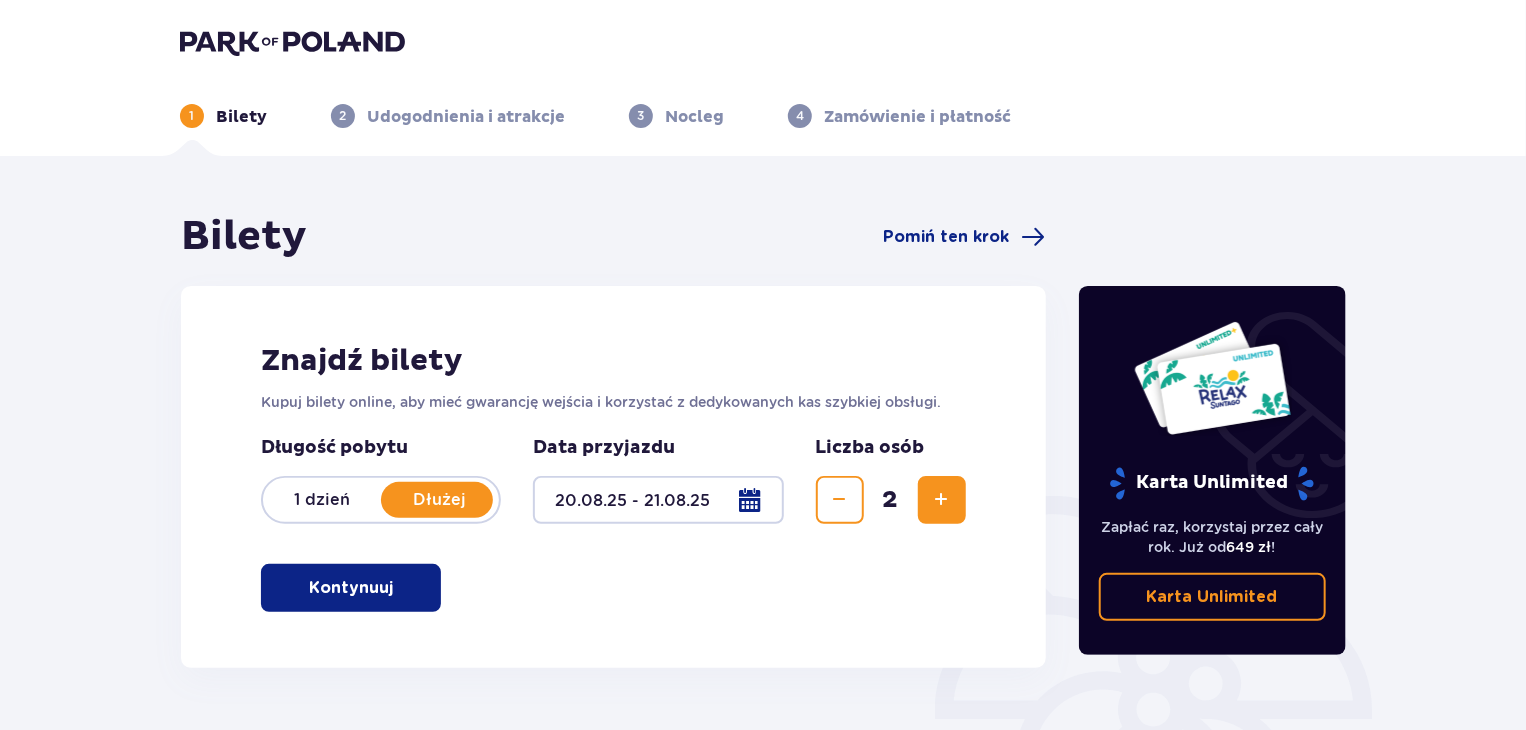 click on "Kontynuuj" at bounding box center [351, 588] 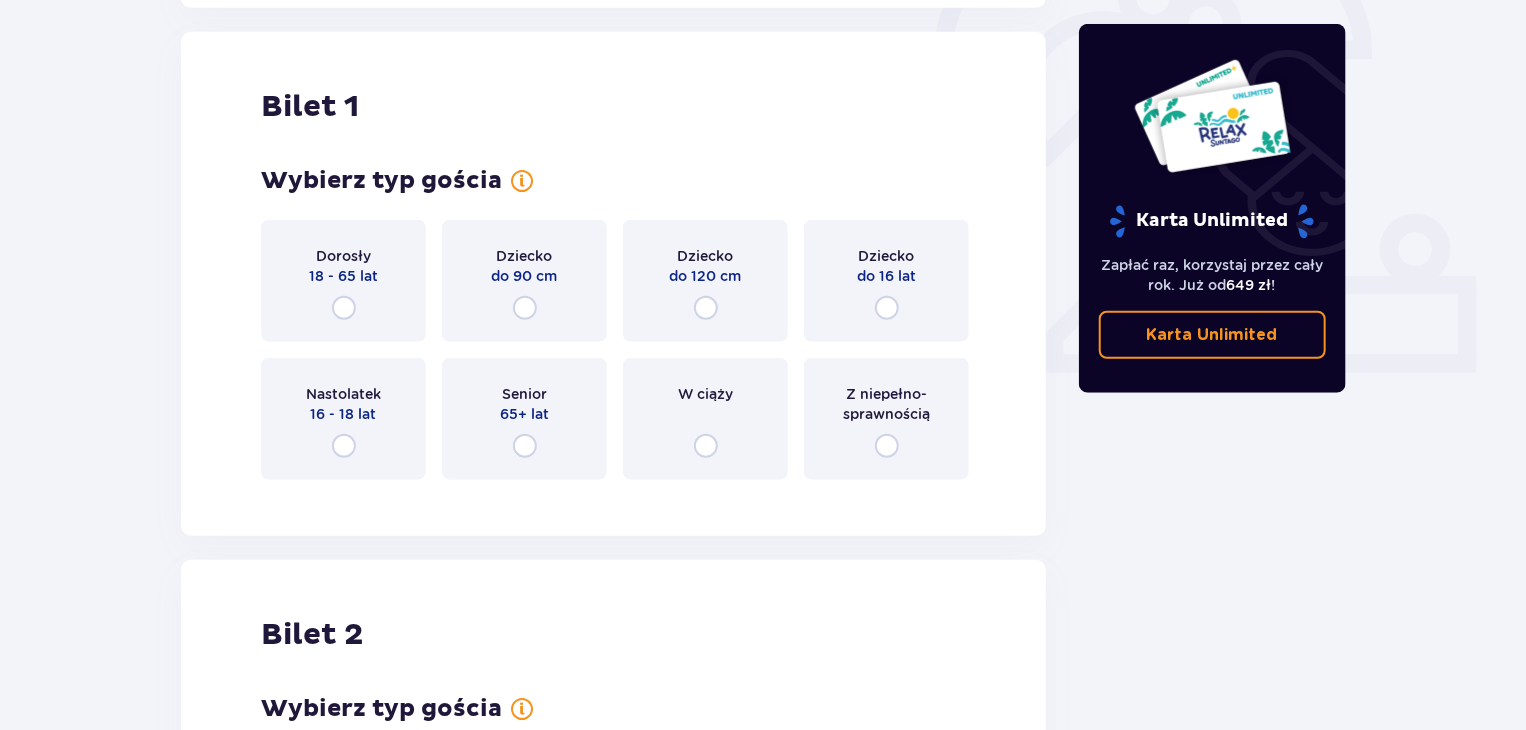 scroll, scrollTop: 668, scrollLeft: 0, axis: vertical 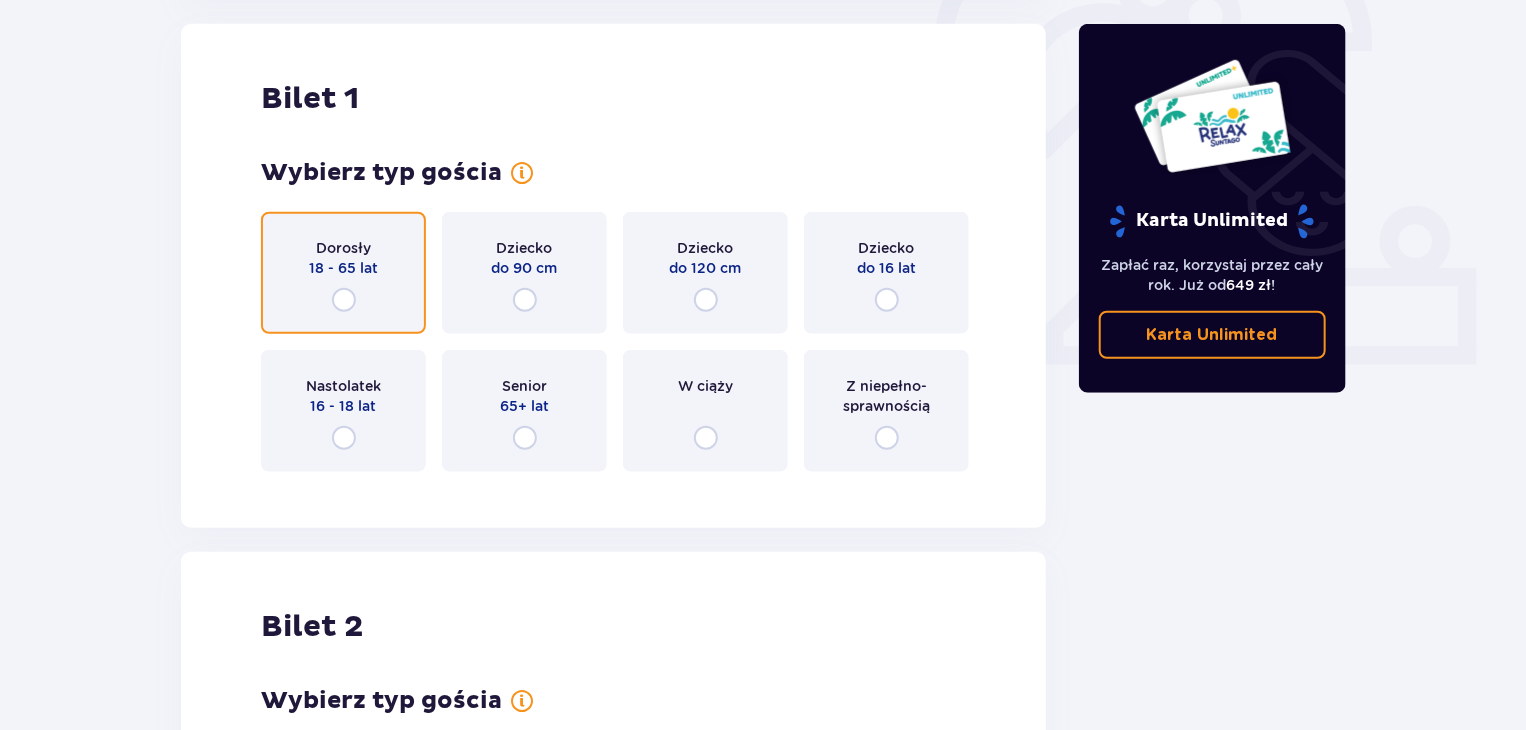 click at bounding box center [344, 300] 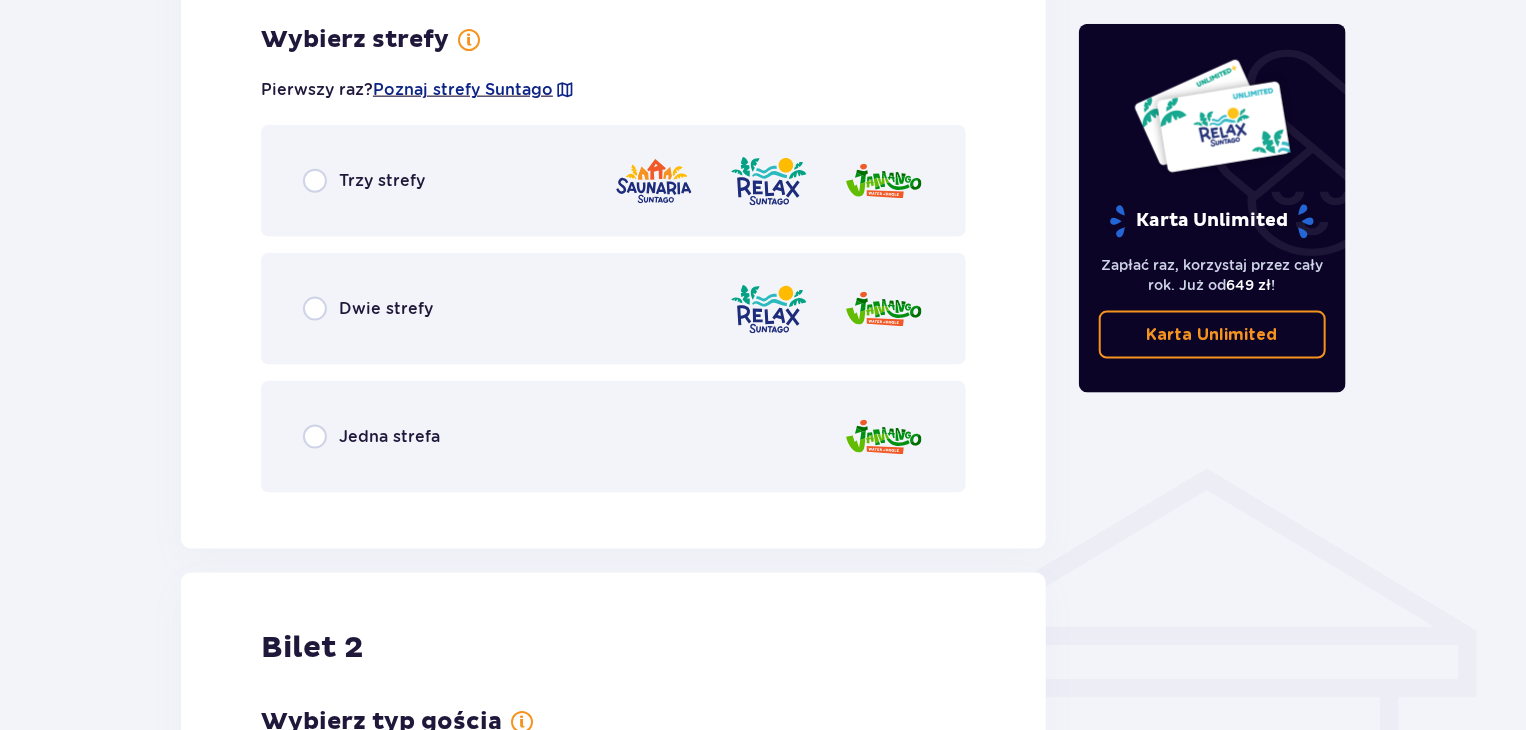 scroll, scrollTop: 1156, scrollLeft: 0, axis: vertical 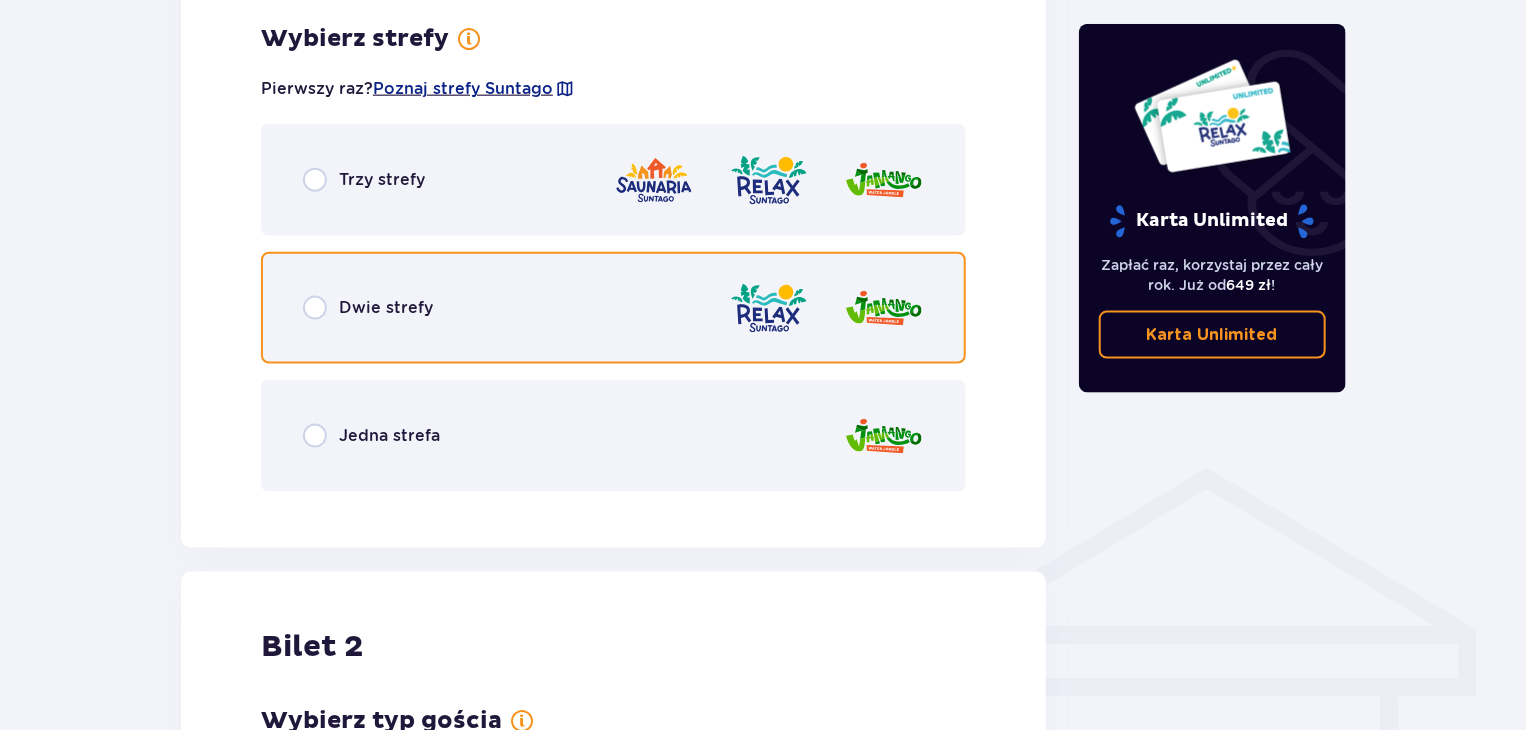 click at bounding box center (315, 308) 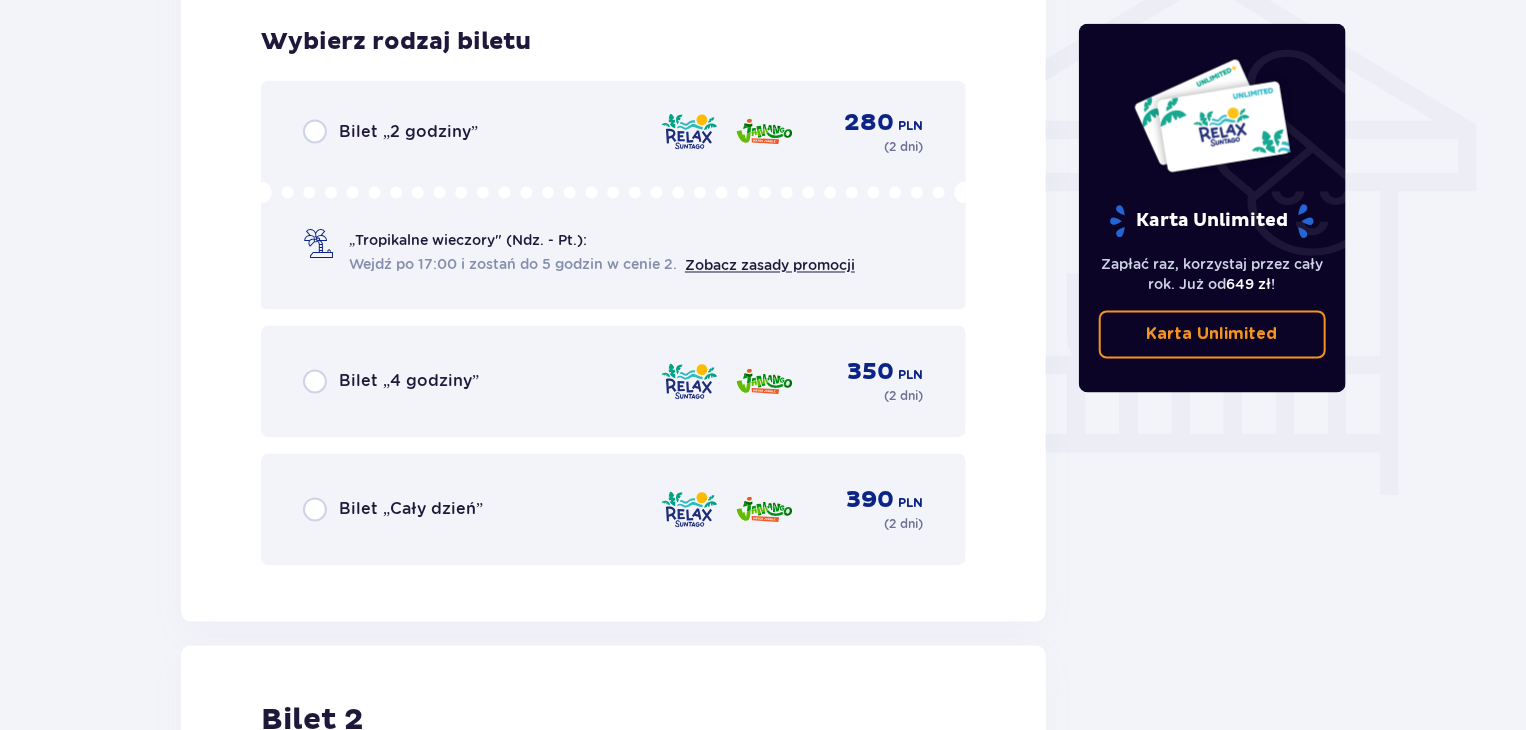 scroll, scrollTop: 1664, scrollLeft: 0, axis: vertical 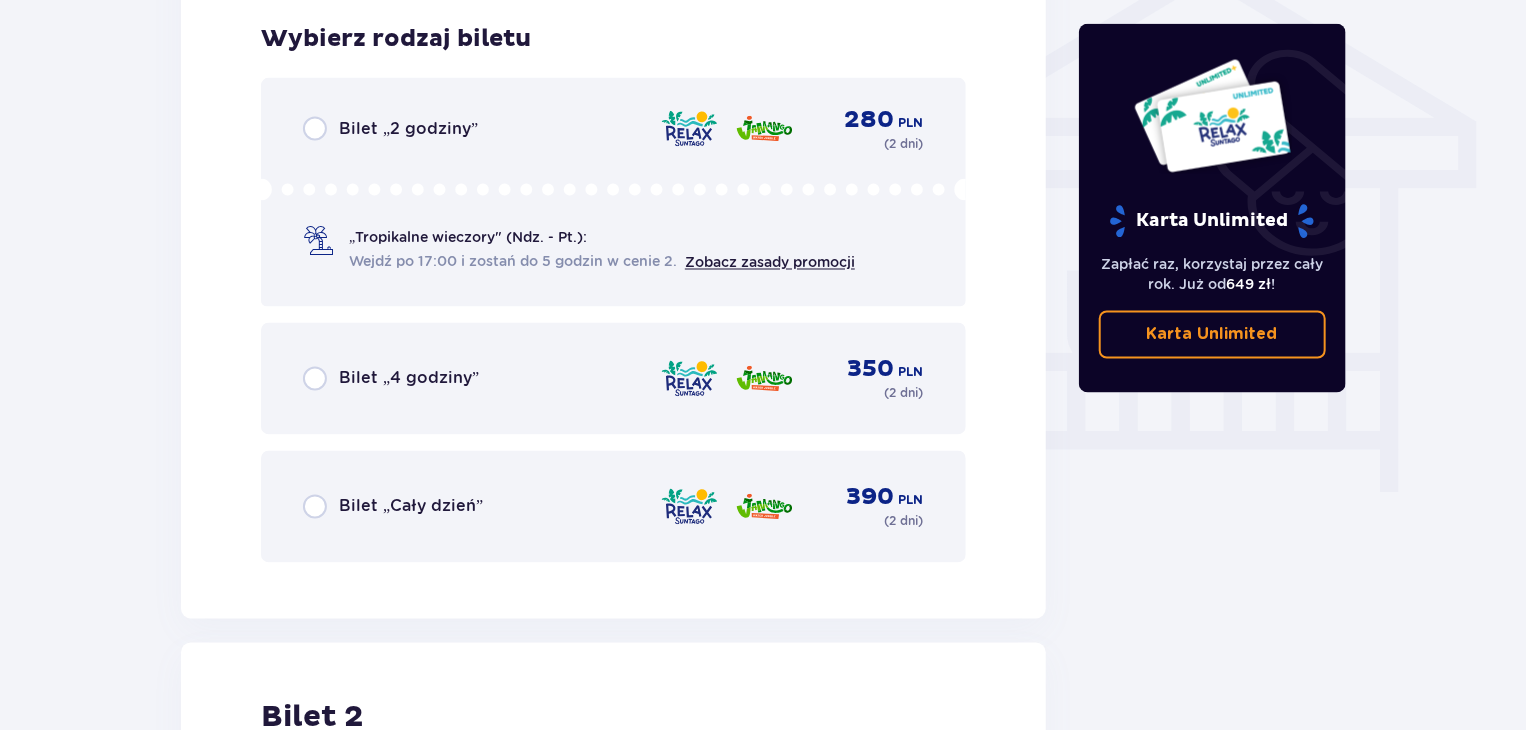 click on "Bilet „Cały dzień”" at bounding box center (393, 507) 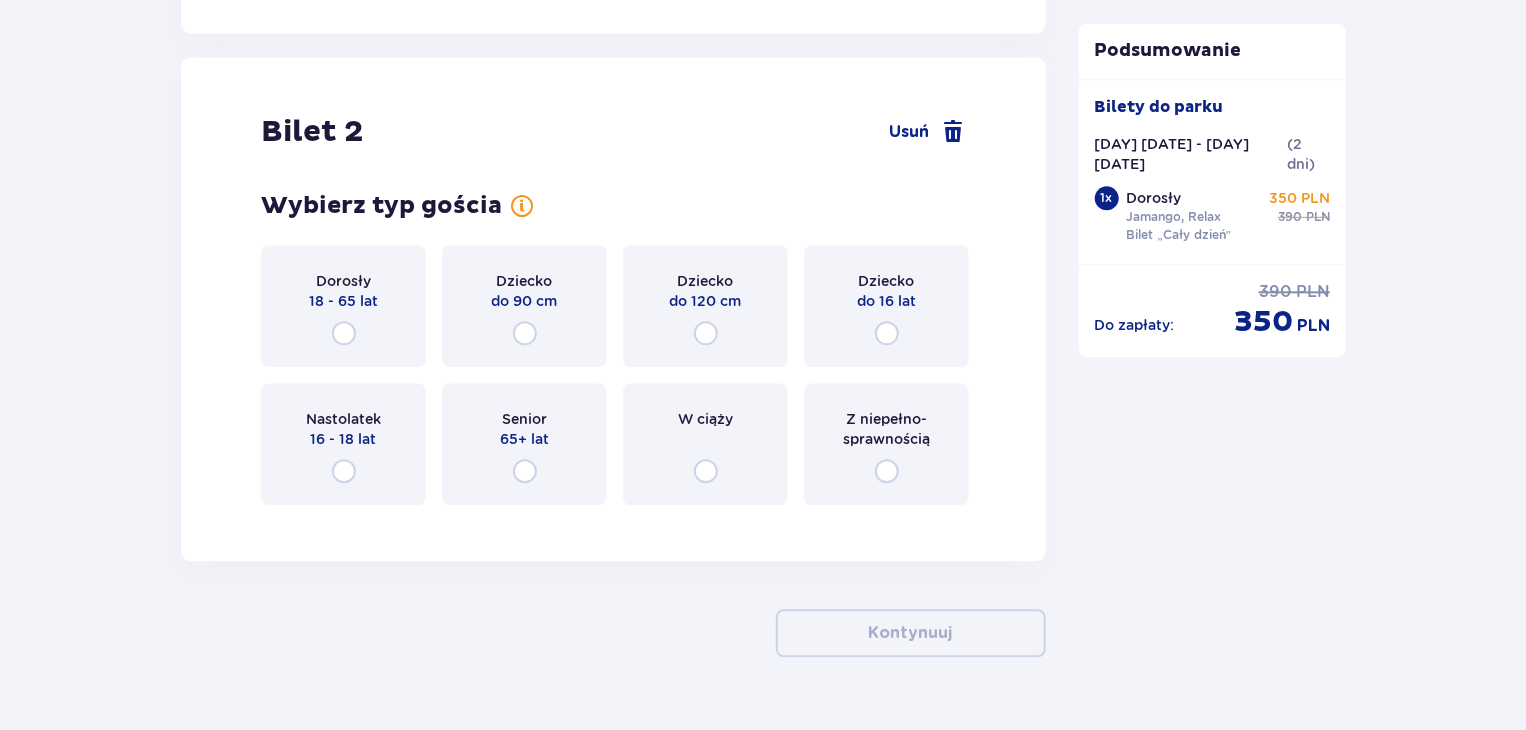 scroll, scrollTop: 2281, scrollLeft: 0, axis: vertical 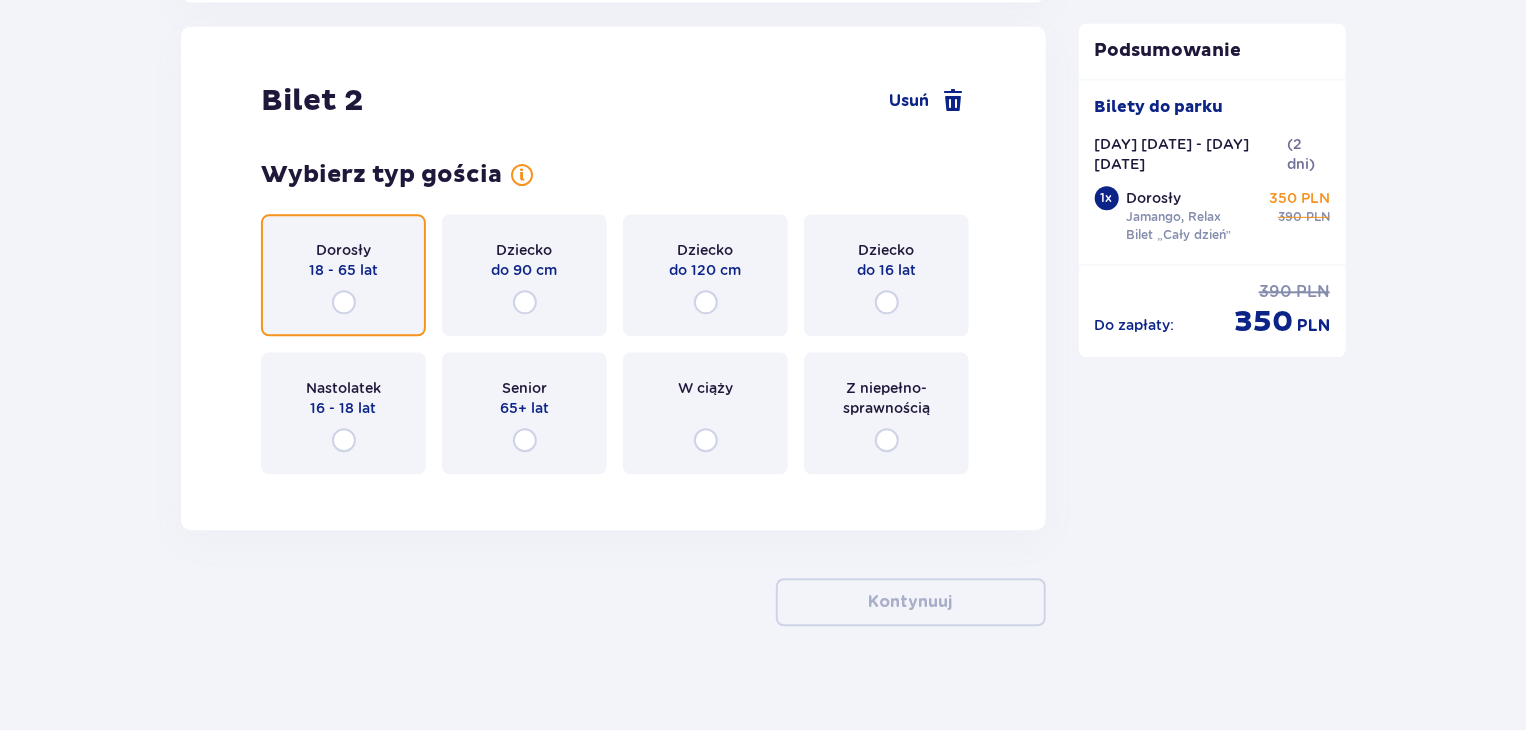 click at bounding box center (344, 302) 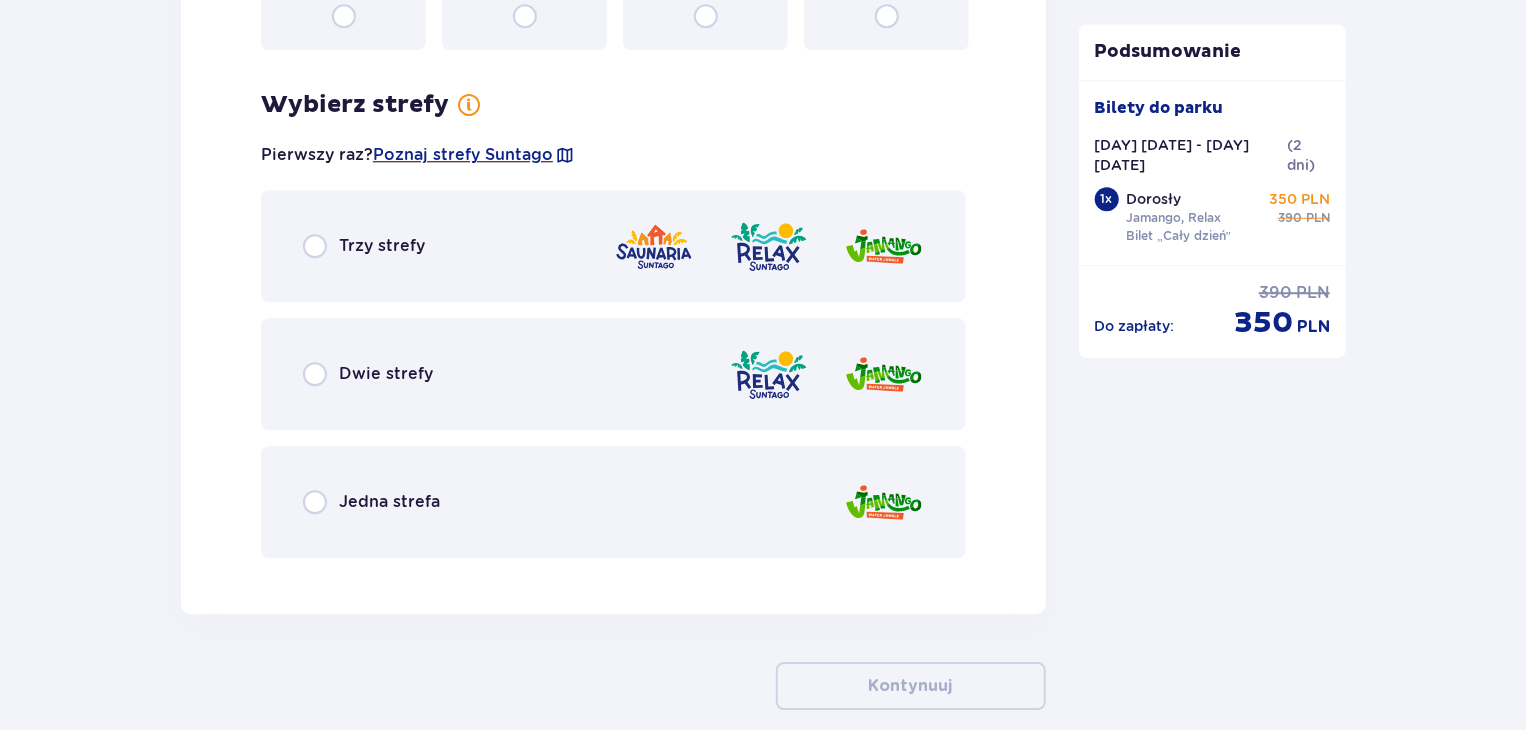scroll, scrollTop: 2704, scrollLeft: 0, axis: vertical 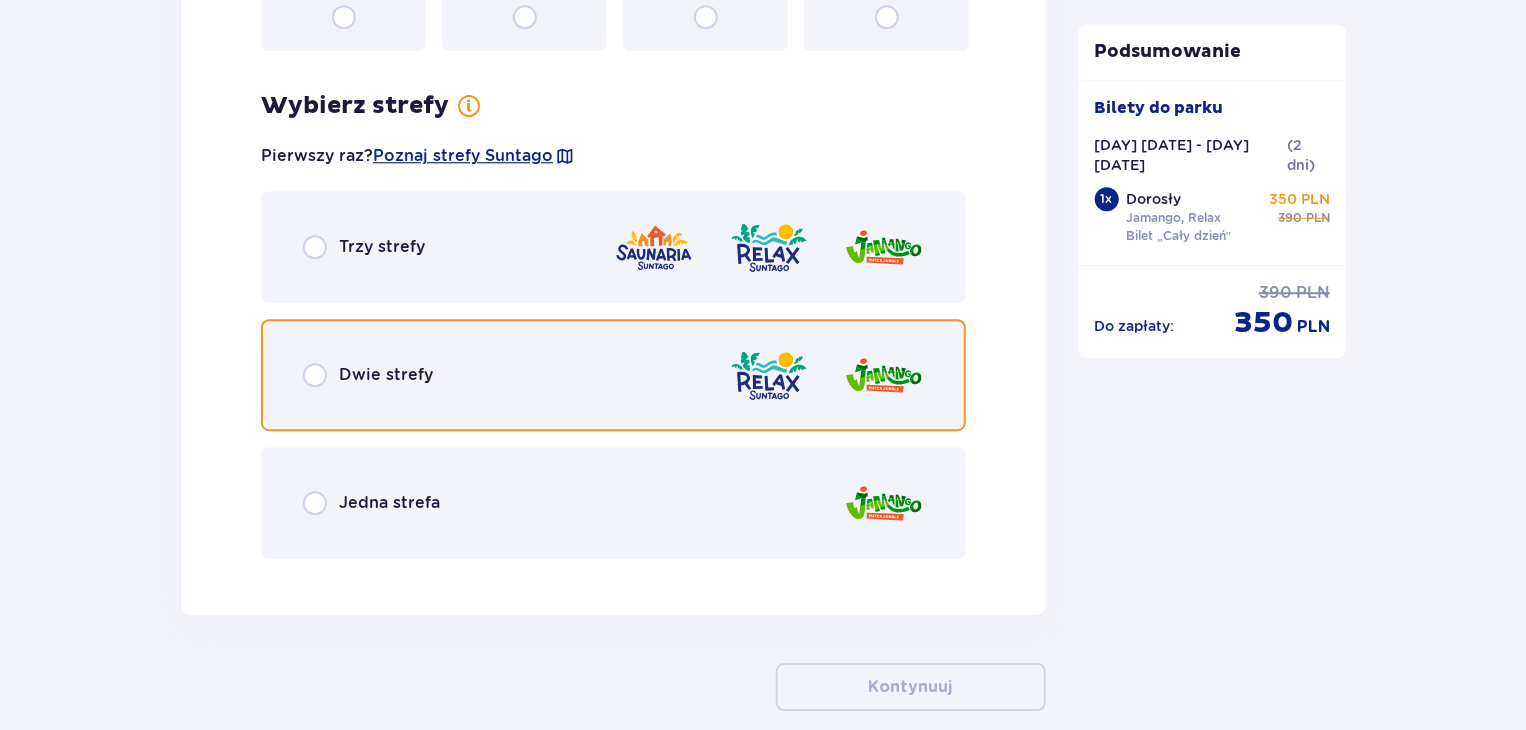click at bounding box center [315, 375] 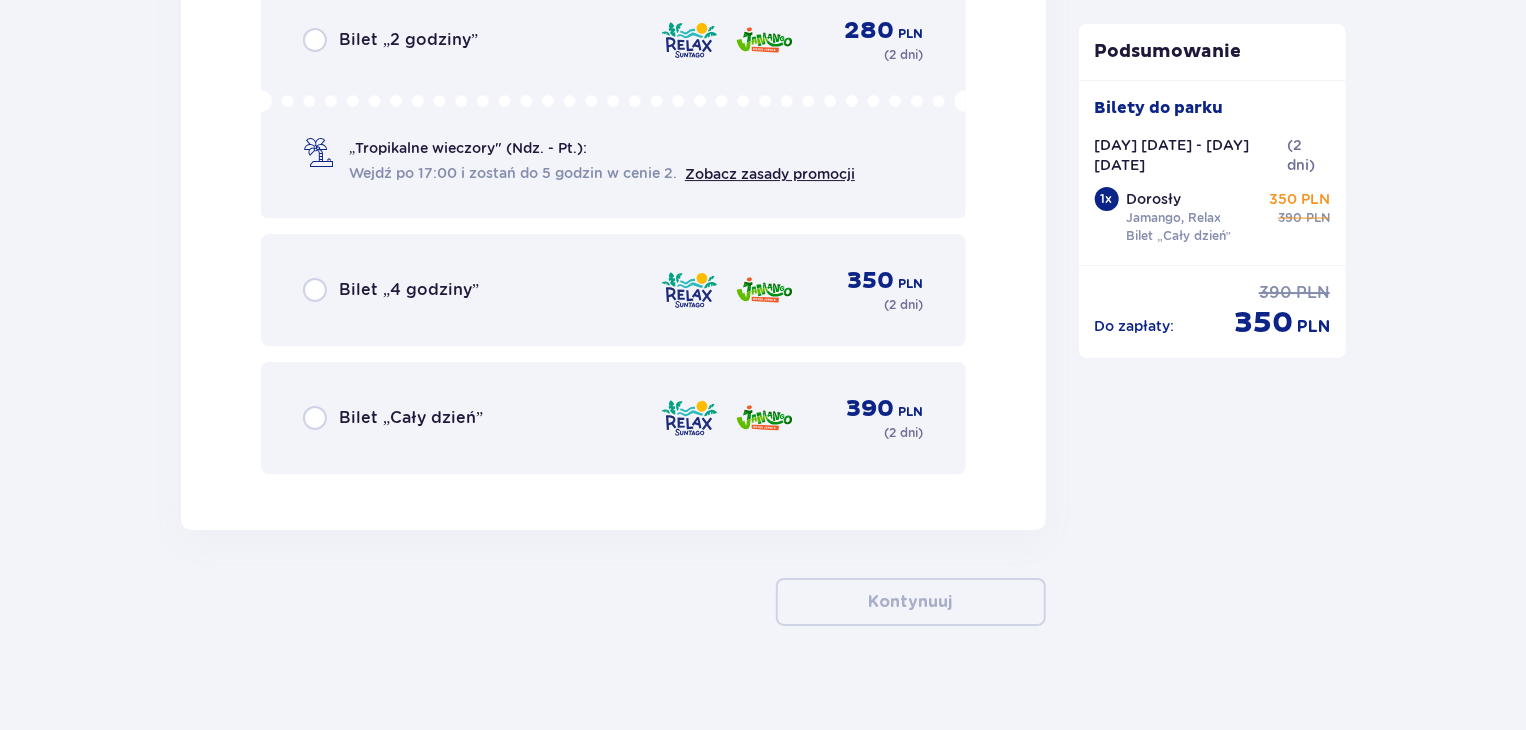 scroll, scrollTop: 3377, scrollLeft: 0, axis: vertical 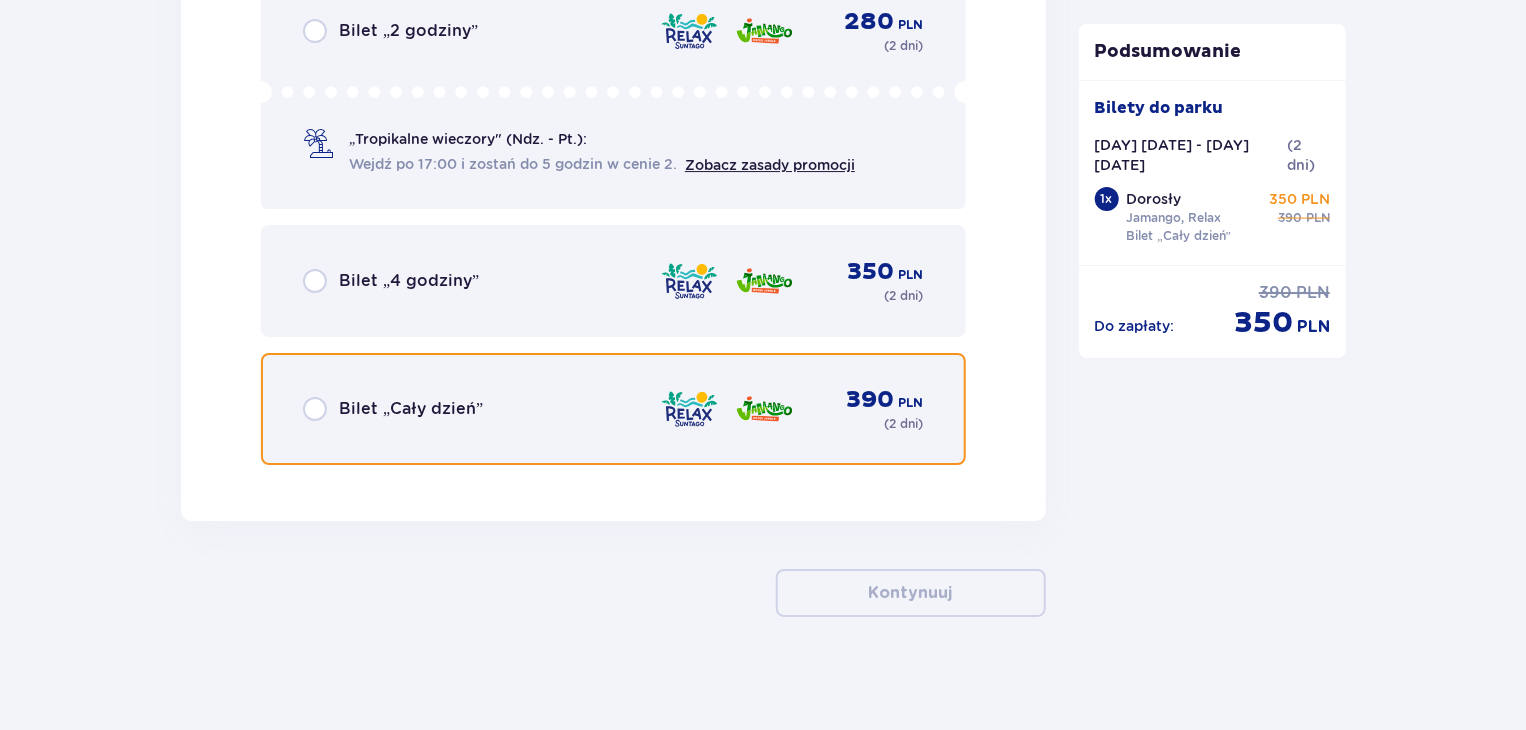 click at bounding box center [315, 409] 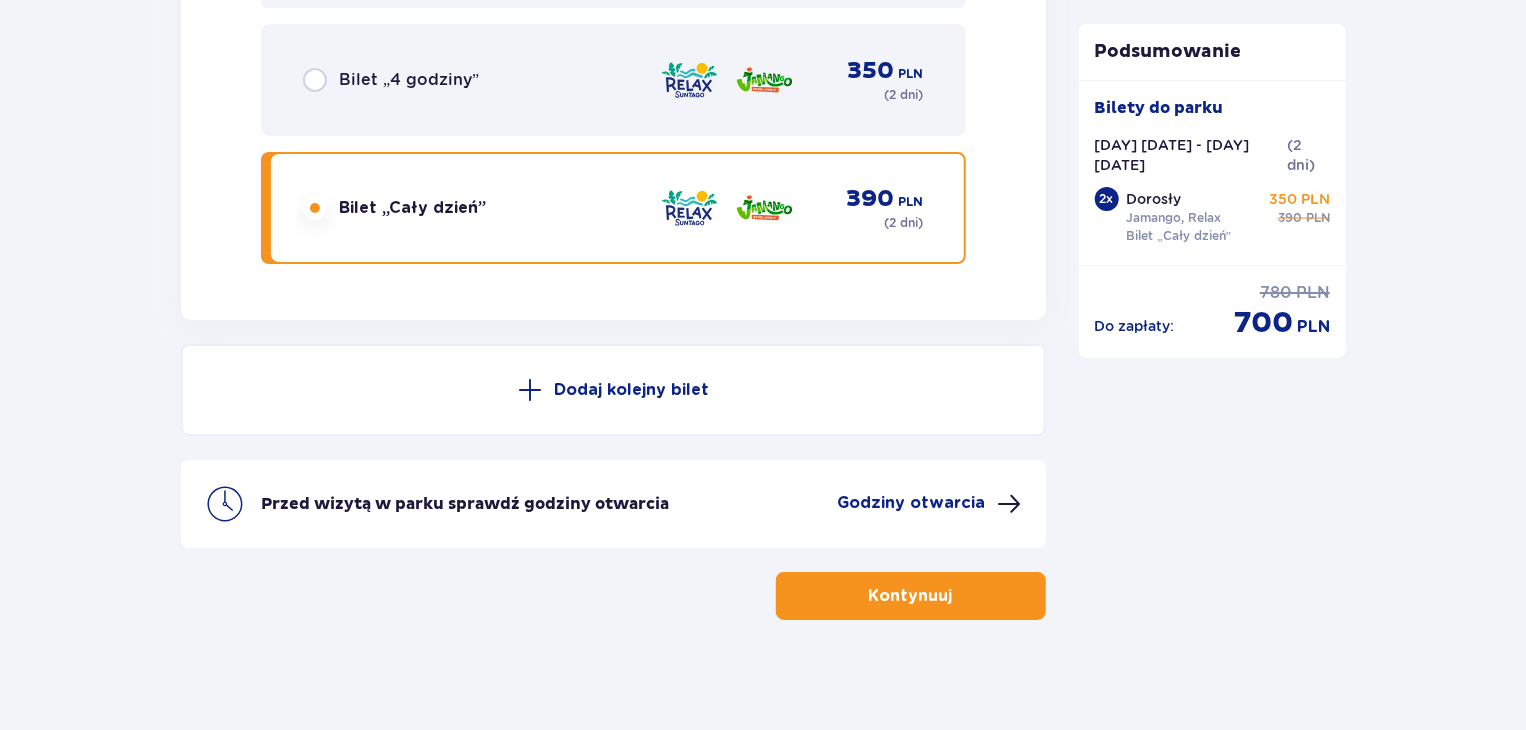 scroll, scrollTop: 3585, scrollLeft: 0, axis: vertical 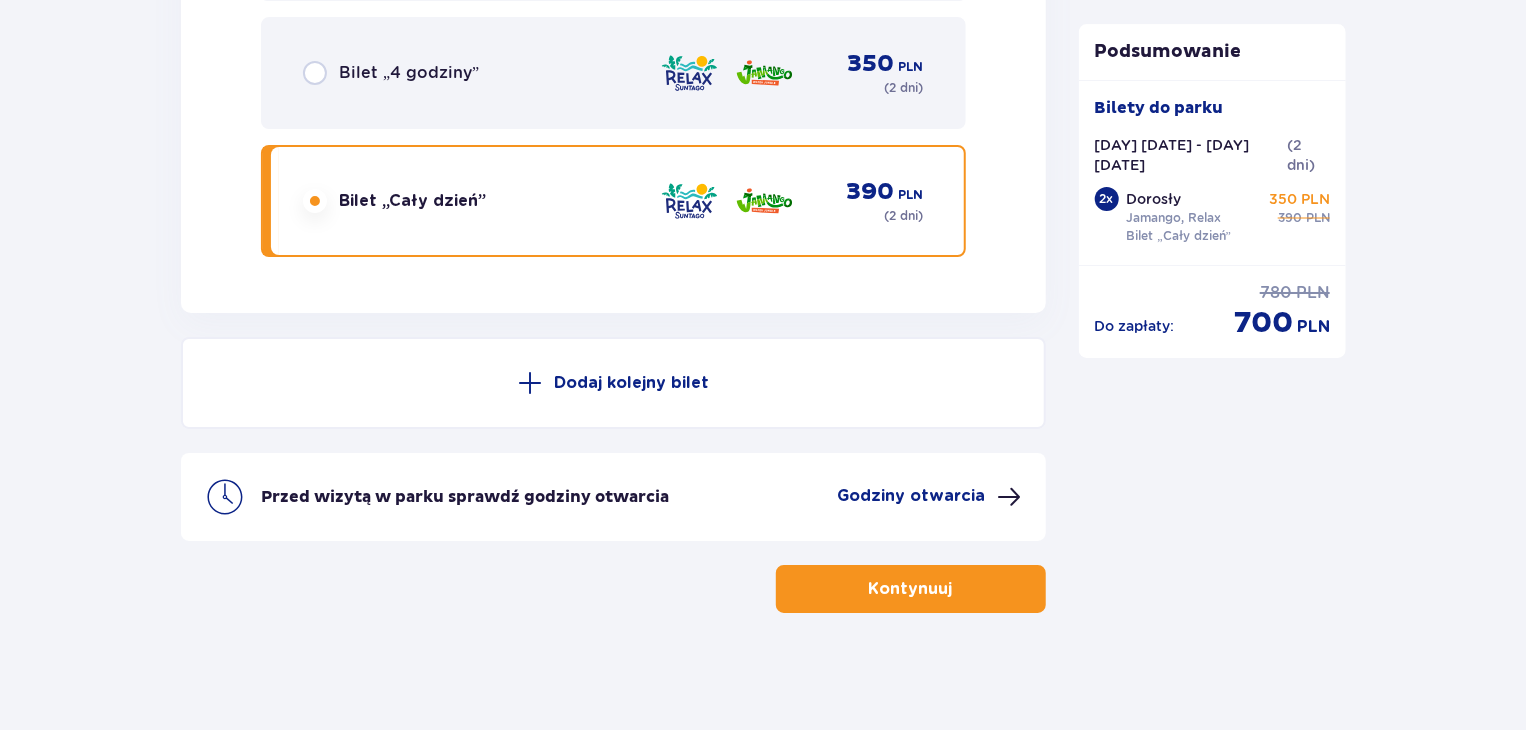 click on "Kontynuuj" at bounding box center (911, 589) 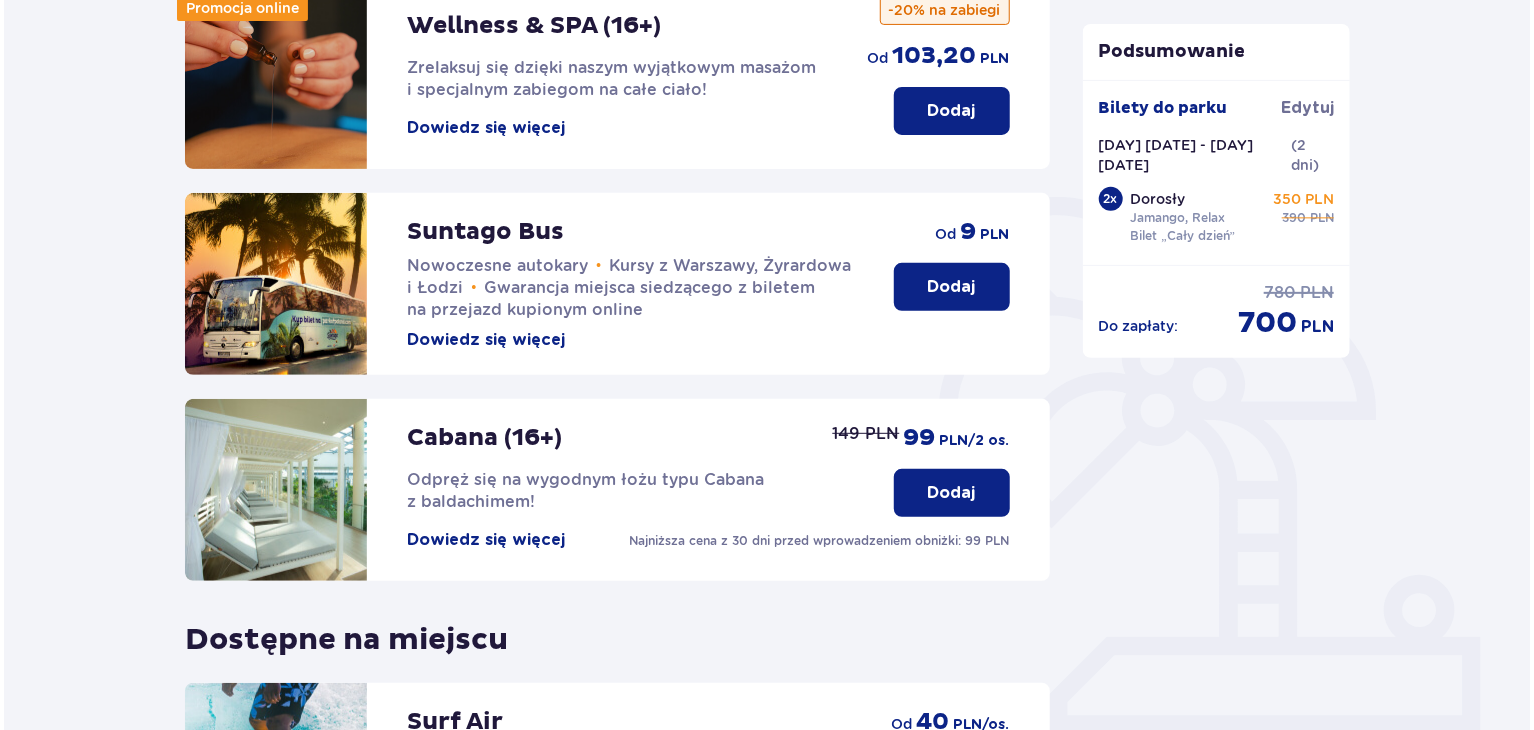 scroll, scrollTop: 300, scrollLeft: 0, axis: vertical 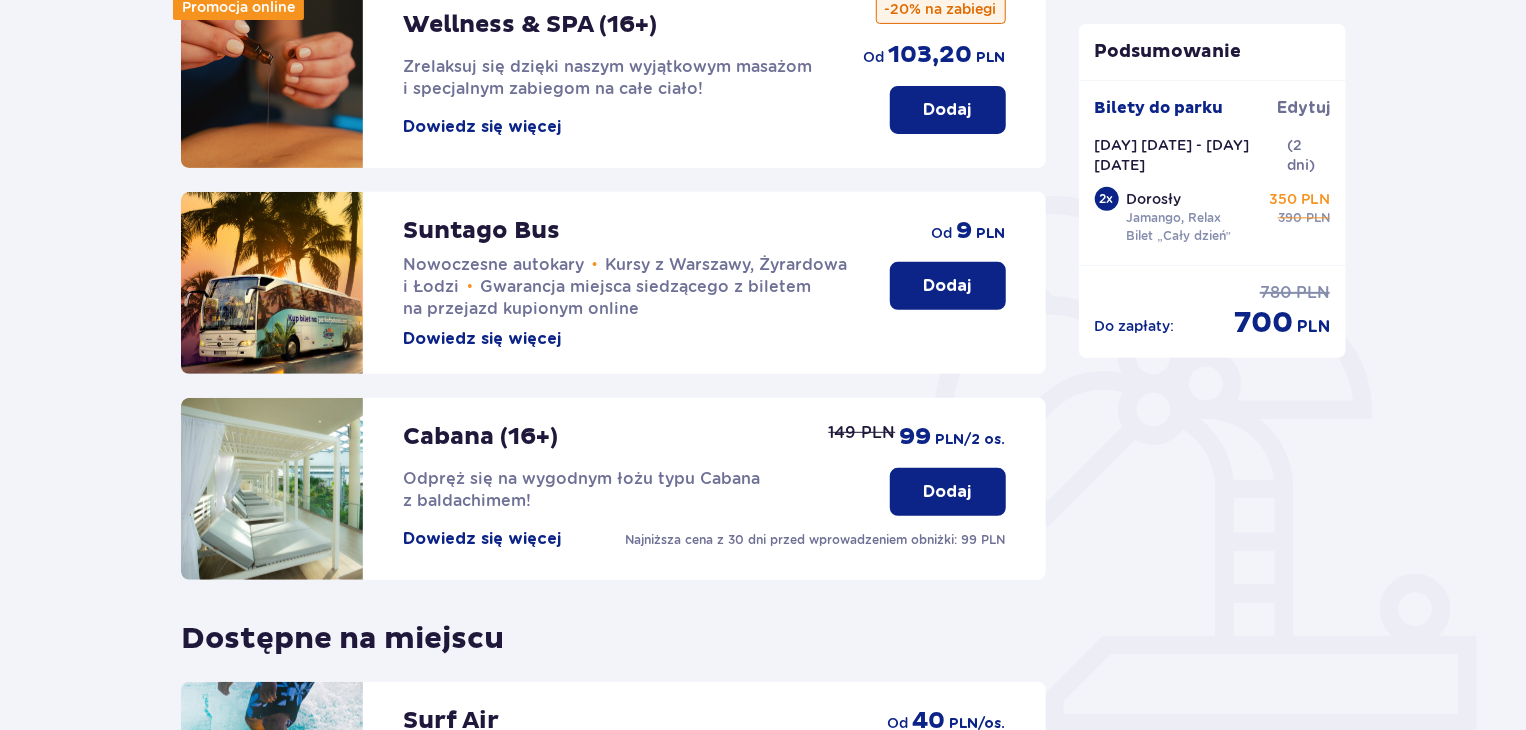 click on "Dowiedz się więcej" at bounding box center (482, 539) 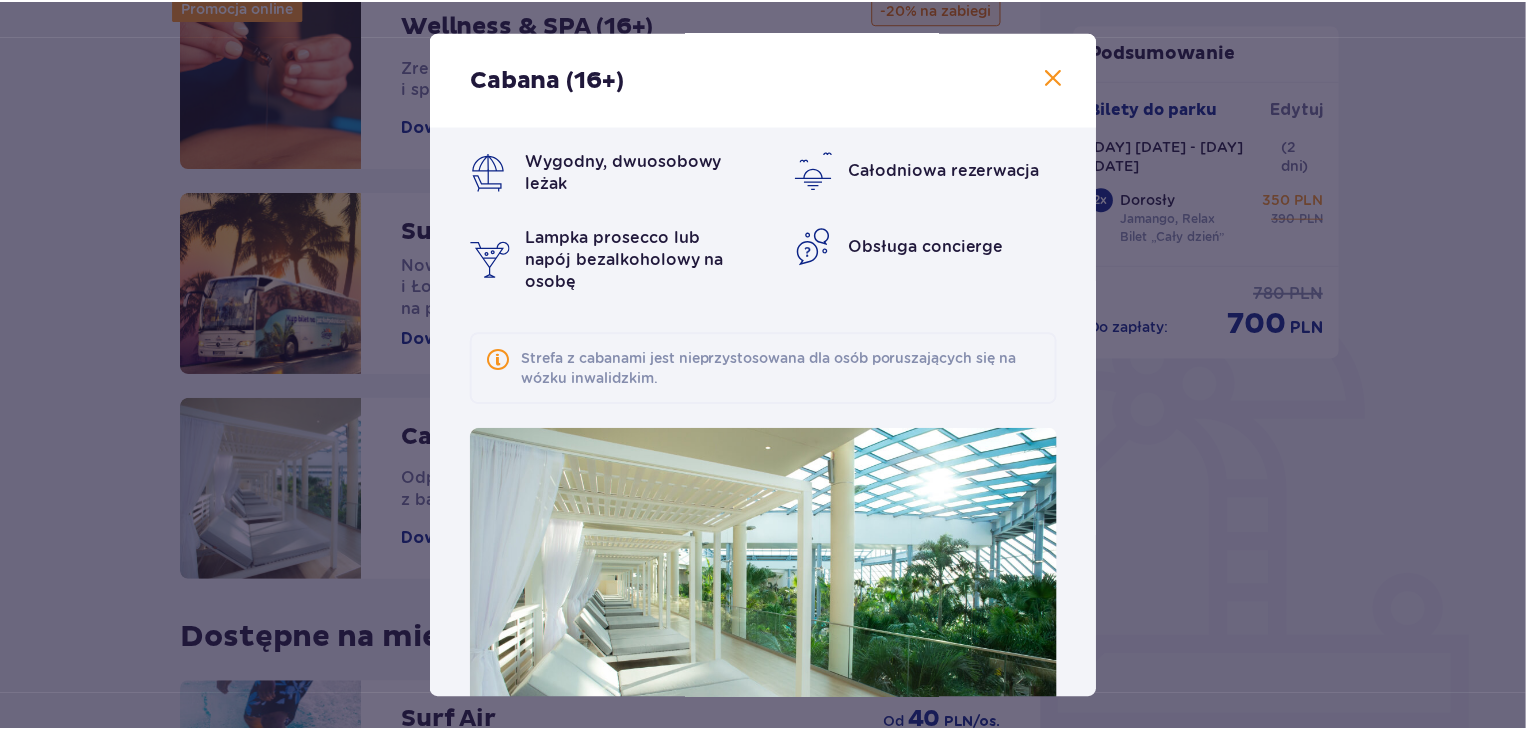 scroll, scrollTop: 0, scrollLeft: 0, axis: both 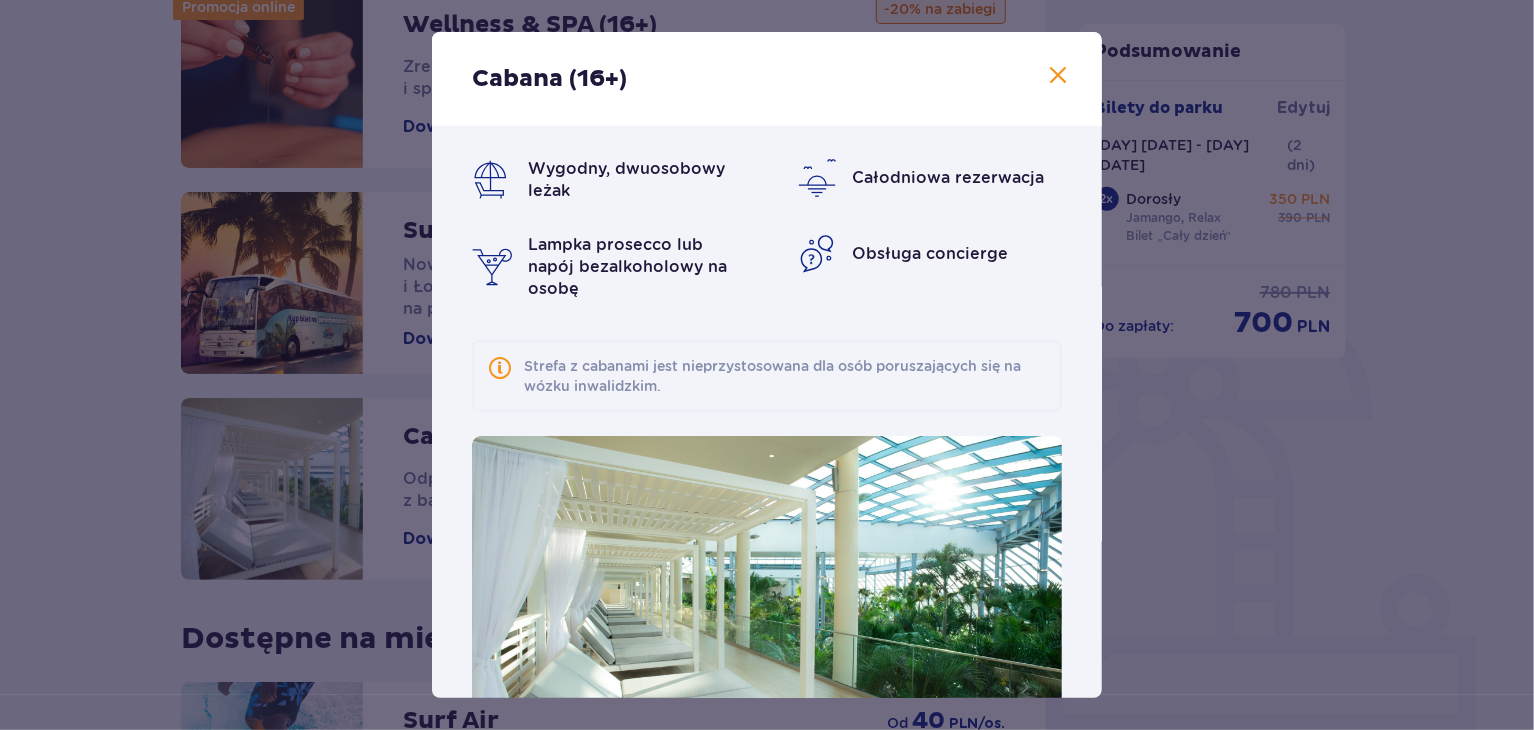click at bounding box center [1058, 76] 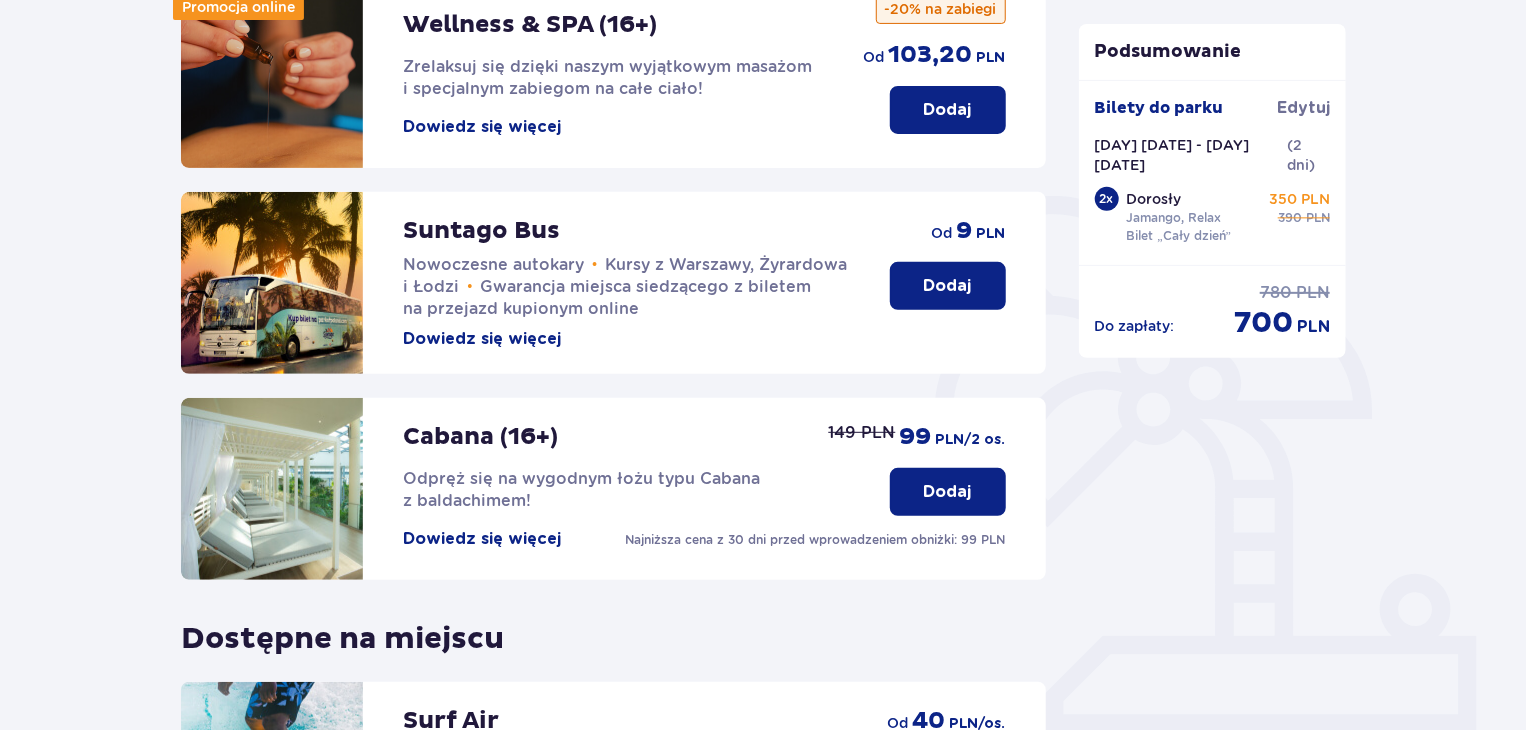 click on "Dodaj" at bounding box center [948, 492] 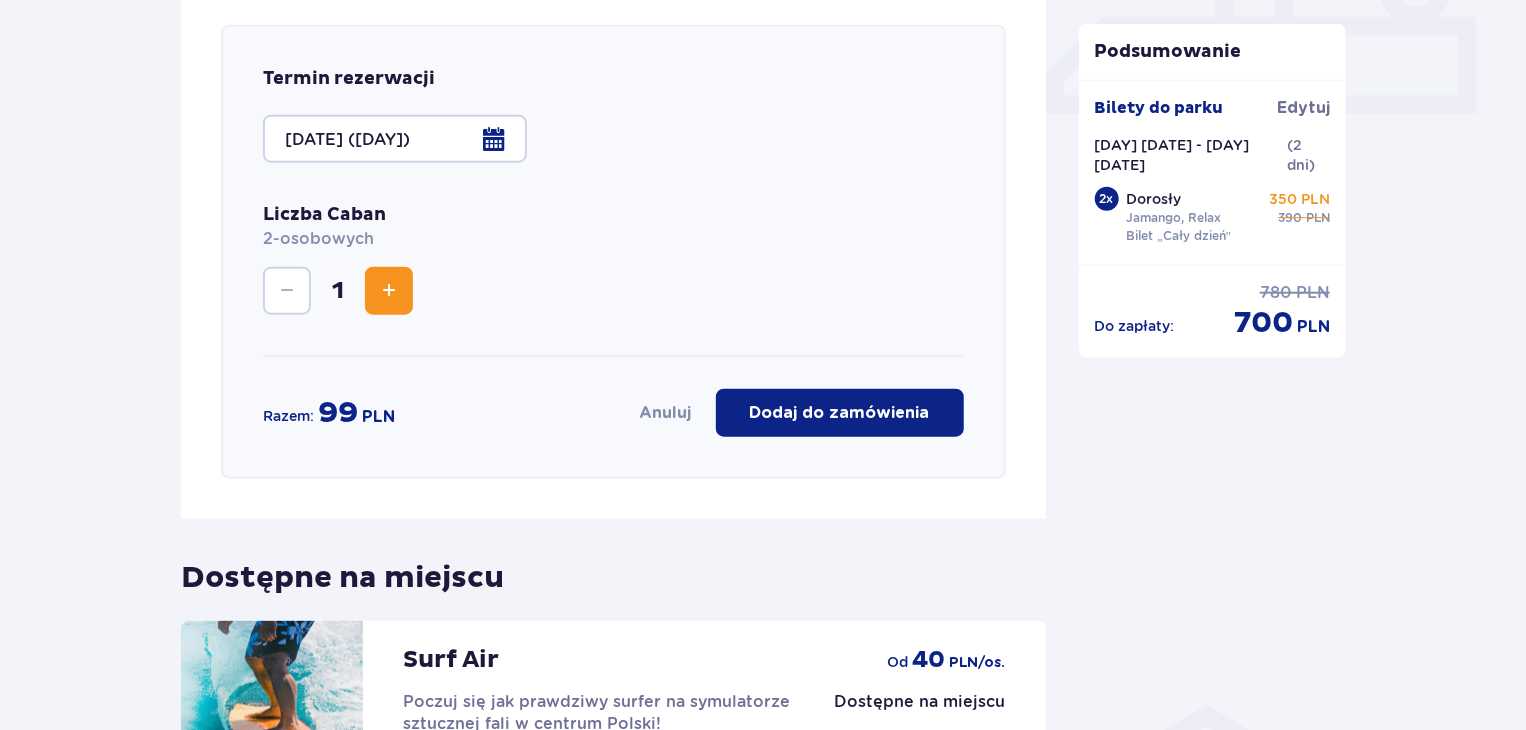 scroll, scrollTop: 920, scrollLeft: 0, axis: vertical 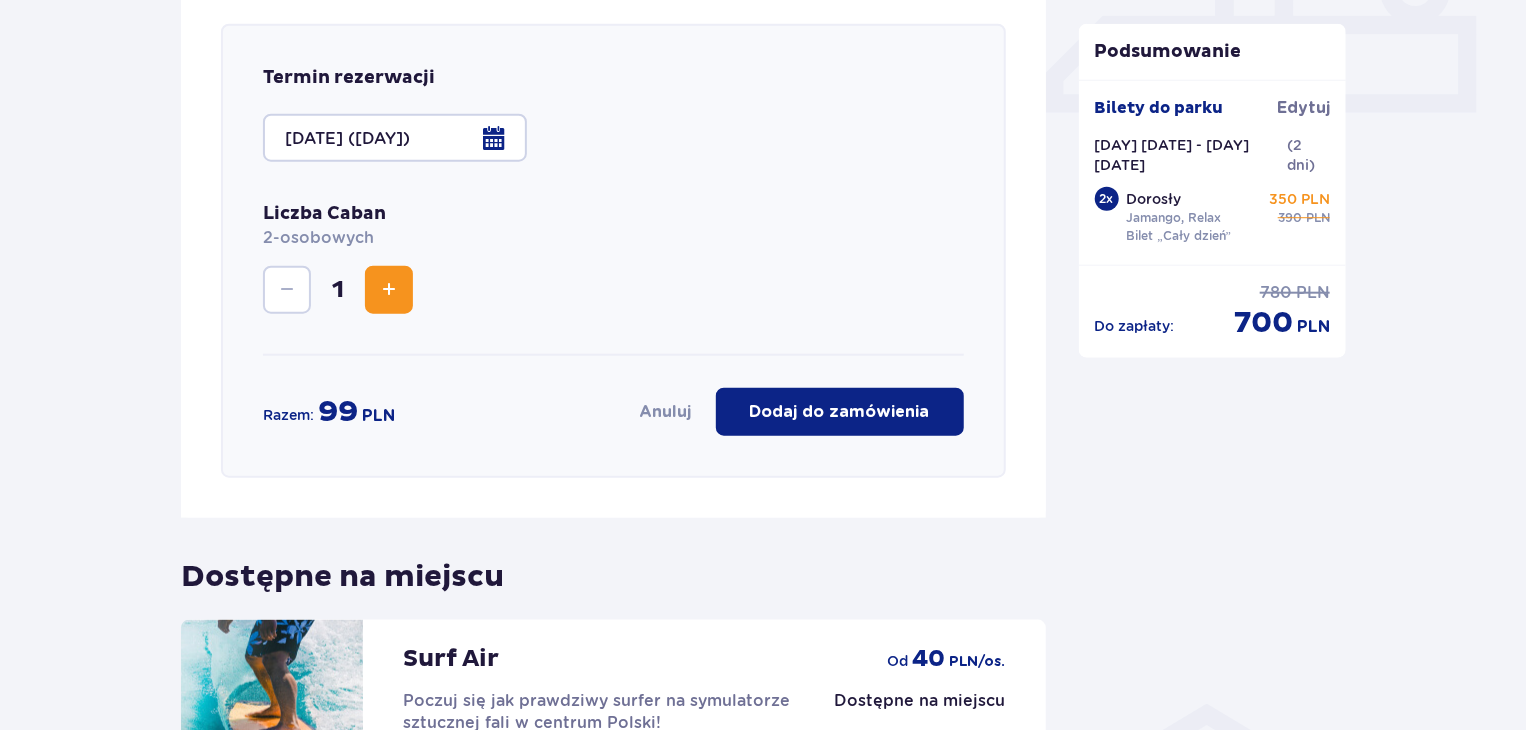 click on "Dodaj do zamówienia" at bounding box center (840, 412) 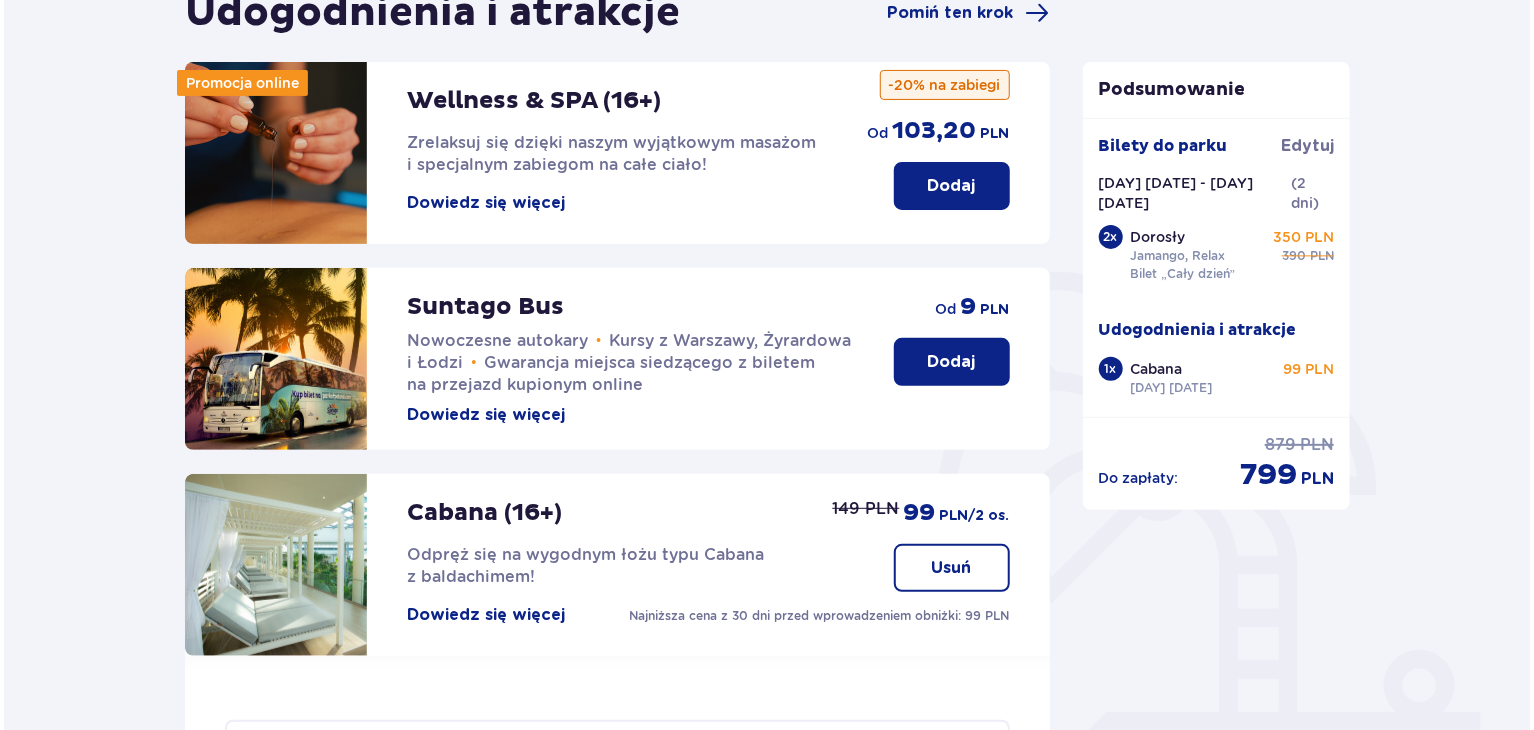scroll, scrollTop: 220, scrollLeft: 0, axis: vertical 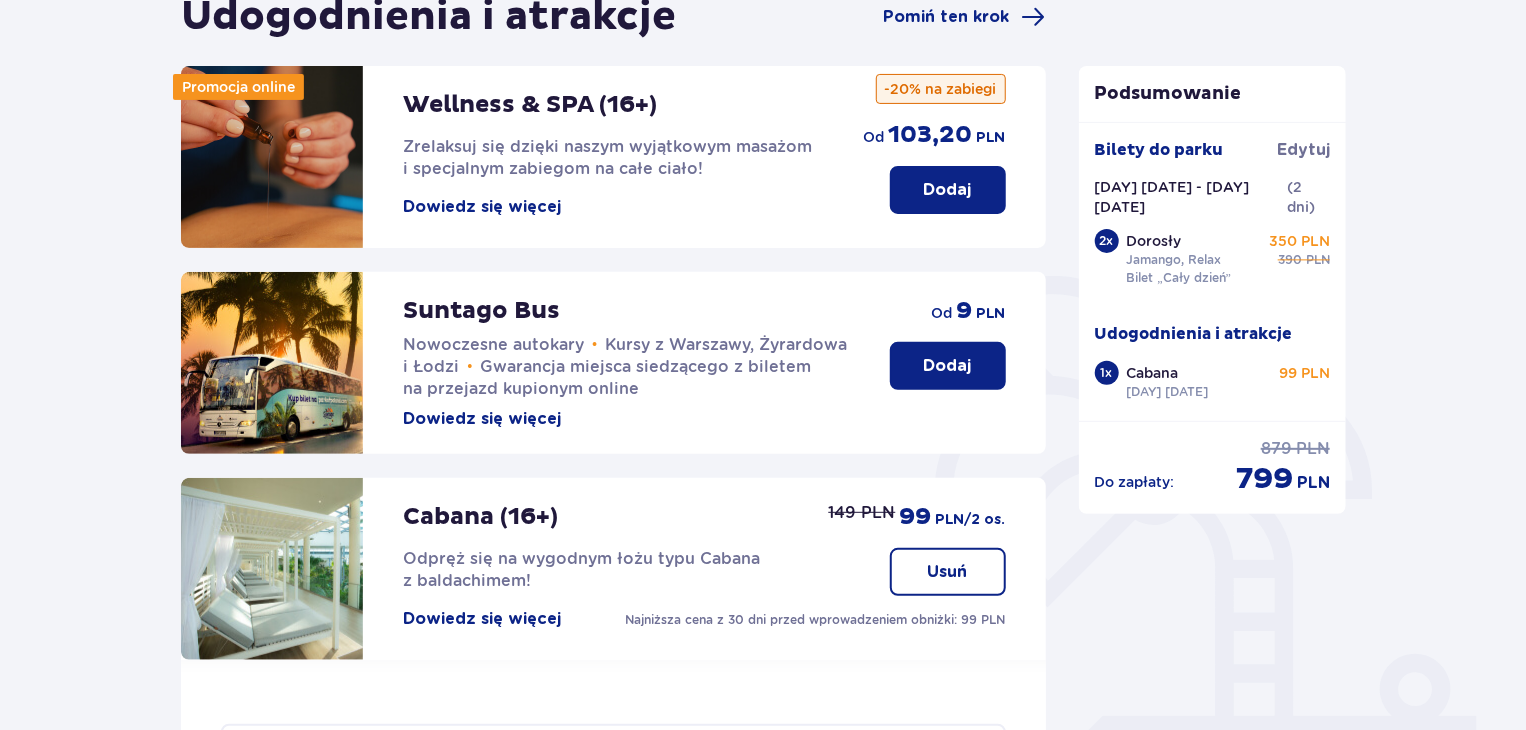 click on "Dowiedz się więcej" at bounding box center (482, 207) 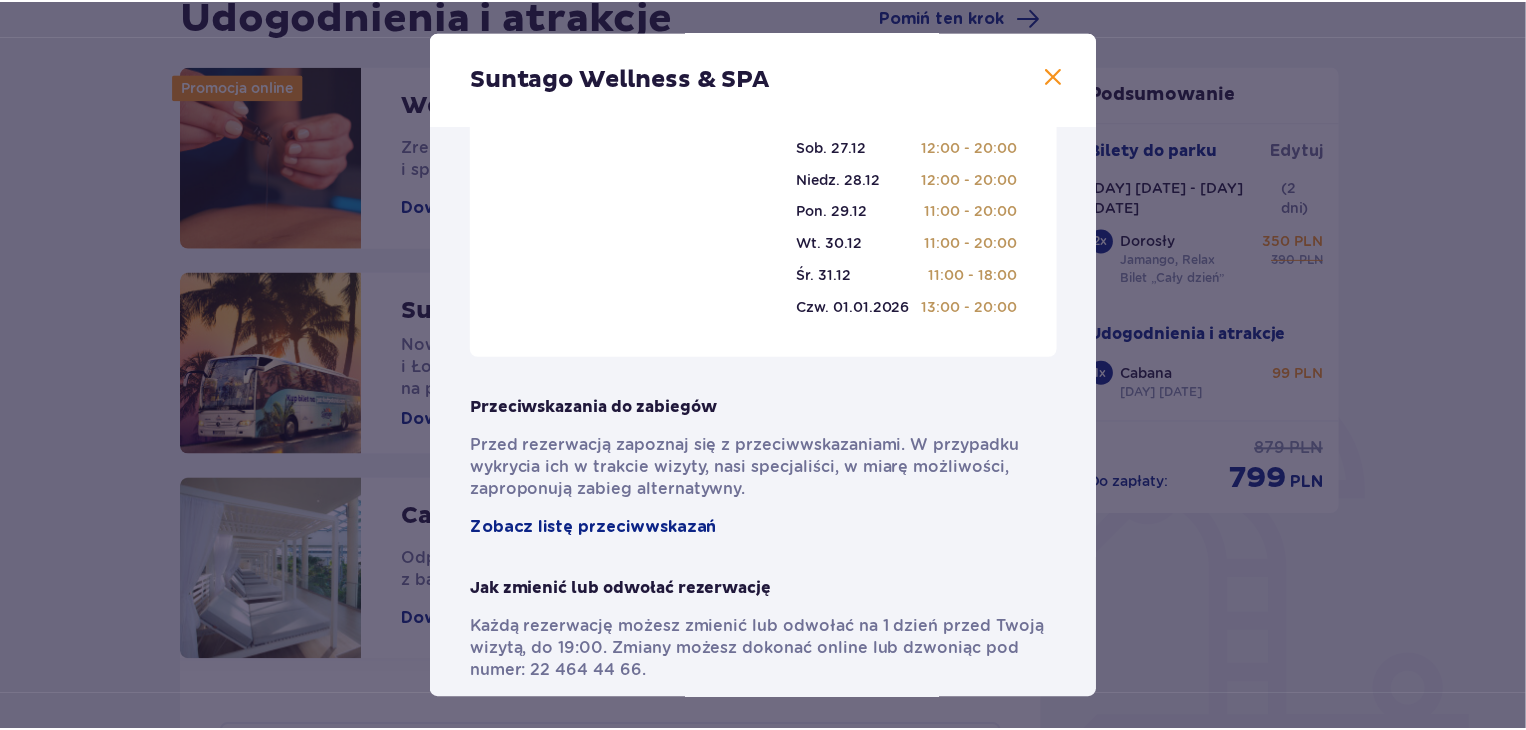 scroll, scrollTop: 1000, scrollLeft: 0, axis: vertical 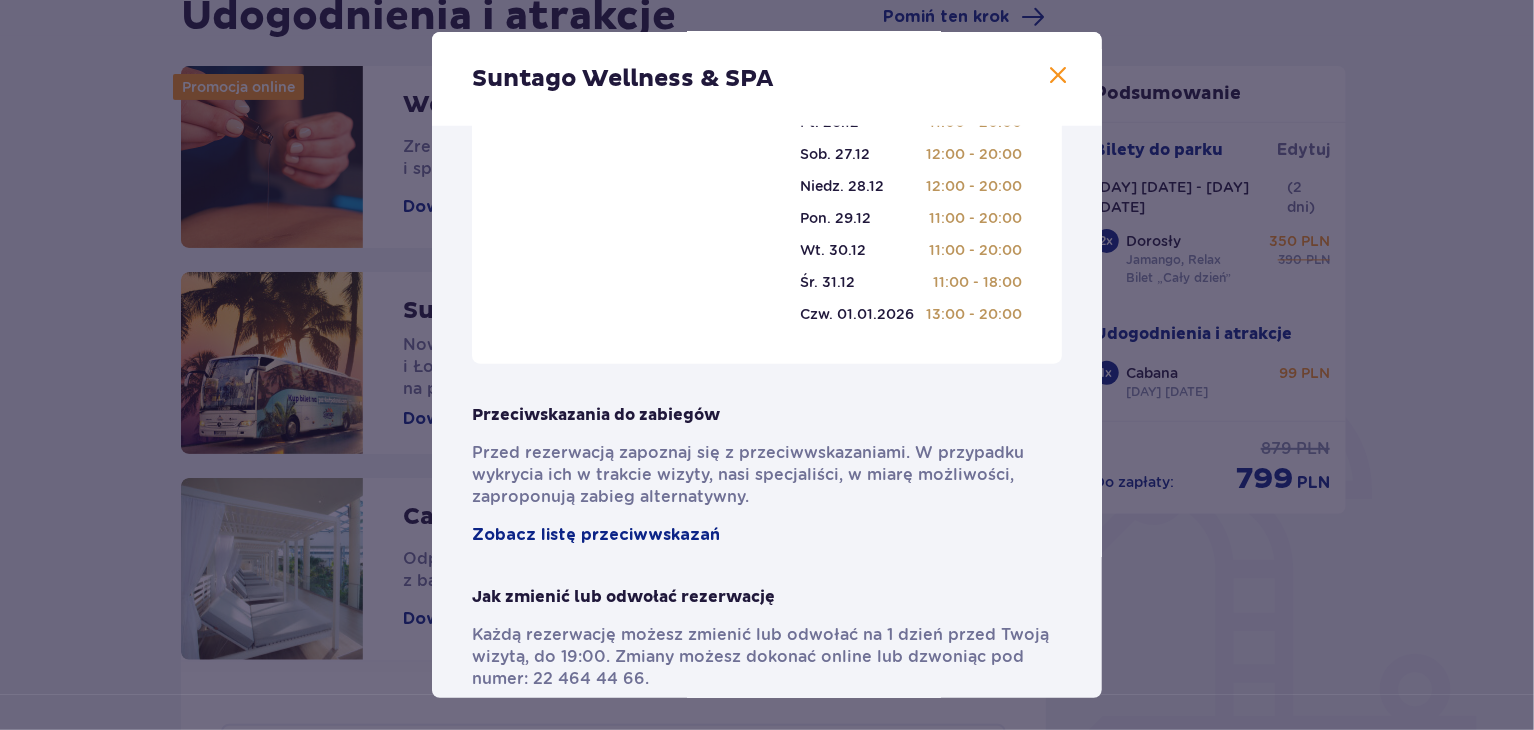 click at bounding box center [1058, 76] 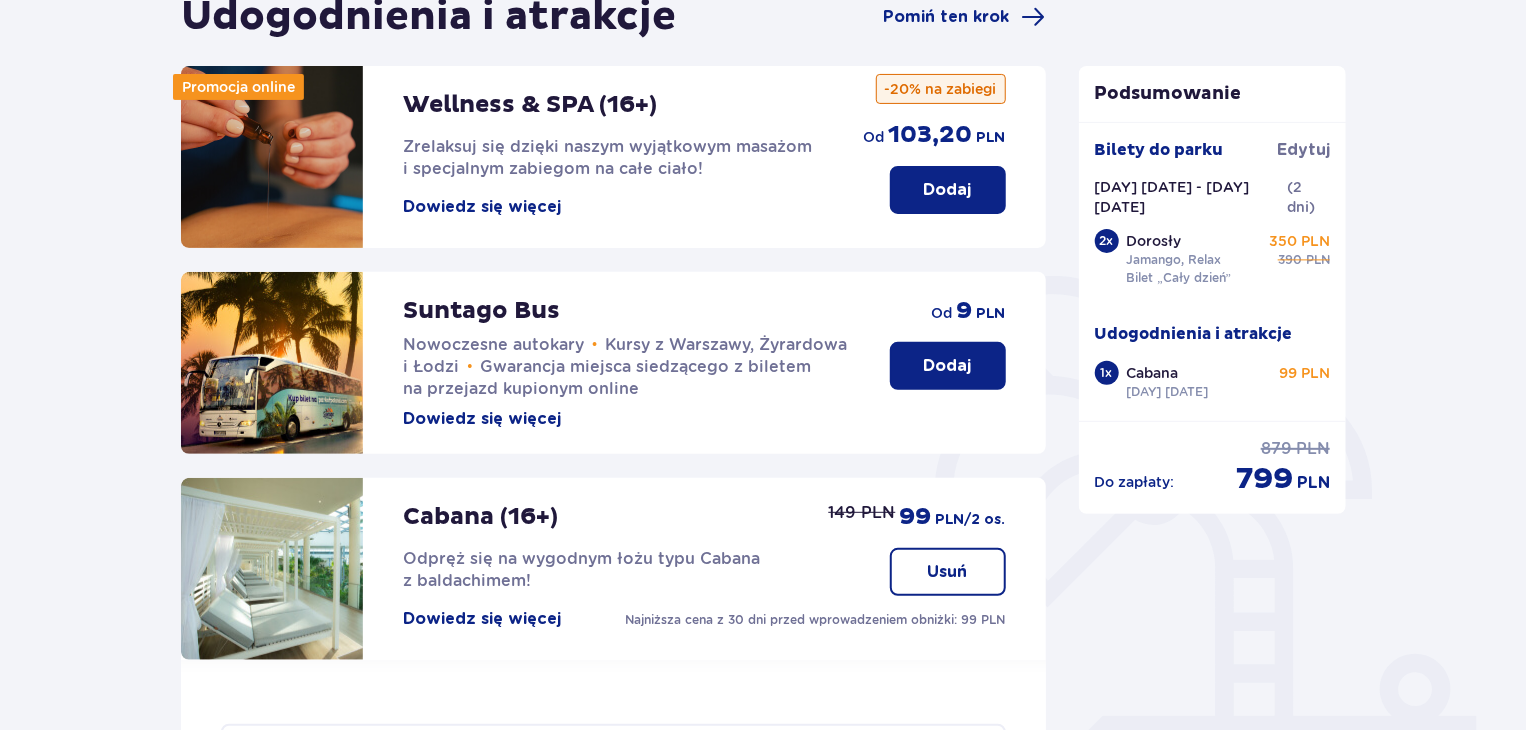click on "Dodaj" at bounding box center [948, 190] 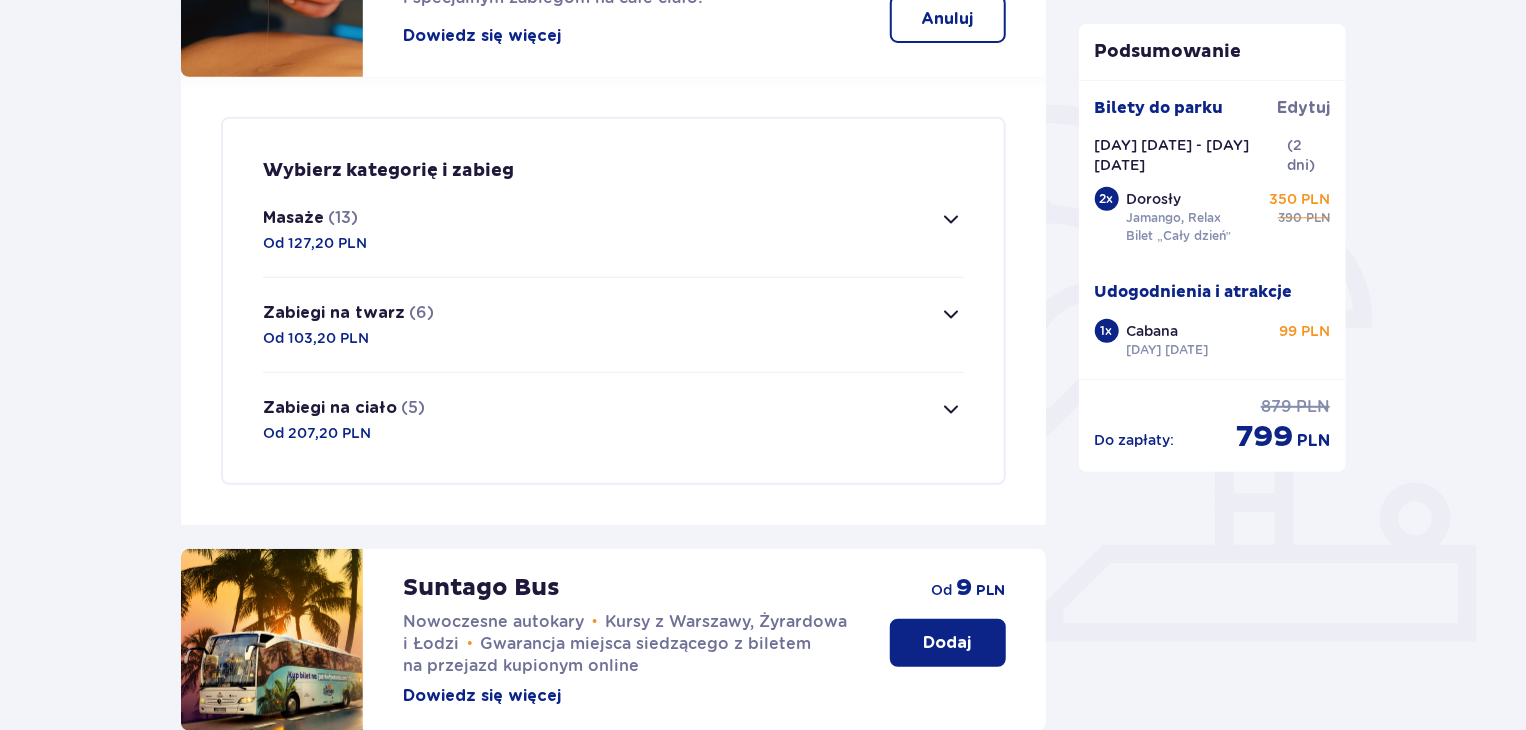 scroll, scrollTop: 384, scrollLeft: 0, axis: vertical 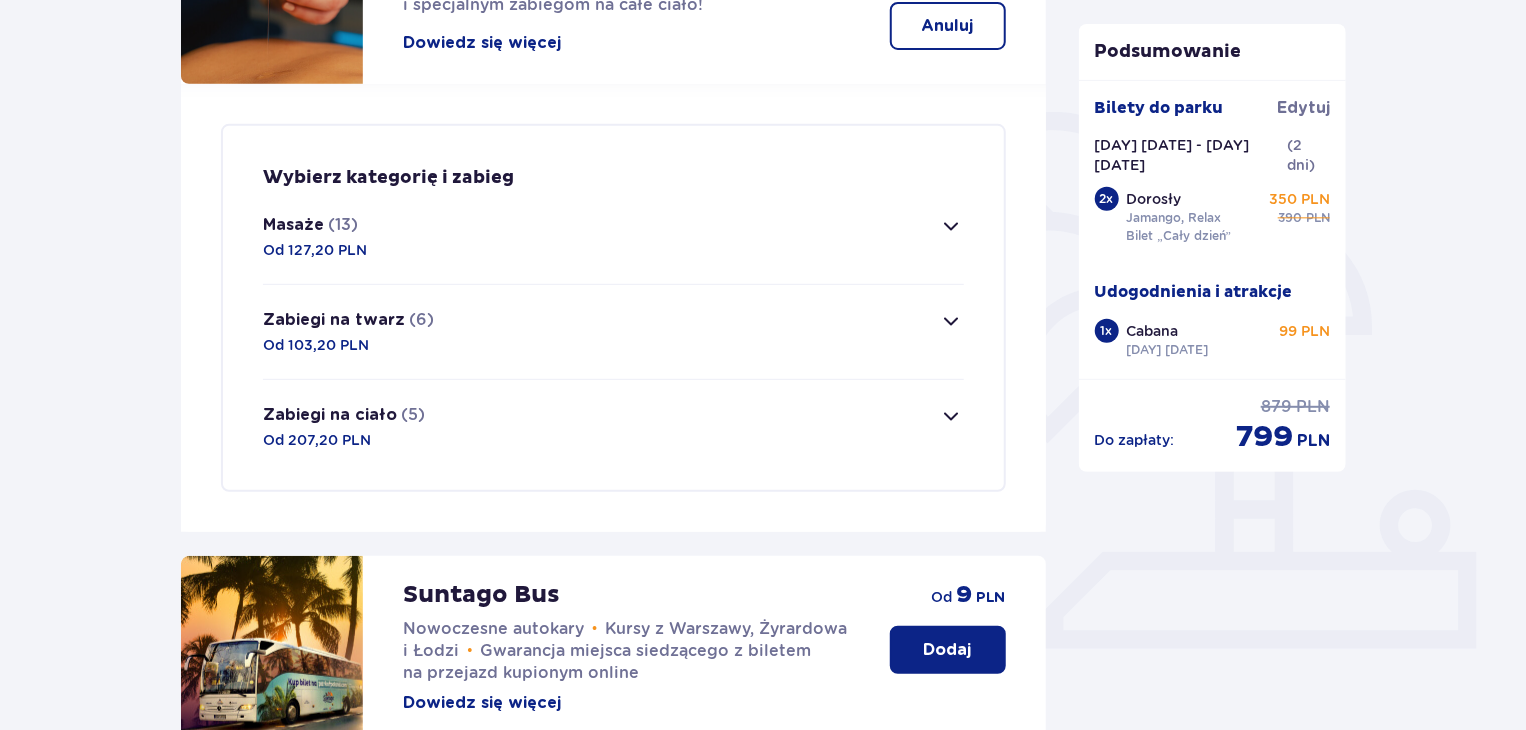 click at bounding box center (952, 321) 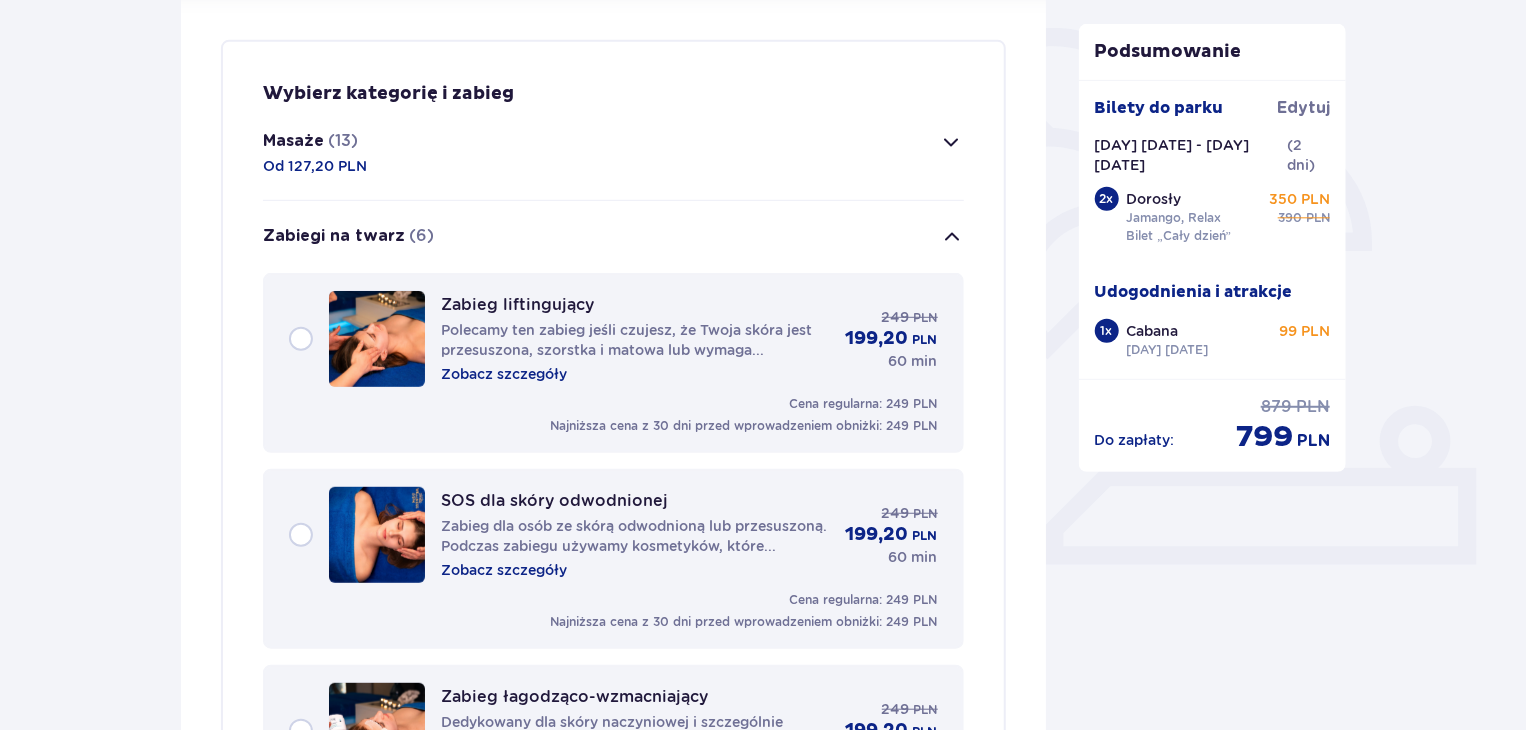 scroll, scrollTop: 467, scrollLeft: 0, axis: vertical 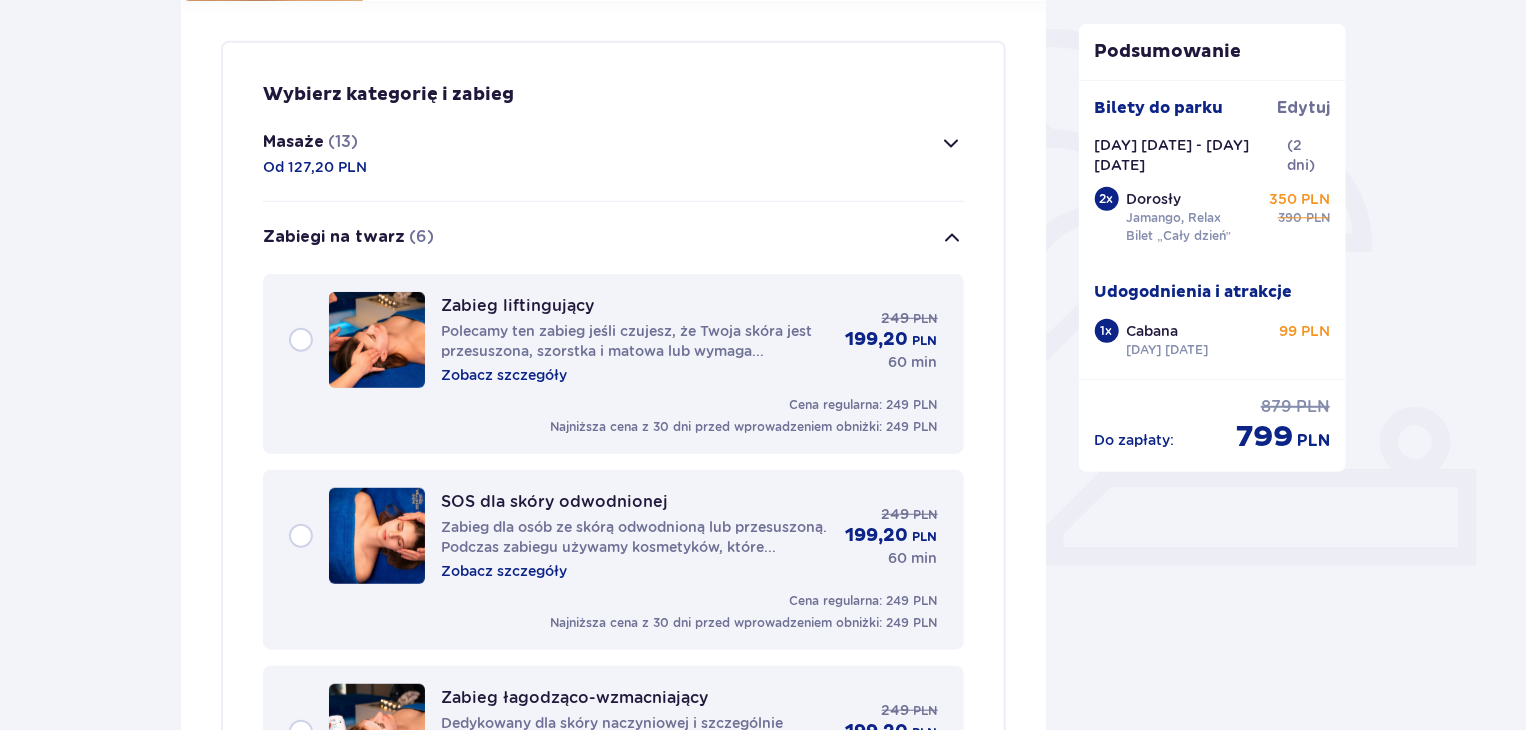 click at bounding box center (952, 238) 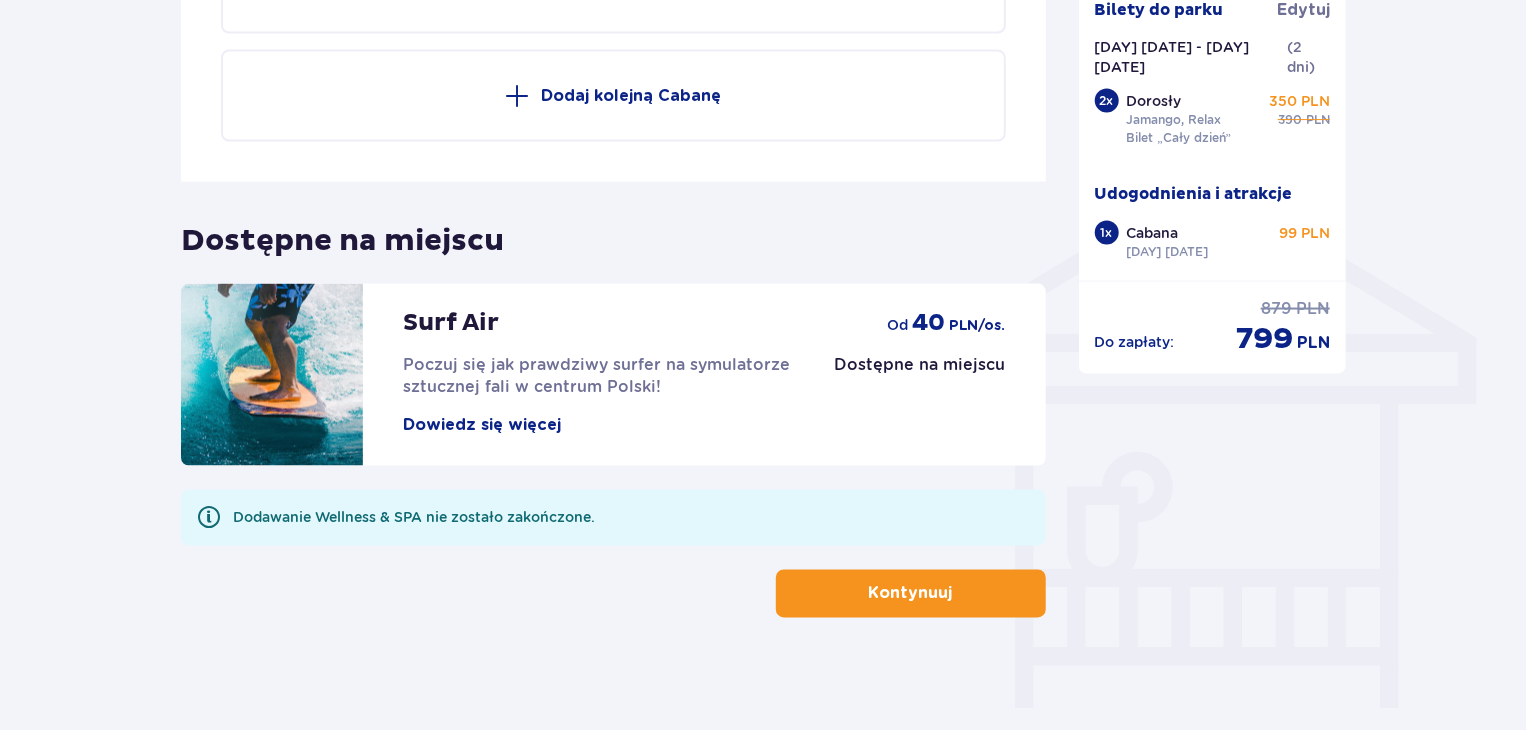 scroll, scrollTop: 1452, scrollLeft: 0, axis: vertical 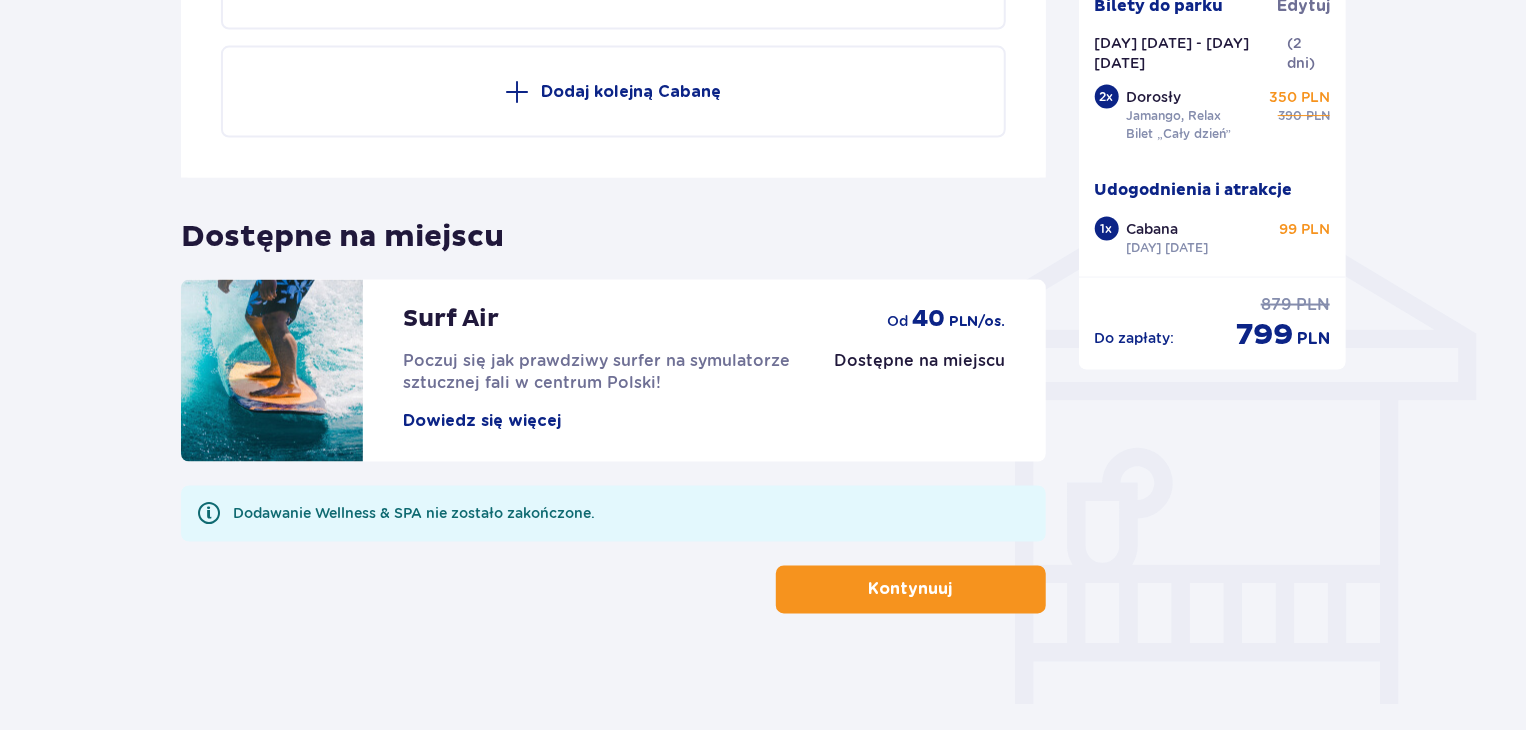 click on "Udogodnienia i atrakcje Pomiń ten krok Promocja online Wellness & SPA (16+) Zrelaksuj się dzięki naszym wyjątkowym masażom i specjalnym zabiegom na całe ciało! Dowiedz się więcej Anuluj od 103,20 PLN -20% na zabiegi Wybierz kategorię i zabieg Masaże (13) Od 127,20 PLN Masaż Suntago To nasz autorski masaż, wywodzący się z Karaibów. Głęboko relaksuje całe ciało. Wykonujemy go na ciepłym maśle shea. Specjalne ruchy masażu - dopasowane do rytmu oddechu i bicia serca -  uwolnią napięcia i rozluźnią mięśnie. Zobacz szczegóły 369 PLN 295,20 PLN 45 min Cena regularna: 369 PLN Najniższa cena z 30 dni przed wprowadzeniem obniżki: 369 PLN Masaż Jamango To nasz autorski energetyzujący masaż całego ciała wykonywany na ciepłym oleju aromatycznym. Doskonale zmniejsza napięcie mięśniowe poprzez zawarte elementy masażu powięziowego.  Zobacz szczegóły 369 PLN 295,20 PLN 45 min Cena regularna: 369 PLN Najniższa cena z 30 dni przed wprowadzeniem obniżki: 369 PLN 409 PLN PLN 9" at bounding box center [763, -281] 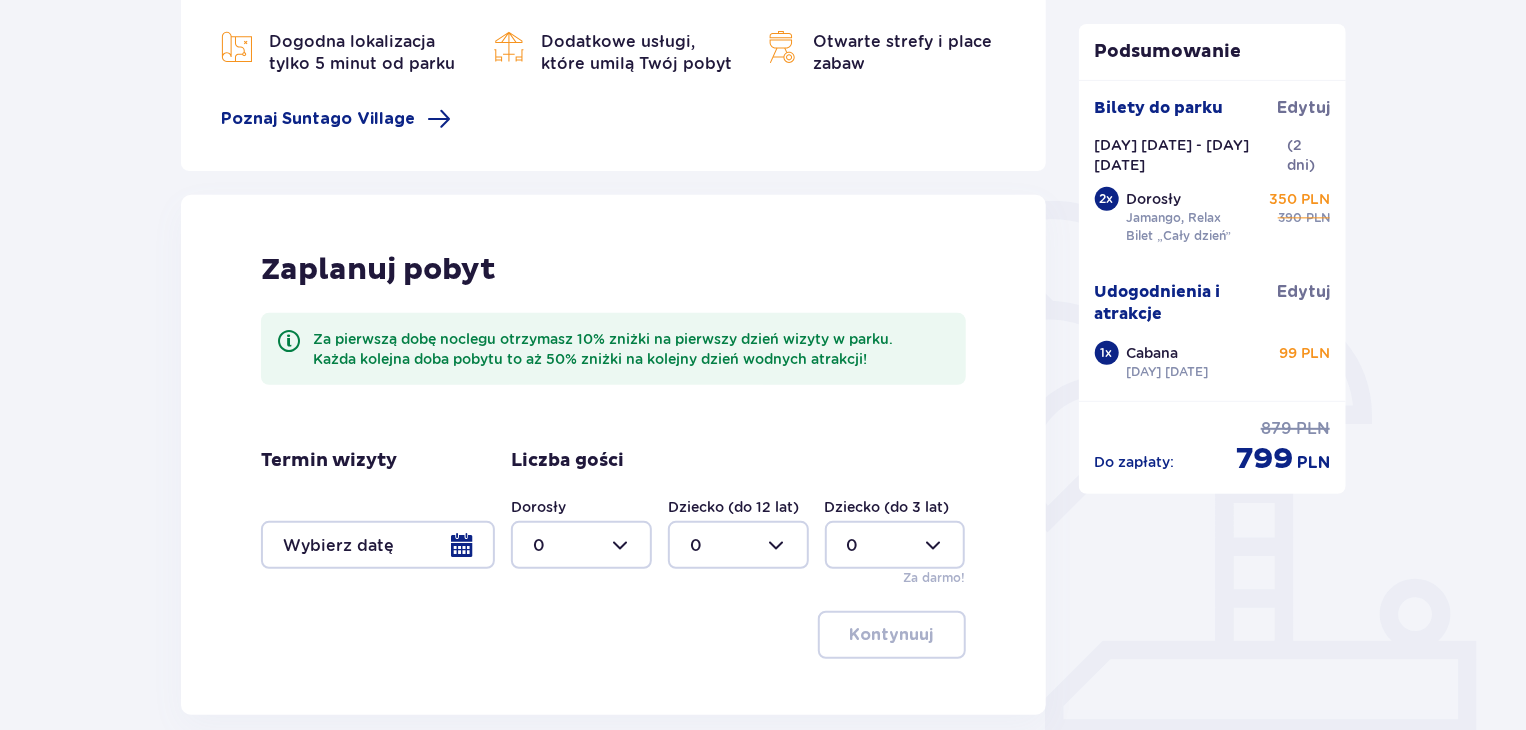 scroll, scrollTop: 300, scrollLeft: 0, axis: vertical 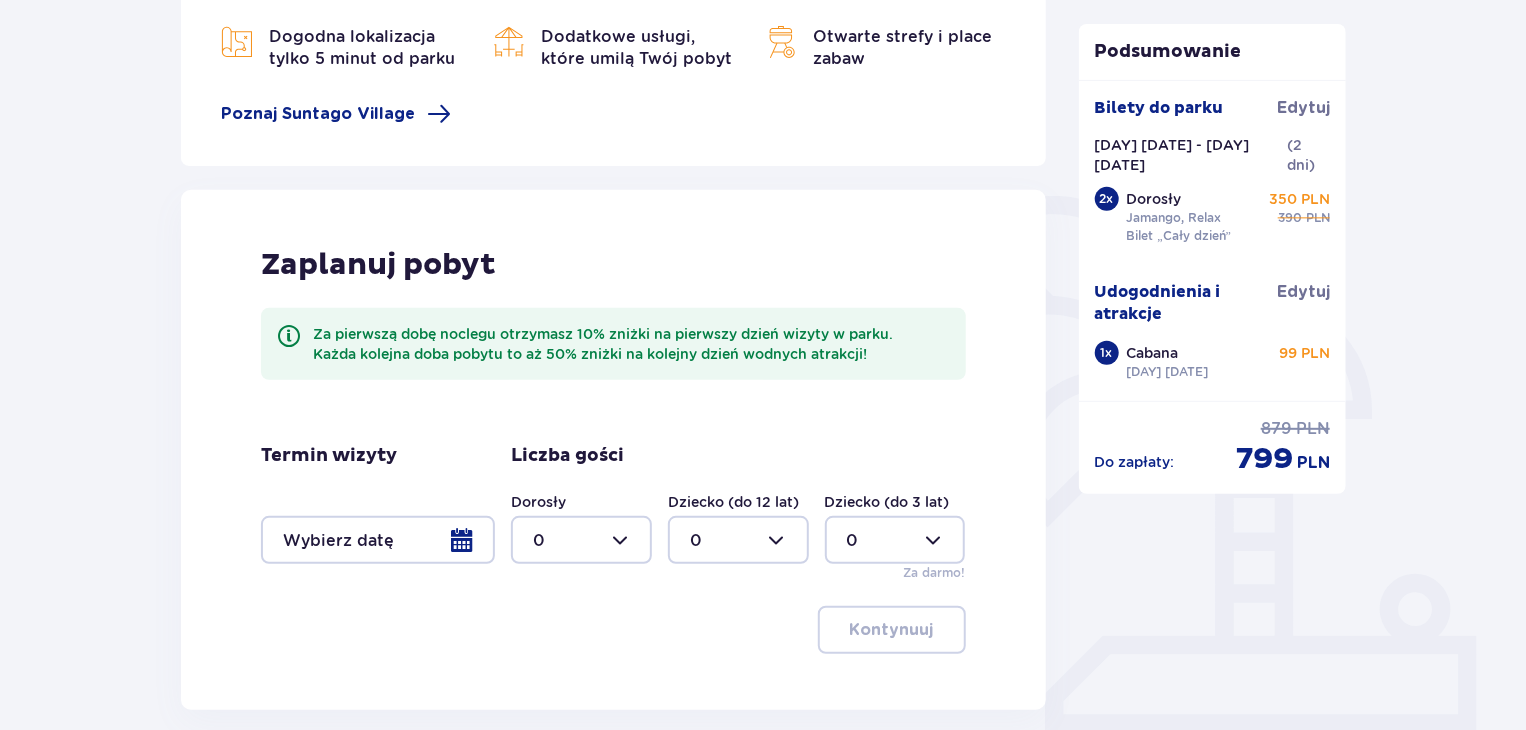 click at bounding box center (378, 540) 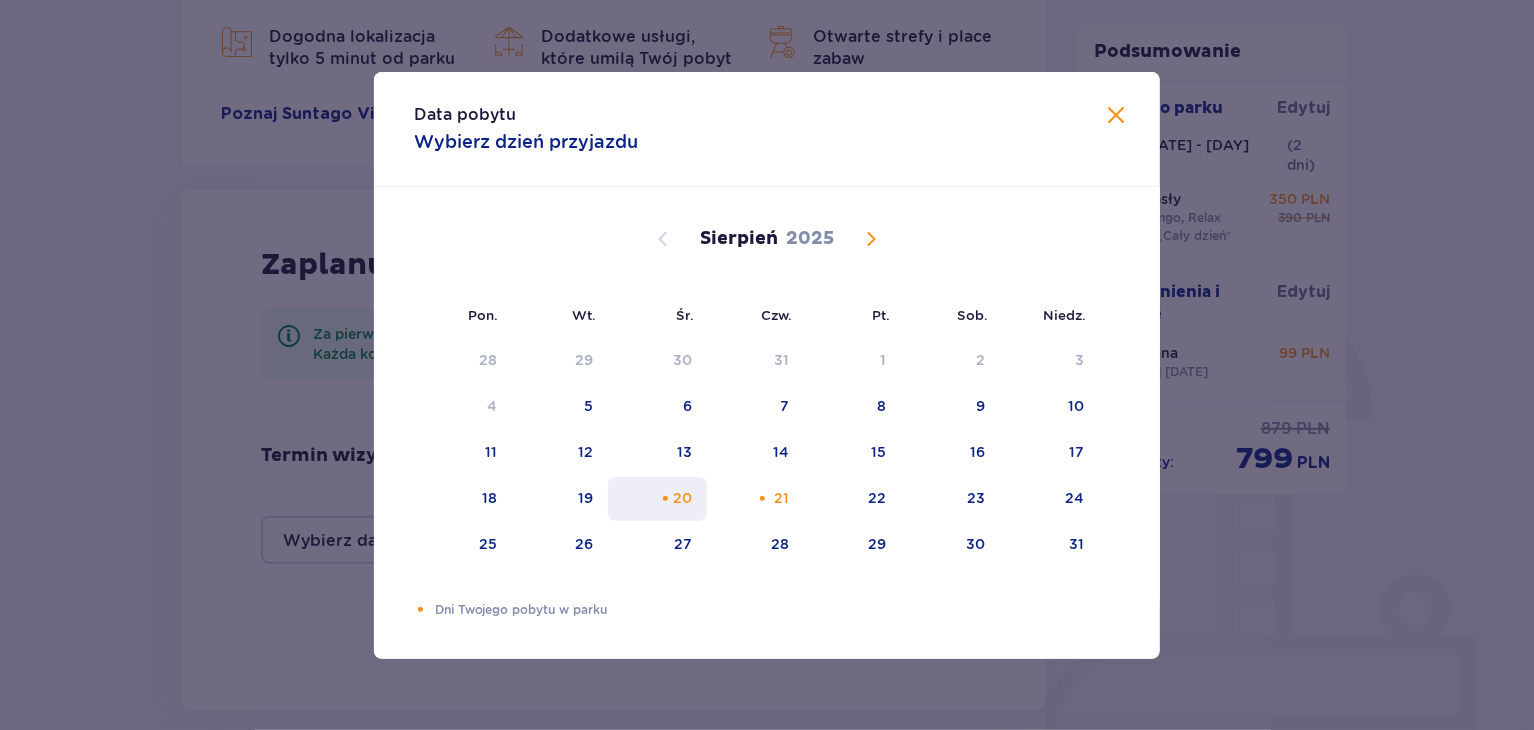 click on "20" at bounding box center (657, 499) 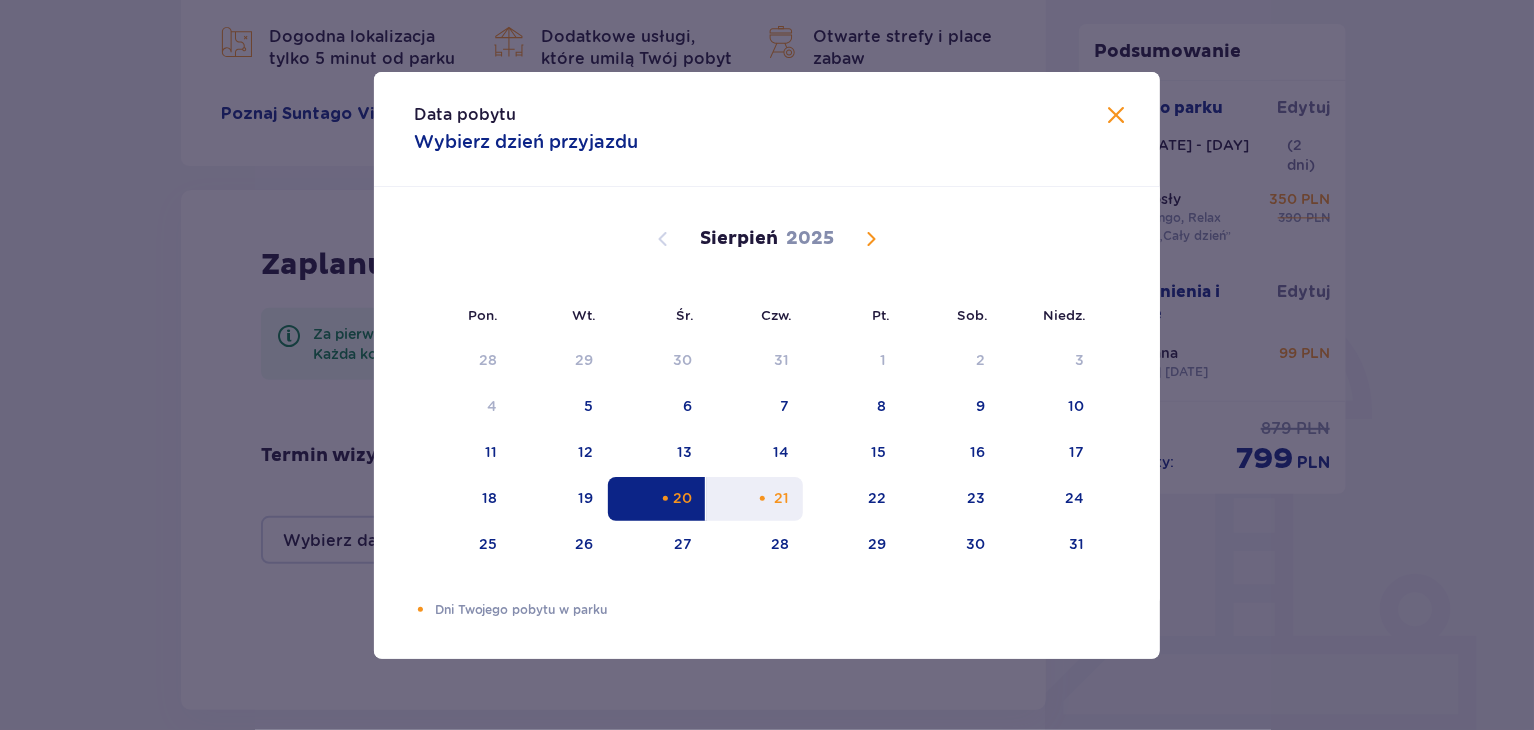 click on "21" at bounding box center (755, 499) 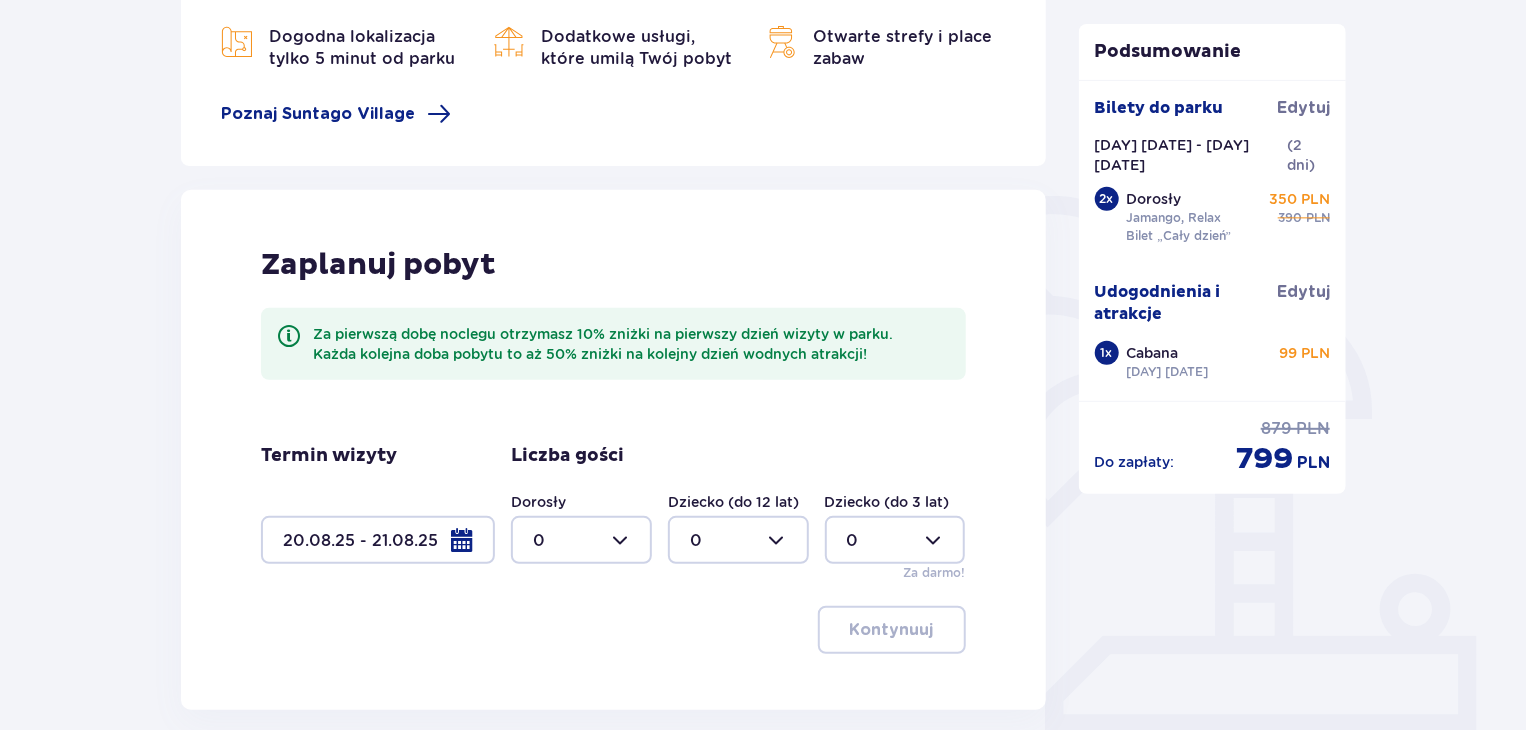 click on "Podsumowanie Bilety do parku Edytuj Śr. 20.08   - Czw. 21.08 ( 2 dni ) 2 x Dorosły Jamango, Relax Bilet „Cały dzień” 350 PLN 390 PLN Udogodnienia i atrakcje Edytuj 1 x Cabana Śr. 20.08.25 99 PLN Do zapłaty : 879 PLN 799 PLN" at bounding box center [1213, 347] 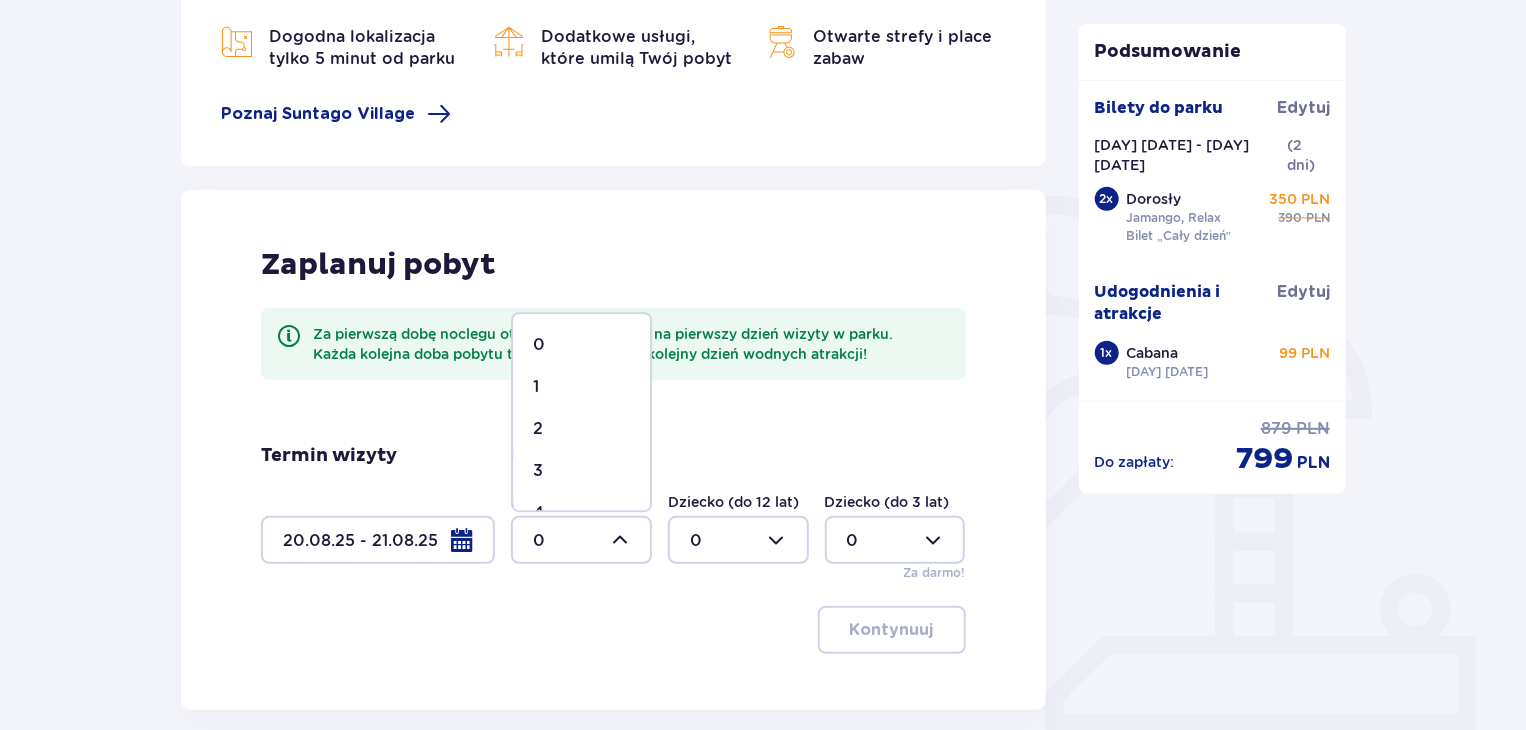 click on "2" at bounding box center (581, 429) 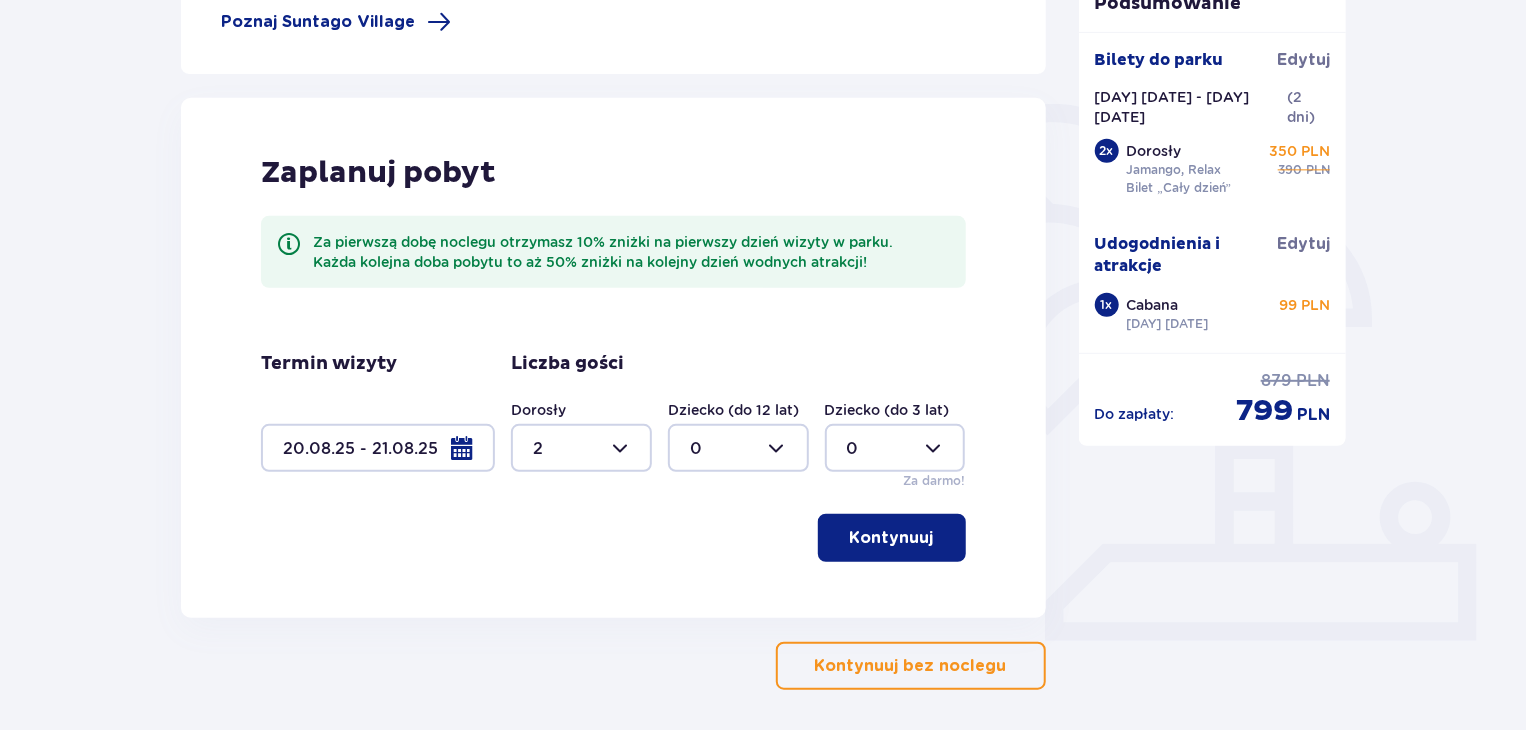 scroll, scrollTop: 400, scrollLeft: 0, axis: vertical 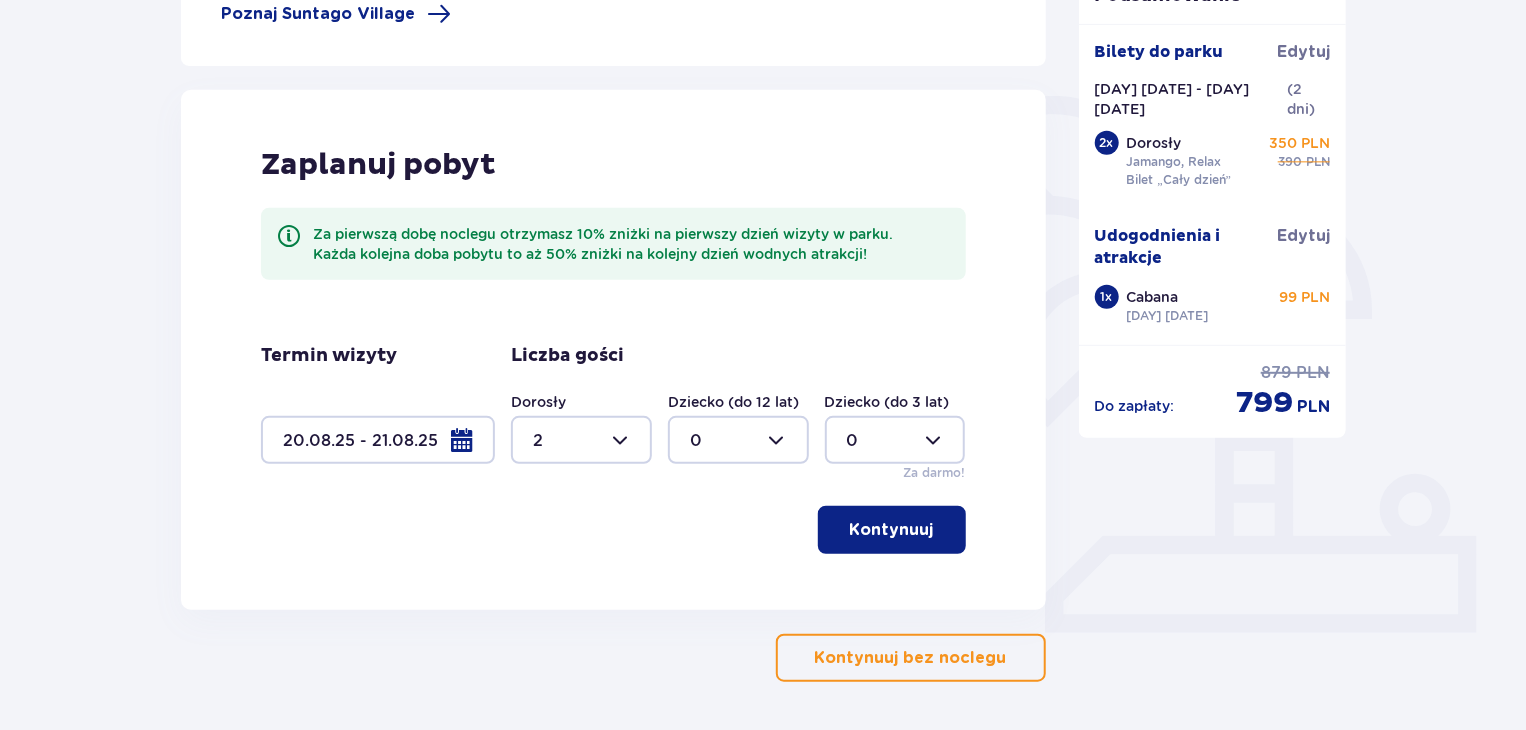 click on "Kontynuuj" at bounding box center (892, 530) 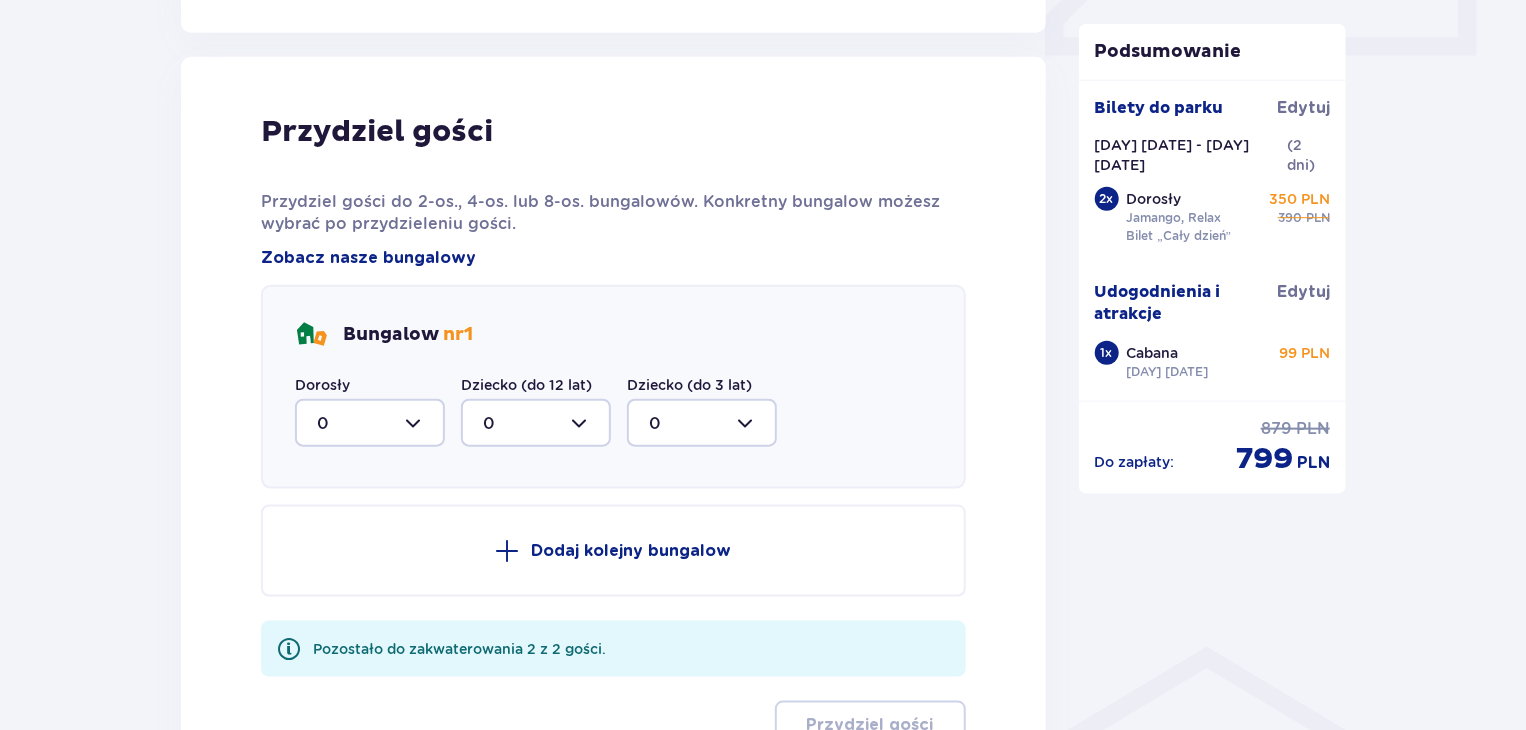 scroll, scrollTop: 1009, scrollLeft: 0, axis: vertical 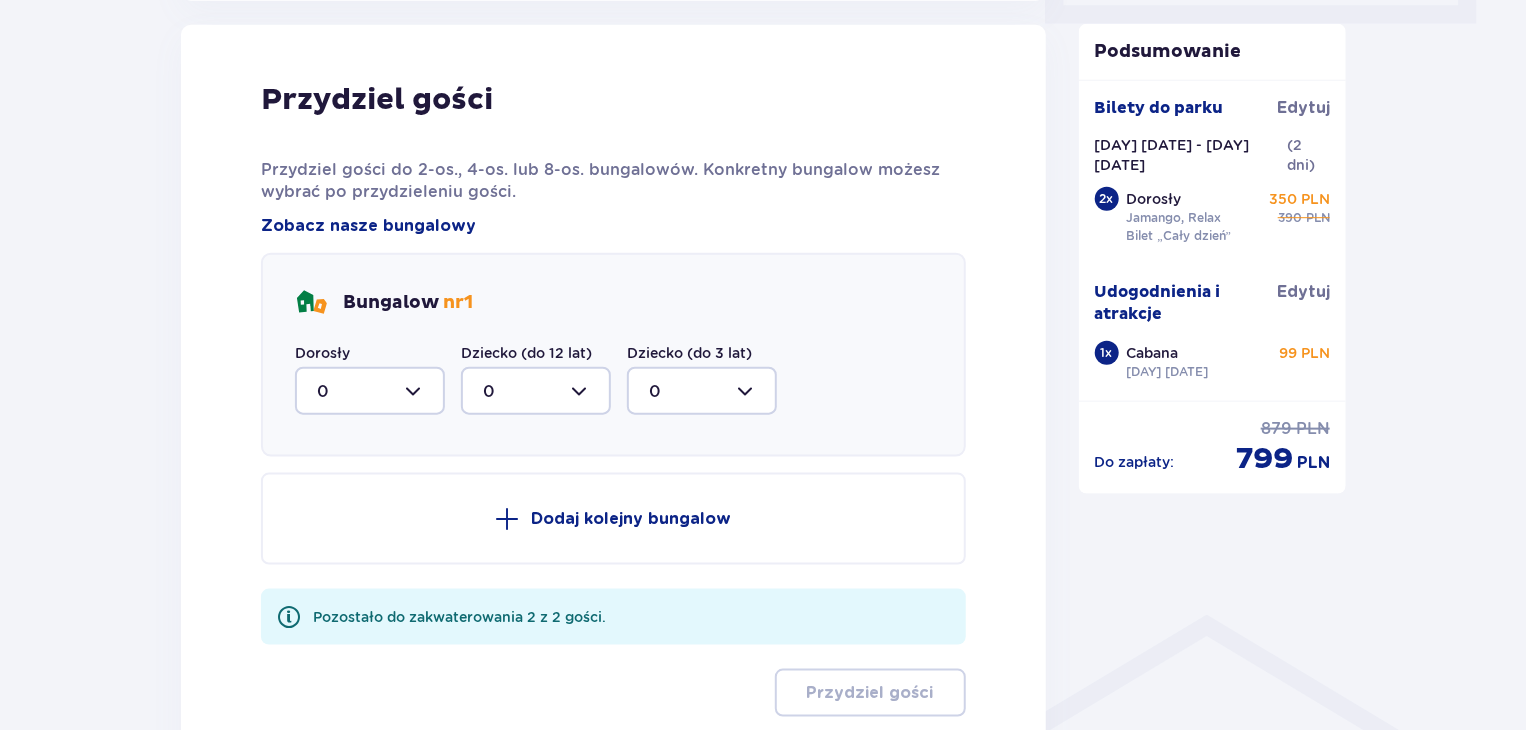 click at bounding box center [370, 391] 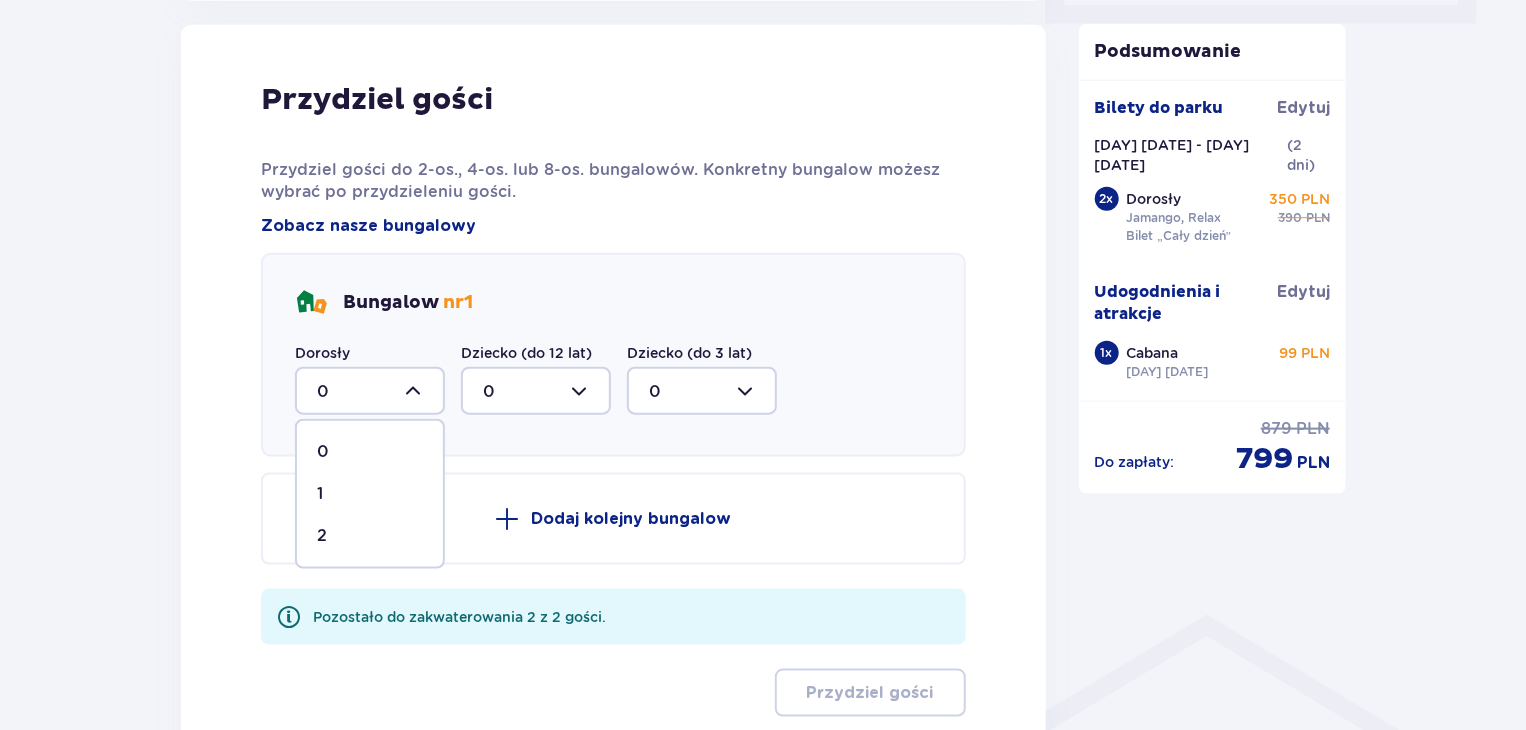 click on "2" at bounding box center (370, 536) 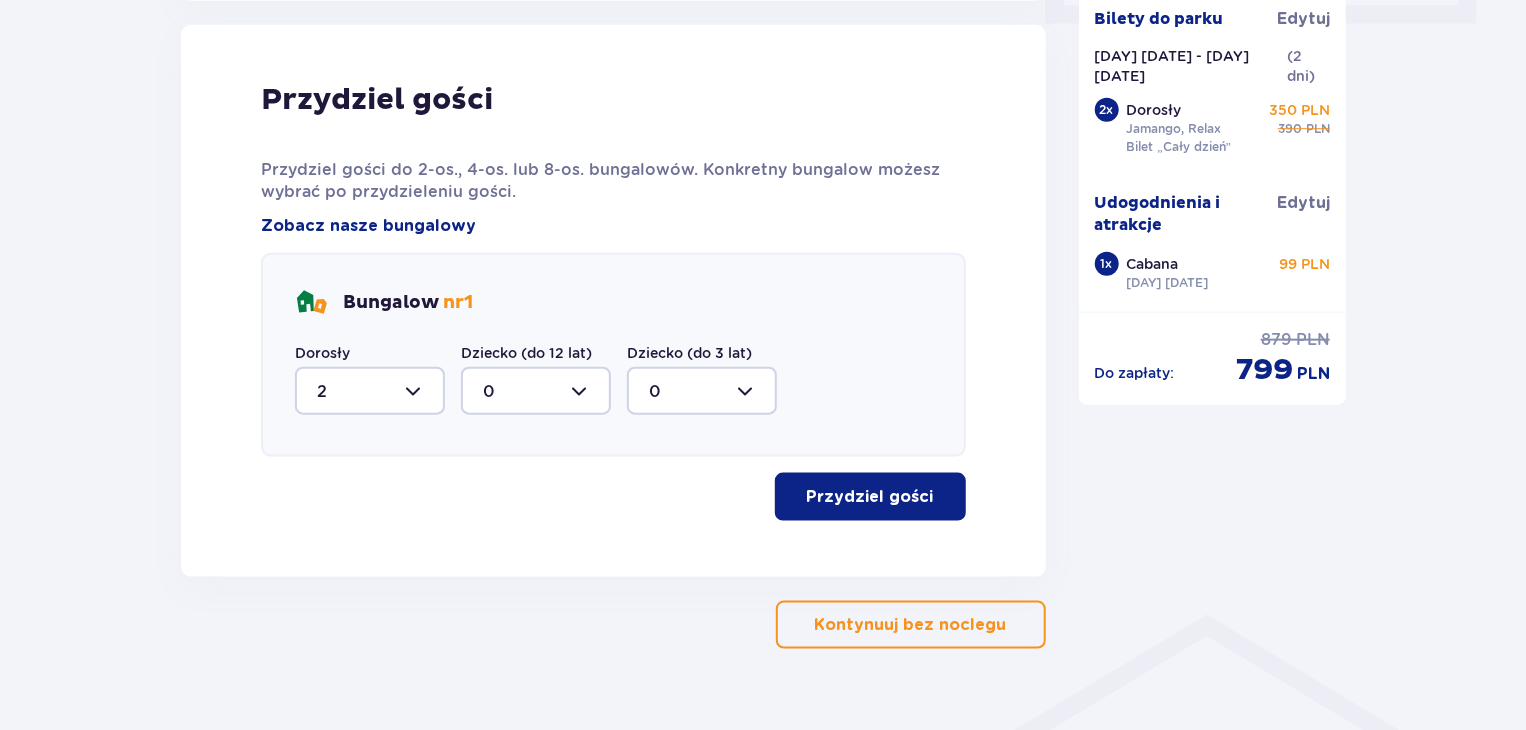 click on "Przydziel gości" at bounding box center [870, 497] 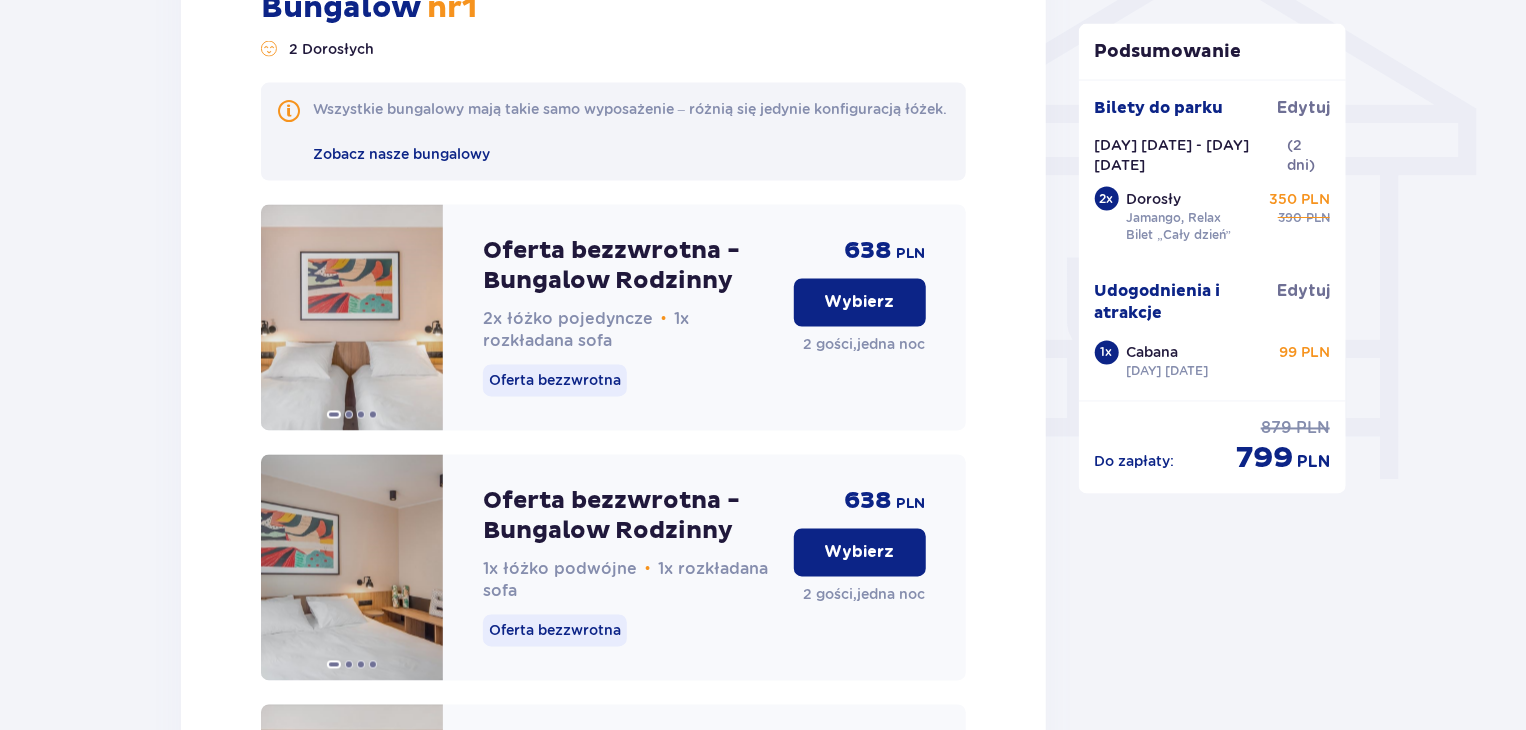 scroll, scrollTop: 1684, scrollLeft: 0, axis: vertical 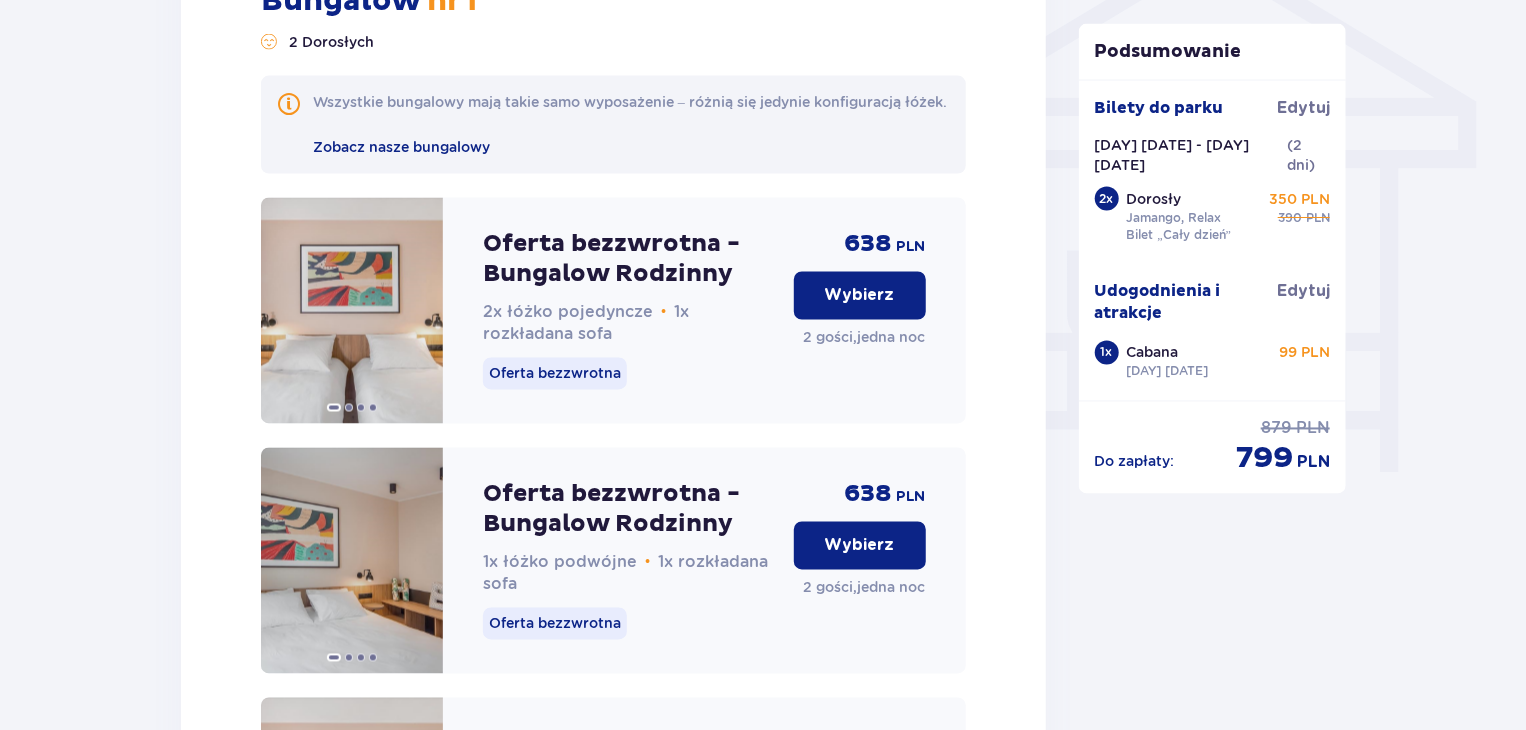 click on "Wybierz" at bounding box center [860, 546] 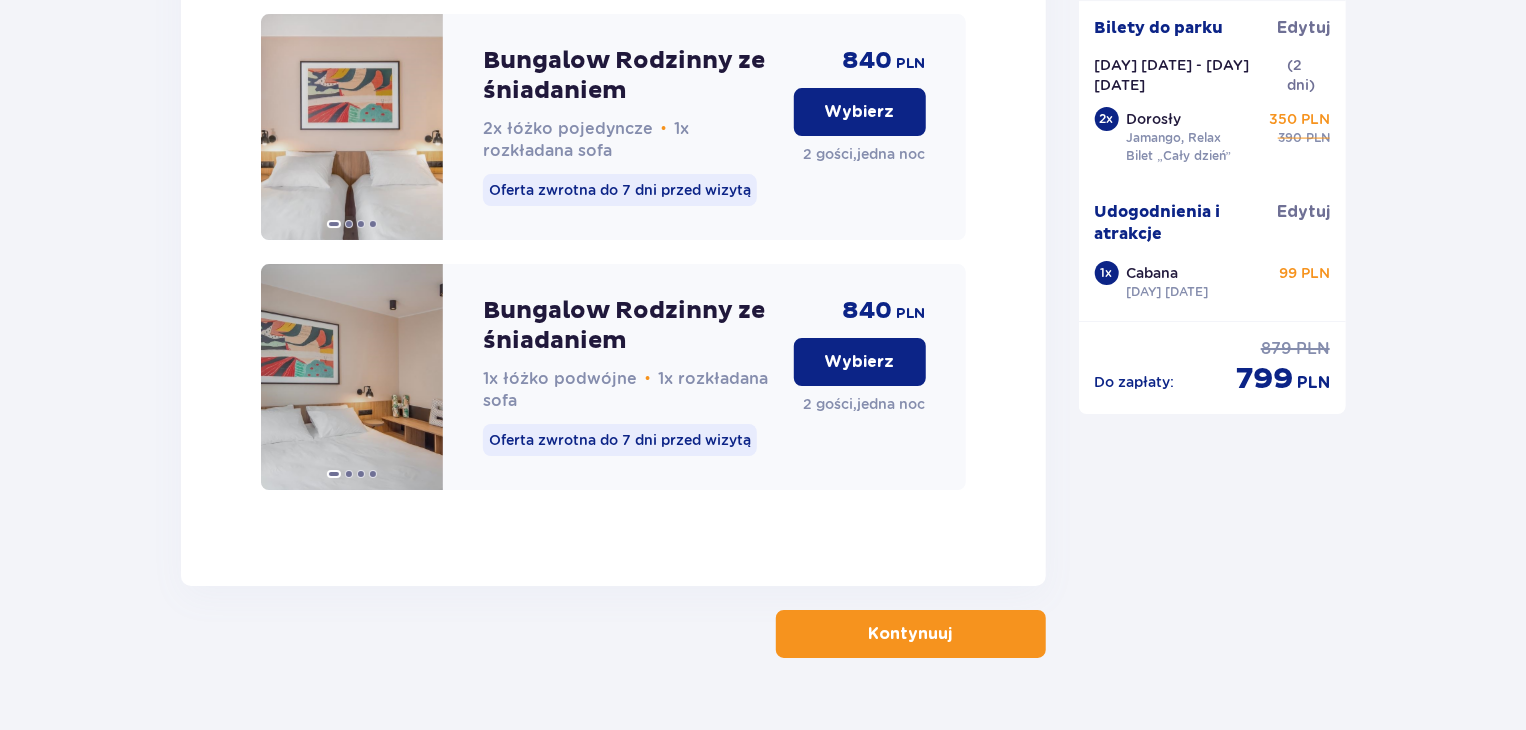 scroll, scrollTop: 3441, scrollLeft: 0, axis: vertical 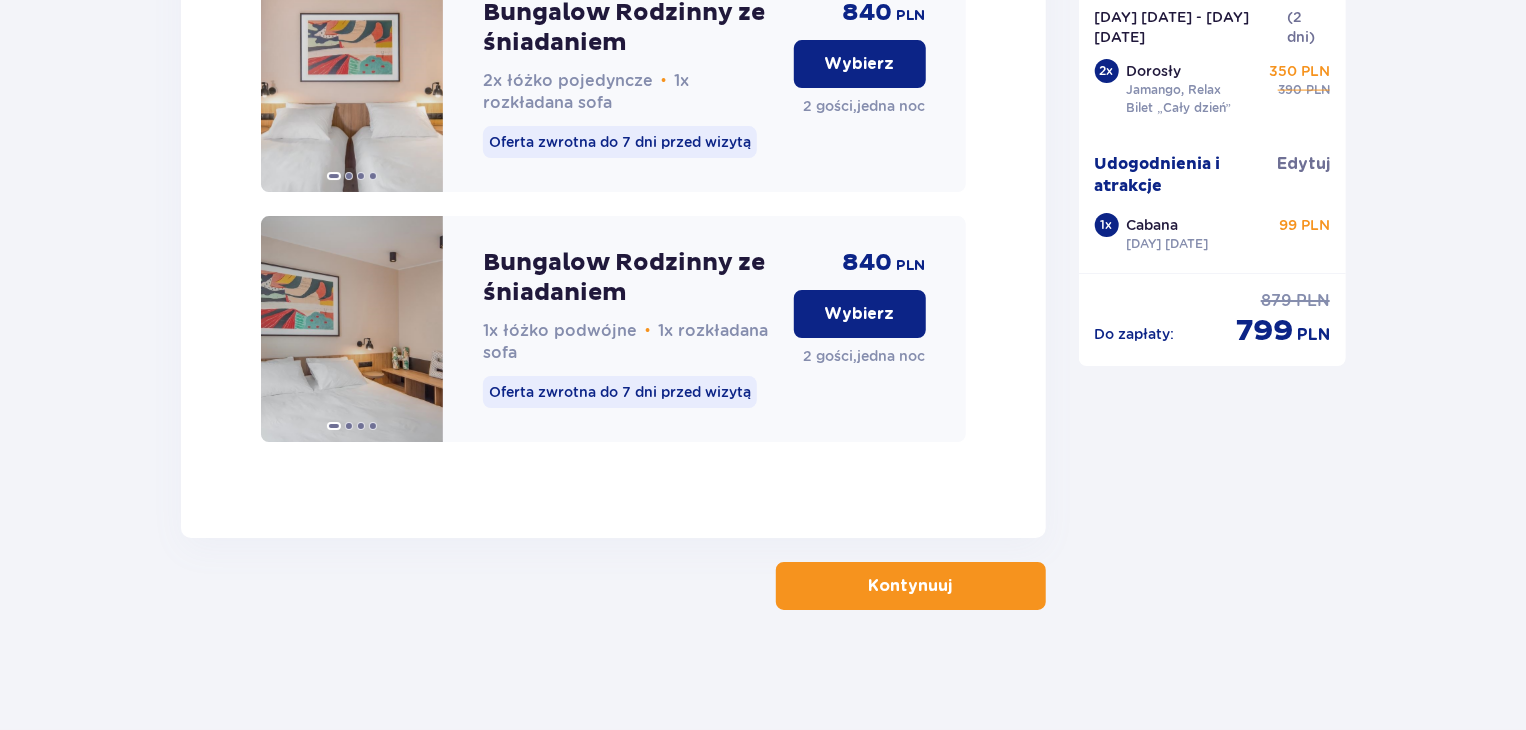 click on "Kontynuuj" at bounding box center (911, 586) 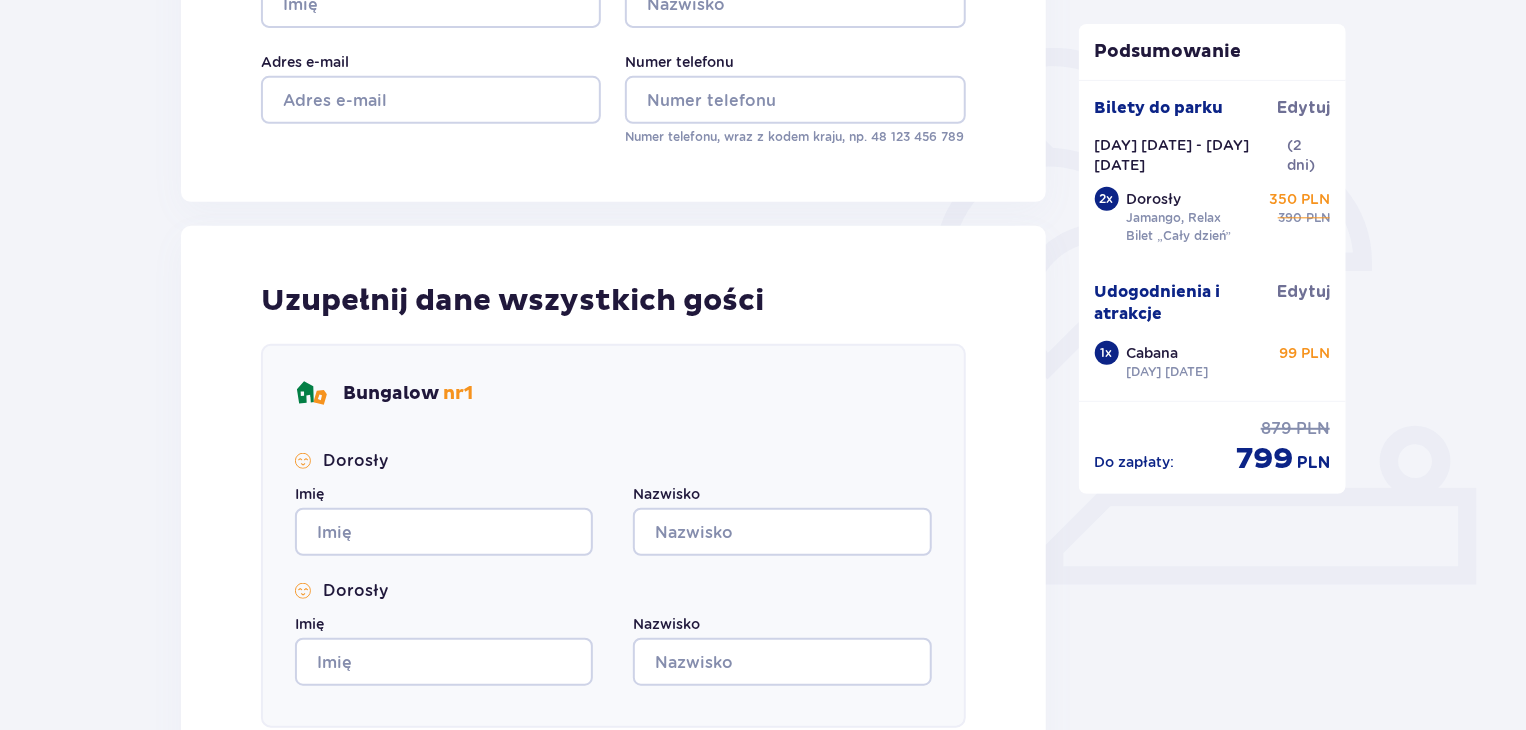 scroll, scrollTop: 320, scrollLeft: 0, axis: vertical 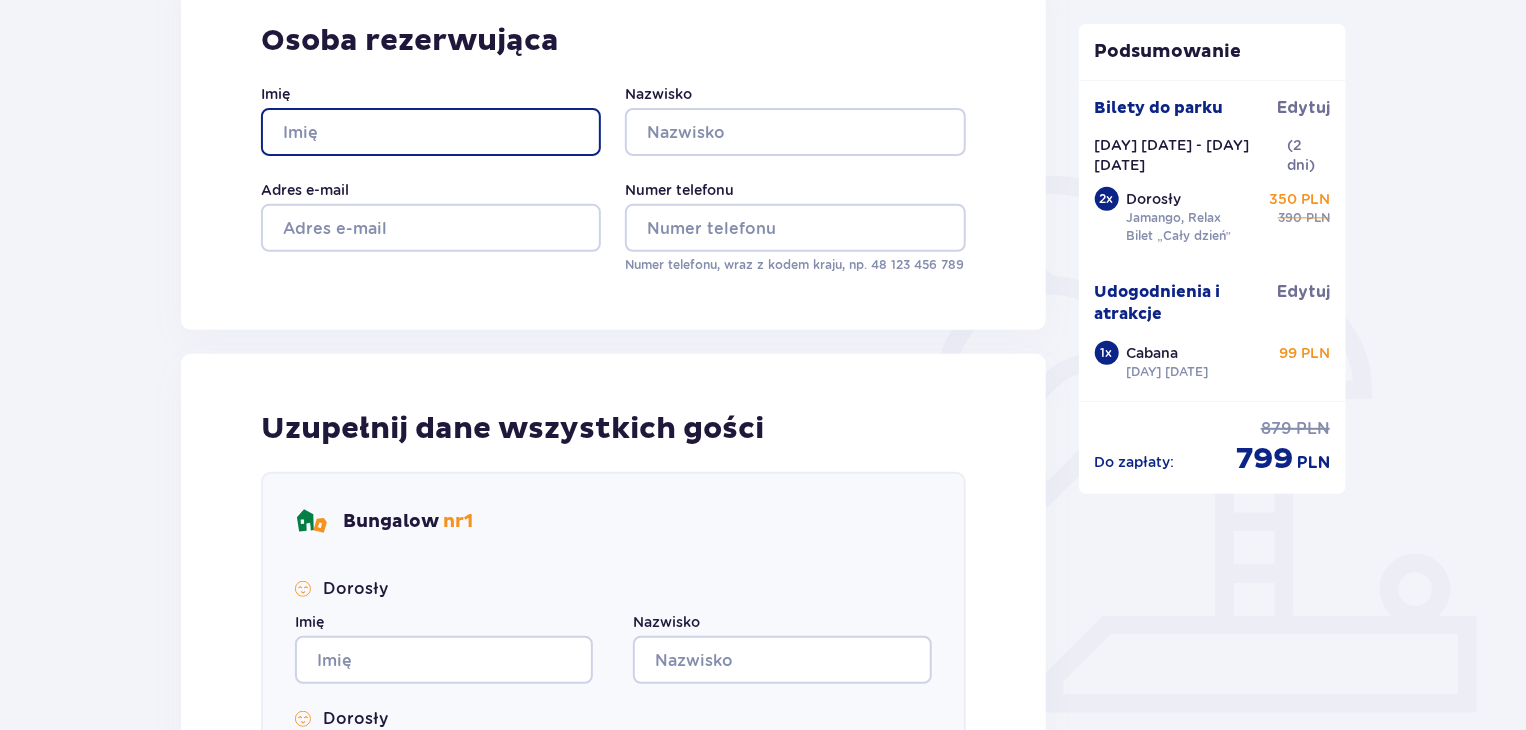 click on "Imię" at bounding box center [431, 132] 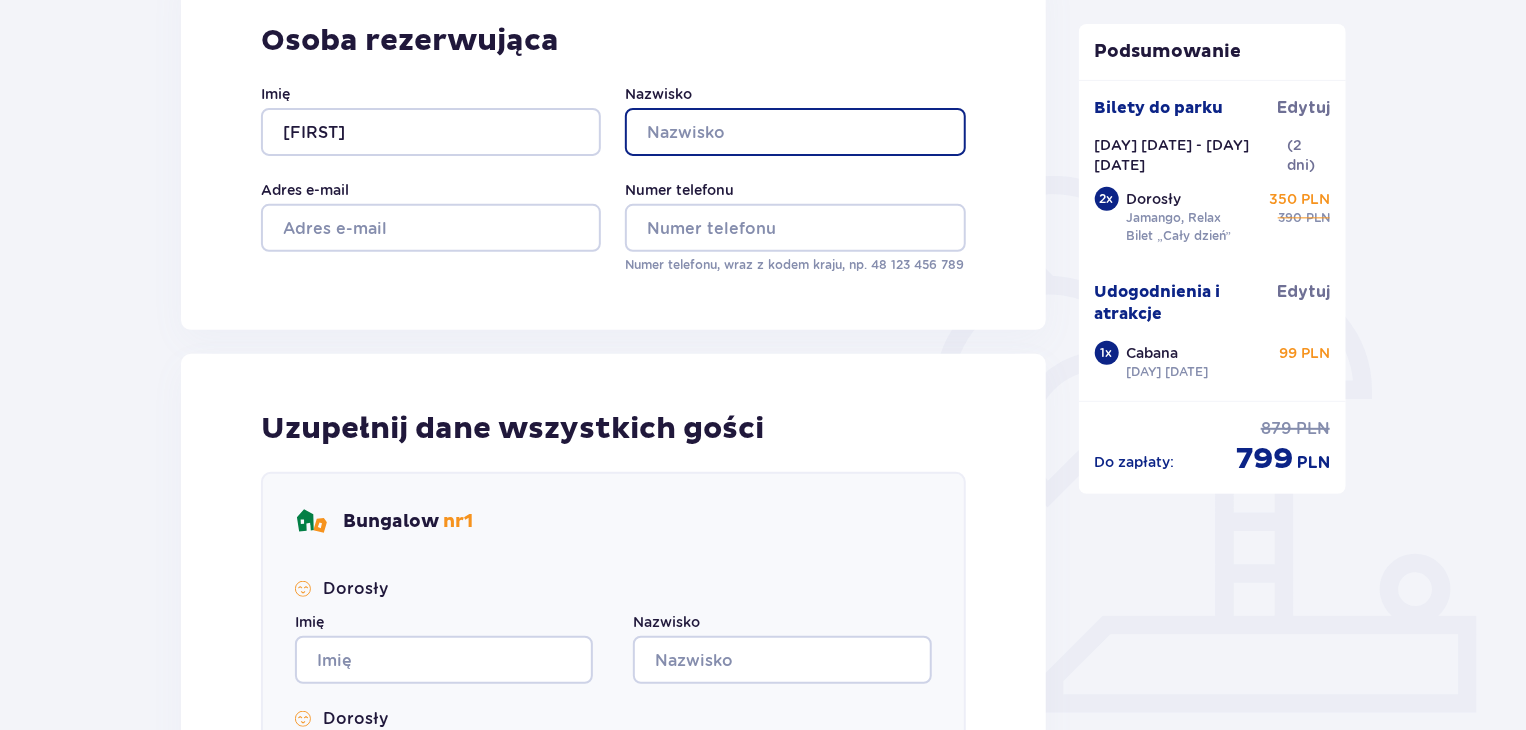 type on "Kmieciak" 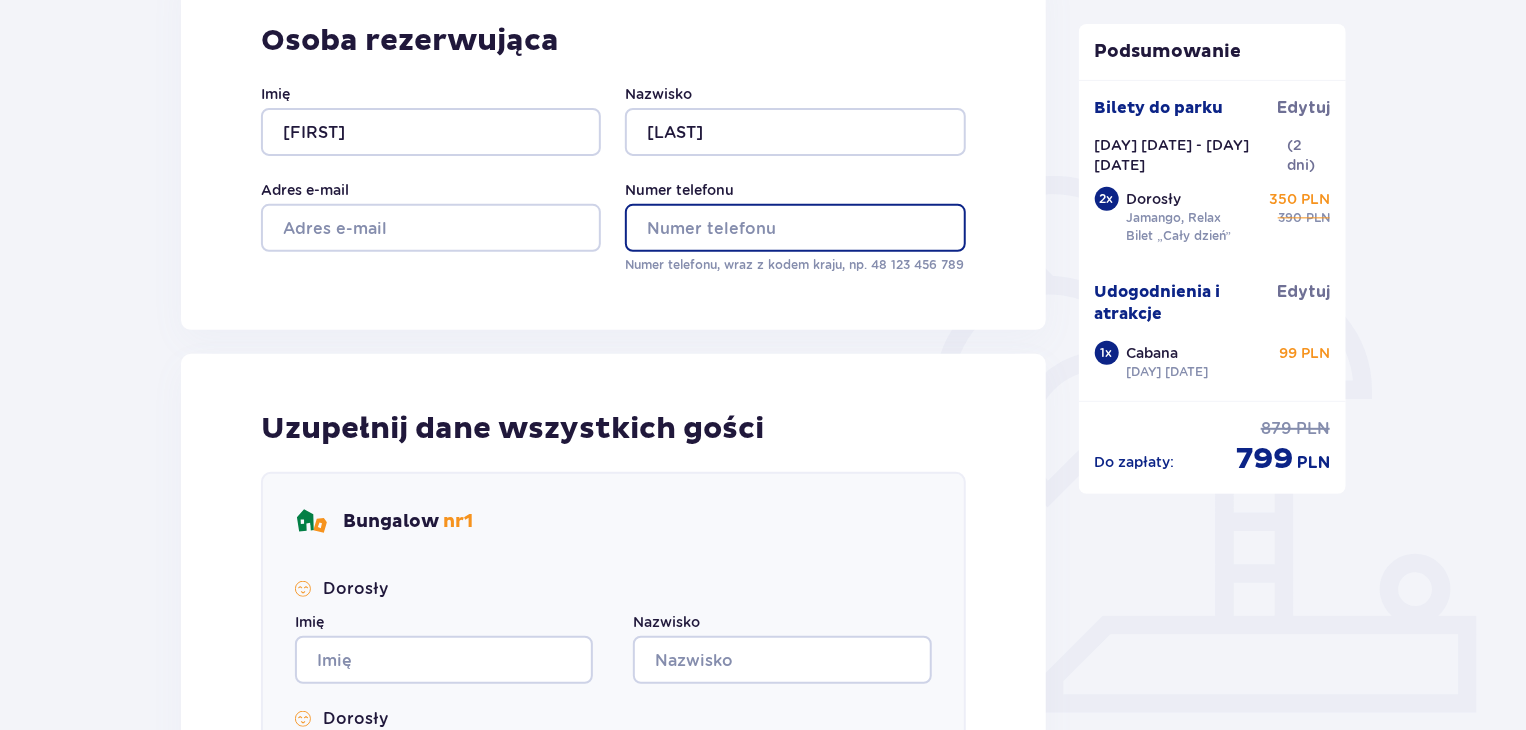 type on "530205894" 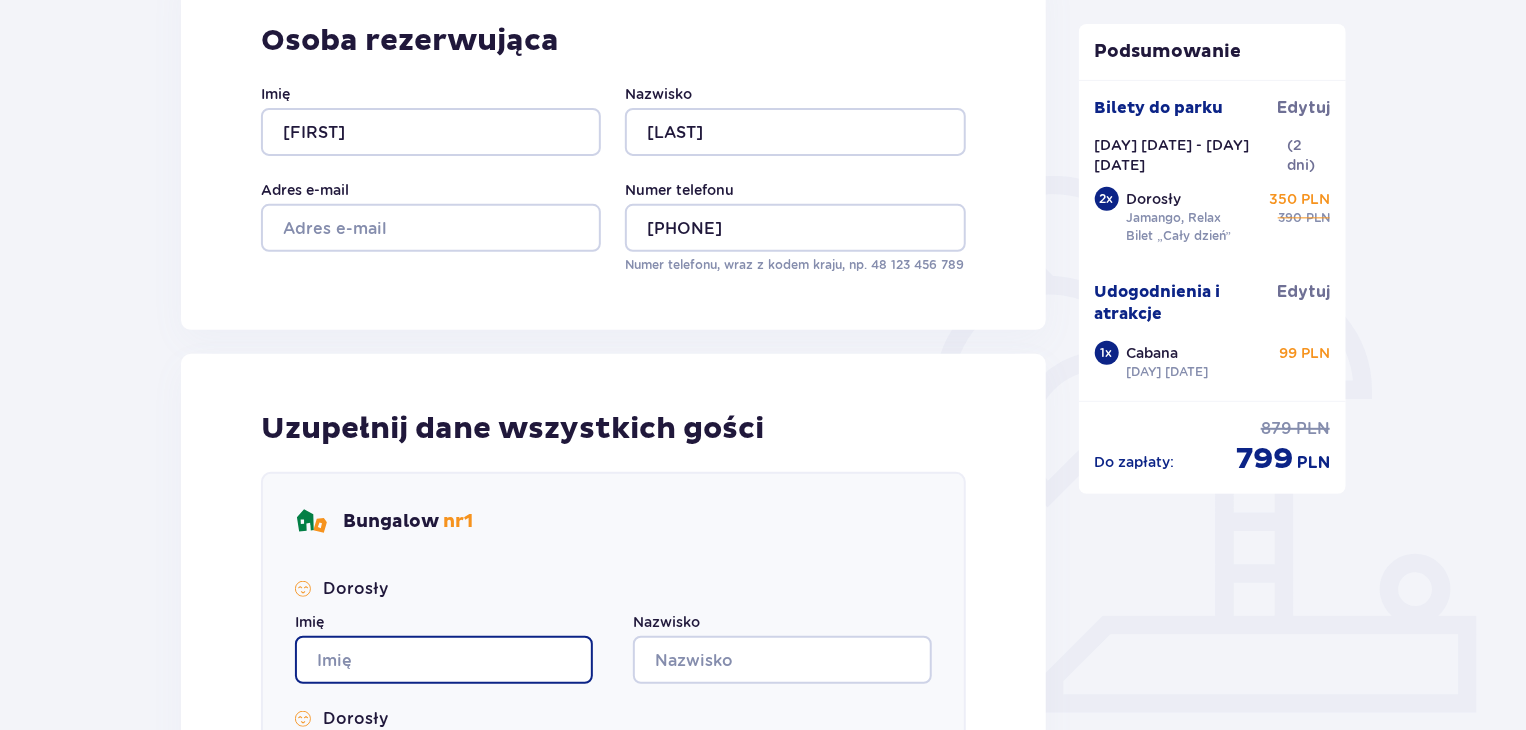 click on "Imię" at bounding box center (444, 660) 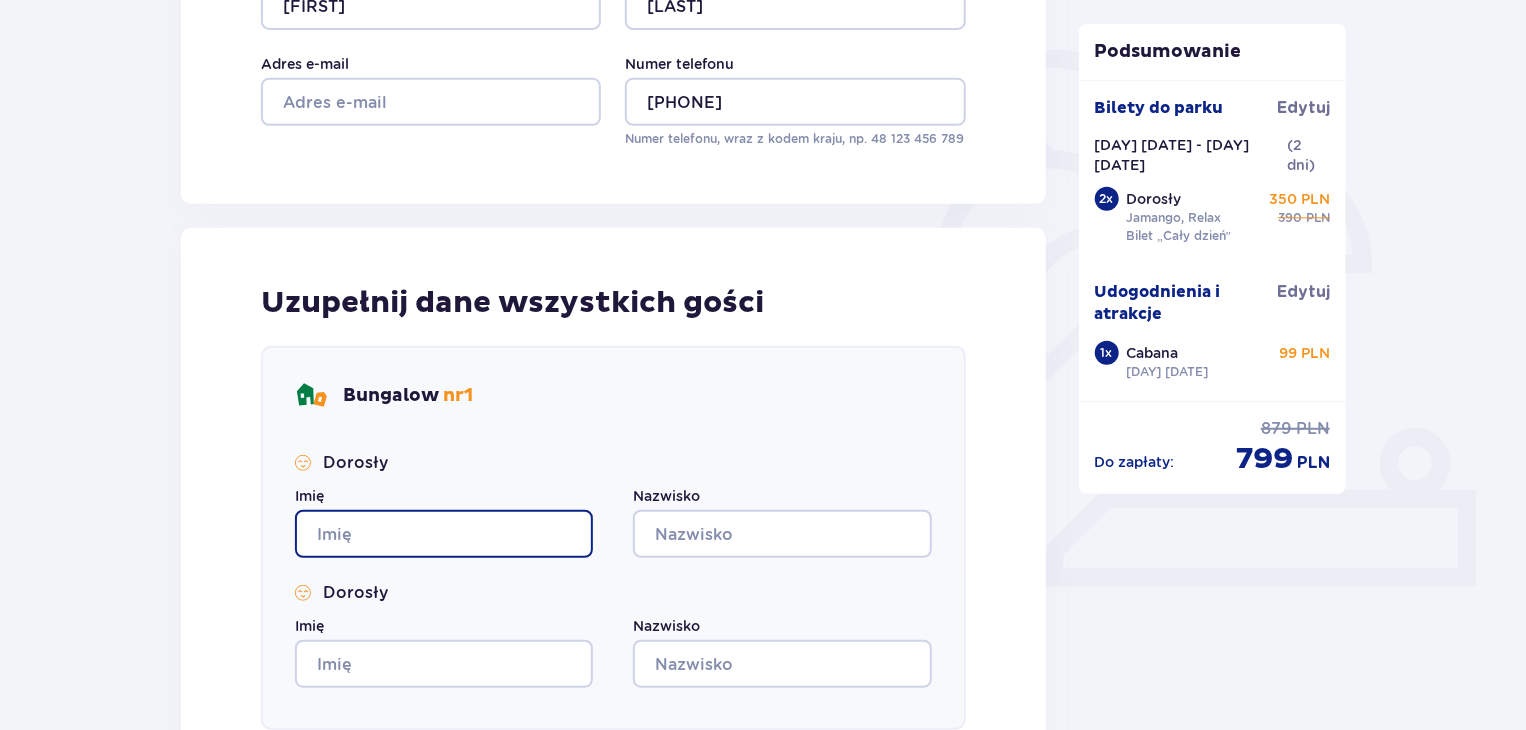 scroll, scrollTop: 520, scrollLeft: 0, axis: vertical 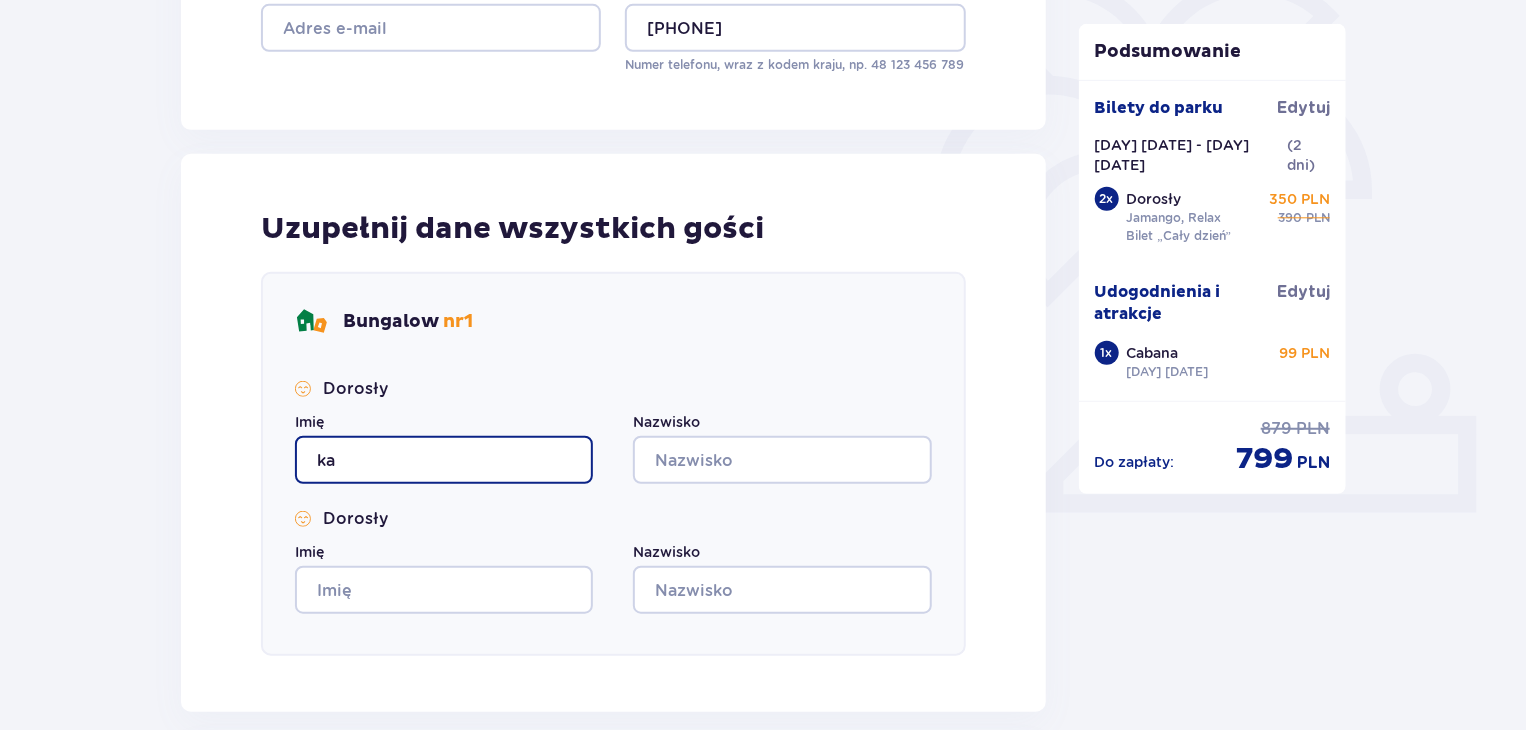 type on "ka" 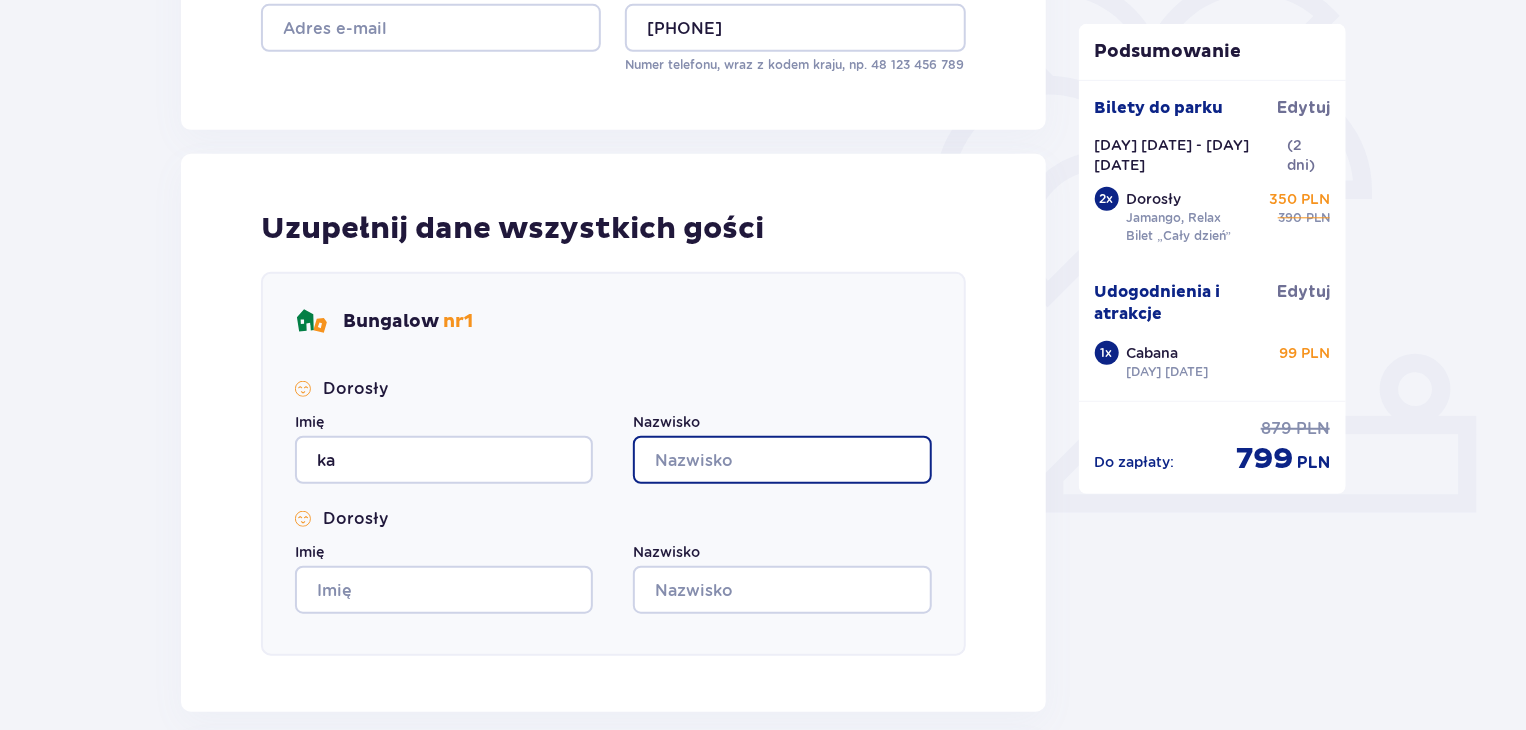 click on "Nazwisko" at bounding box center (782, 460) 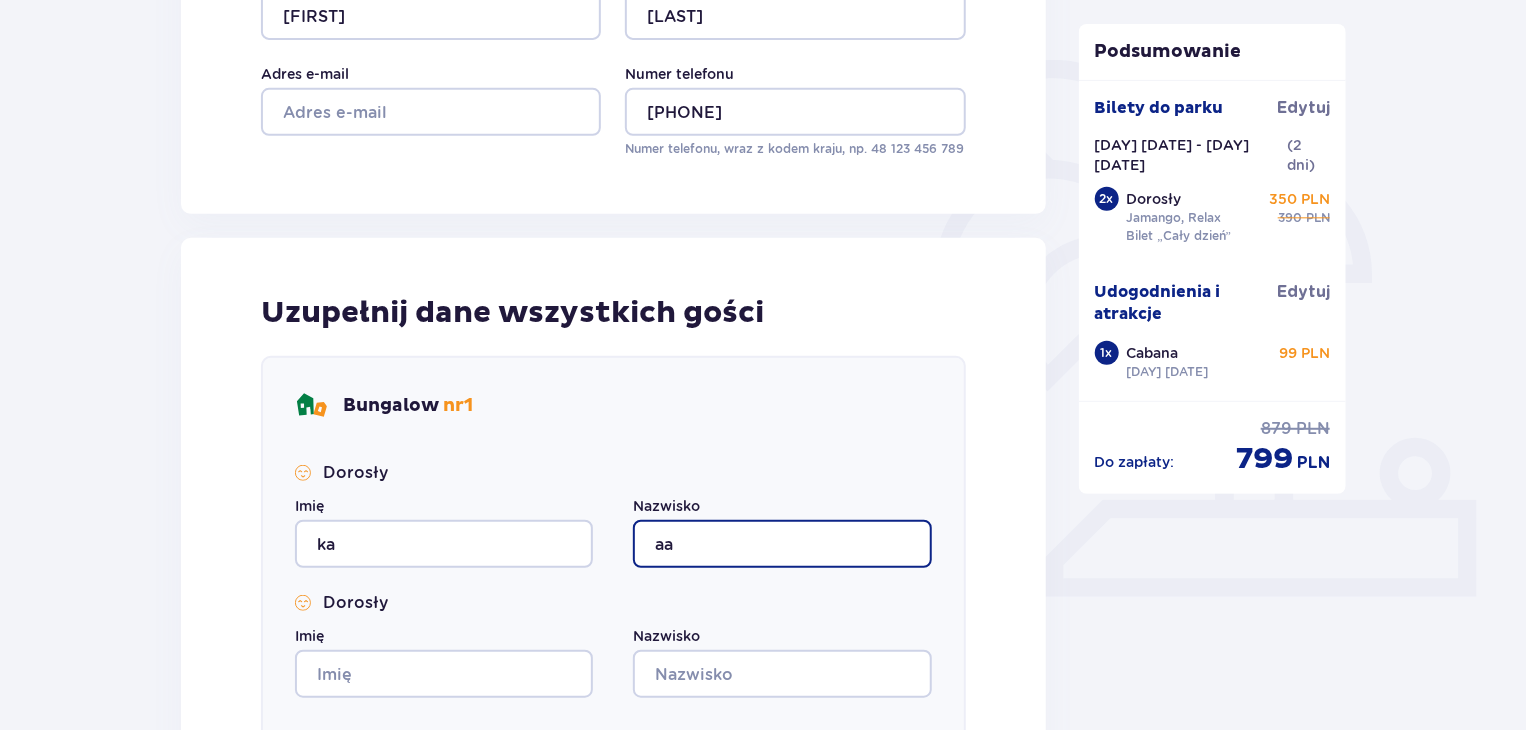 scroll, scrollTop: 520, scrollLeft: 0, axis: vertical 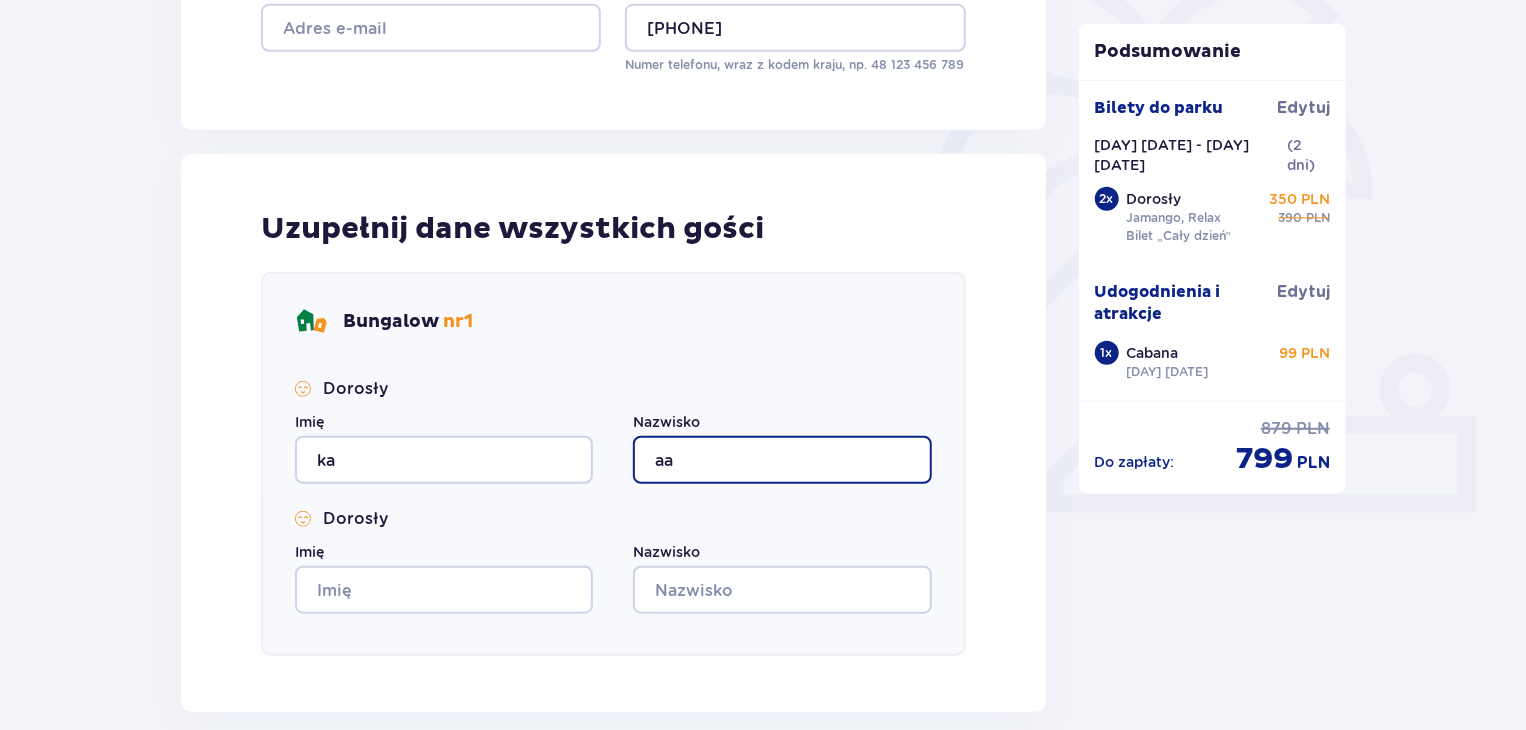 type on "aa" 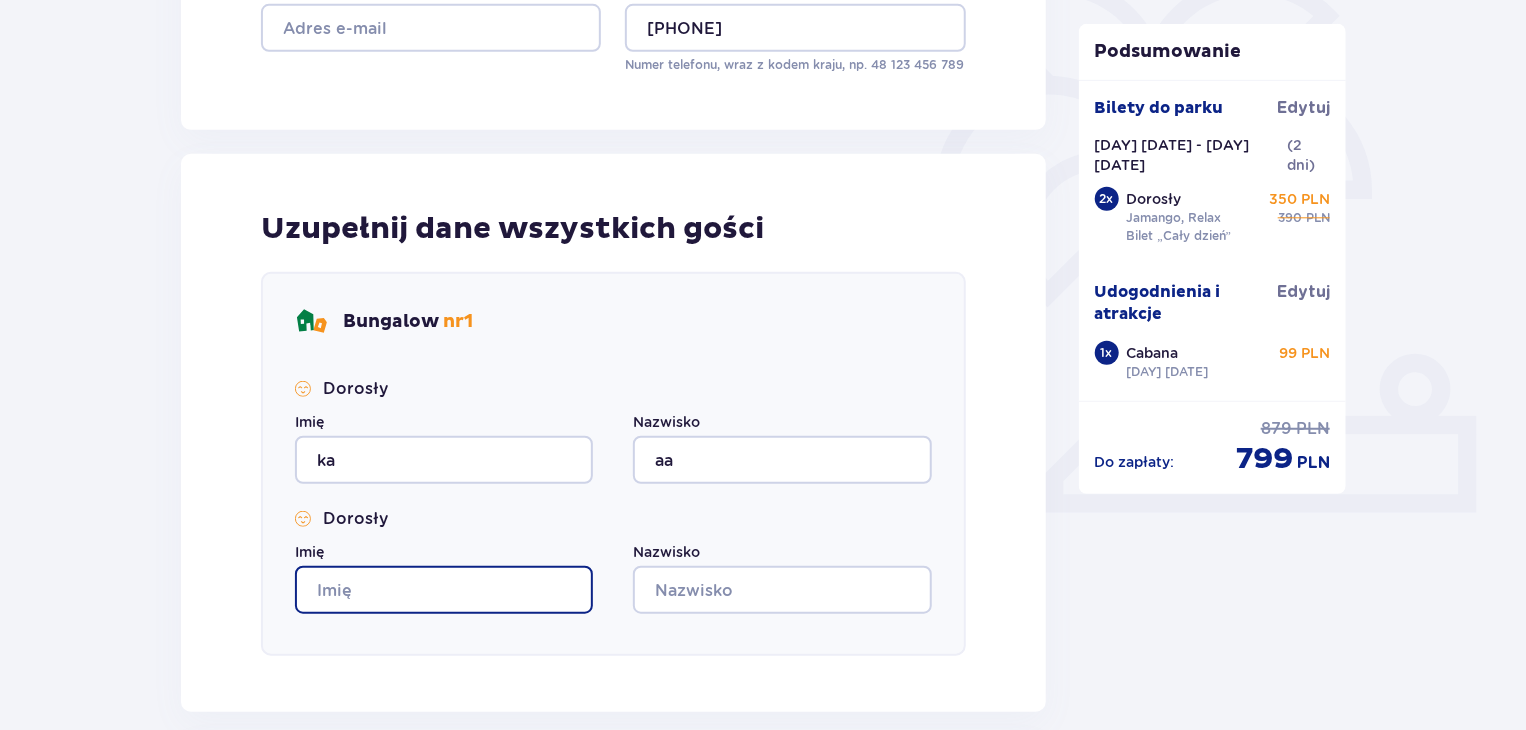 click on "Imię" at bounding box center (444, 590) 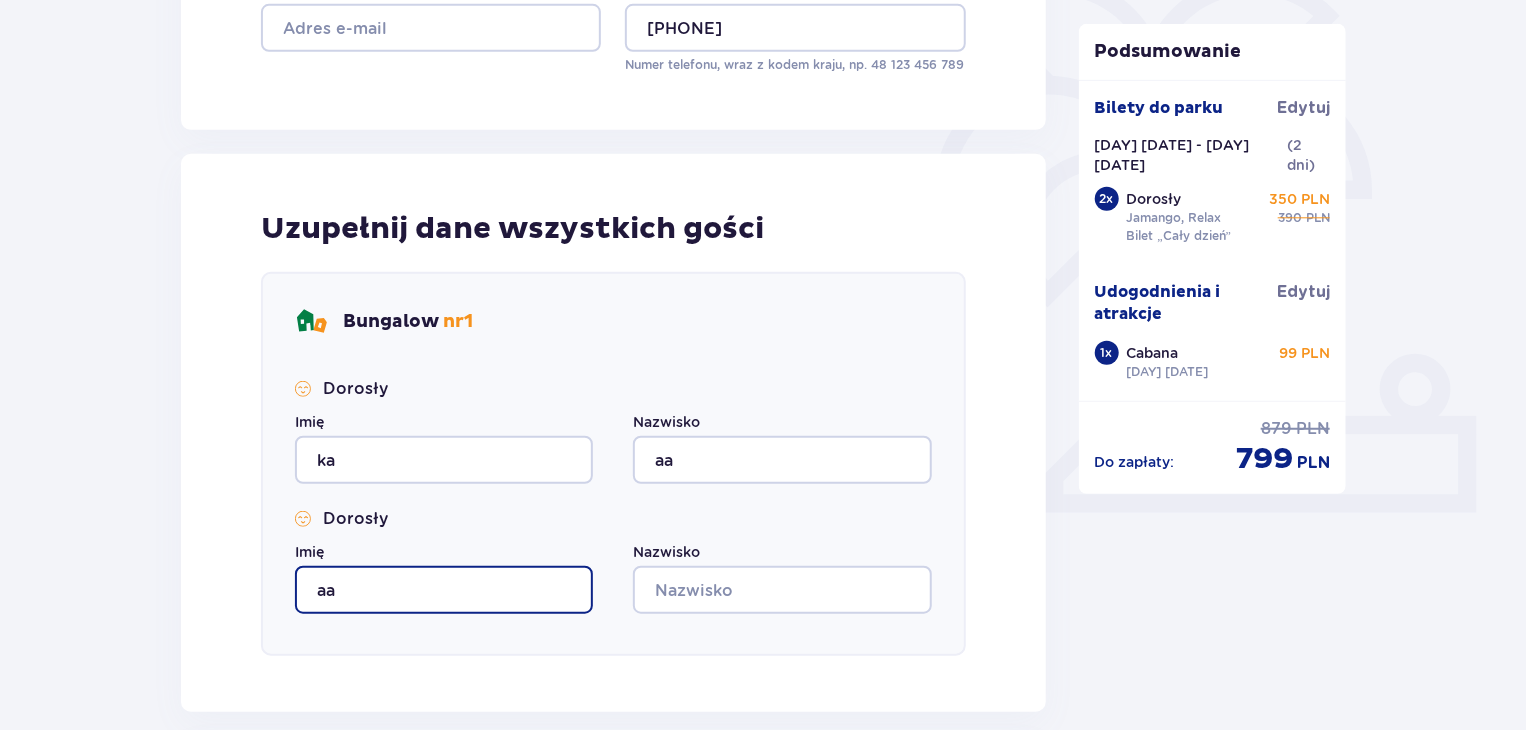 type on "aa" 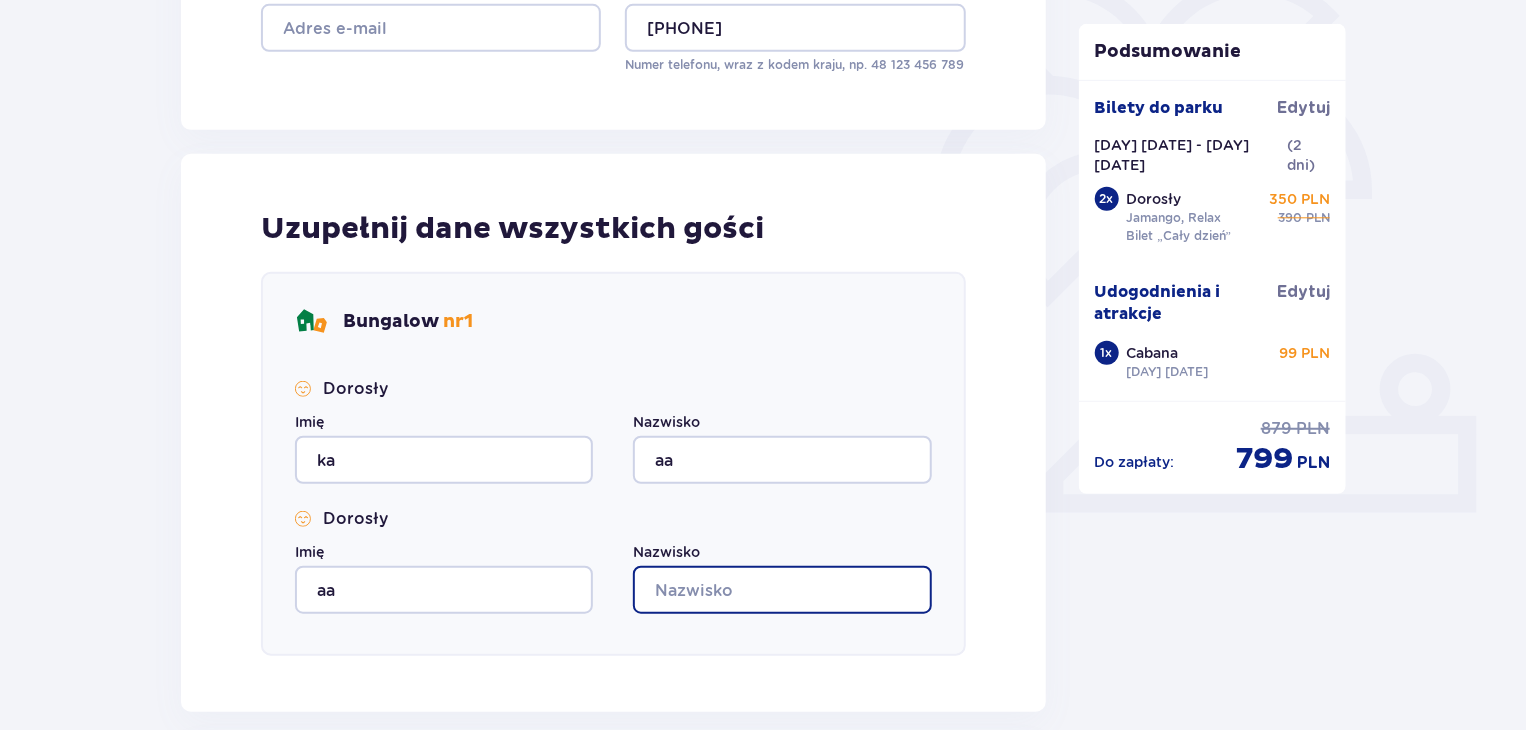 click on "Nazwisko" at bounding box center (782, 590) 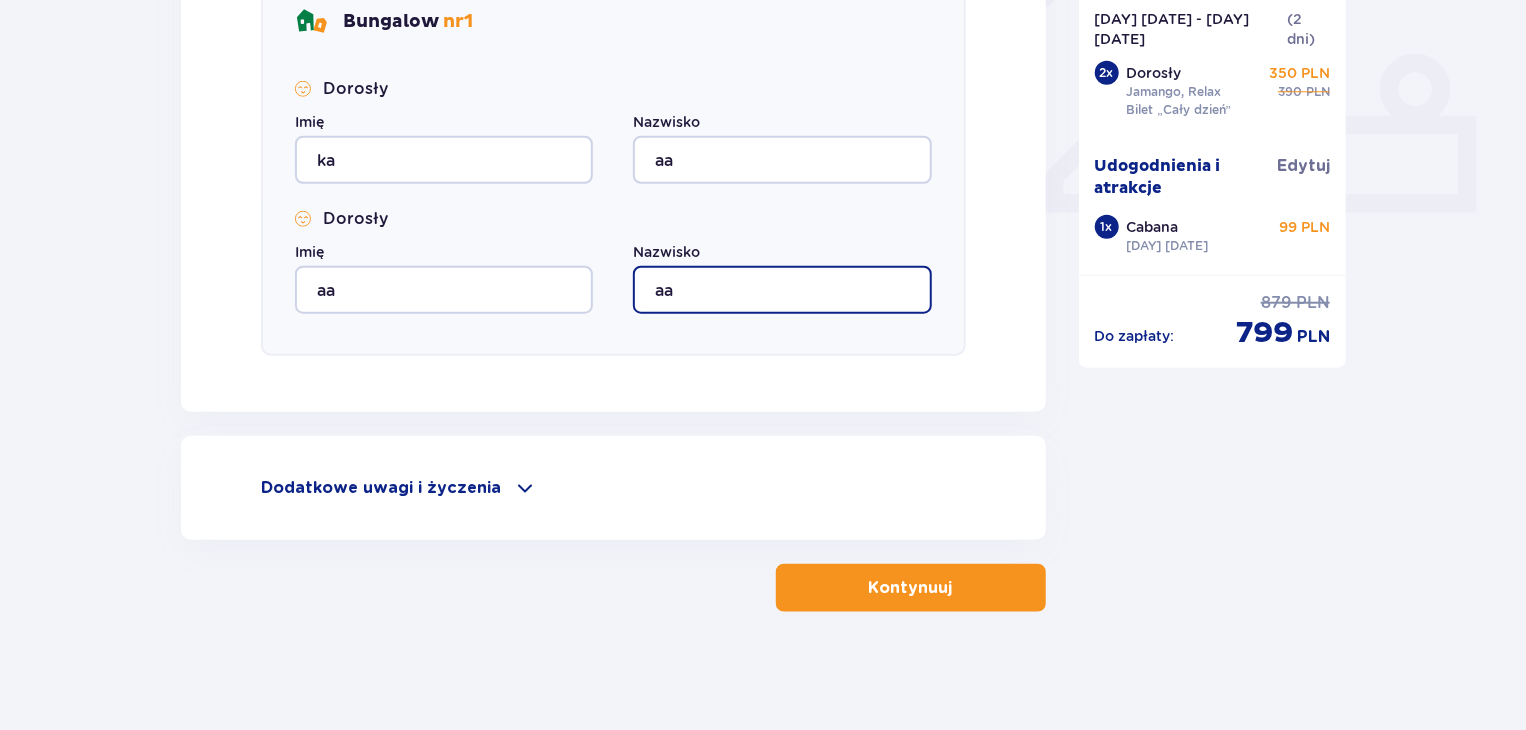 type on "aa" 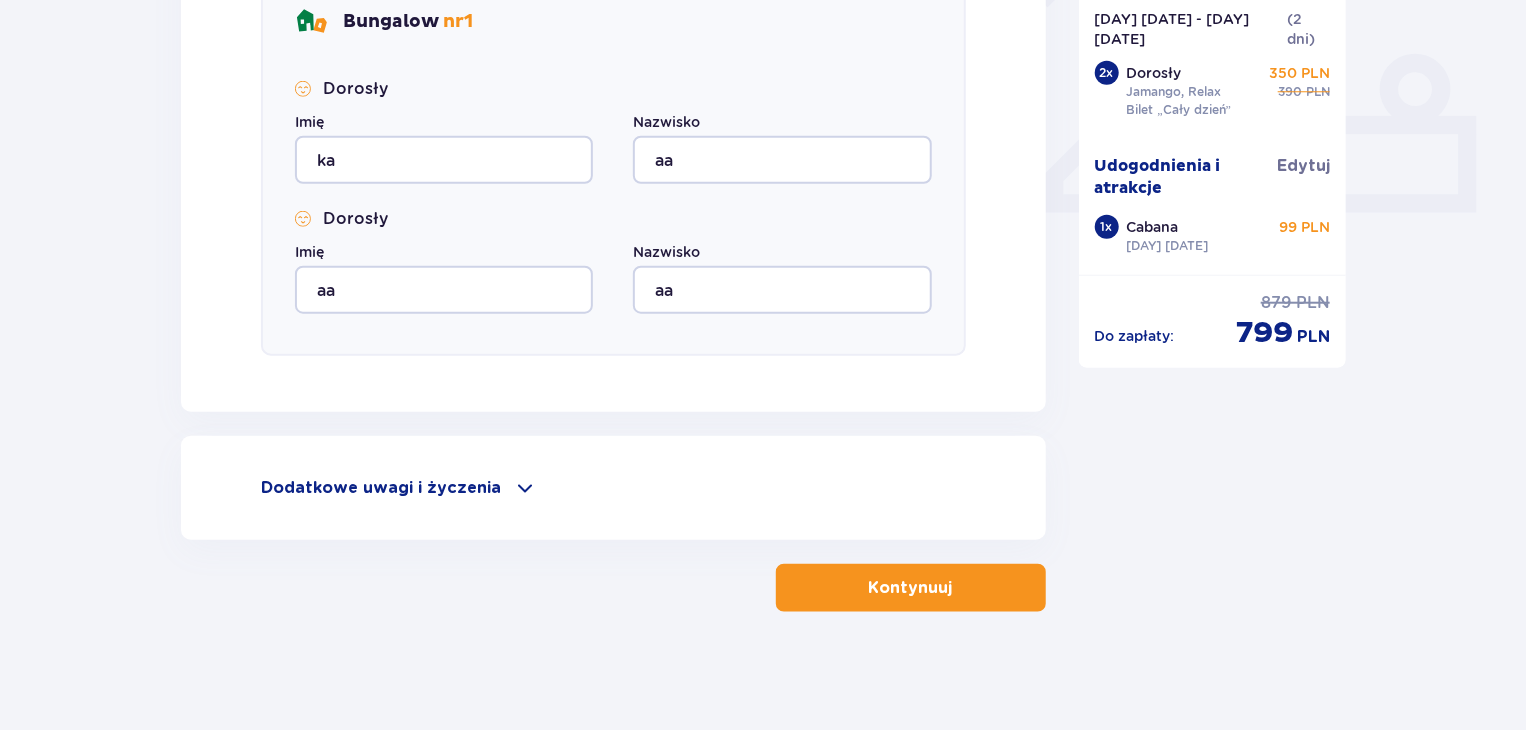 click on "Kontynuuj" at bounding box center (911, 588) 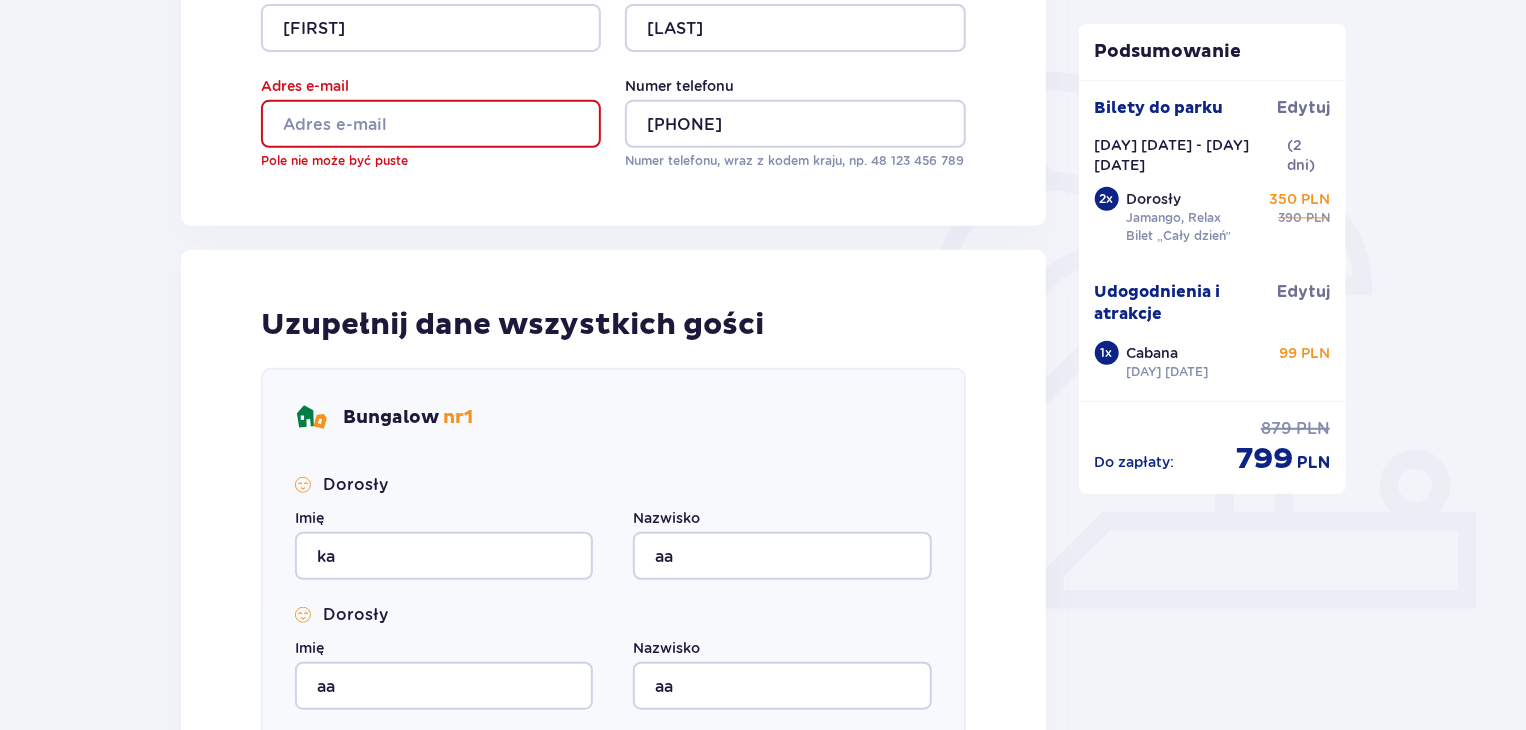scroll, scrollTop: 424, scrollLeft: 0, axis: vertical 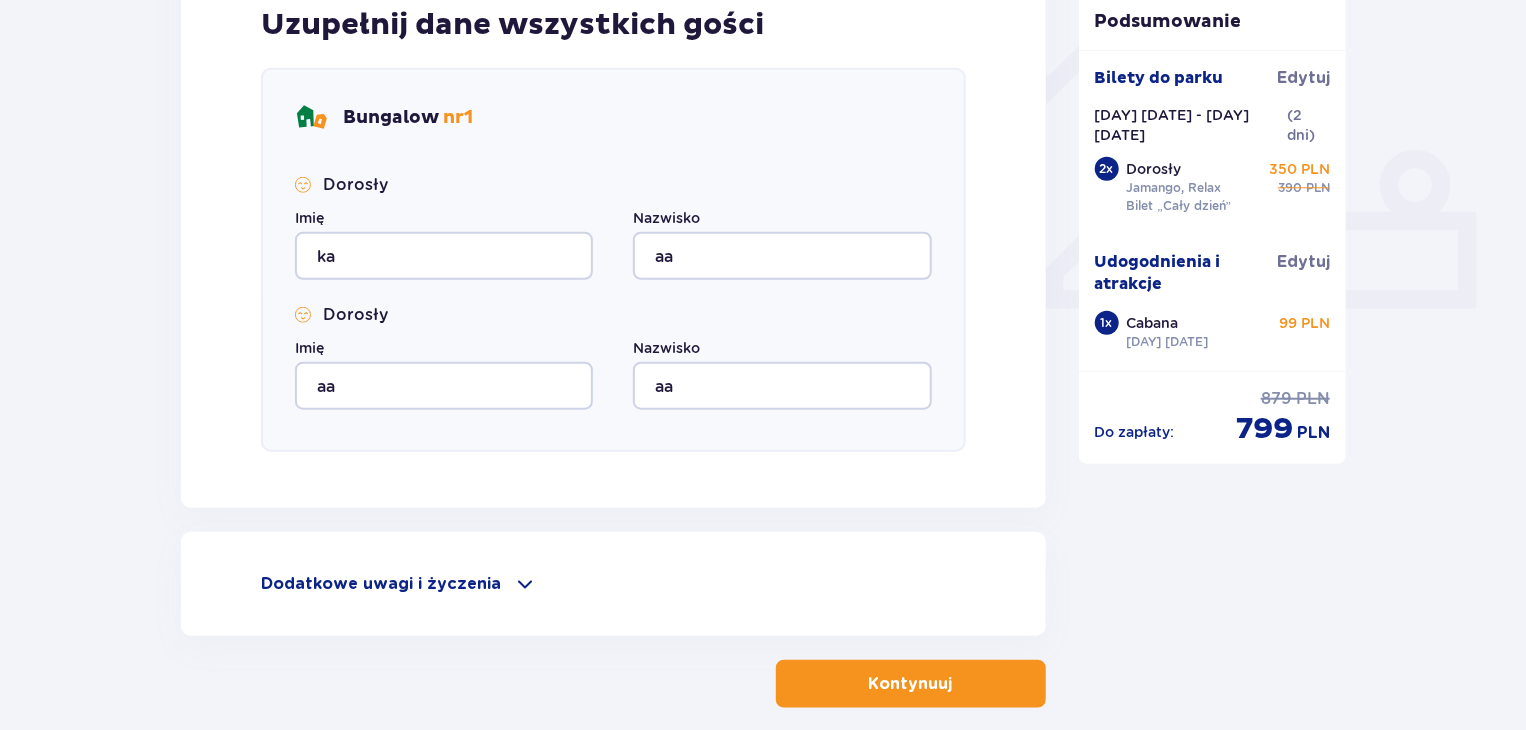 click on "Kontynuuj" at bounding box center (911, 684) 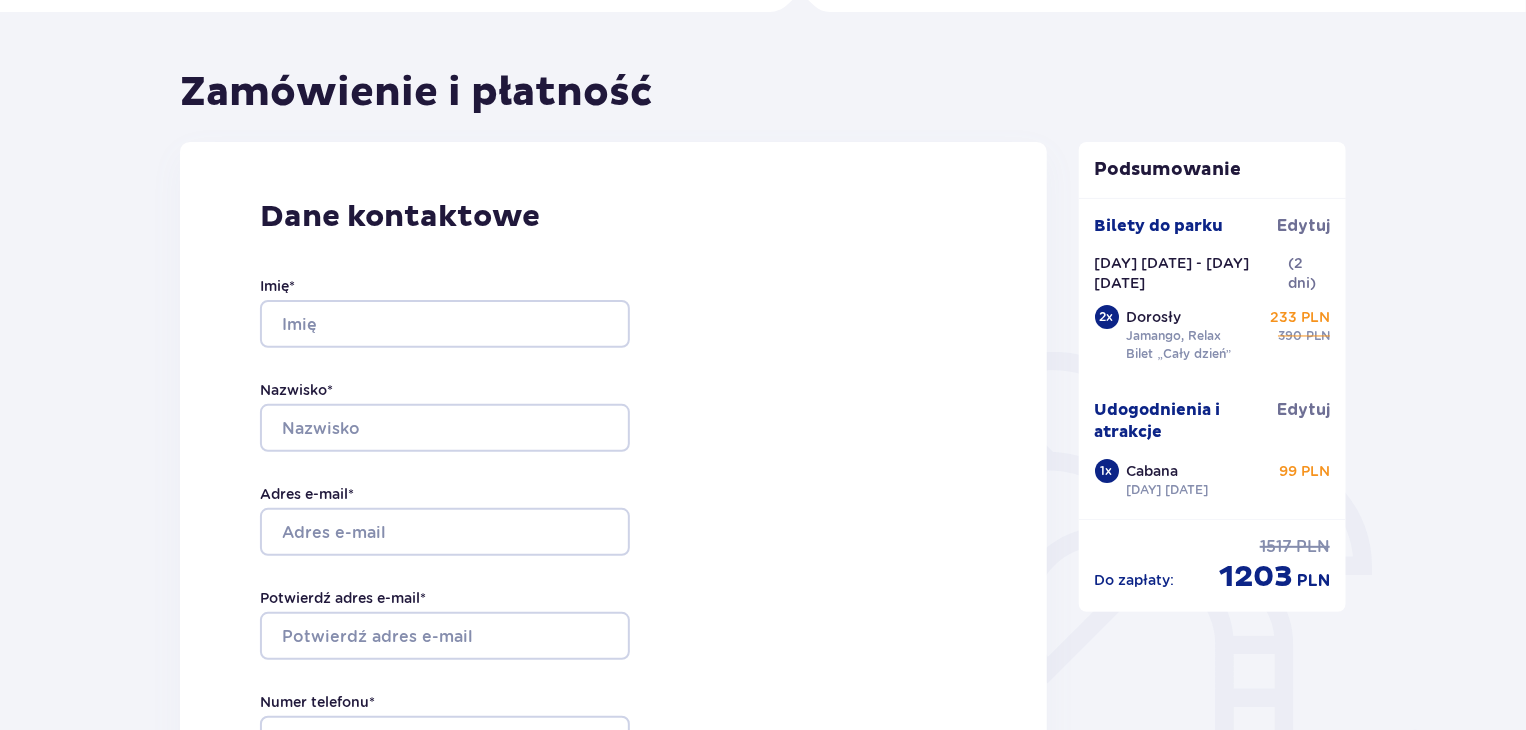 scroll, scrollTop: 200, scrollLeft: 0, axis: vertical 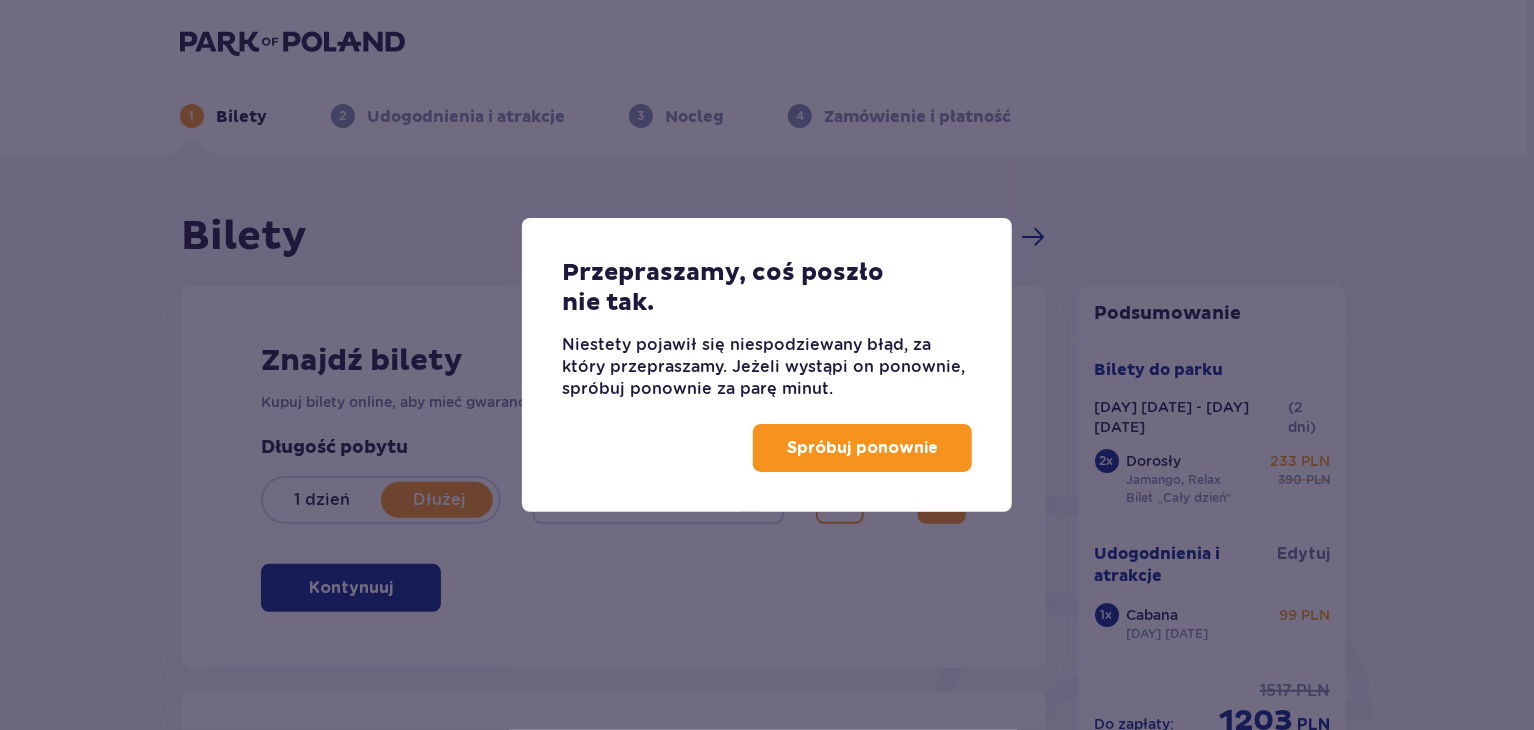 click on "Spróbuj ponownie" at bounding box center [862, 448] 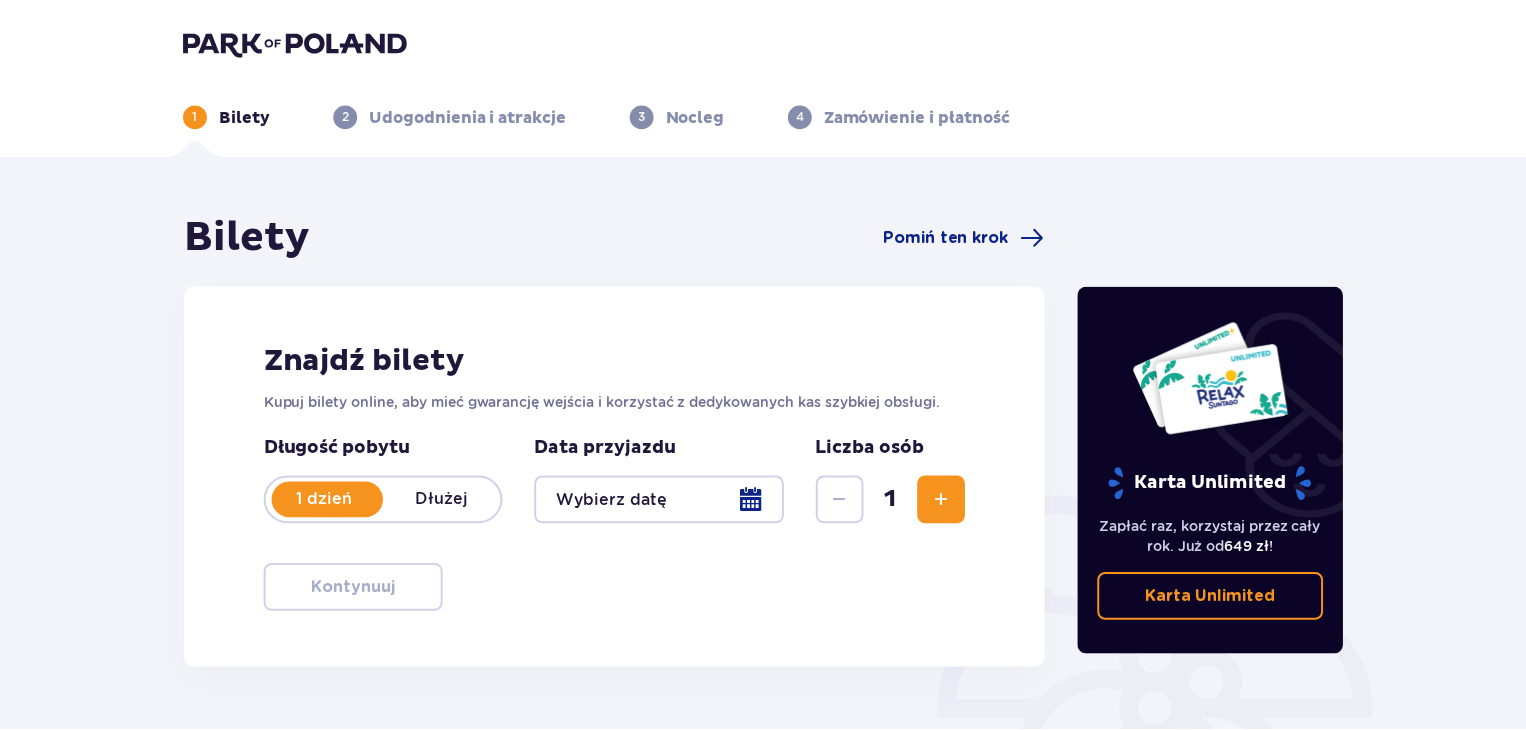 scroll, scrollTop: 48, scrollLeft: 0, axis: vertical 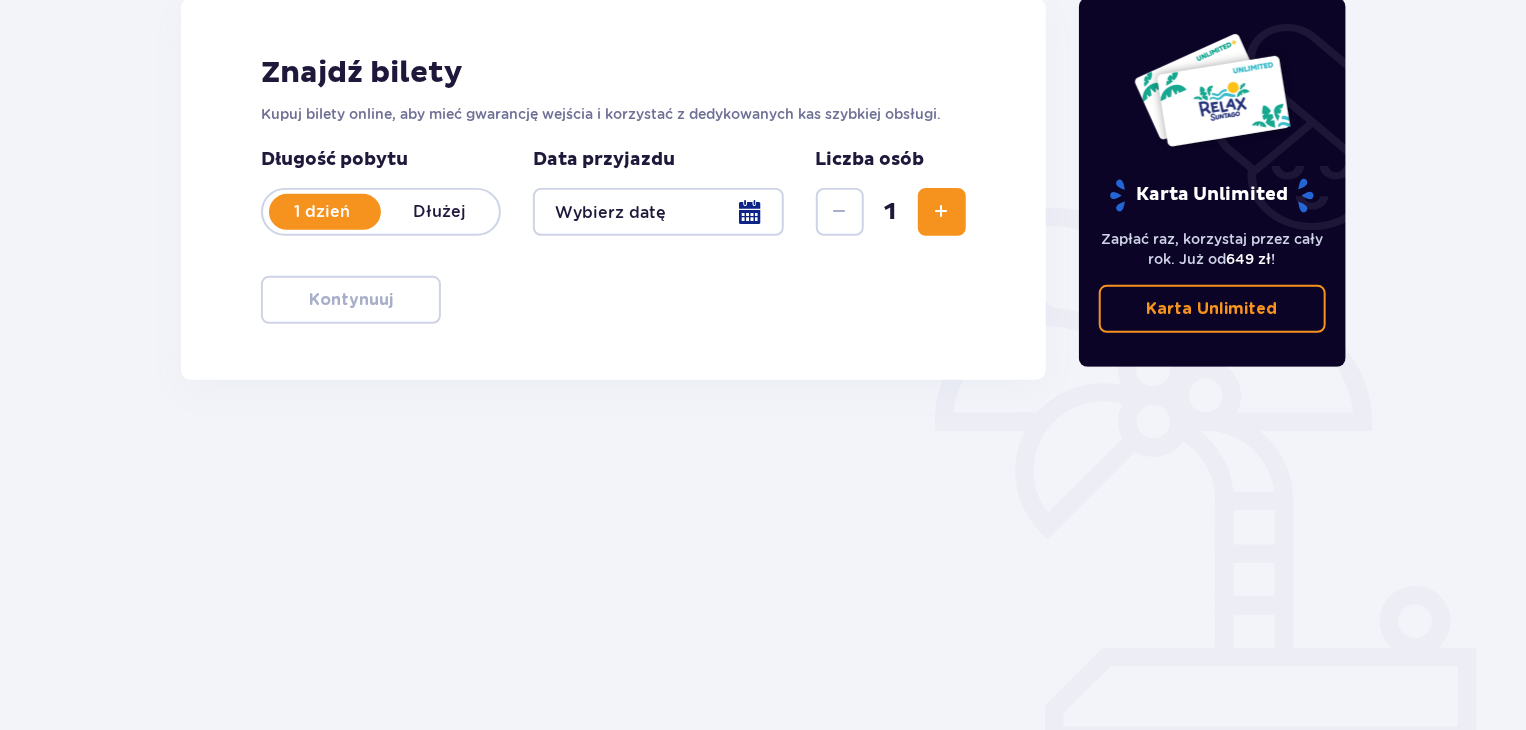 click on "Dłużej" at bounding box center (440, 212) 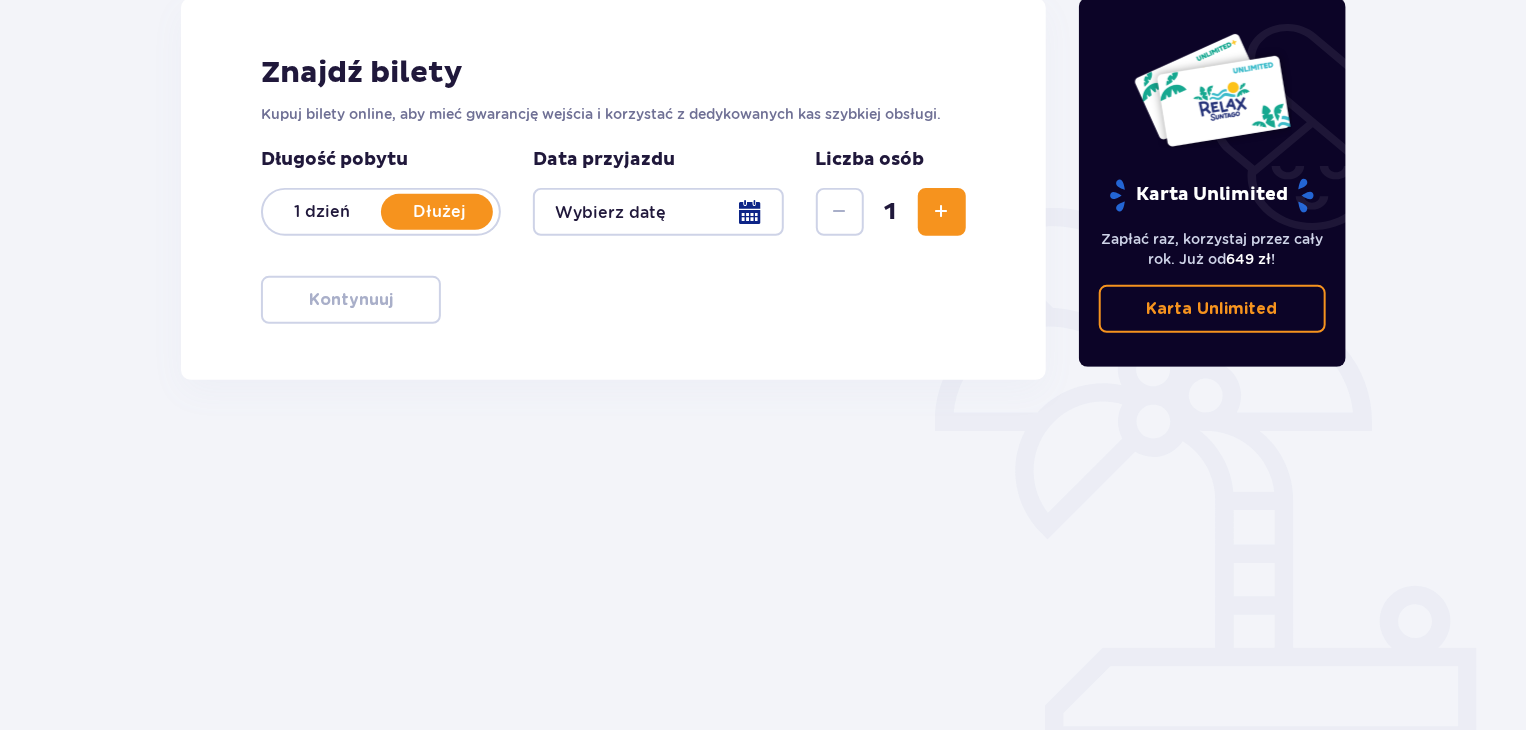click at bounding box center (658, 212) 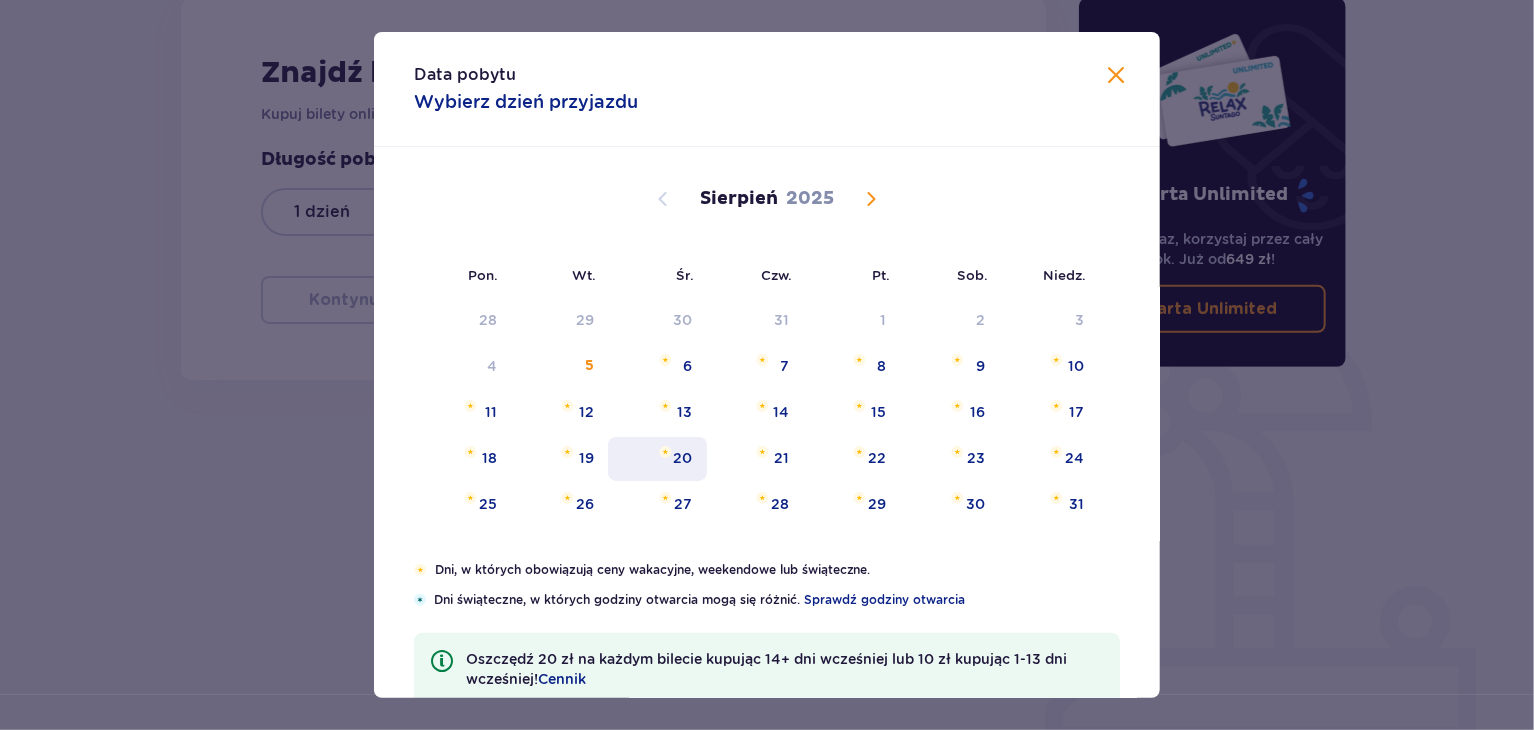 click on "20" at bounding box center [683, 458] 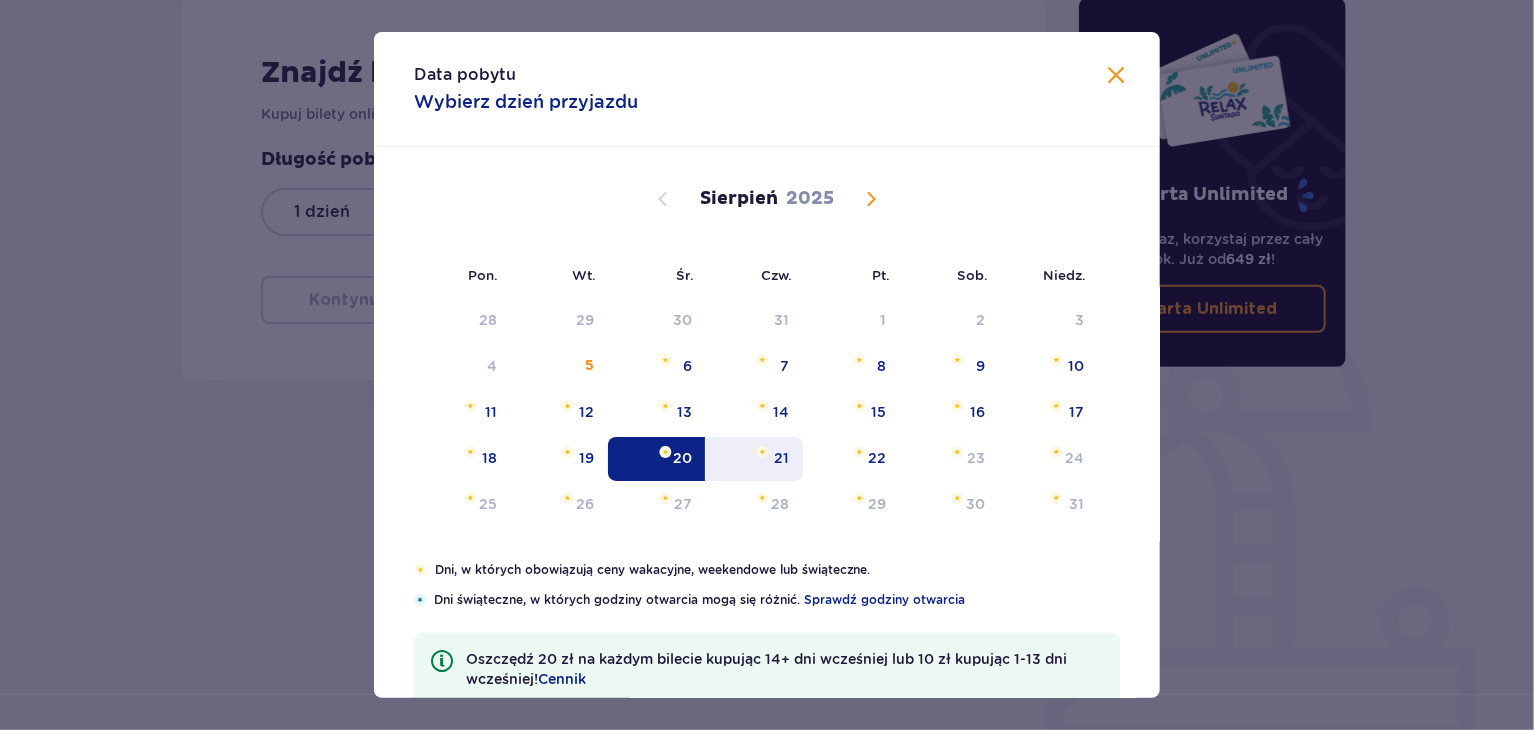 click at bounding box center (762, 452) 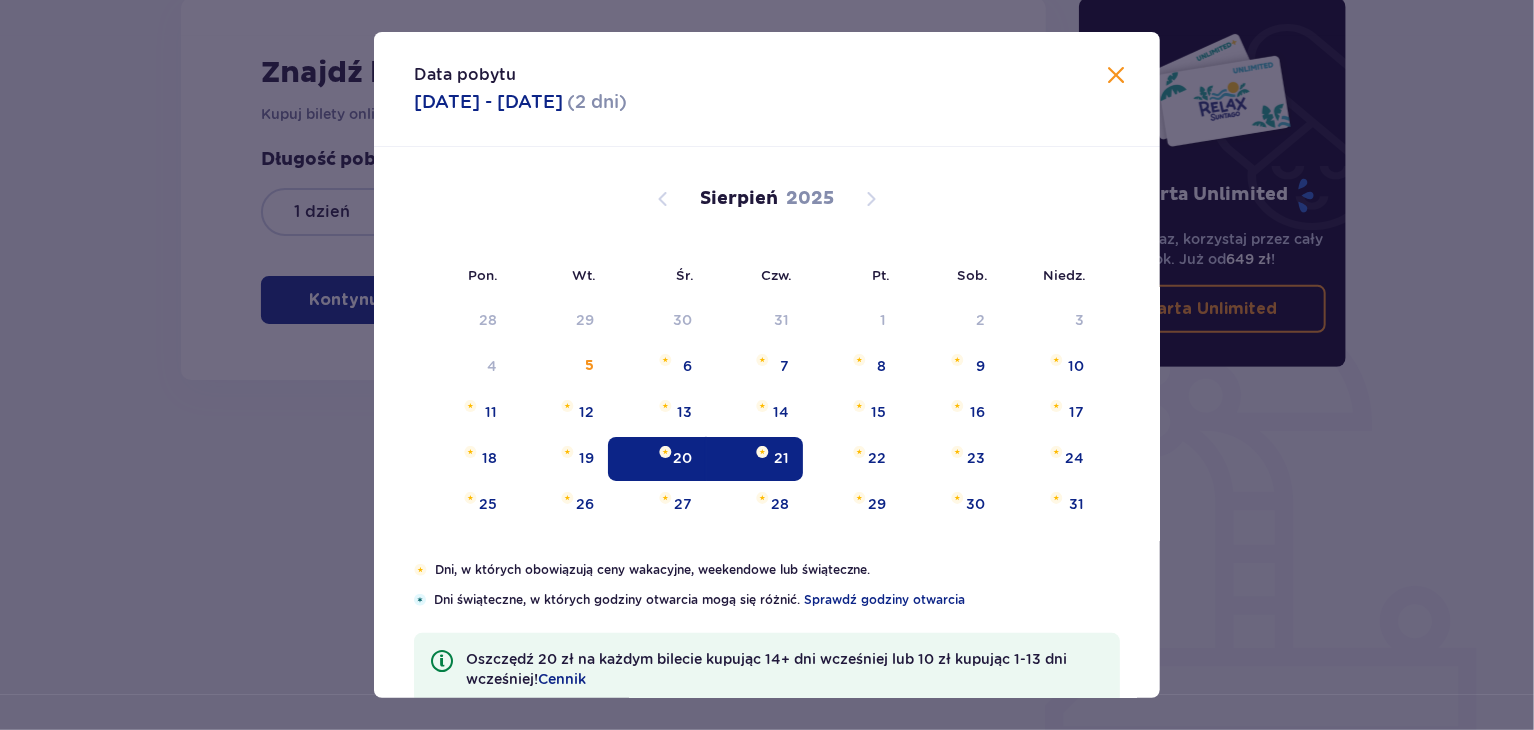 click on "Karta Unlimited Zapłać raz, korzystaj przez cały rok. Już od  649 zł ! Karta Unlimited" at bounding box center (1213, 267) 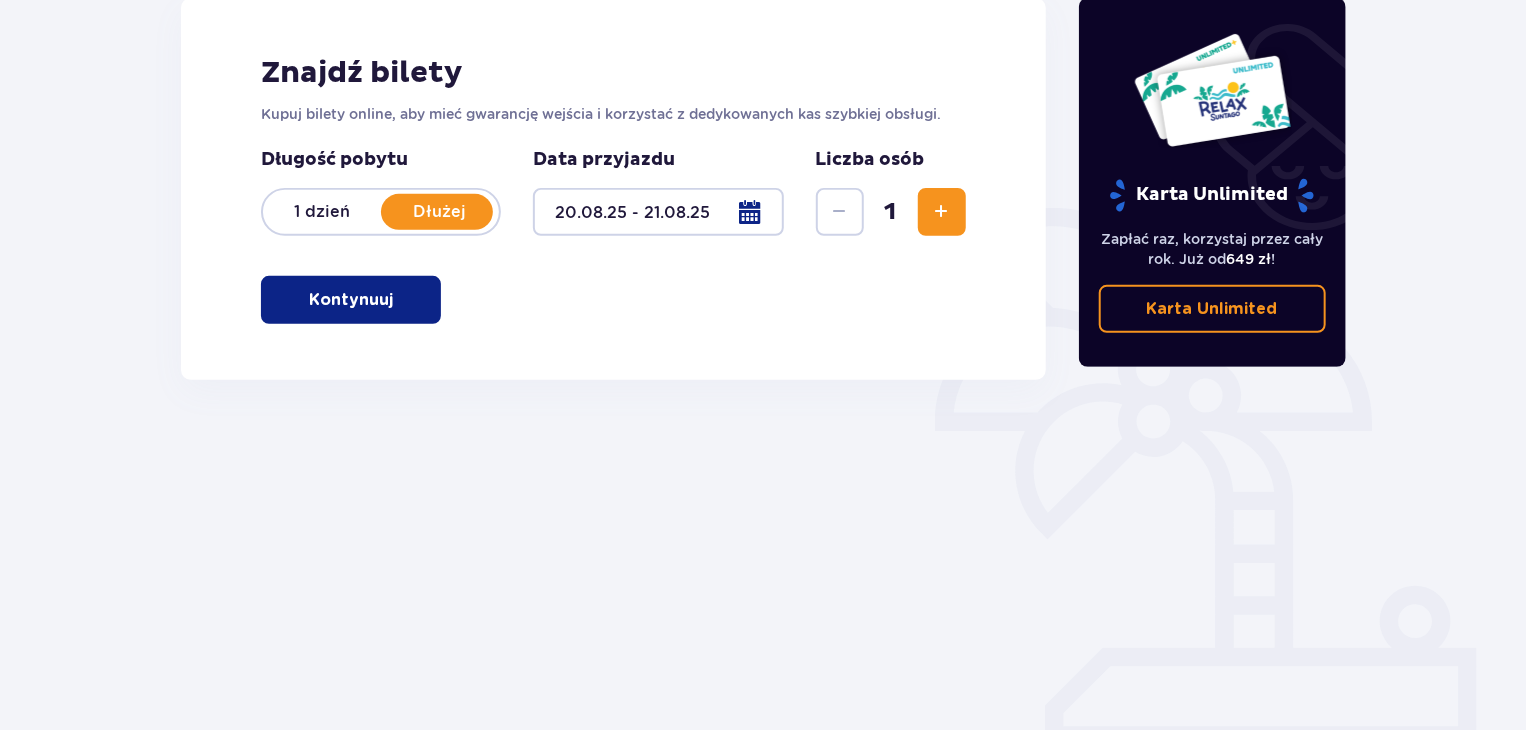 click at bounding box center [942, 212] 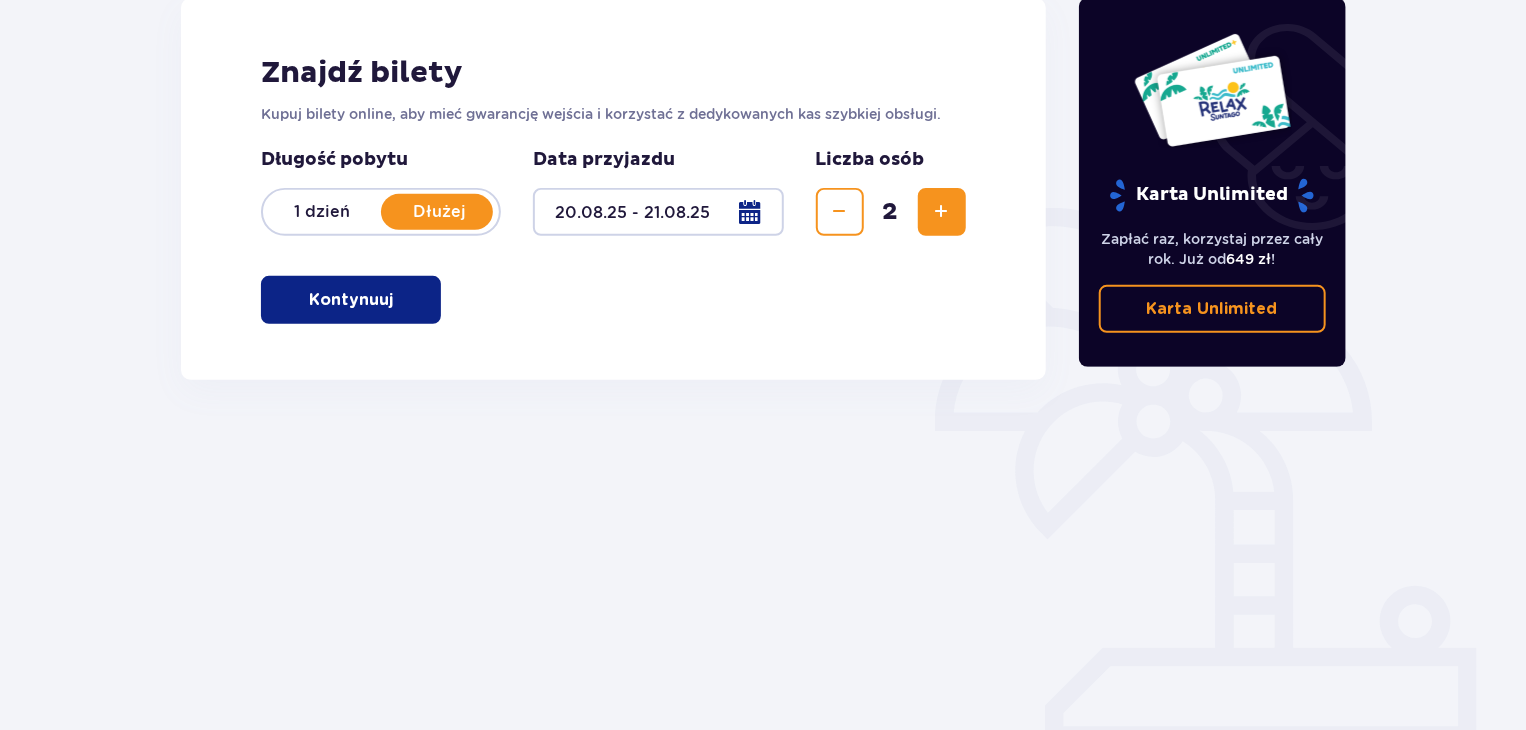 click on "Znajdź bilety Kupuj bilety online, aby mieć gwarancję wejścia i korzystać z dedykowanych kas szybkiej obsługi. Długość pobytu 1 dzień Dłużej Data przyjazdu [DATE] - [DATE] Liczba osób 2 Kontynuuj" at bounding box center [613, 189] 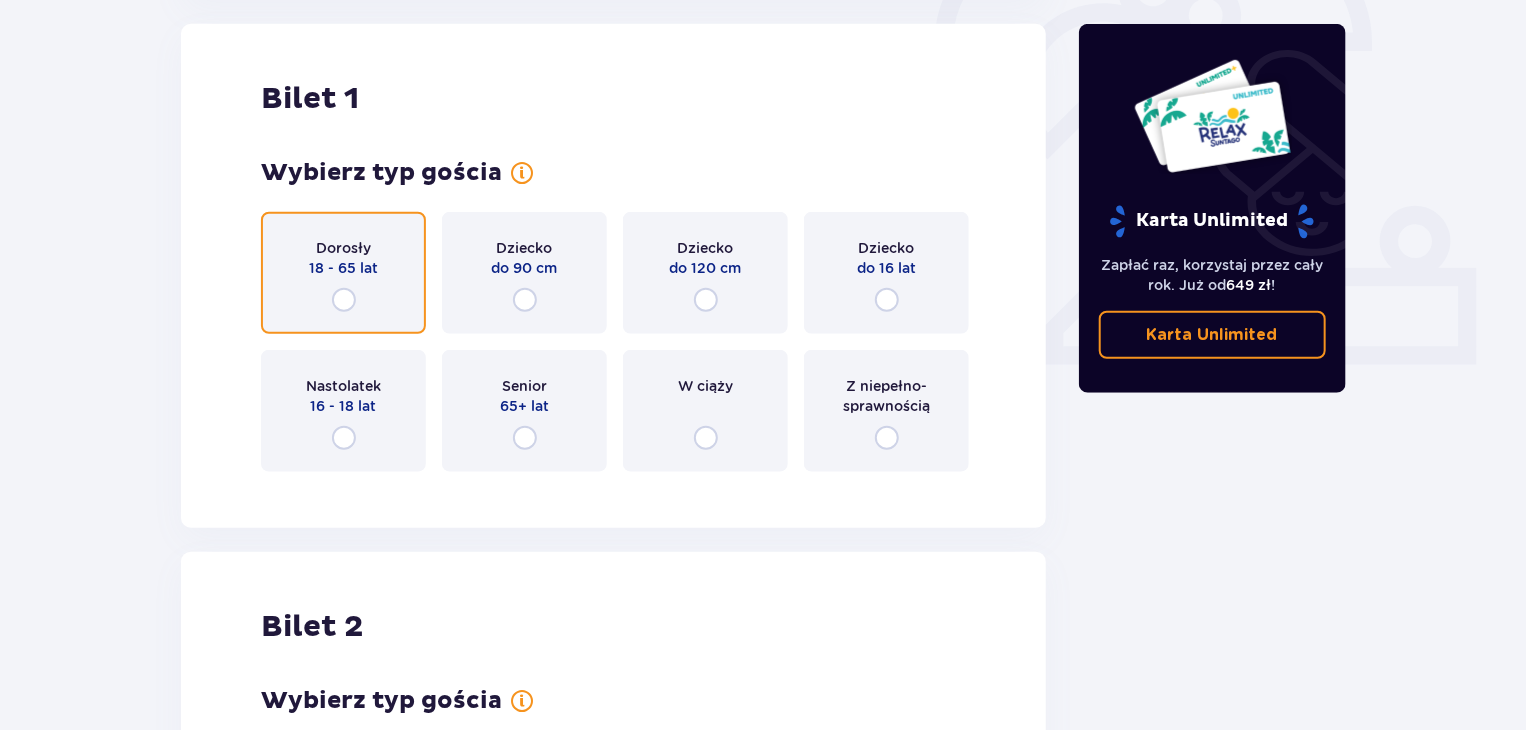 click at bounding box center (344, 300) 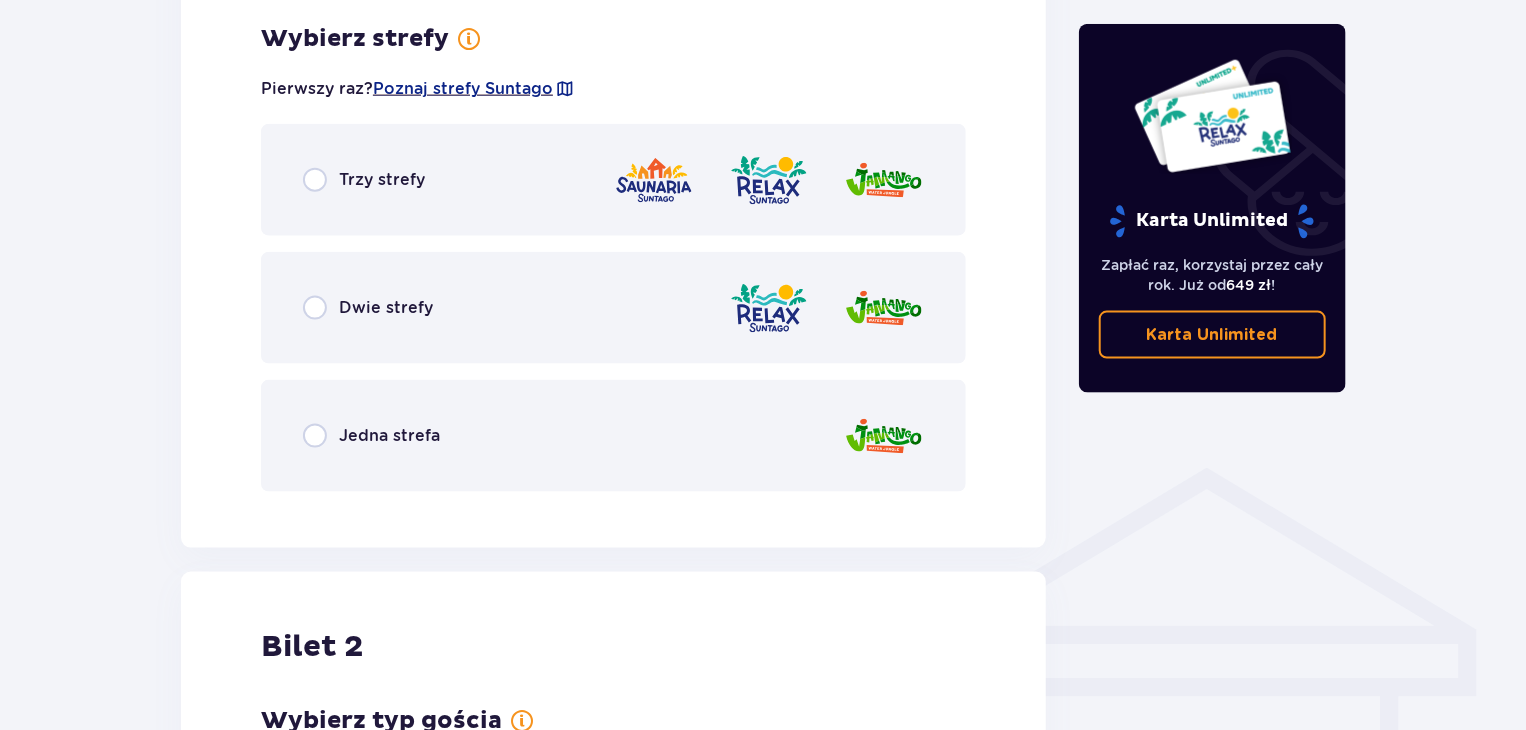 click on "Dwie strefy" at bounding box center [386, 308] 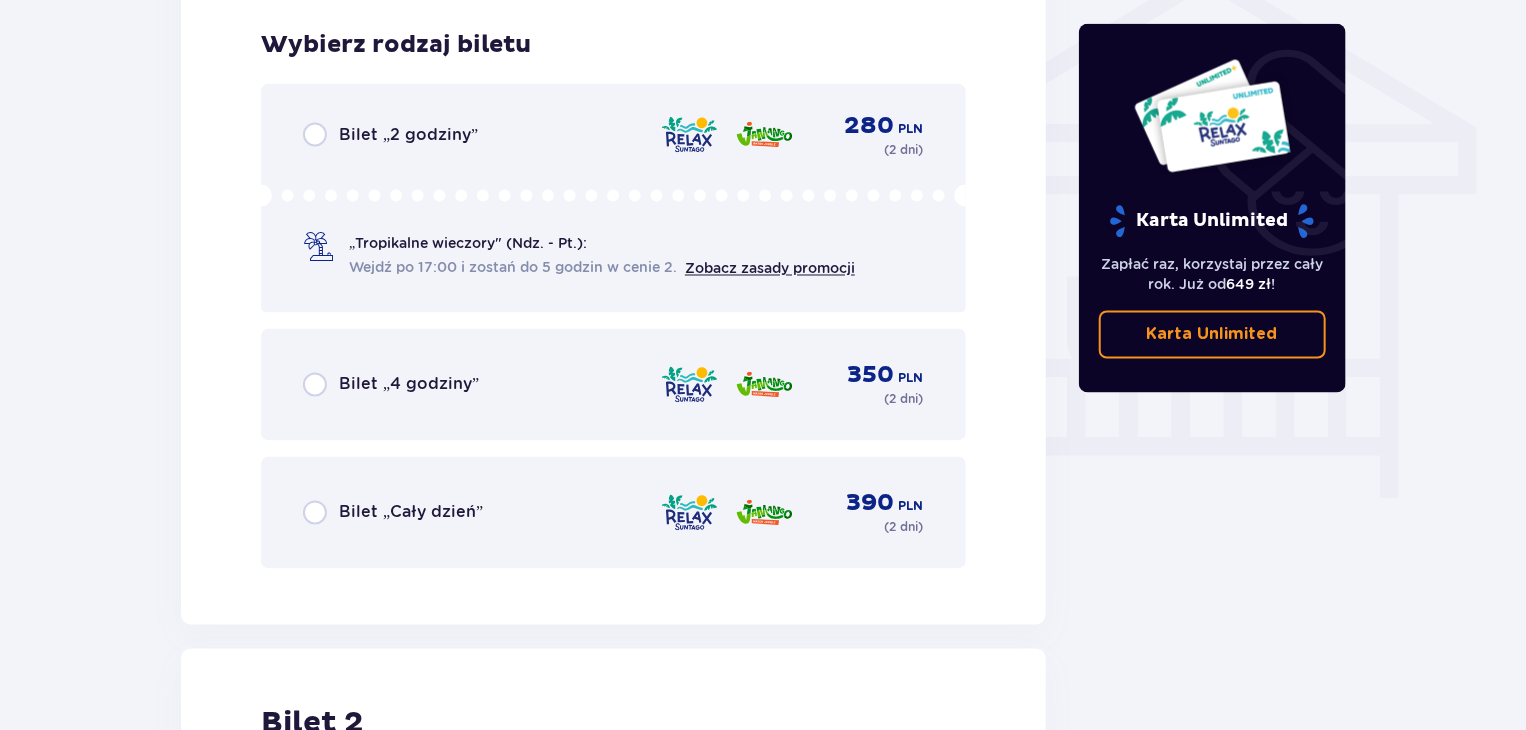scroll, scrollTop: 1664, scrollLeft: 0, axis: vertical 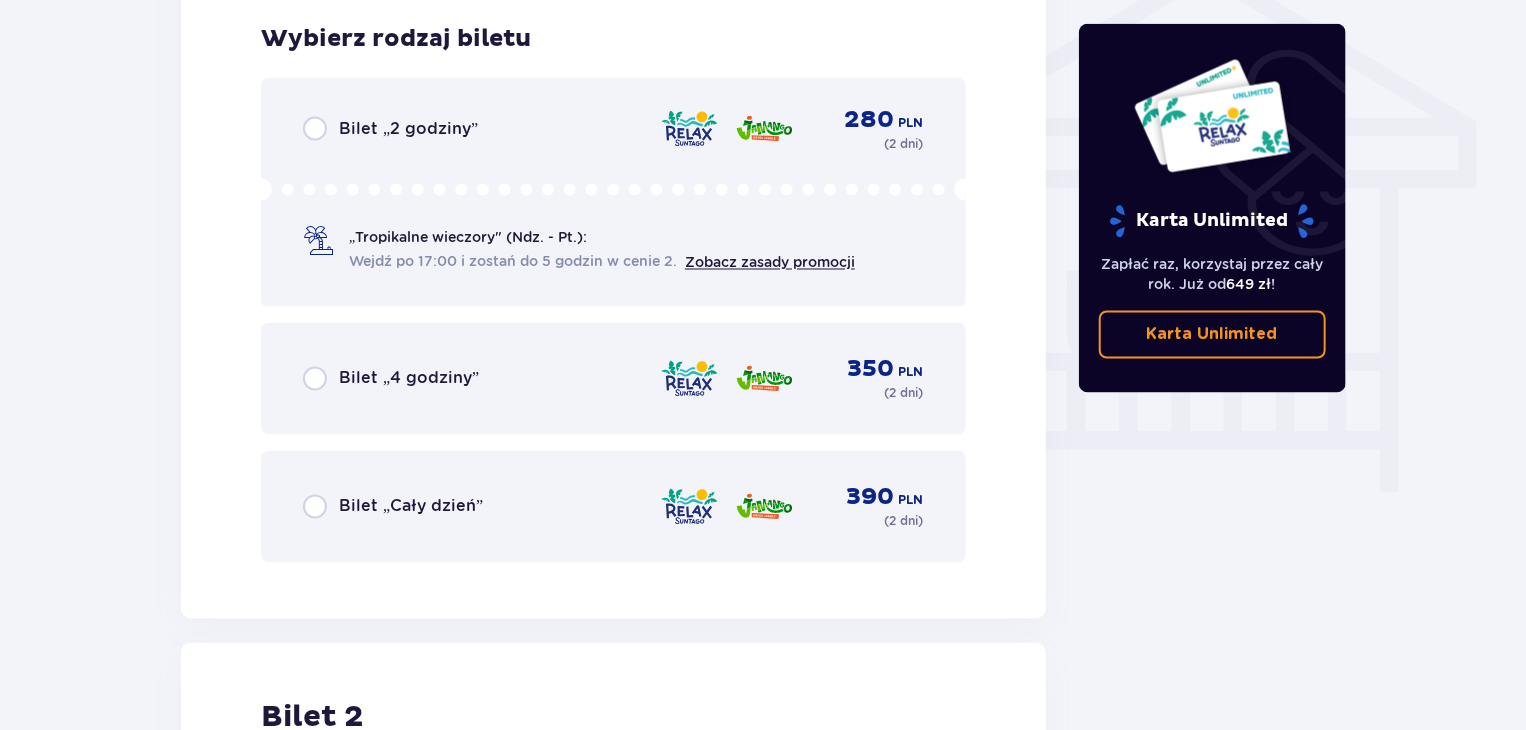 click on "Bilet „Cały dzień” 390 PLN ( 2 dni )" at bounding box center [613, 507] 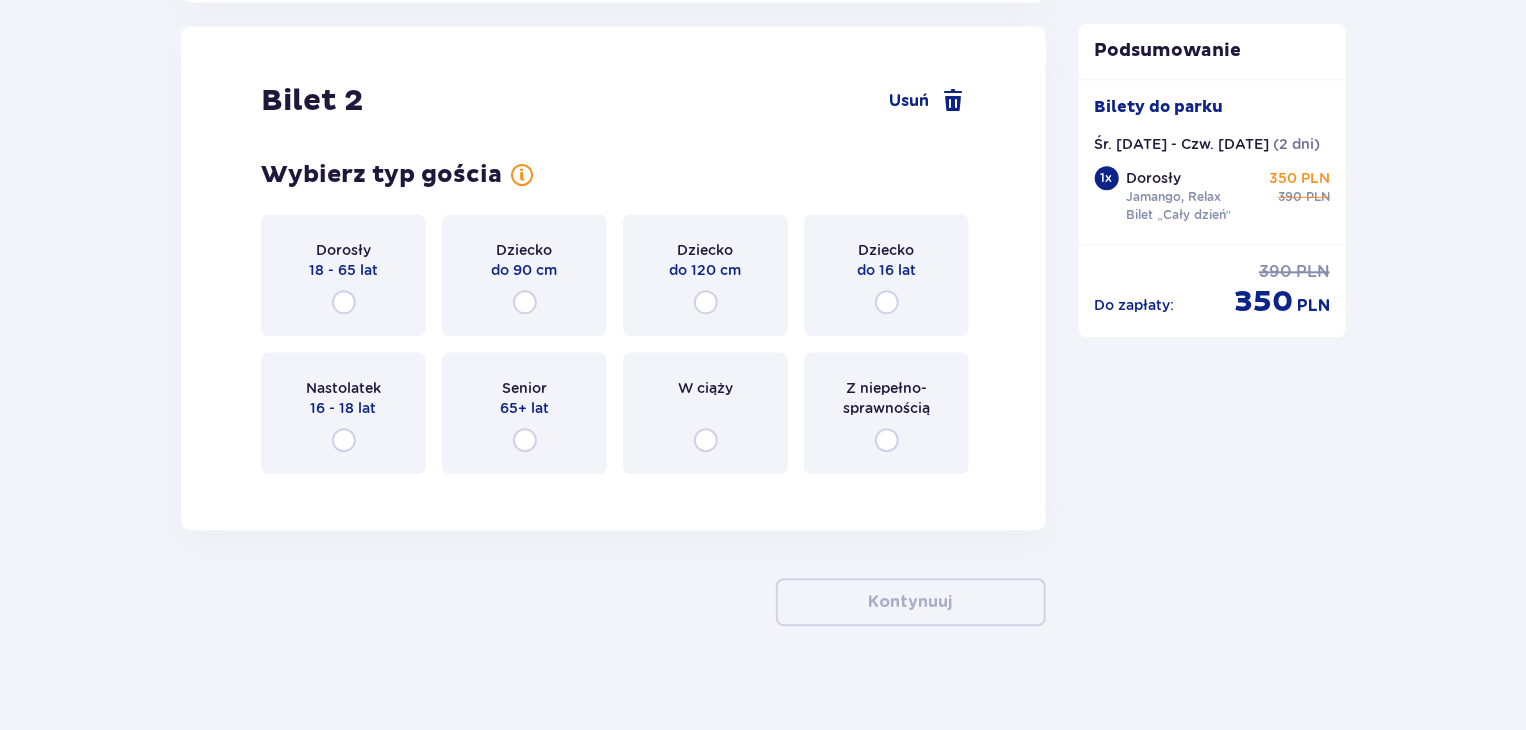 click on "Dorosły 18 - 65 lat" at bounding box center [343, 275] 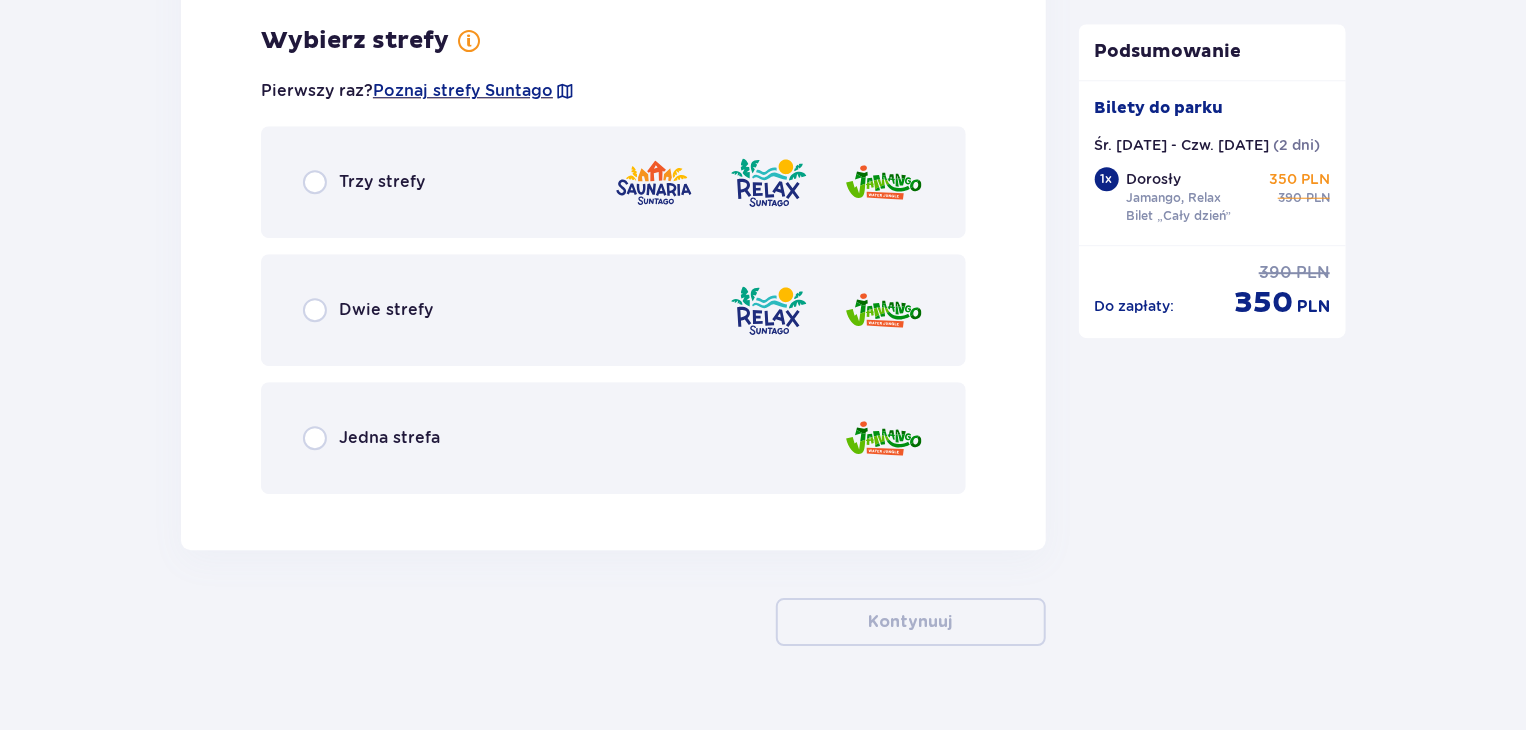 click on "Jedna strefa" at bounding box center (613, 438) 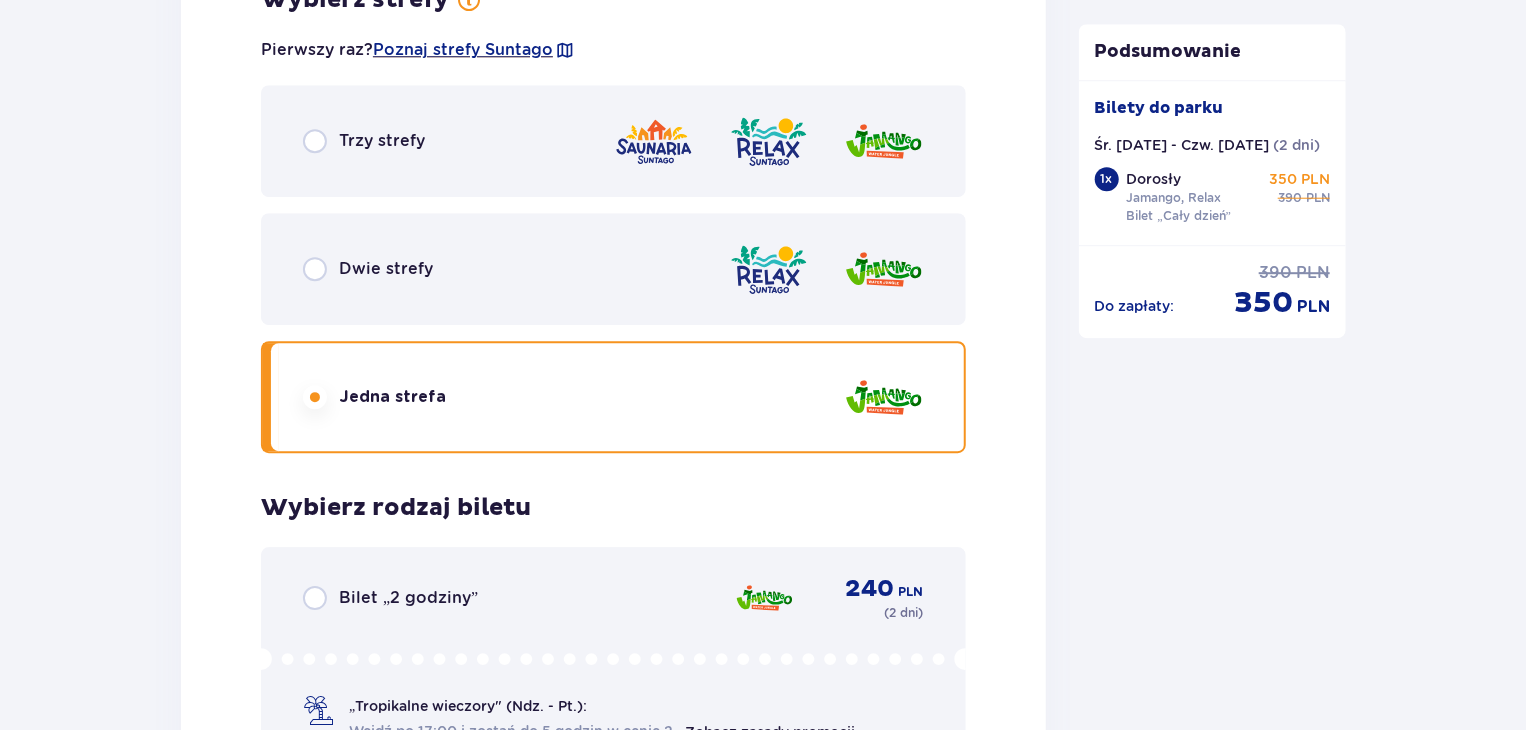 click on "Trzy strefy Dwie strefy Jedna strefa" at bounding box center [613, 269] 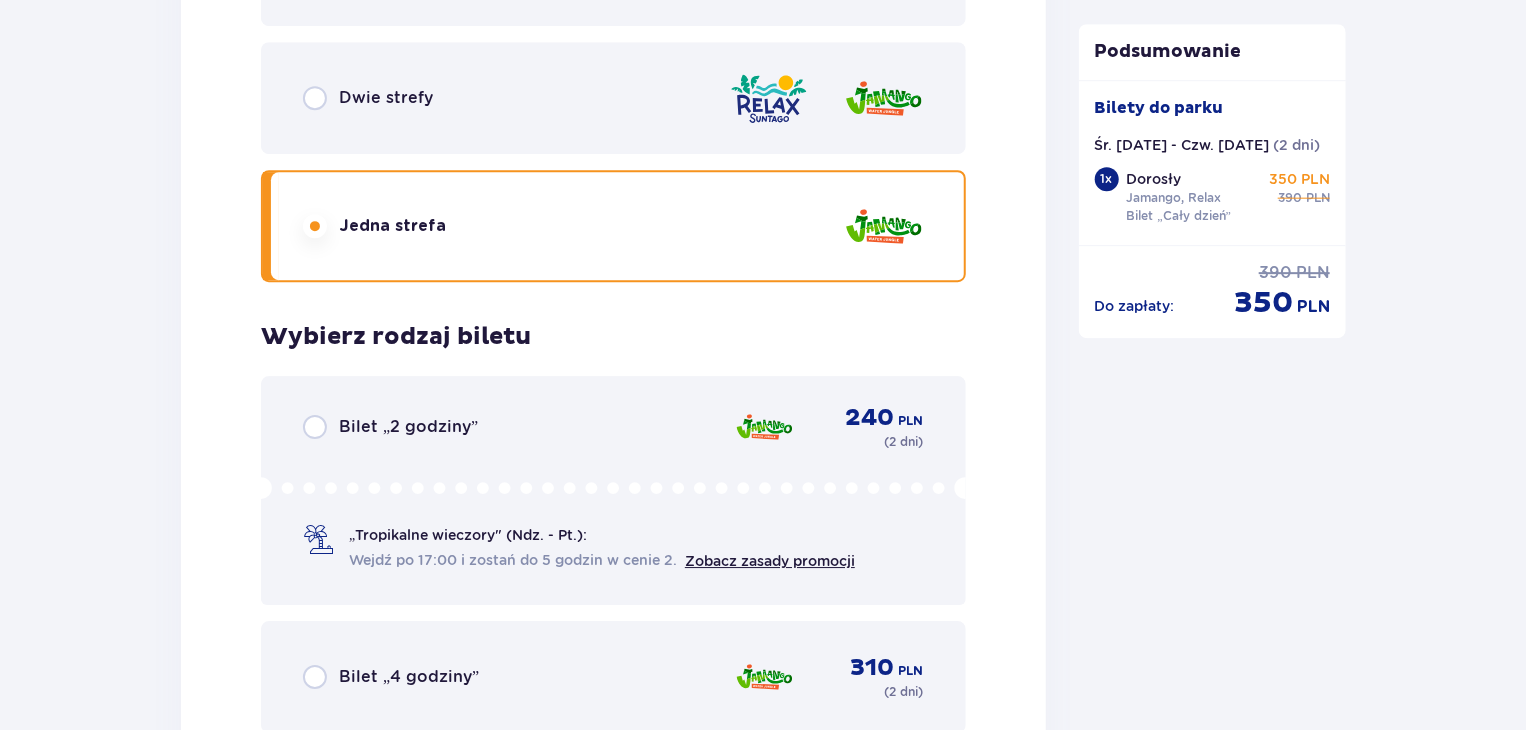 scroll, scrollTop: 2977, scrollLeft: 0, axis: vertical 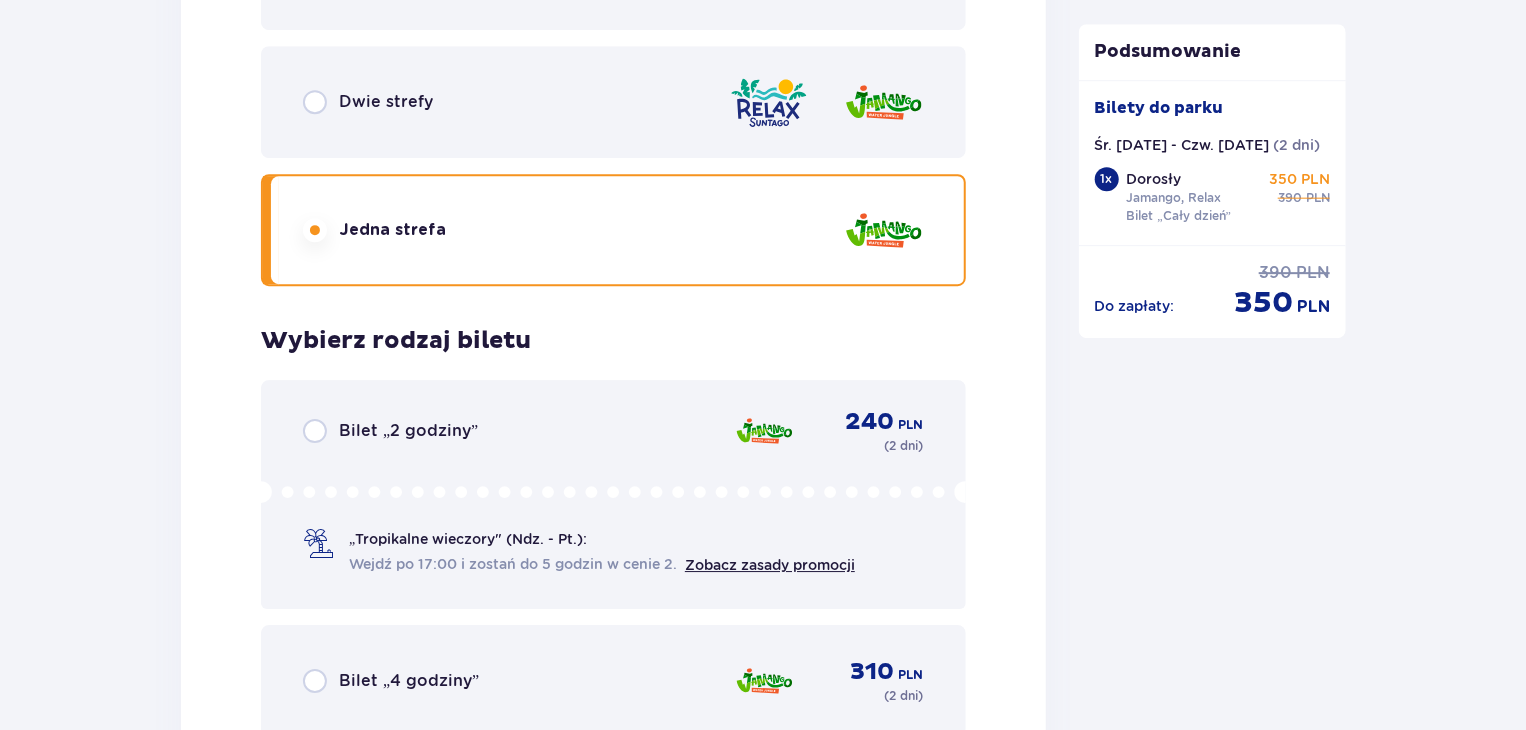 click on "Dwie strefy" at bounding box center [613, 102] 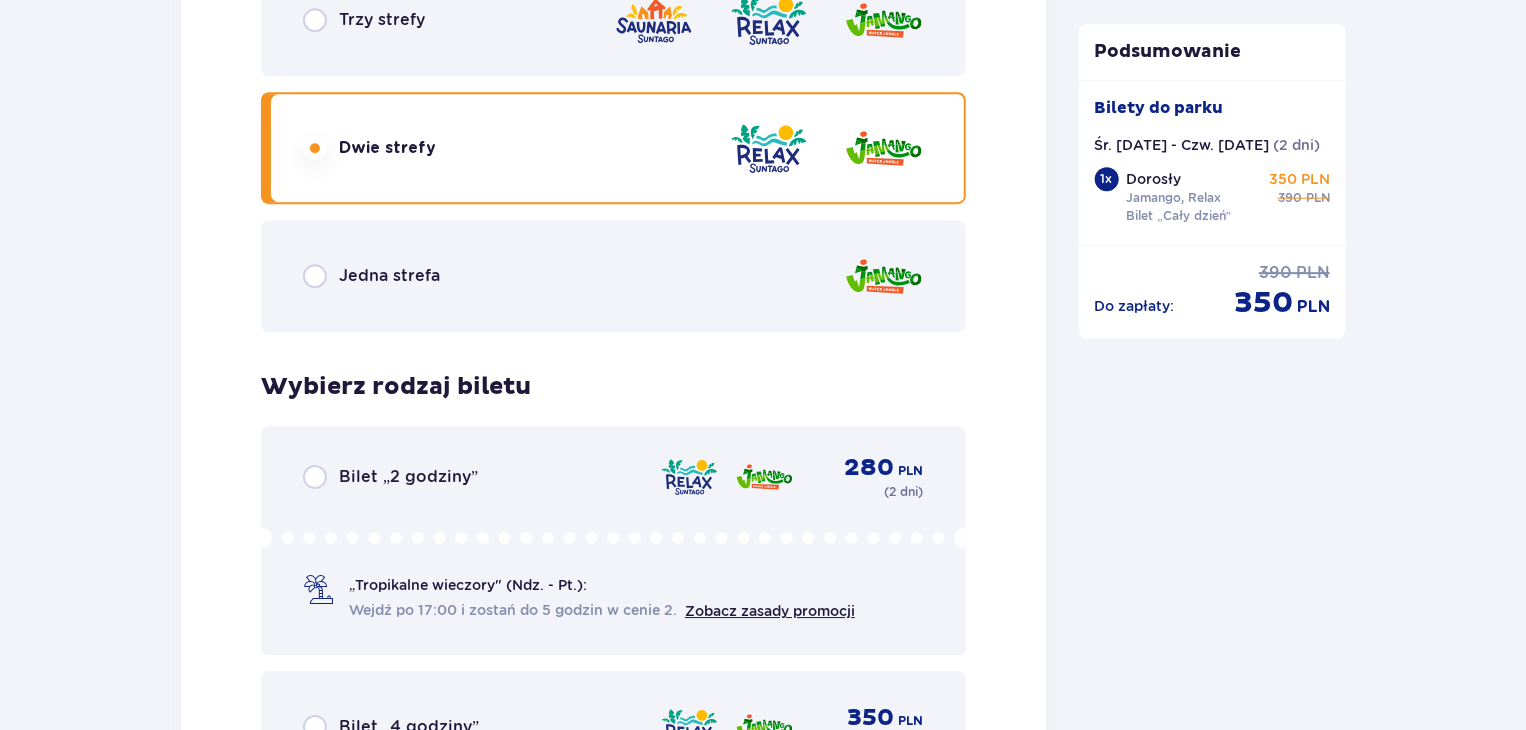 scroll, scrollTop: 2677, scrollLeft: 0, axis: vertical 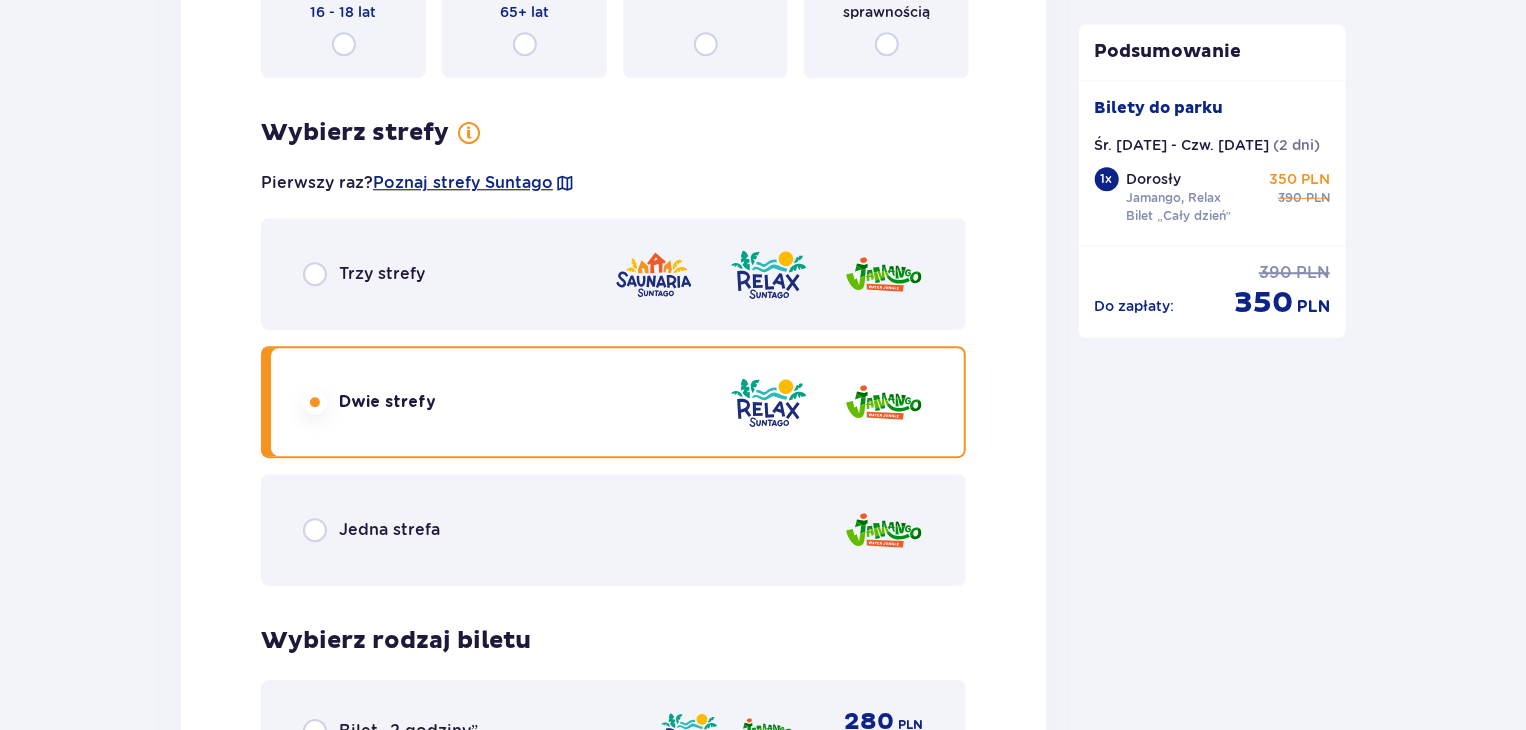 click on "Trzy strefy" at bounding box center (613, 274) 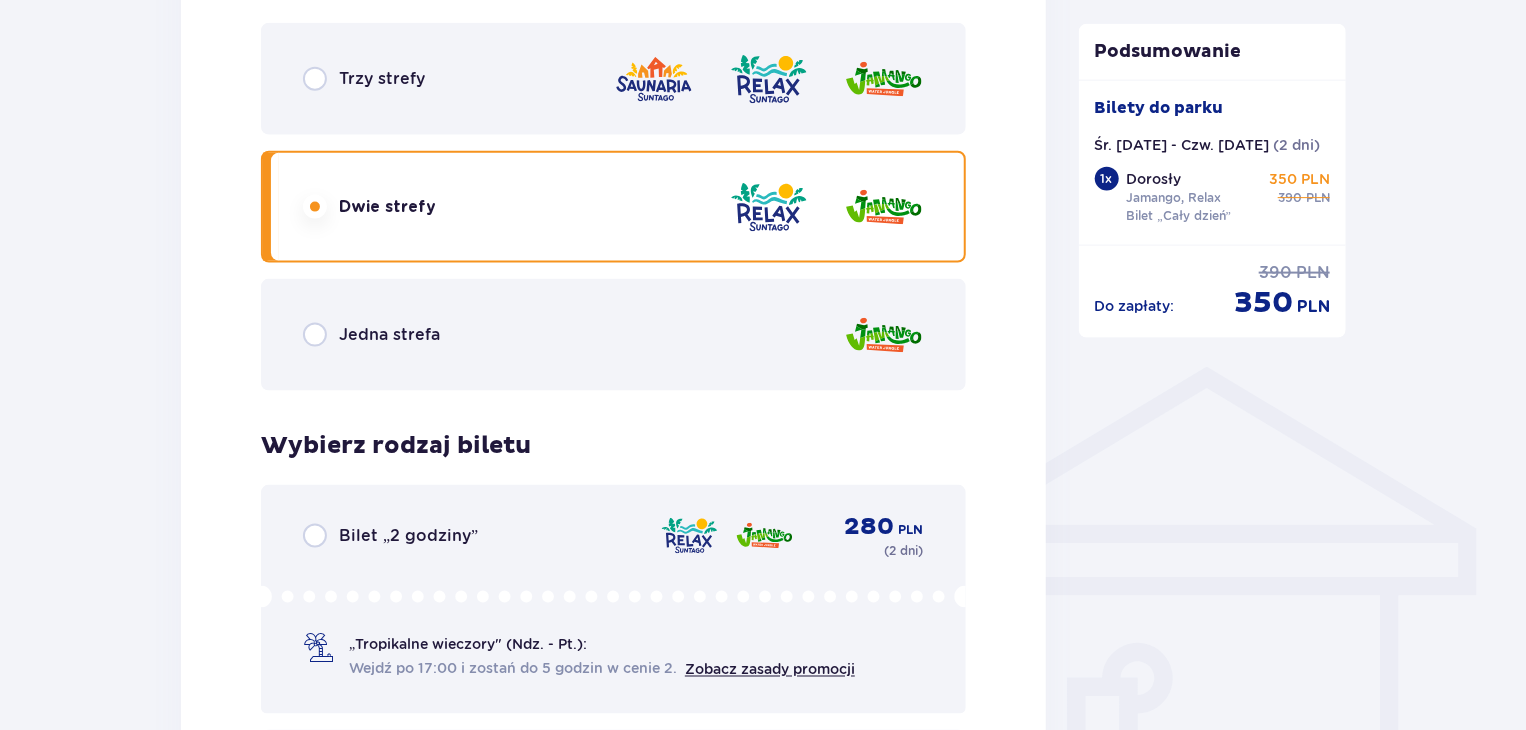 scroll, scrollTop: 1177, scrollLeft: 0, axis: vertical 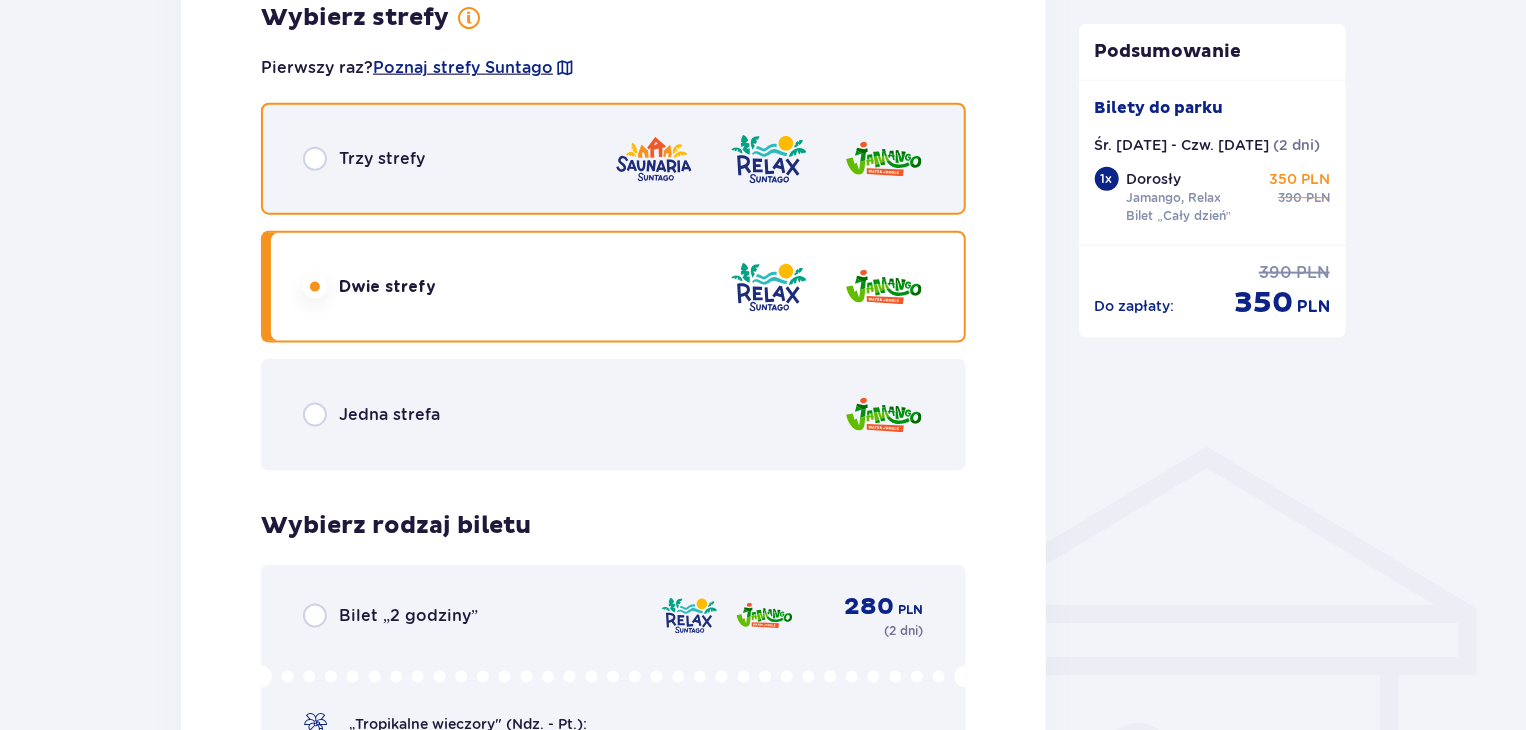 click at bounding box center [315, 159] 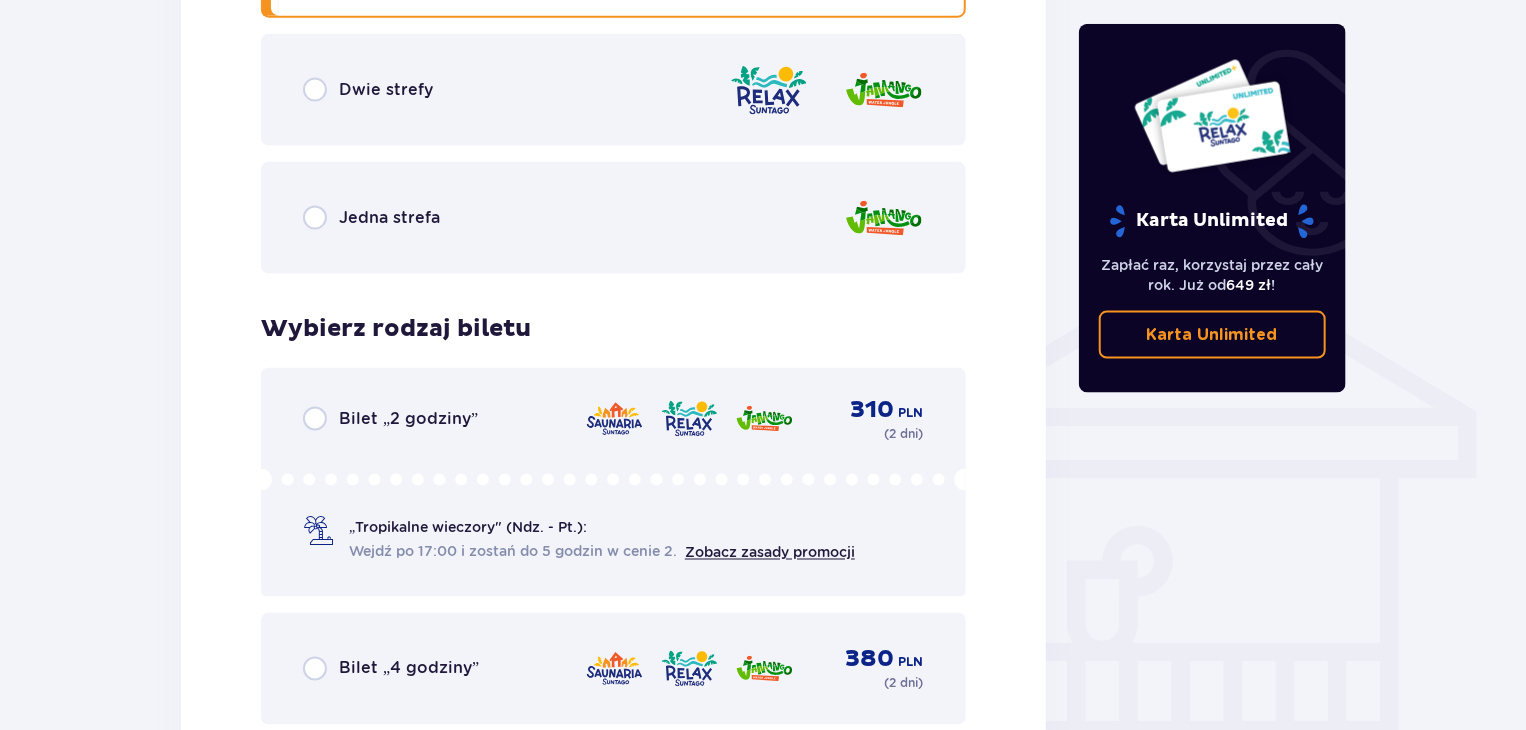 scroll, scrollTop: 1277, scrollLeft: 0, axis: vertical 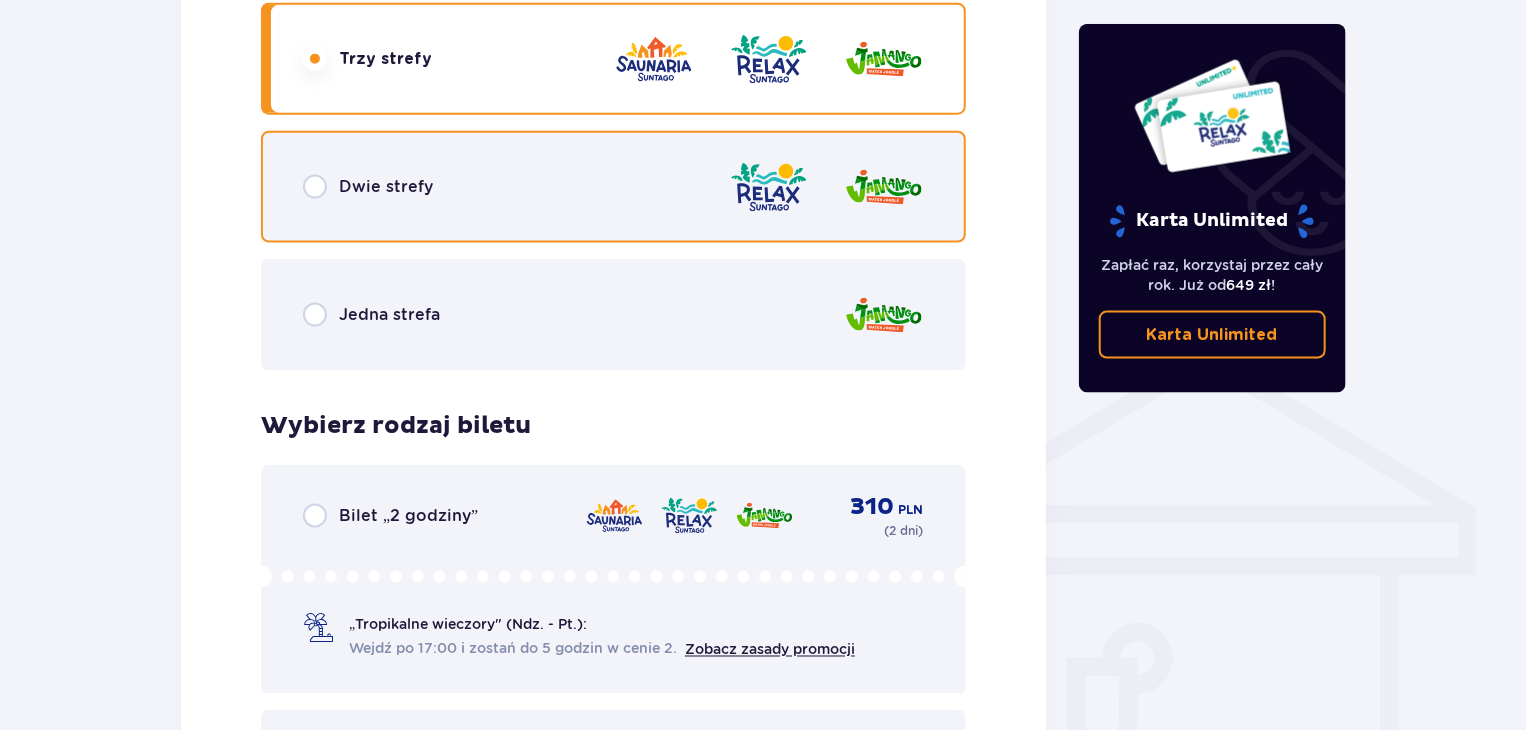 click at bounding box center (315, 187) 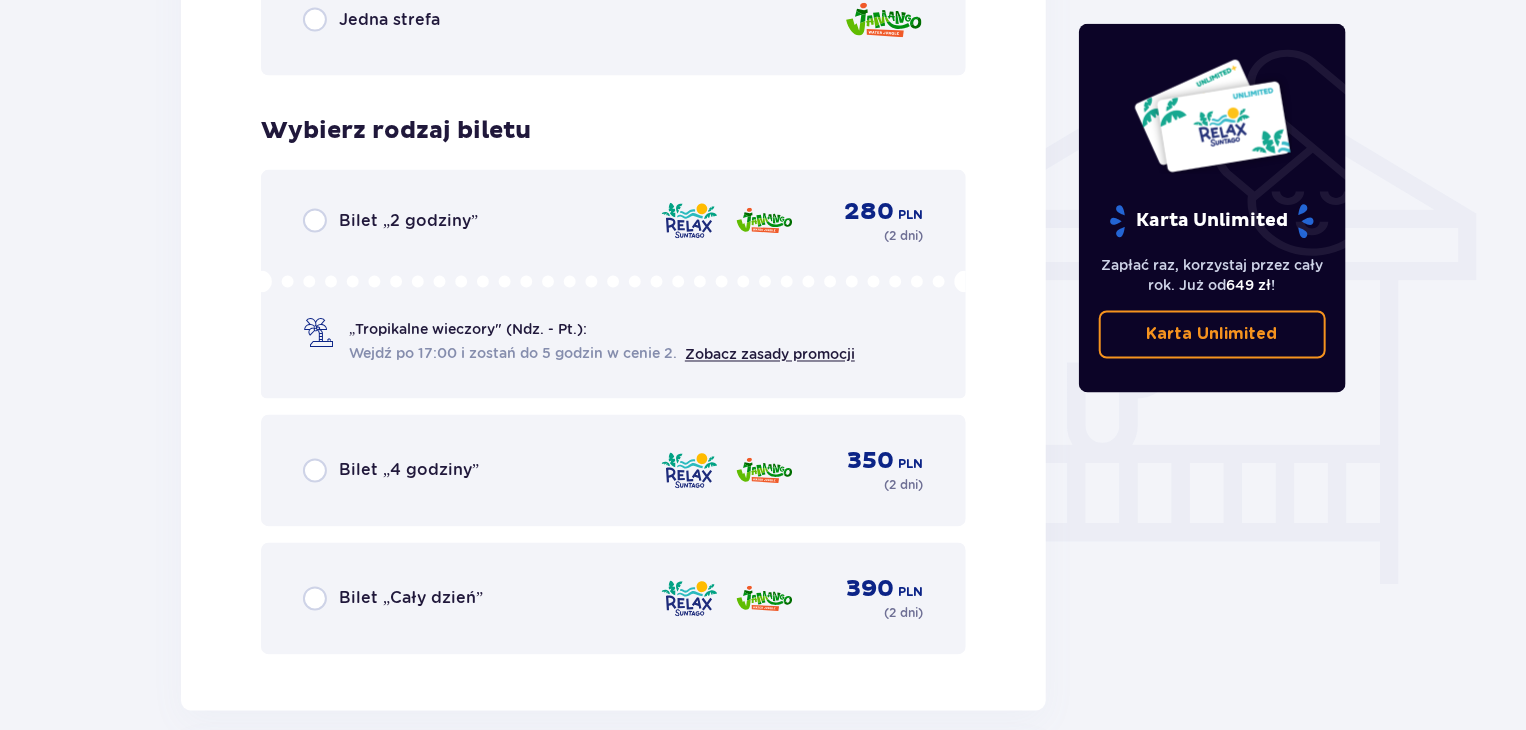 scroll, scrollTop: 1577, scrollLeft: 0, axis: vertical 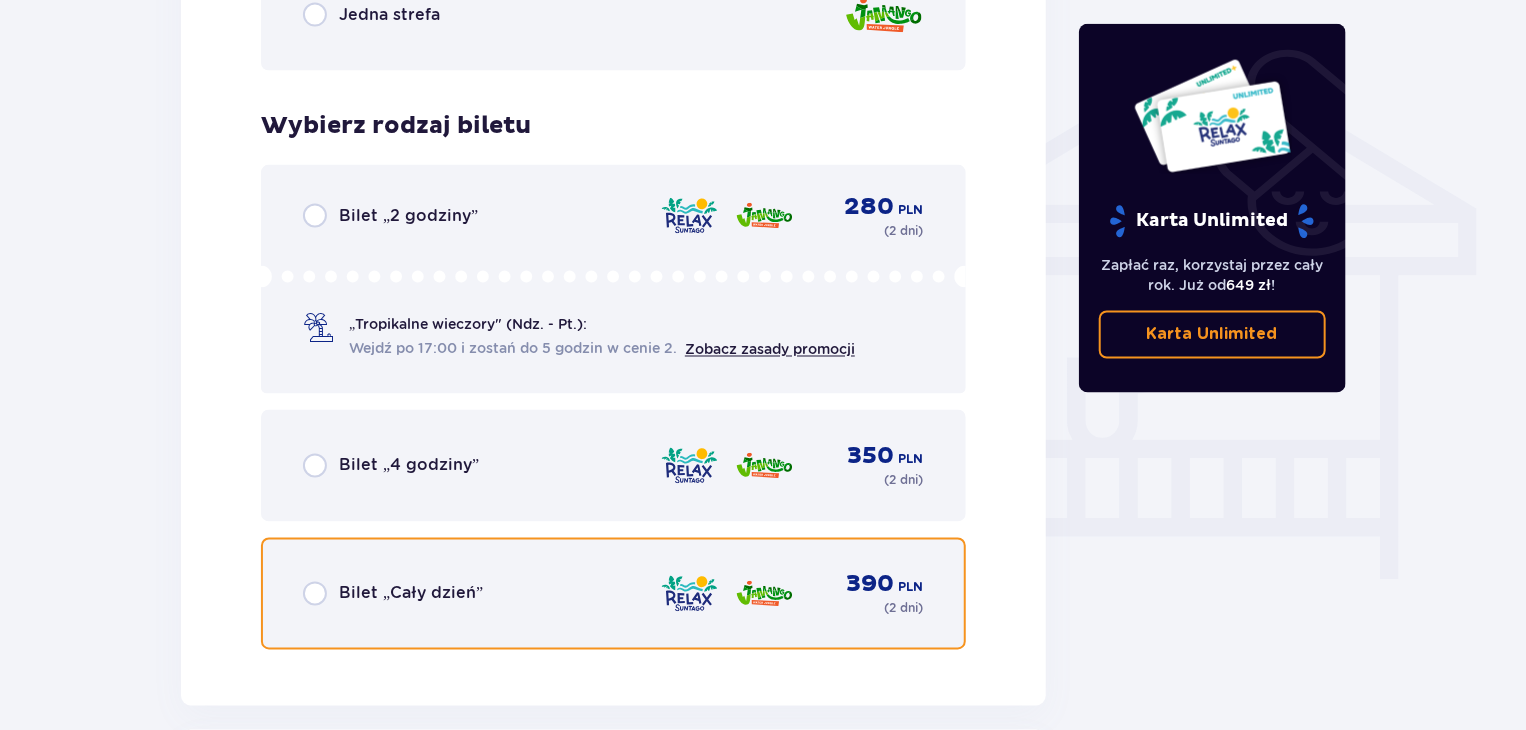click at bounding box center [315, 594] 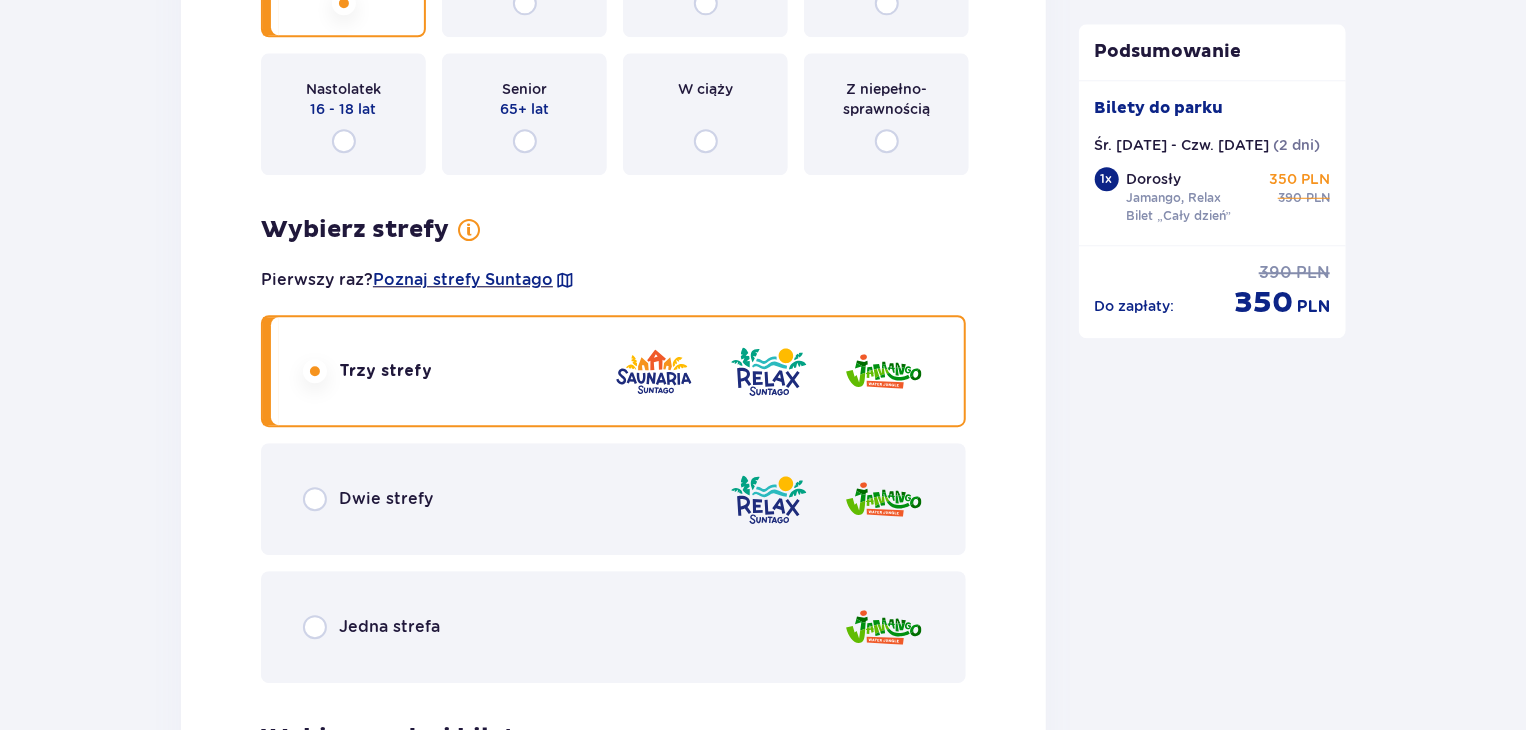 scroll, scrollTop: 2581, scrollLeft: 0, axis: vertical 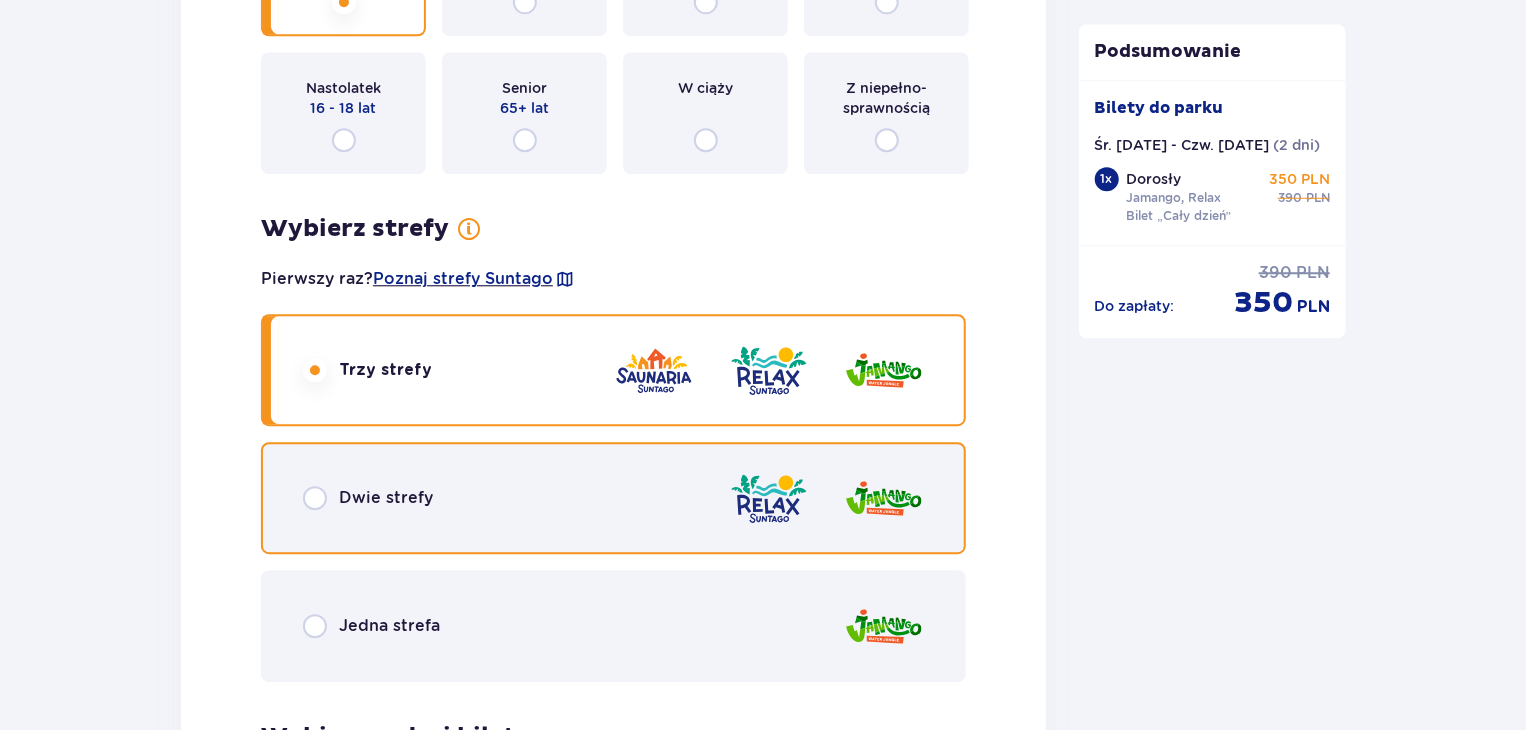 click at bounding box center (315, 498) 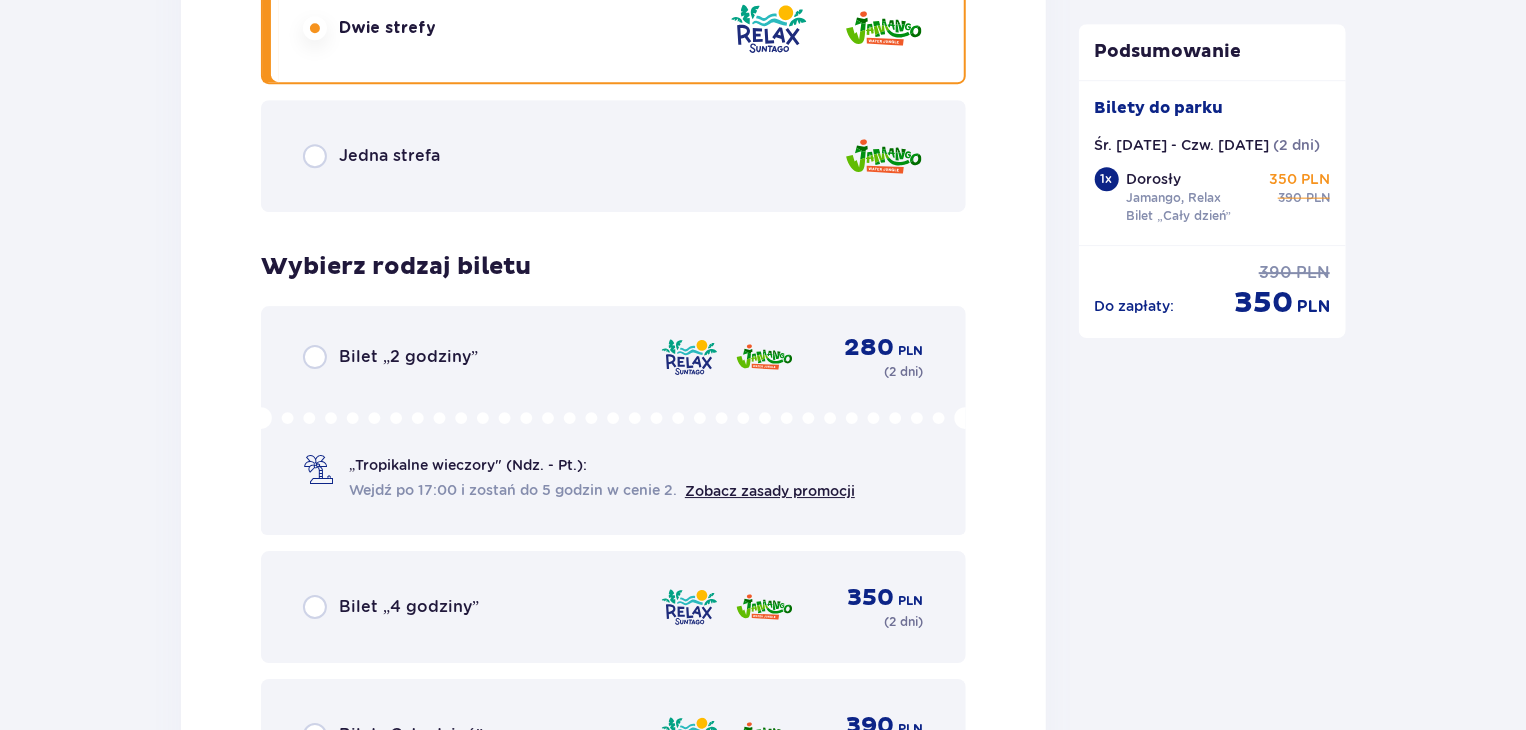 scroll, scrollTop: 3281, scrollLeft: 0, axis: vertical 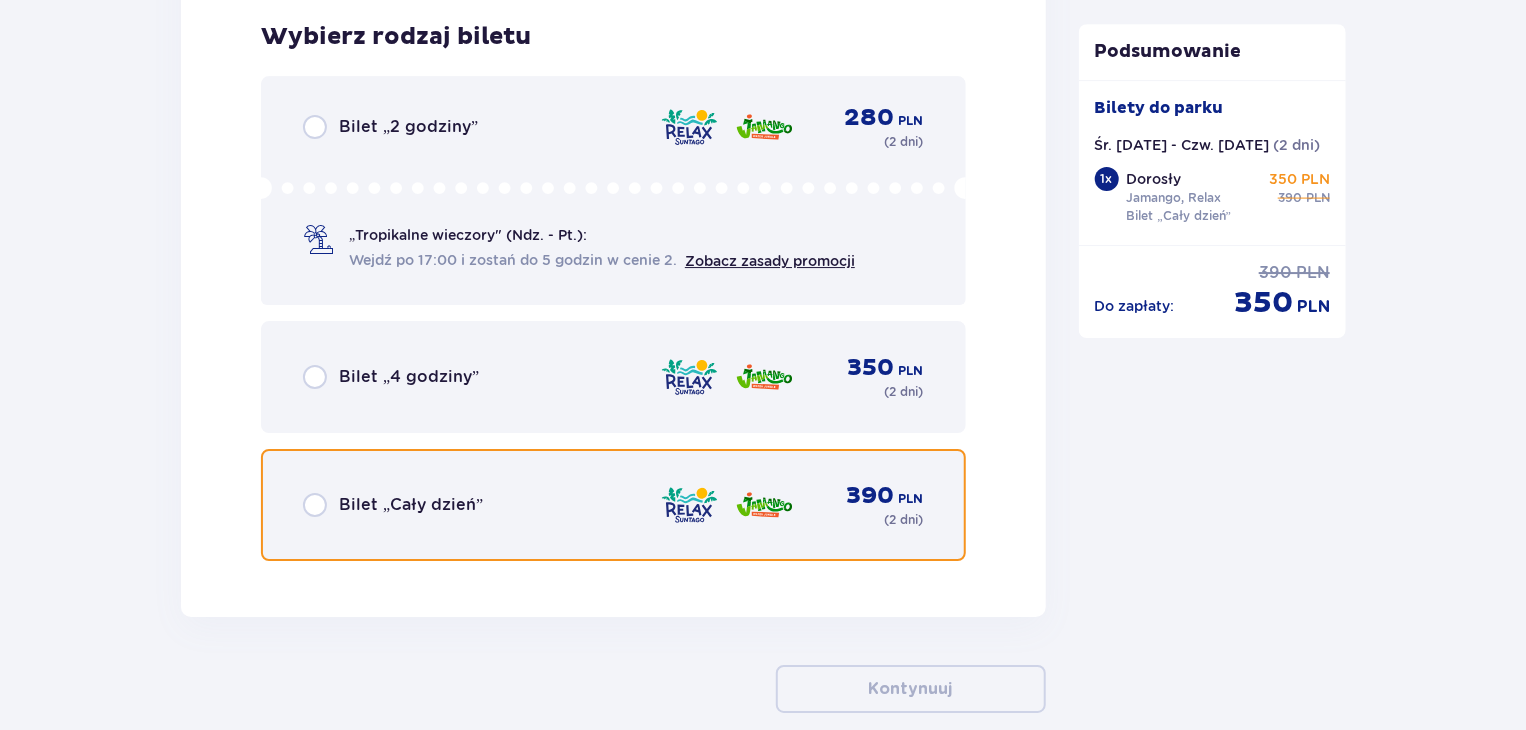 click at bounding box center [315, 505] 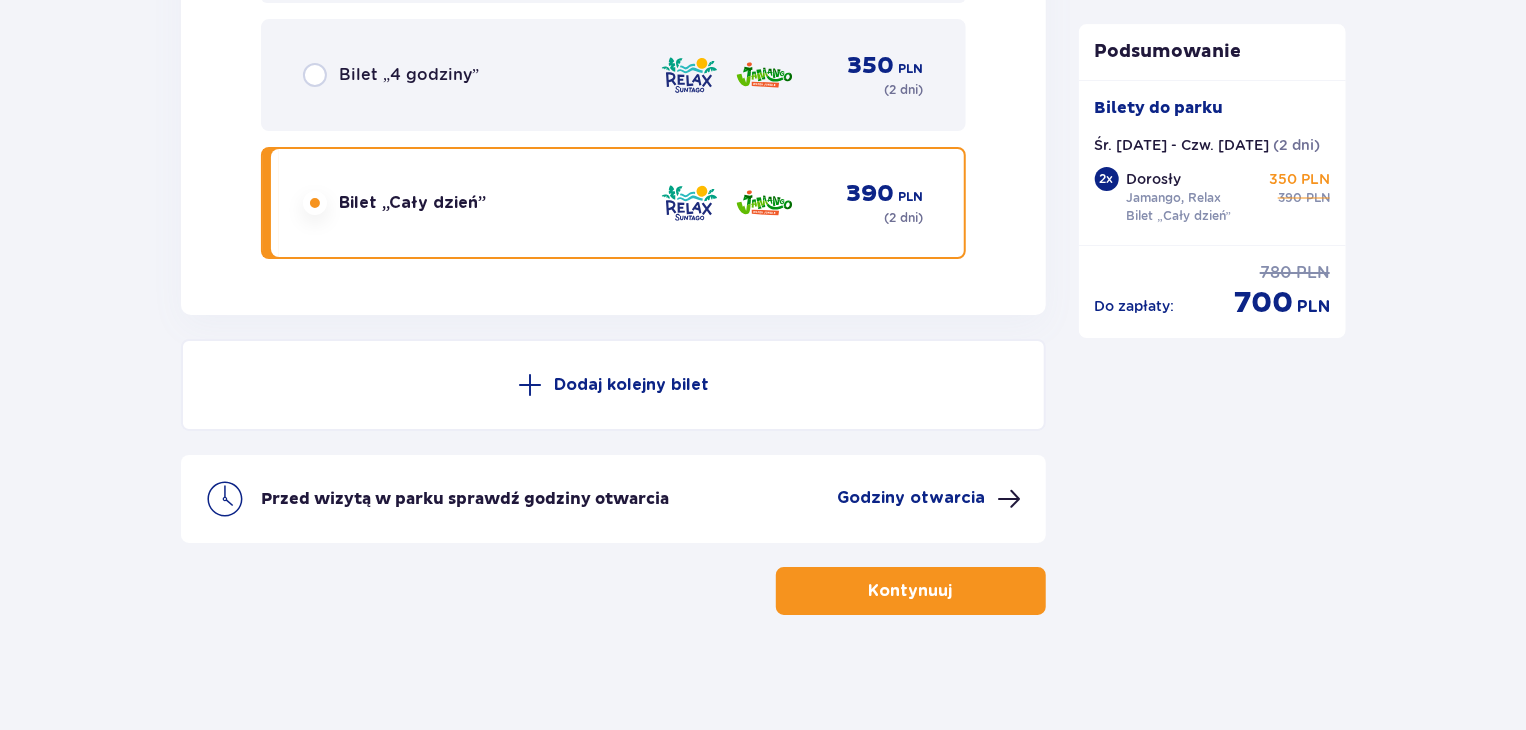 scroll, scrollTop: 3585, scrollLeft: 0, axis: vertical 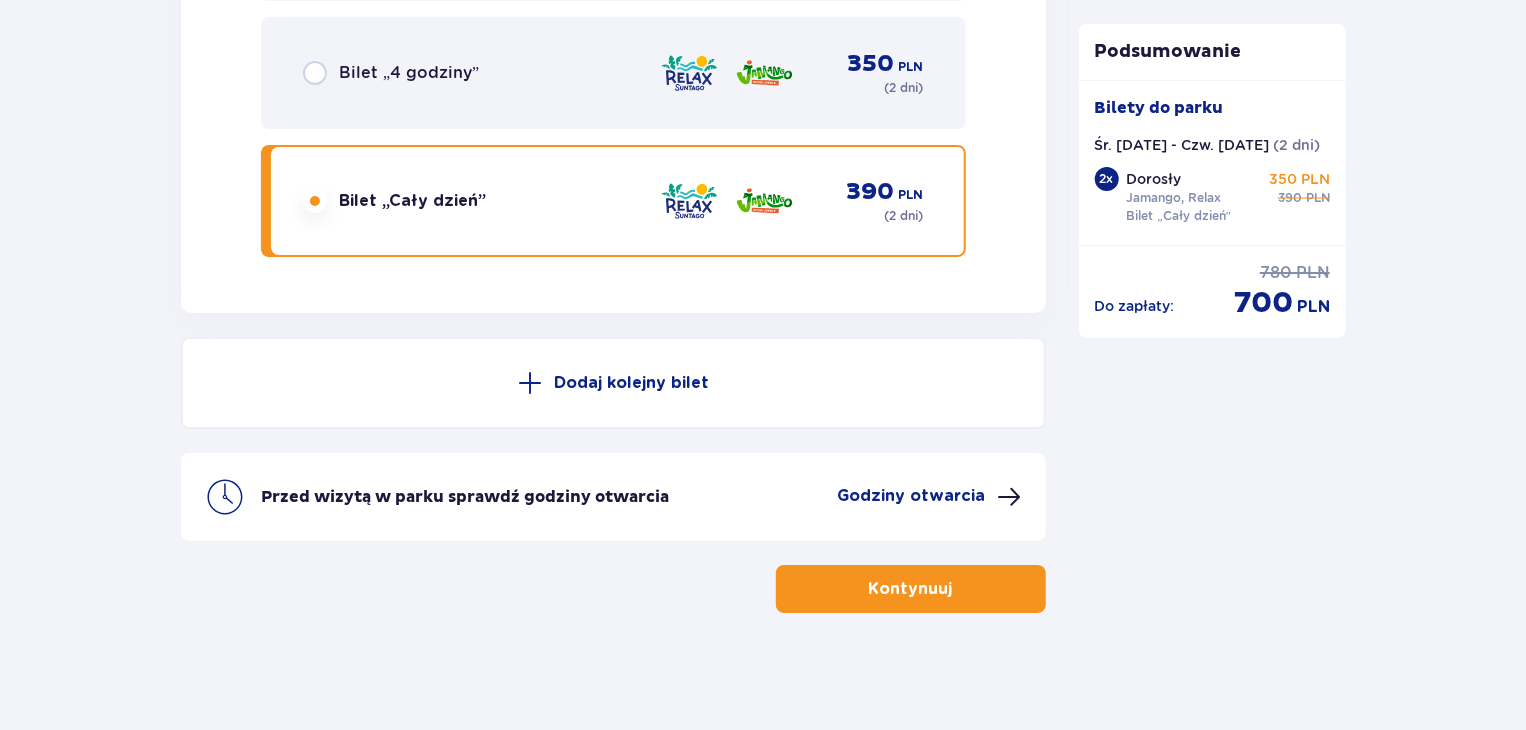 click on "Kontynuuj" at bounding box center (911, 589) 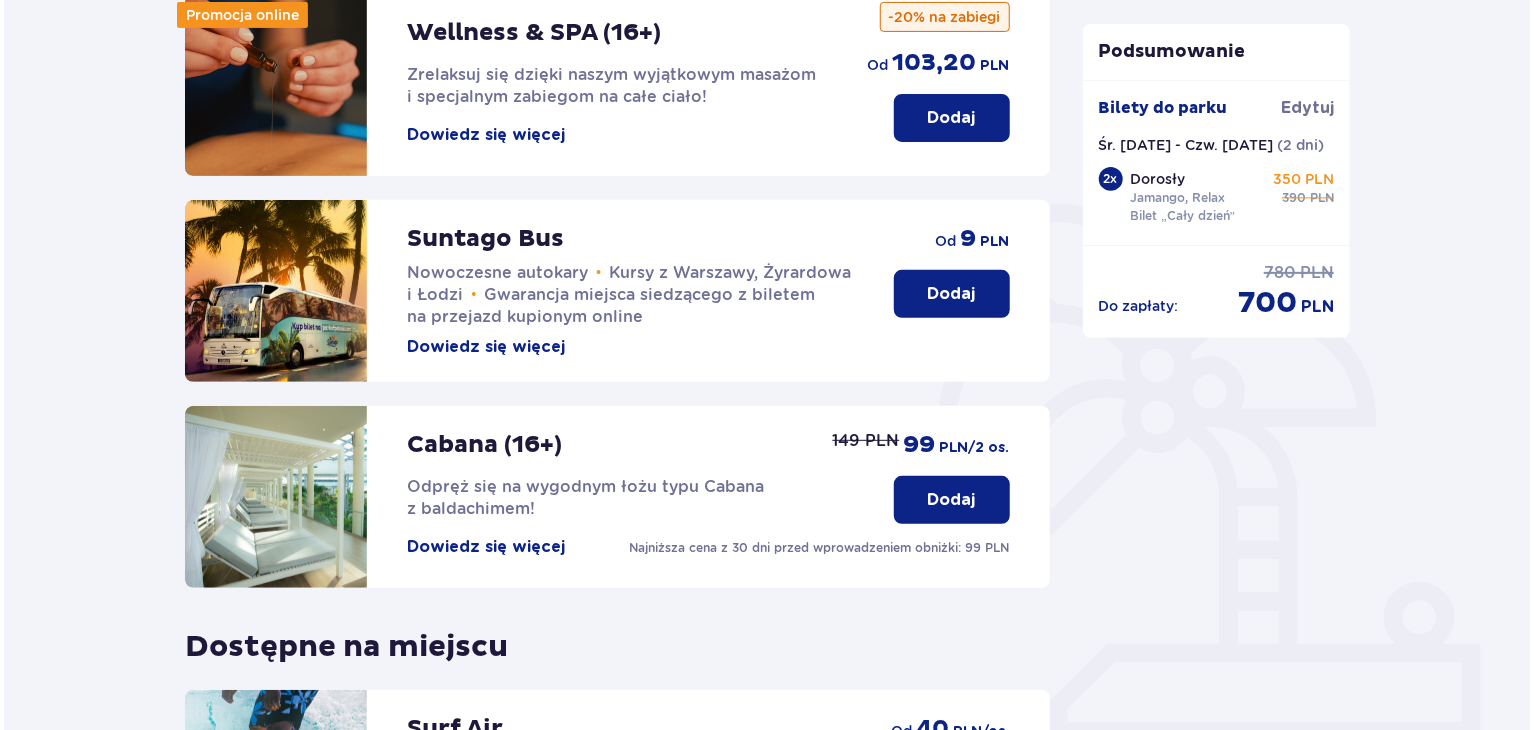 scroll, scrollTop: 300, scrollLeft: 0, axis: vertical 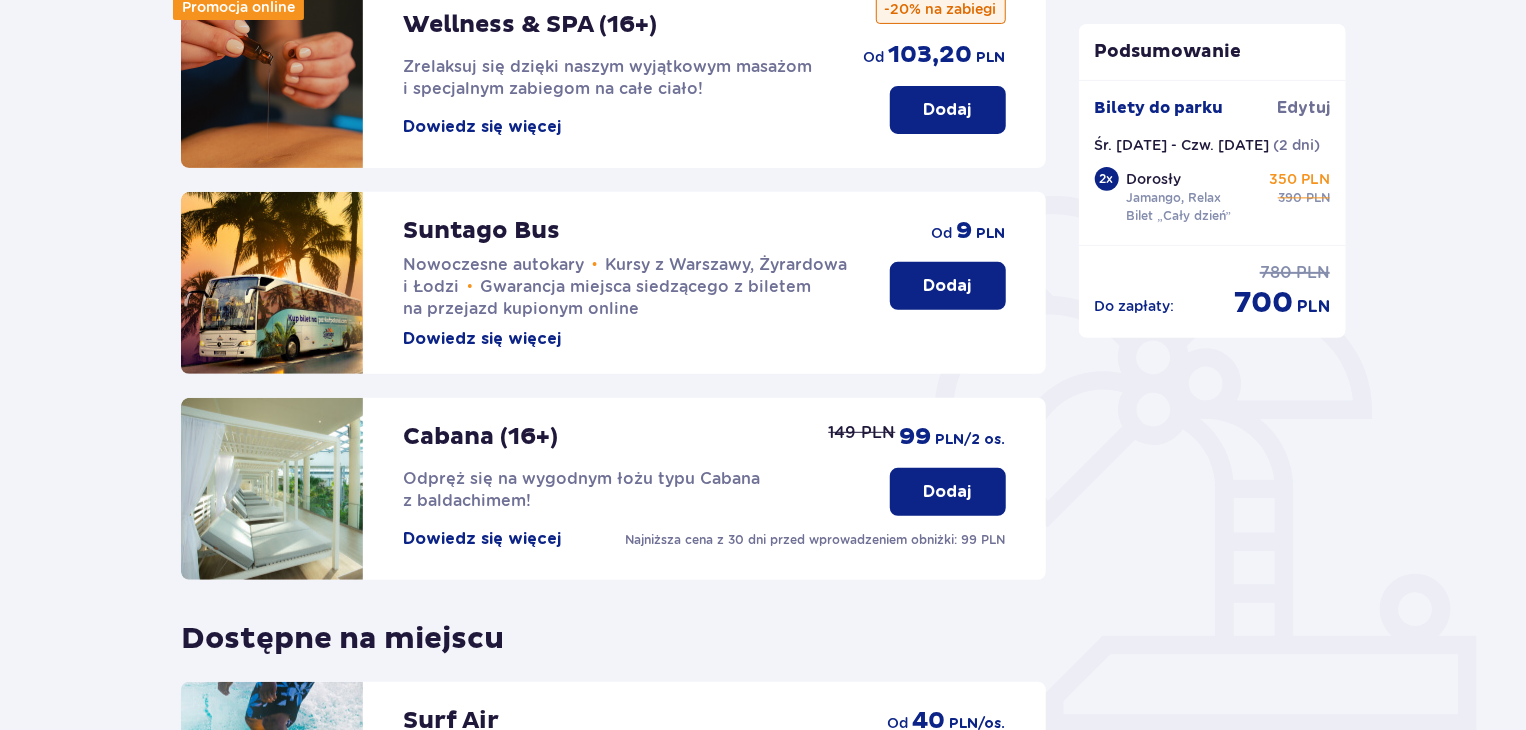 click on "Dowiedz się więcej" at bounding box center (482, 539) 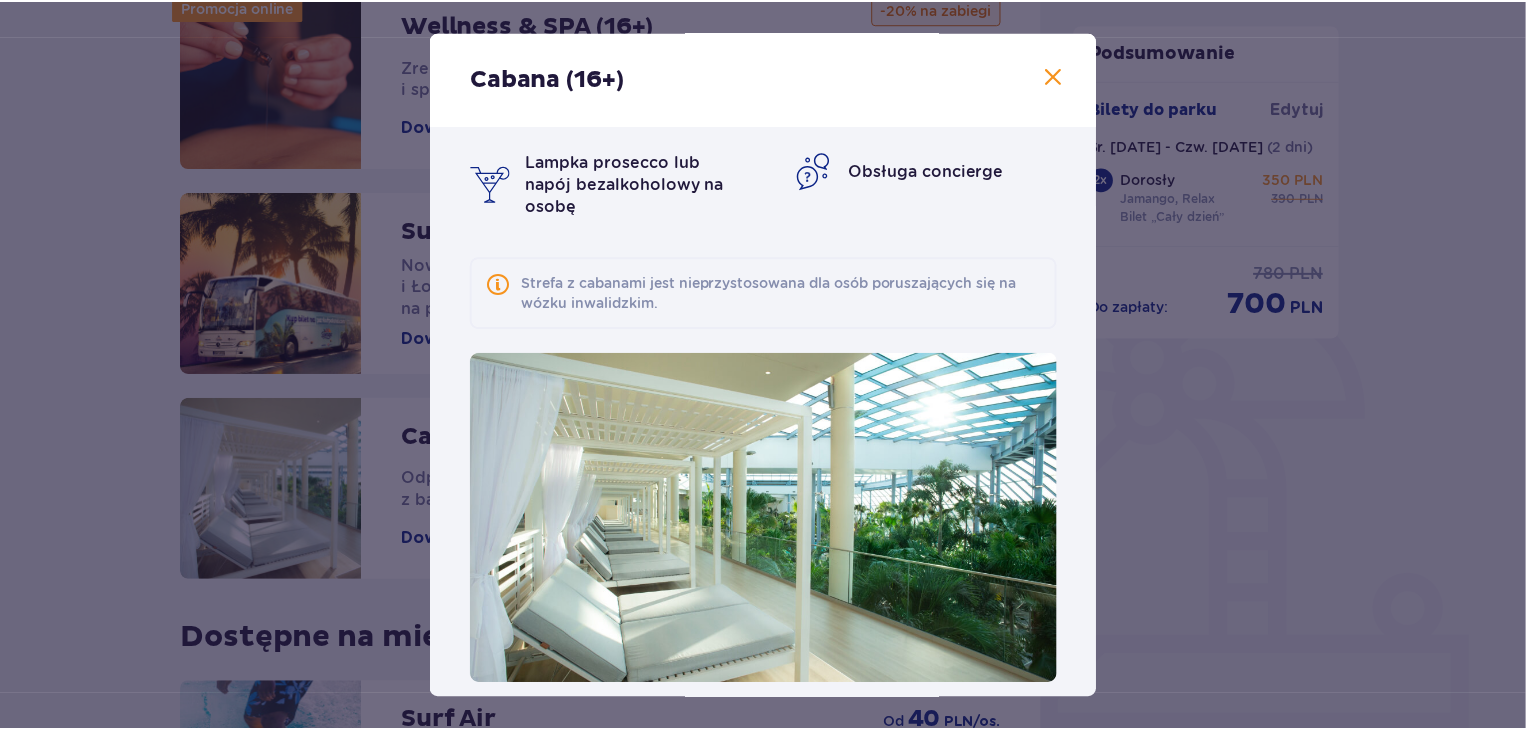 scroll, scrollTop: 104, scrollLeft: 0, axis: vertical 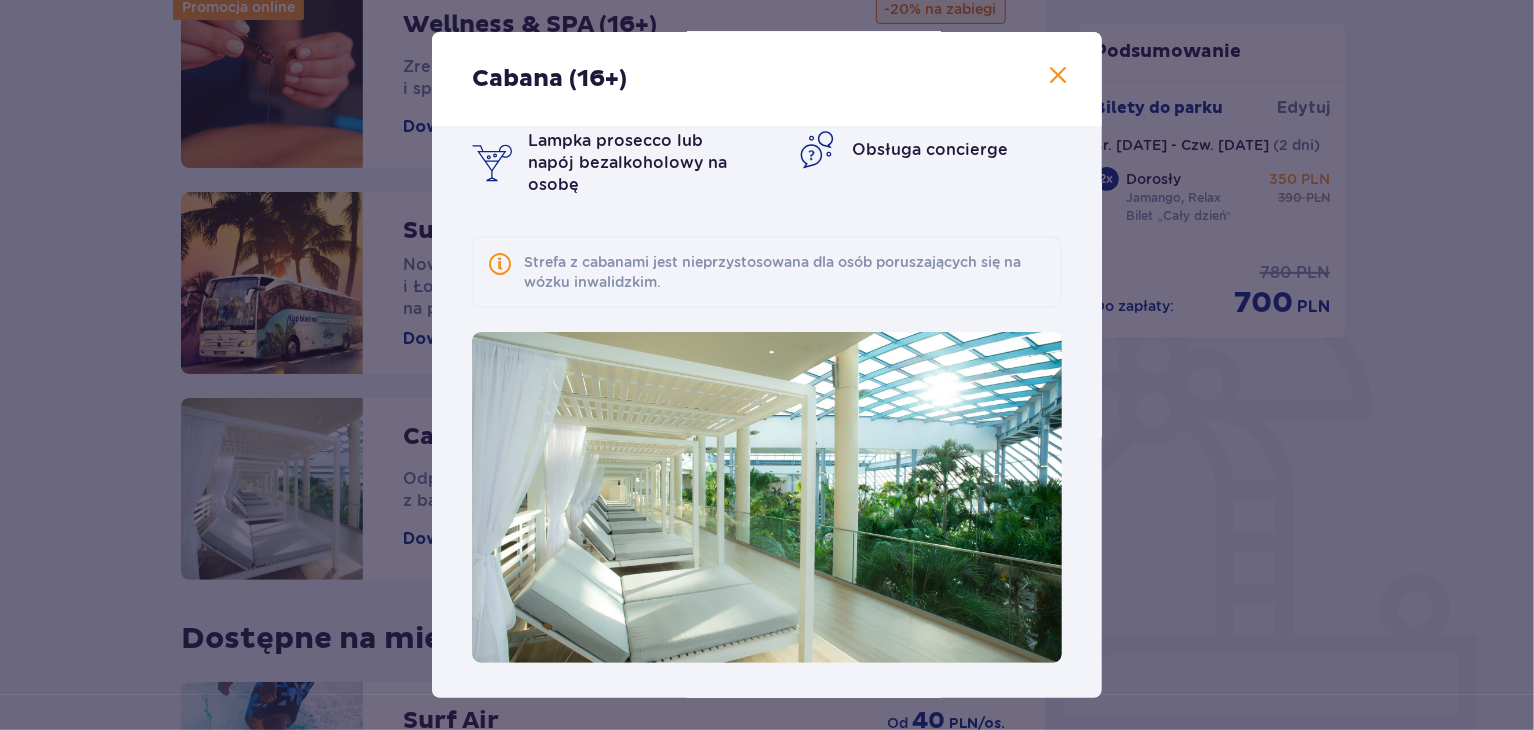click at bounding box center [1058, 76] 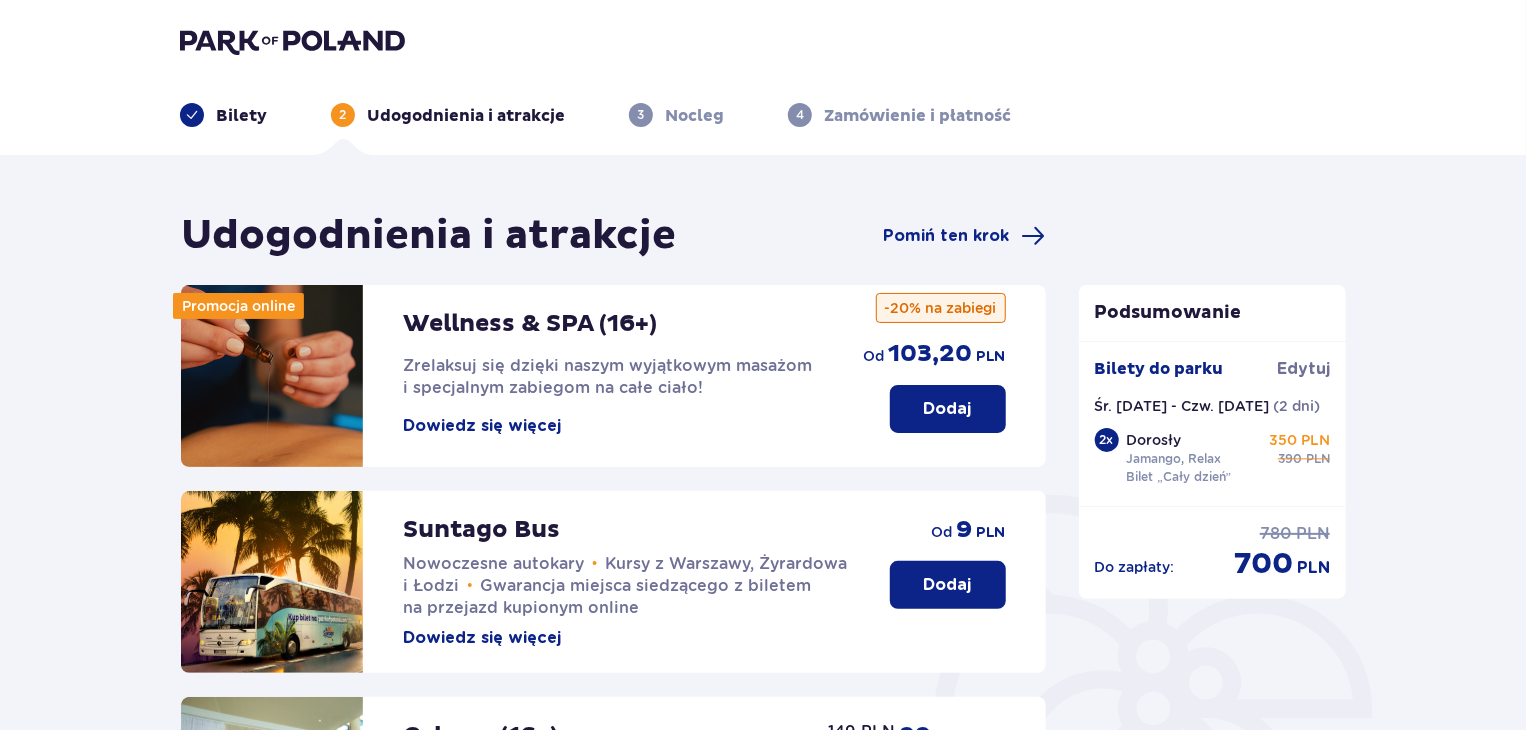 scroll, scrollTop: 0, scrollLeft: 0, axis: both 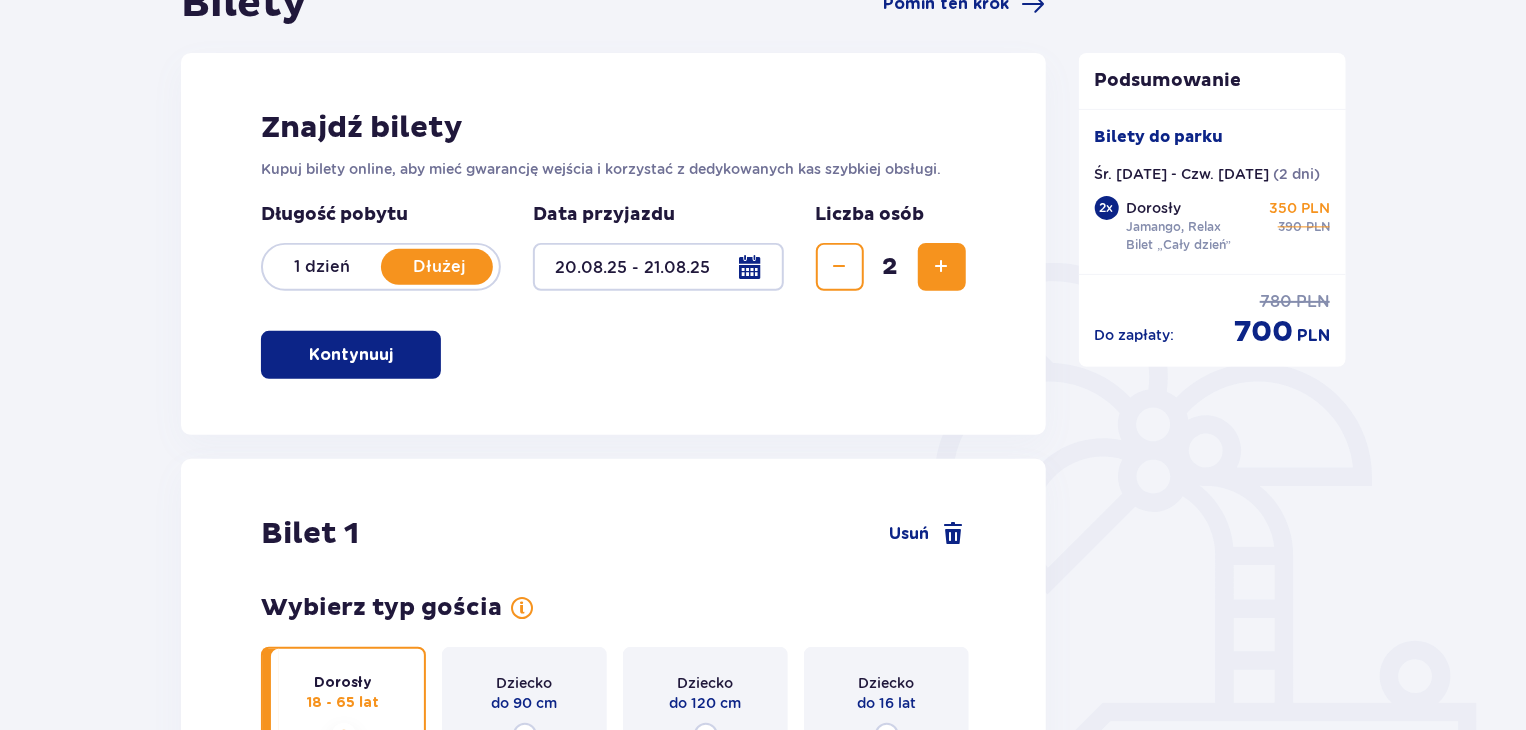 click at bounding box center (658, 267) 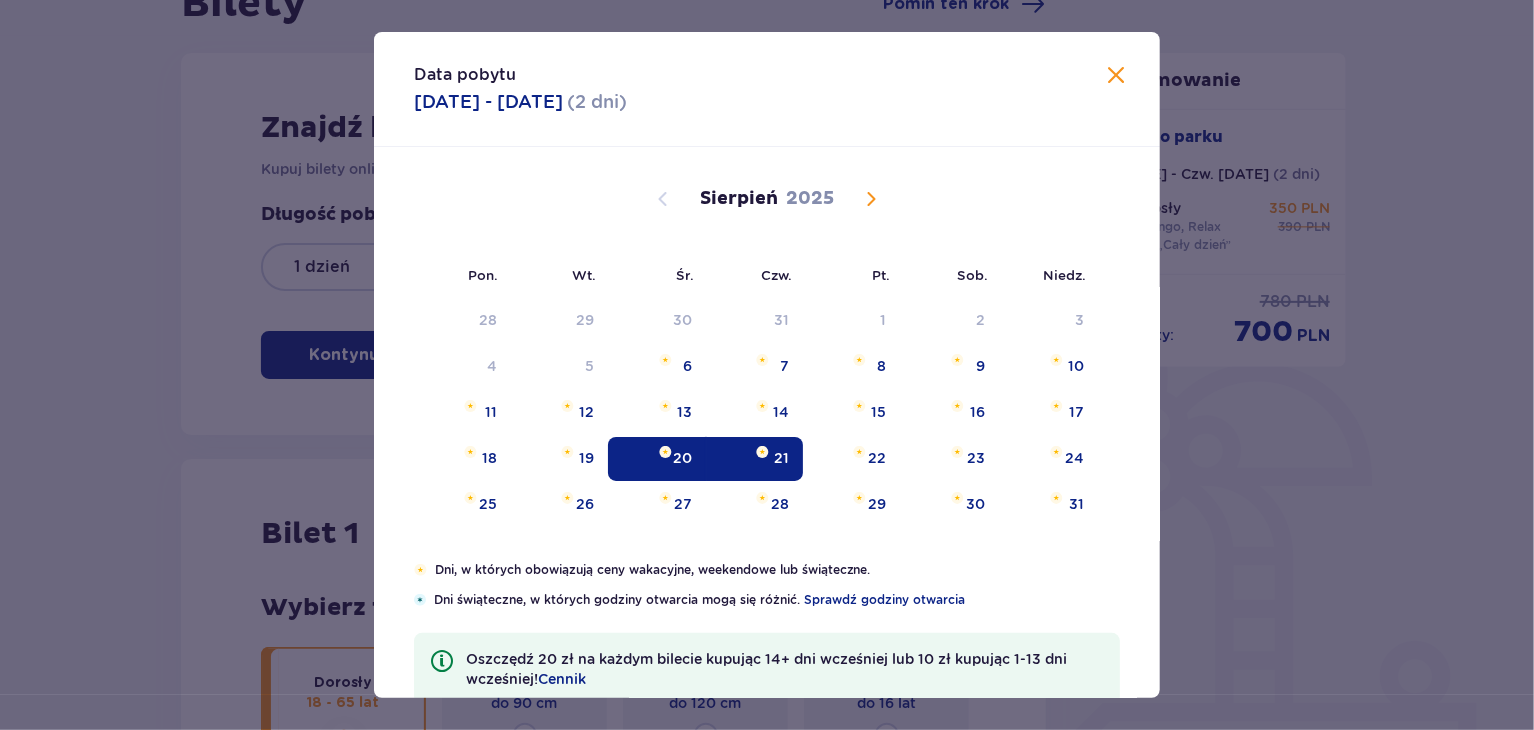 click at bounding box center [871, 199] 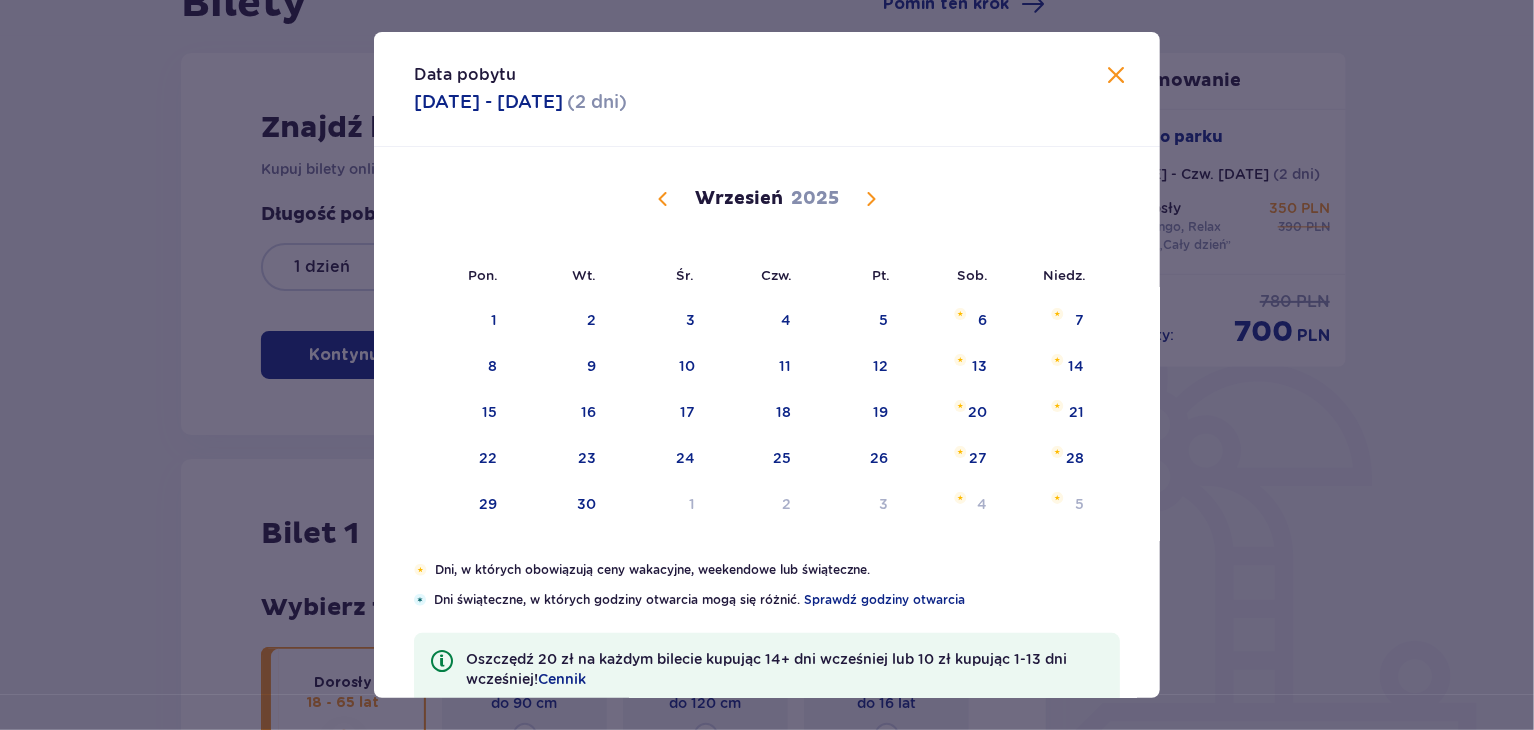 click at bounding box center (871, 199) 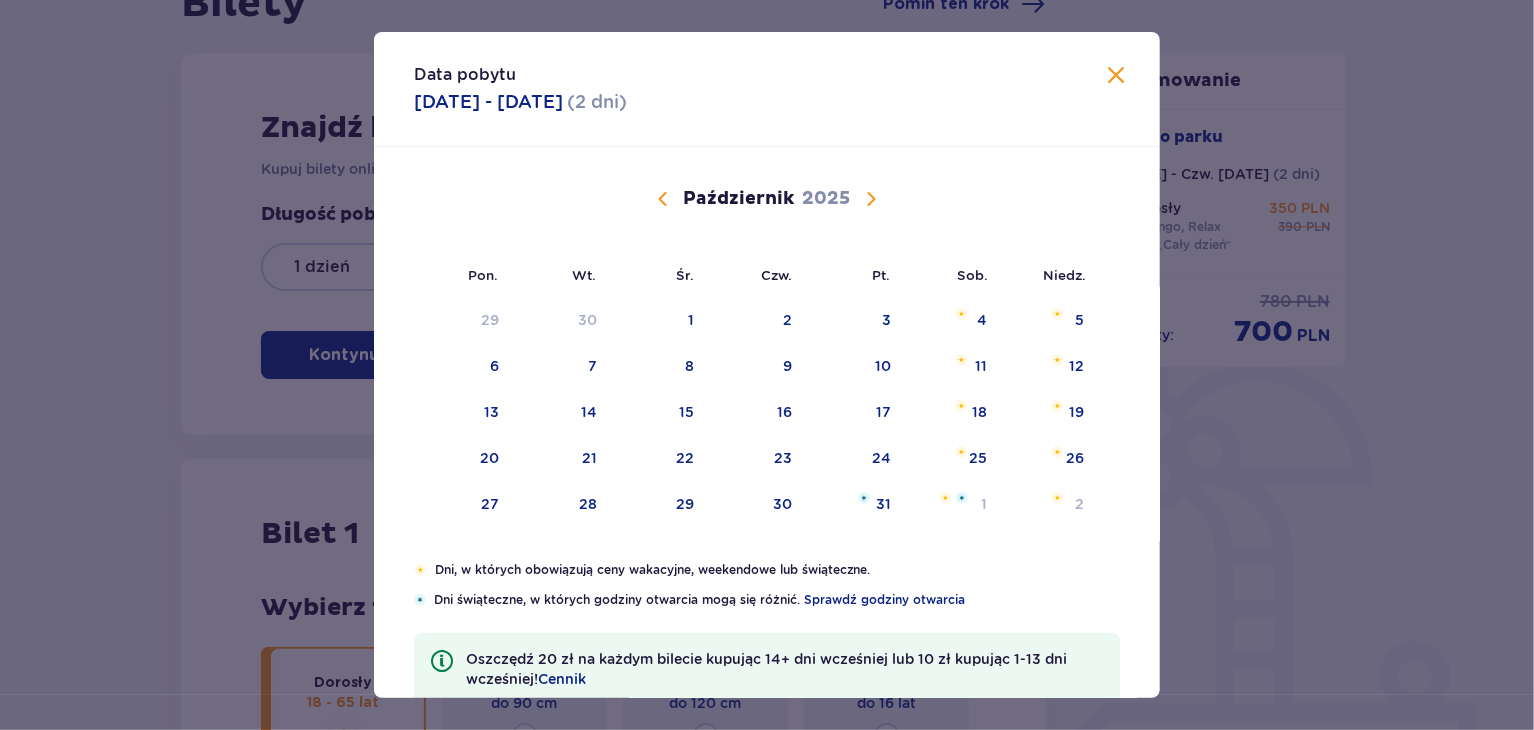 click at bounding box center (871, 199) 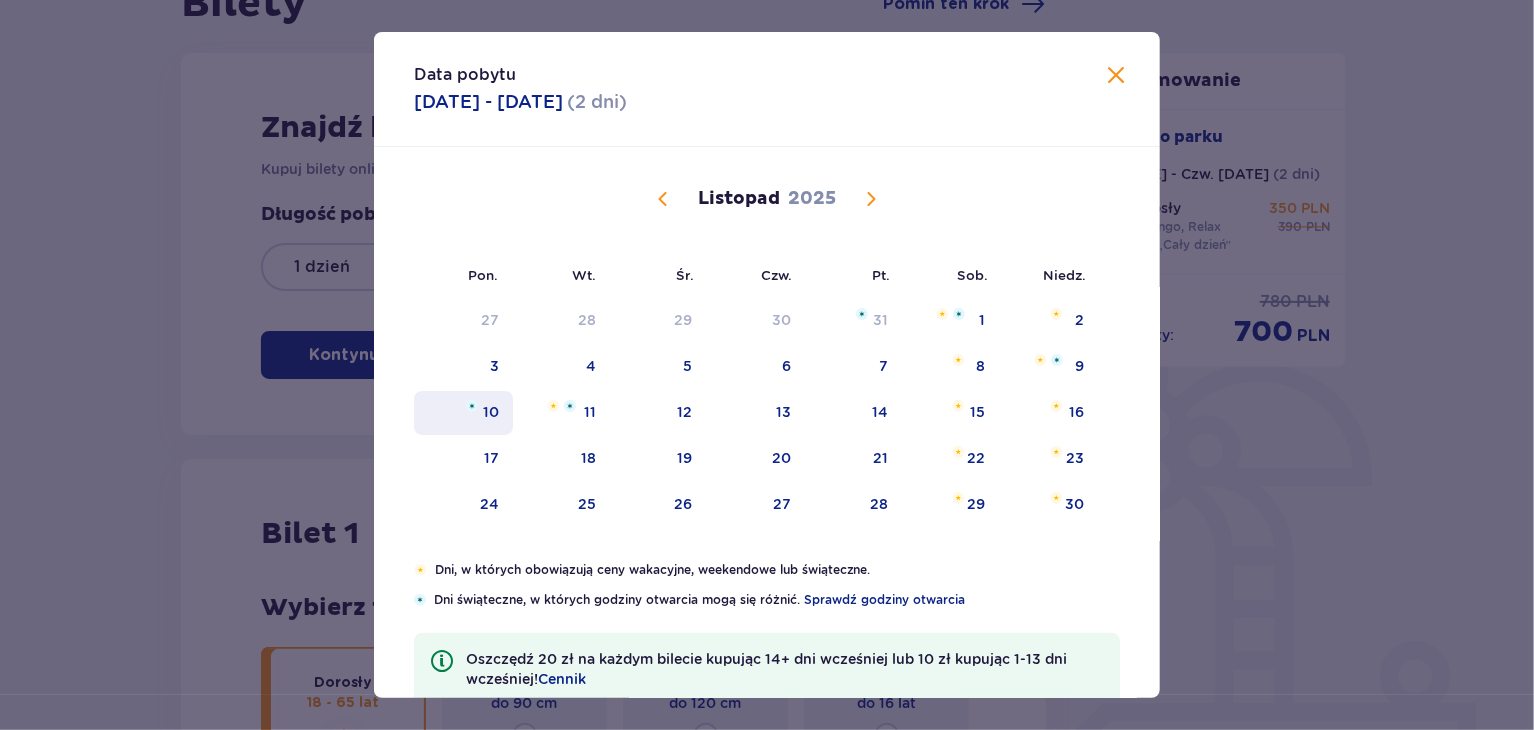 click on "10" at bounding box center [491, 412] 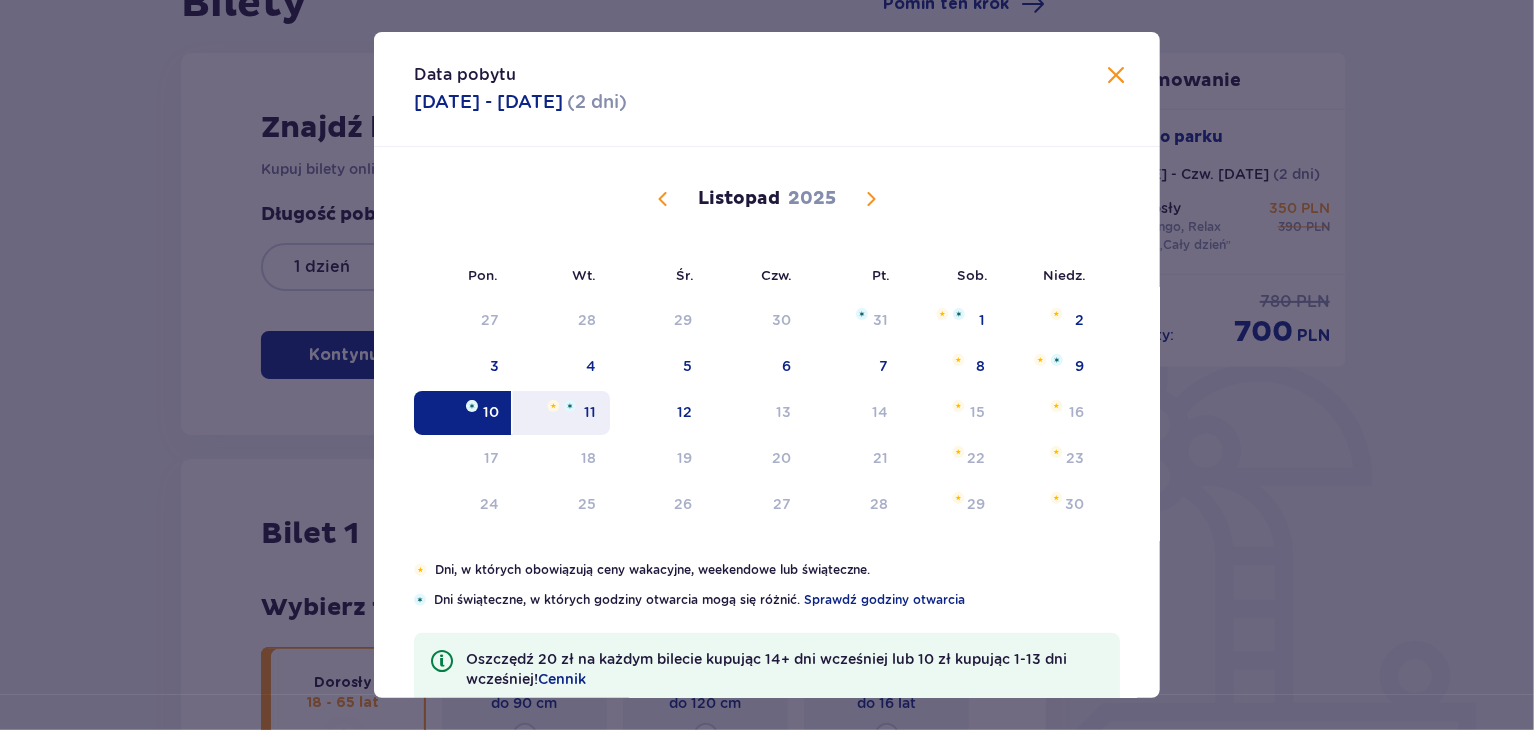 click at bounding box center (570, 406) 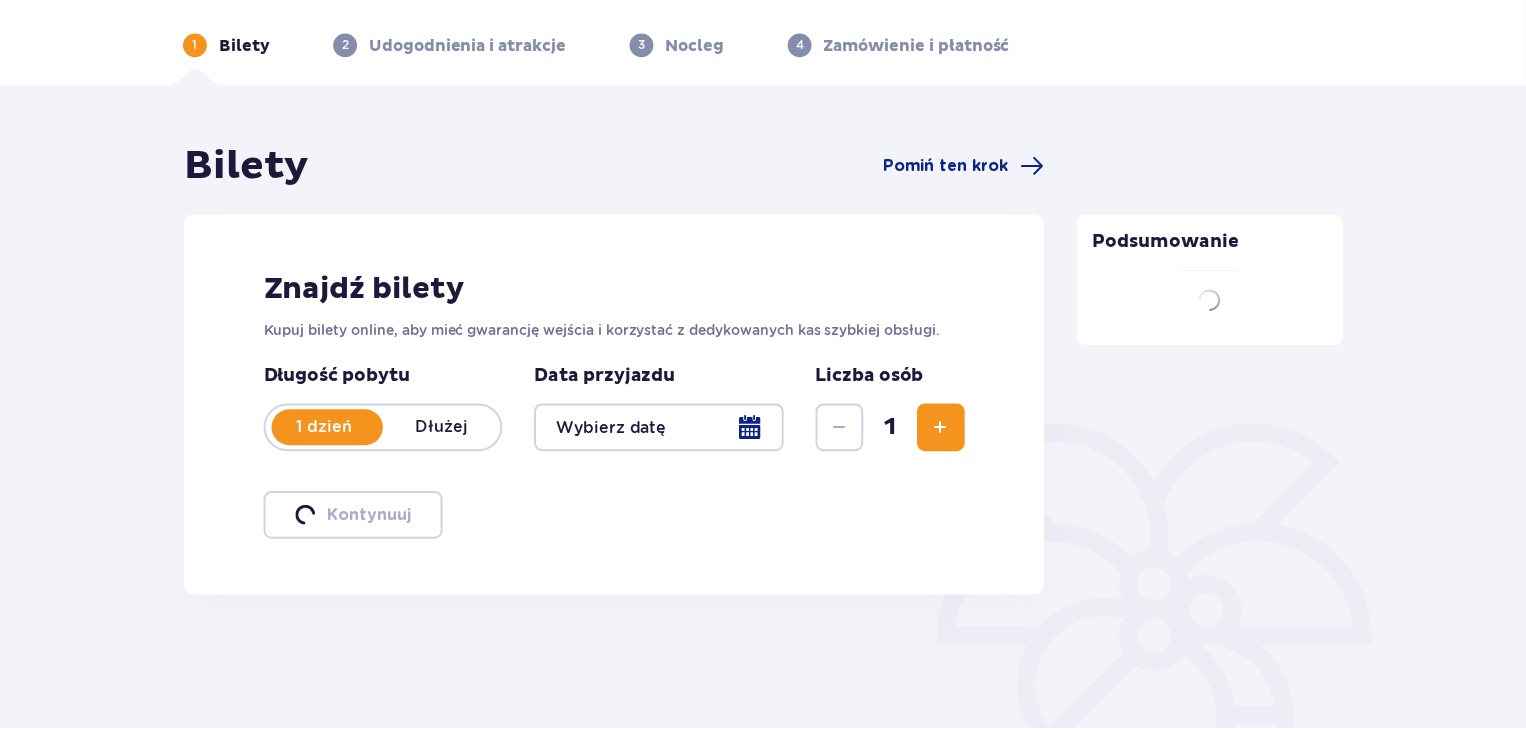 scroll, scrollTop: 72, scrollLeft: 0, axis: vertical 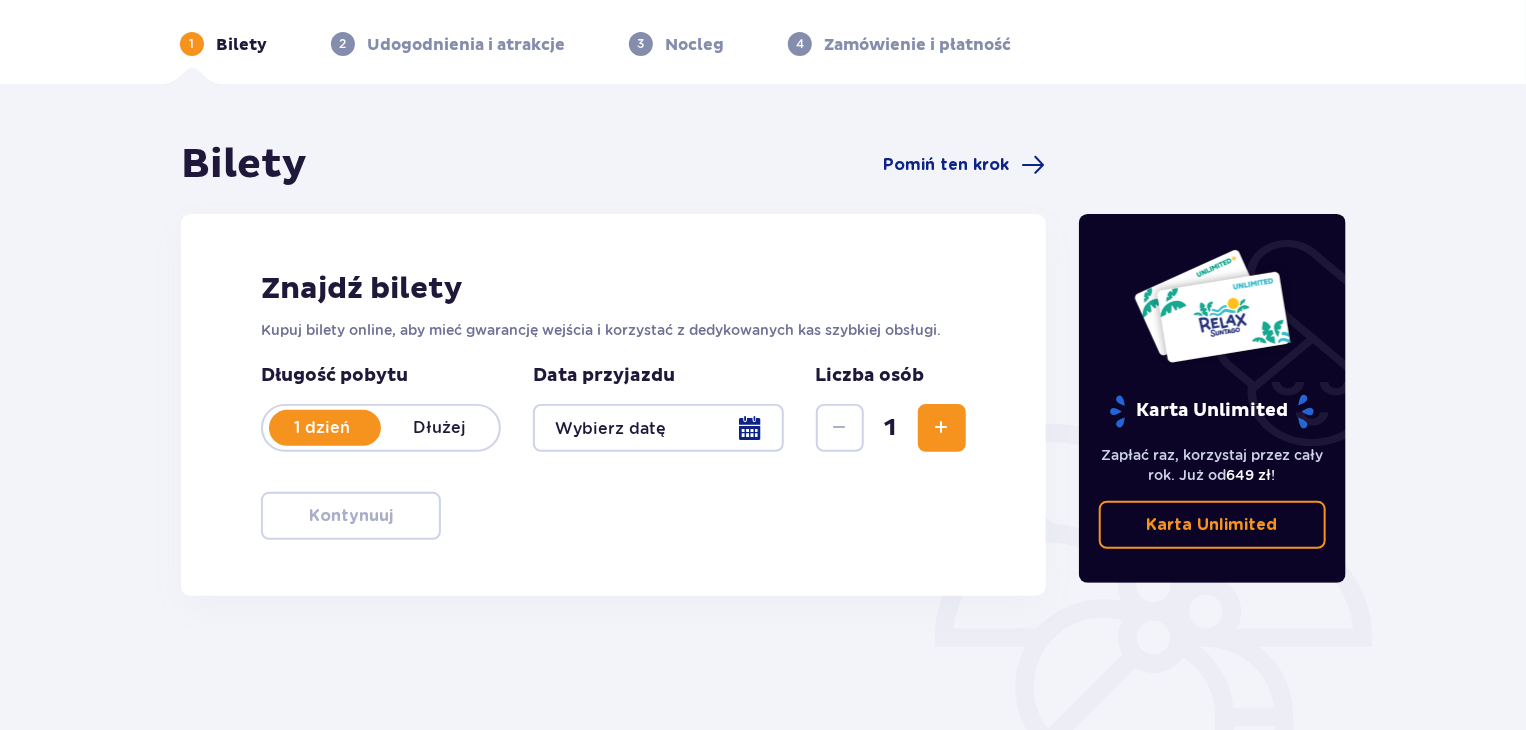 click on "Dłużej" at bounding box center [440, 428] 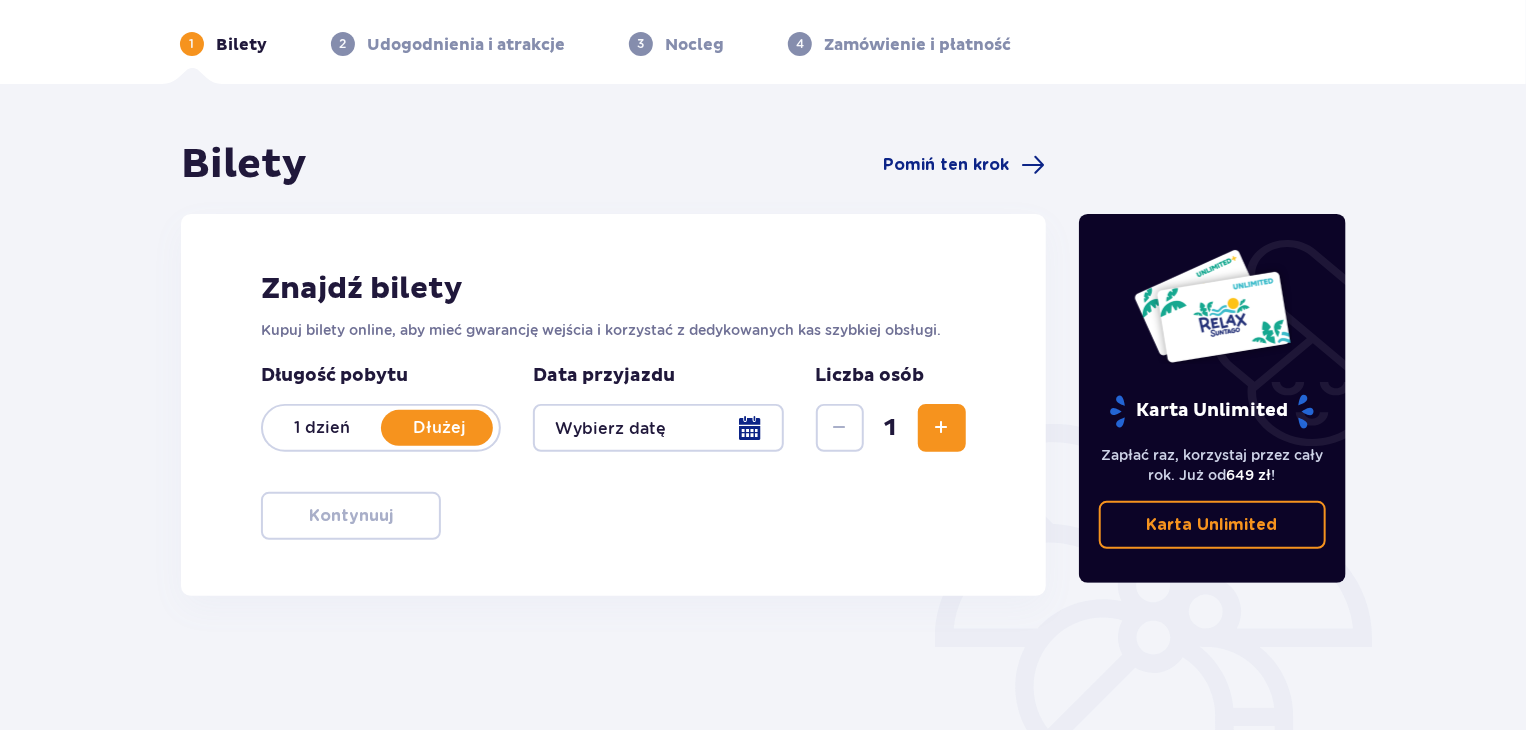 click on "1" at bounding box center [891, 428] 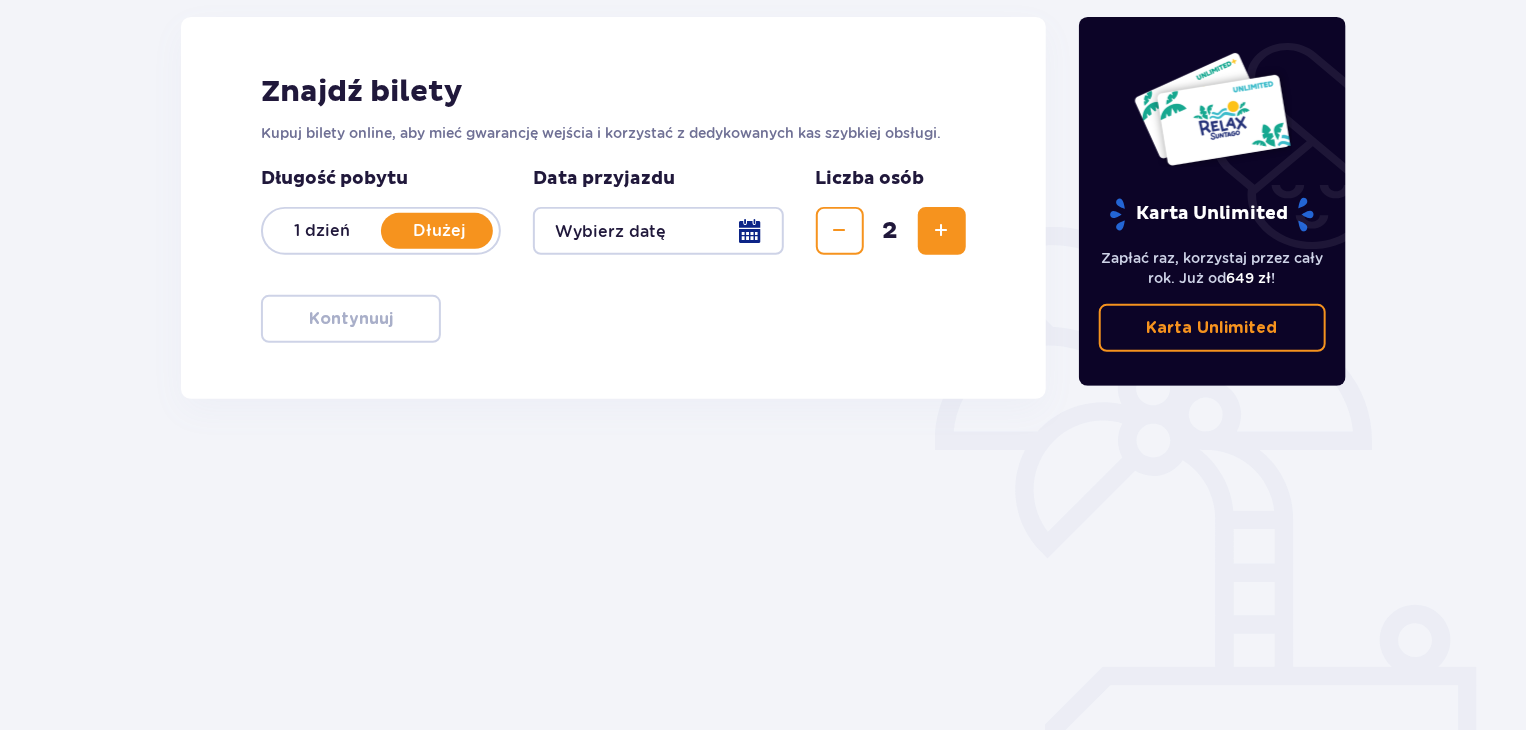 scroll, scrollTop: 272, scrollLeft: 0, axis: vertical 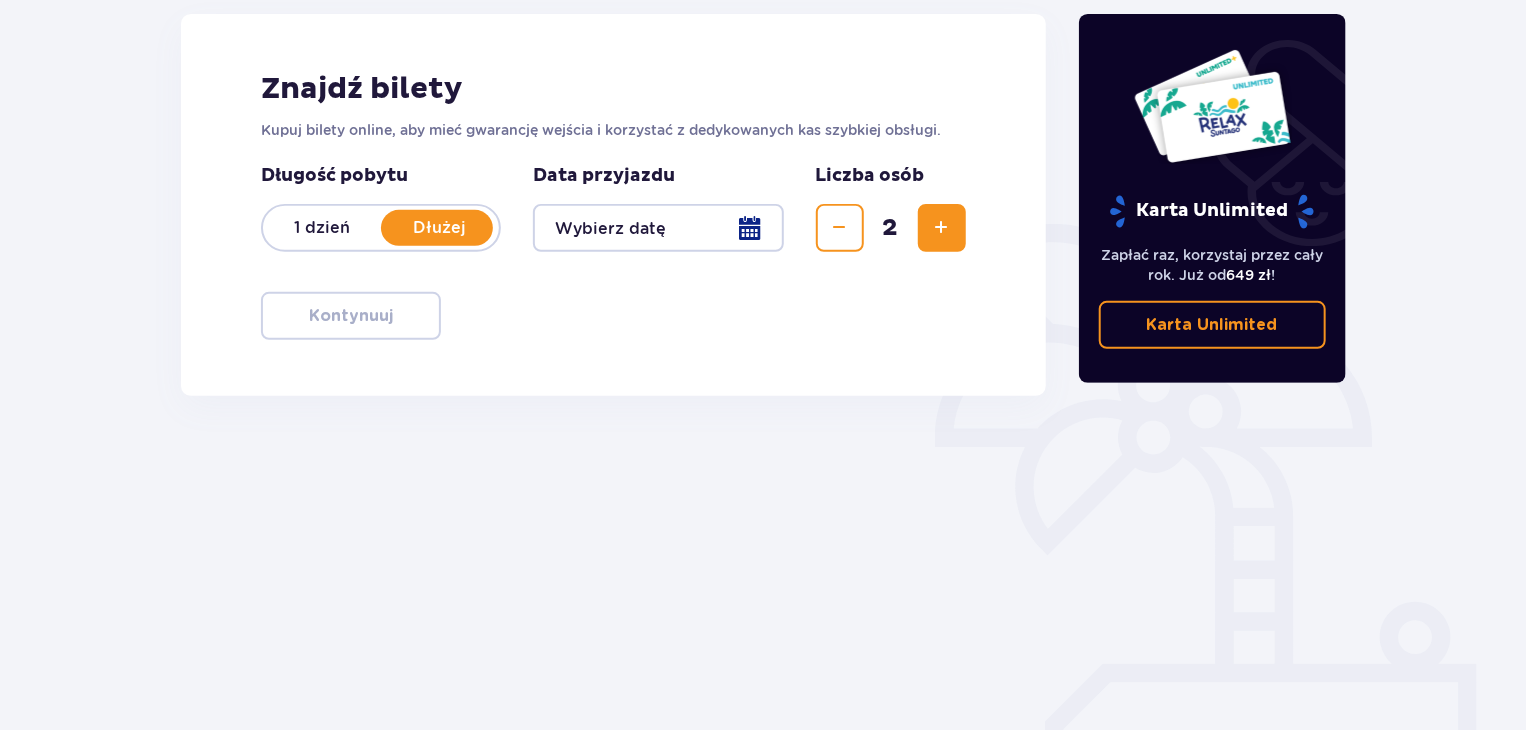 click at bounding box center (658, 228) 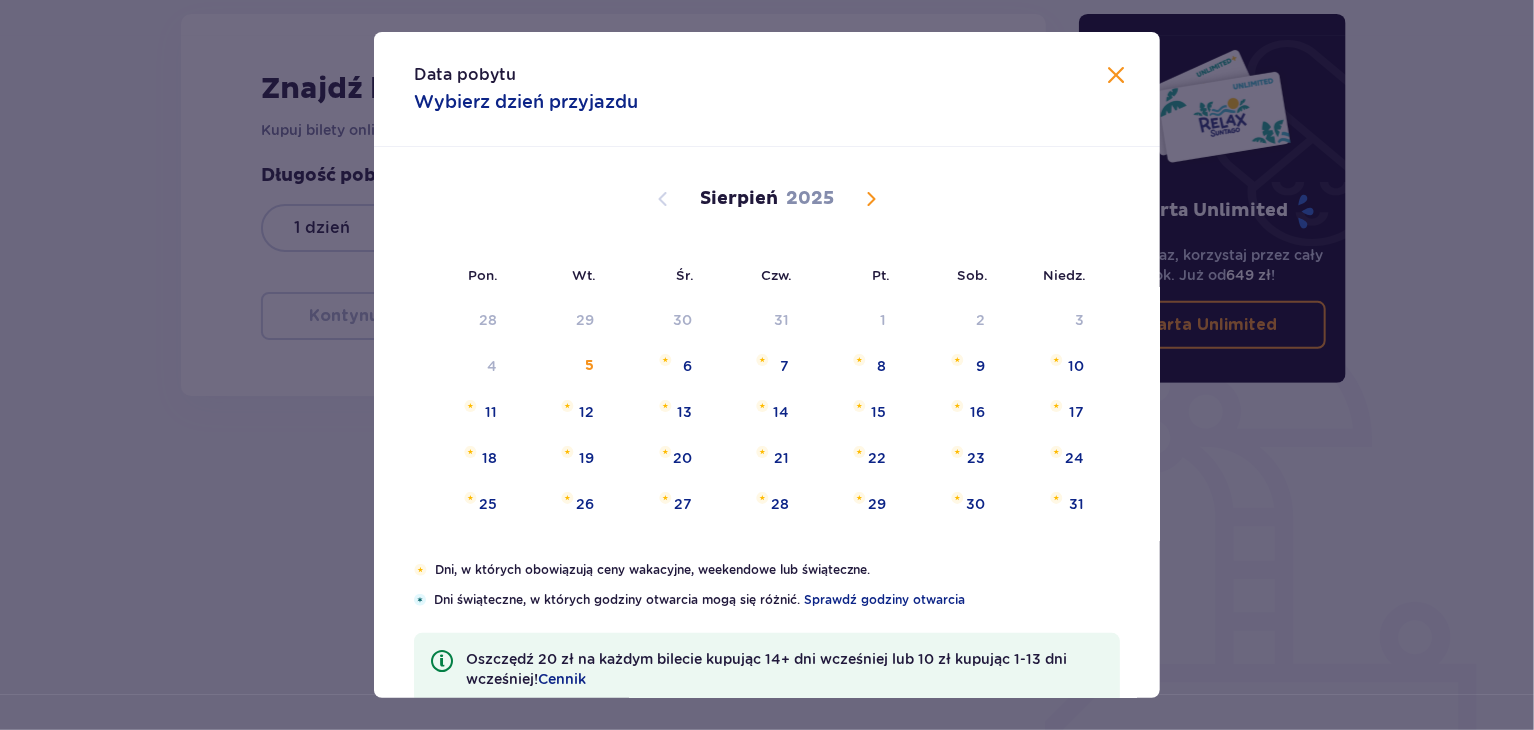 click at bounding box center [871, 199] 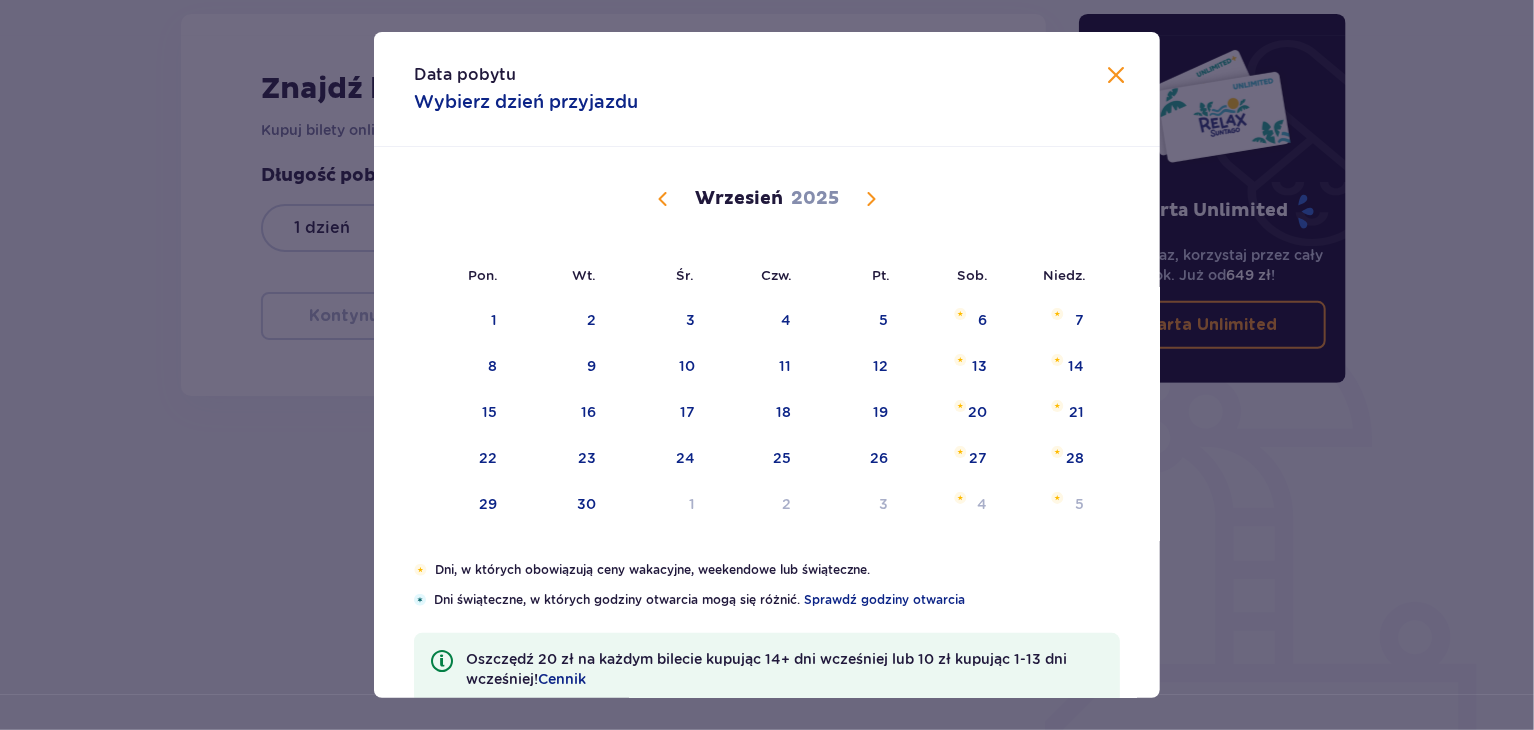 click at bounding box center [871, 199] 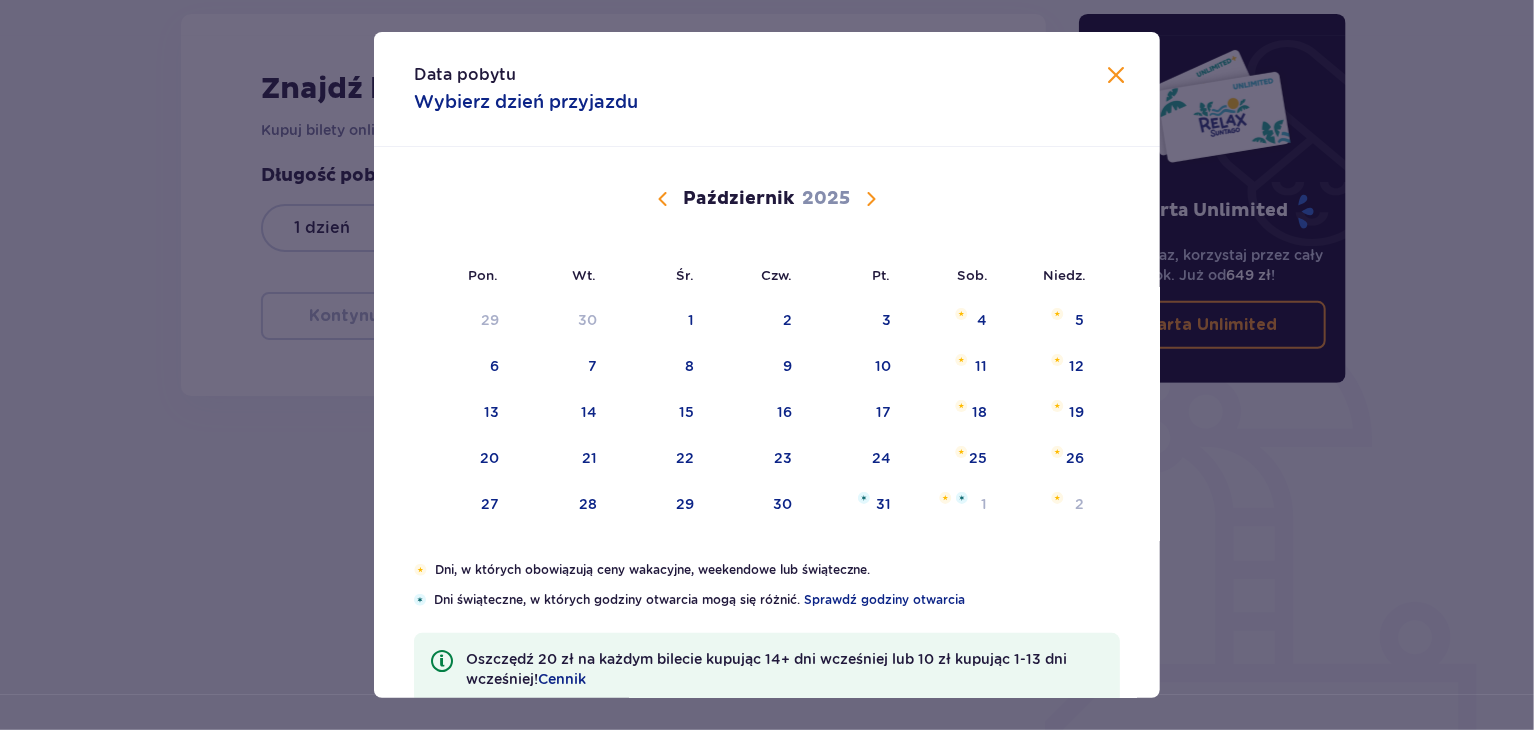 click at bounding box center [871, 199] 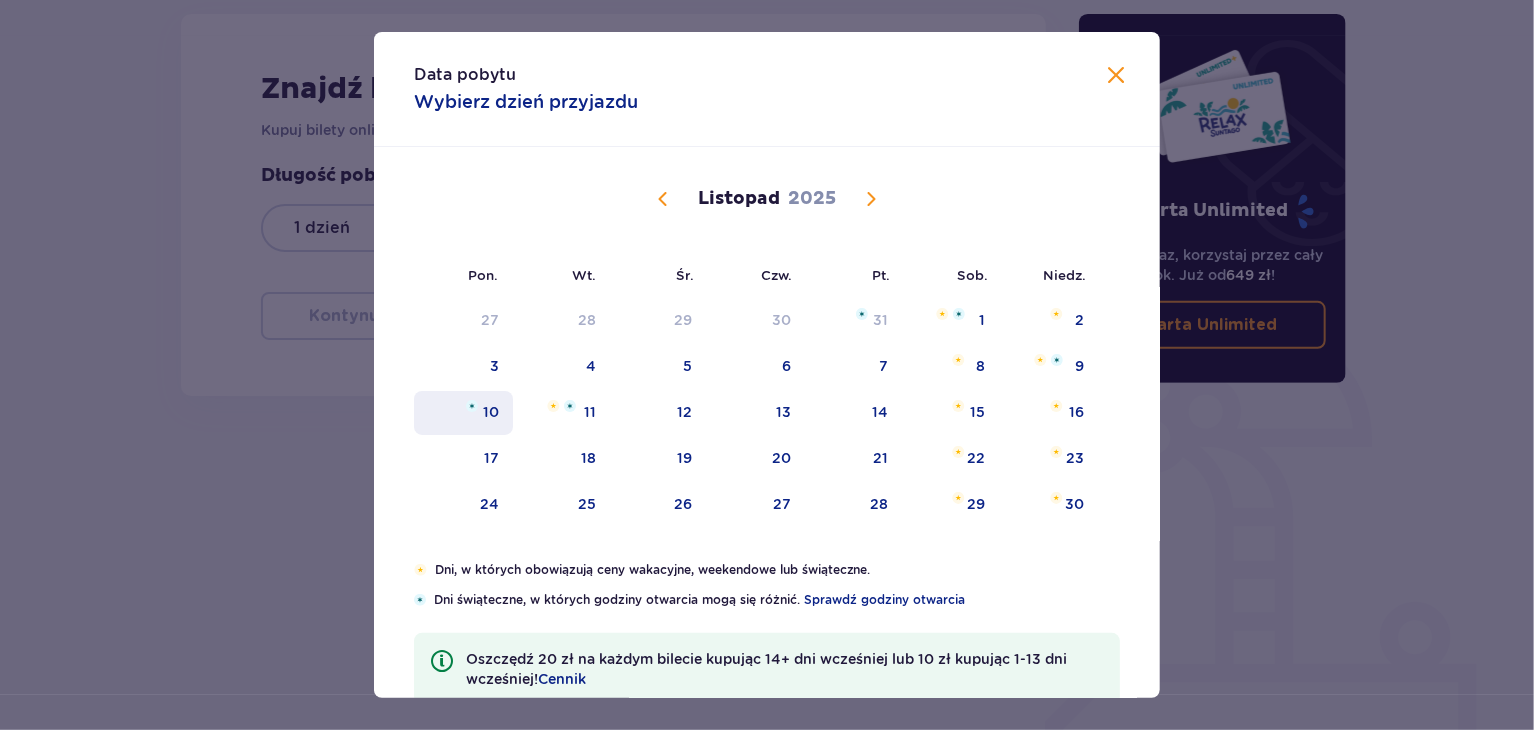 click on "10" at bounding box center [491, 412] 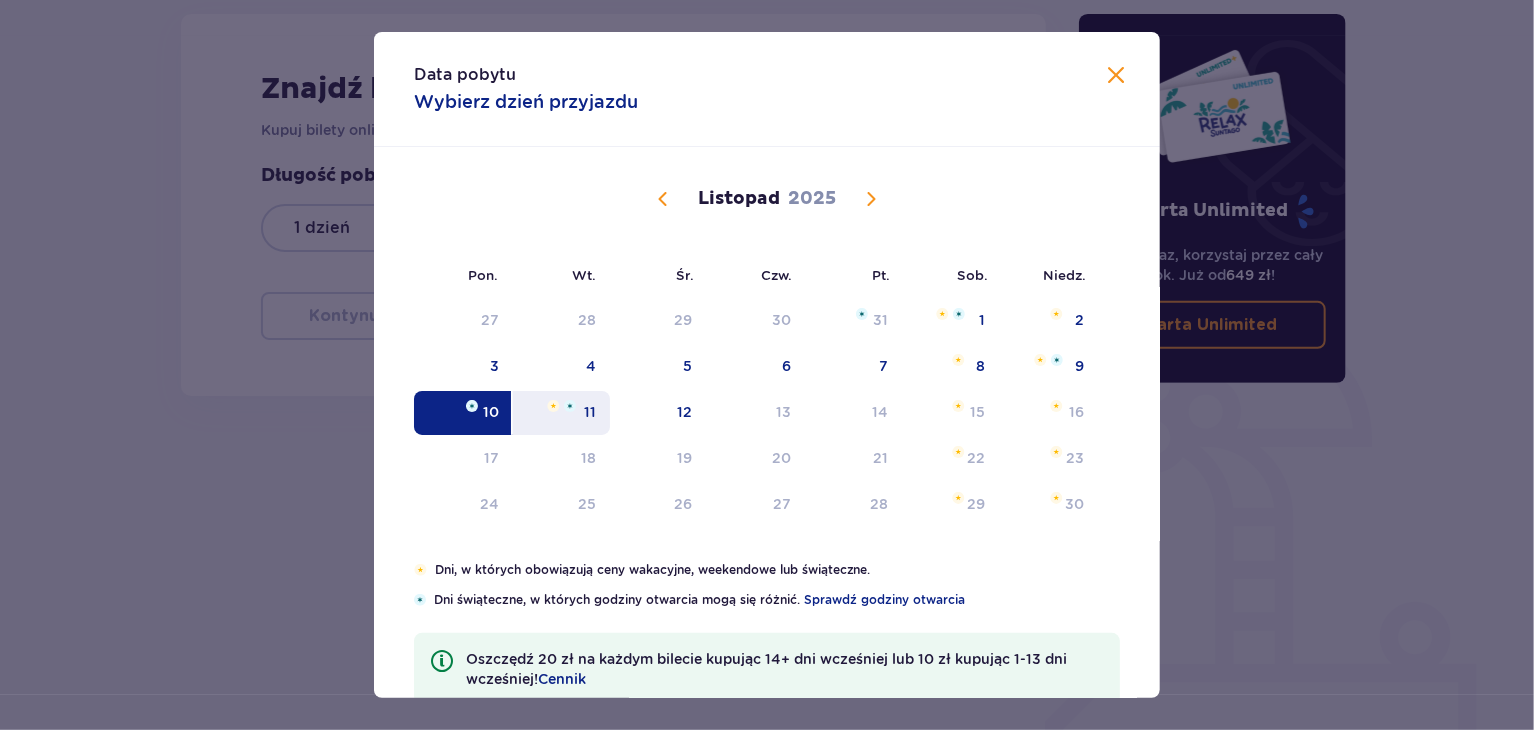 click on "11" at bounding box center [561, 413] 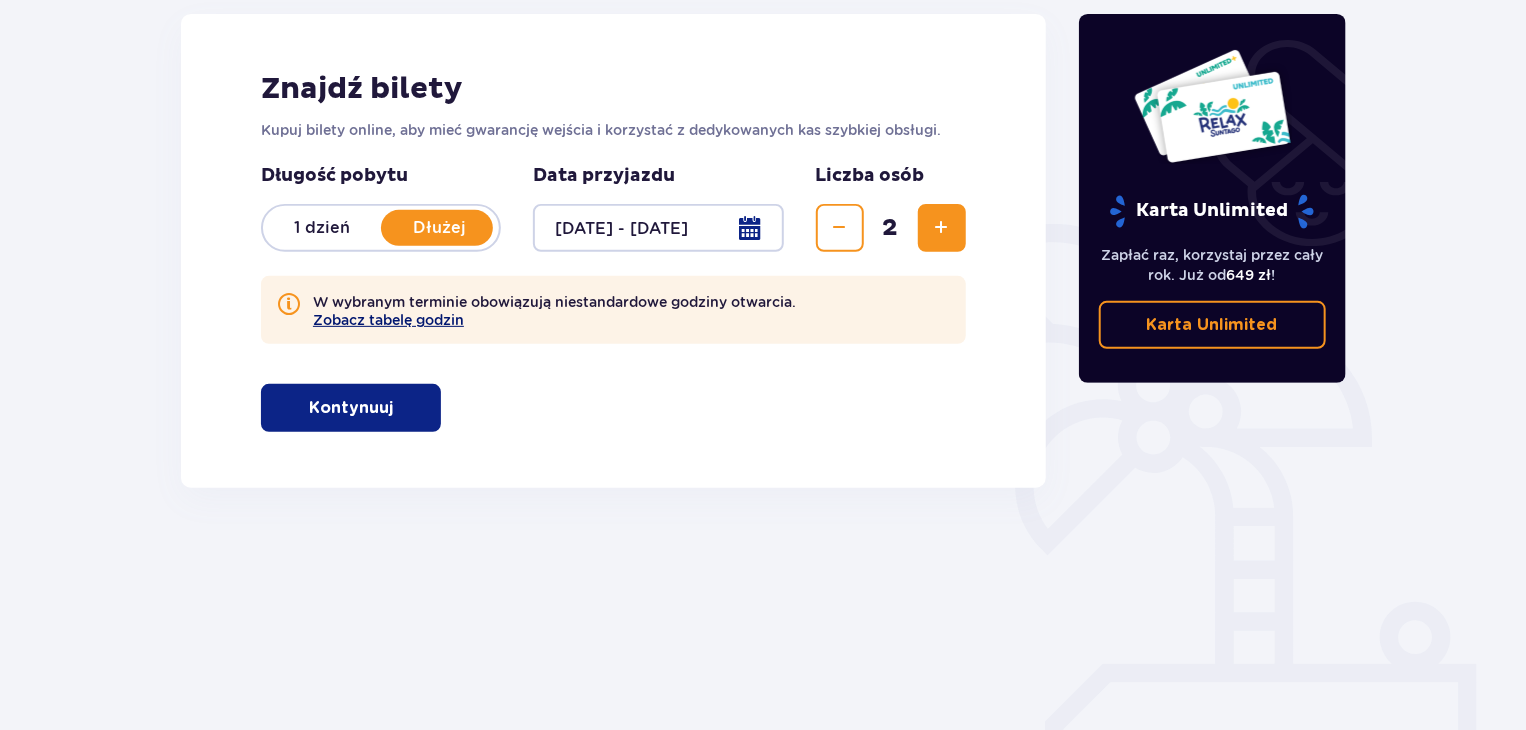 click on "Zobacz tabelę godzin" at bounding box center [388, 320] 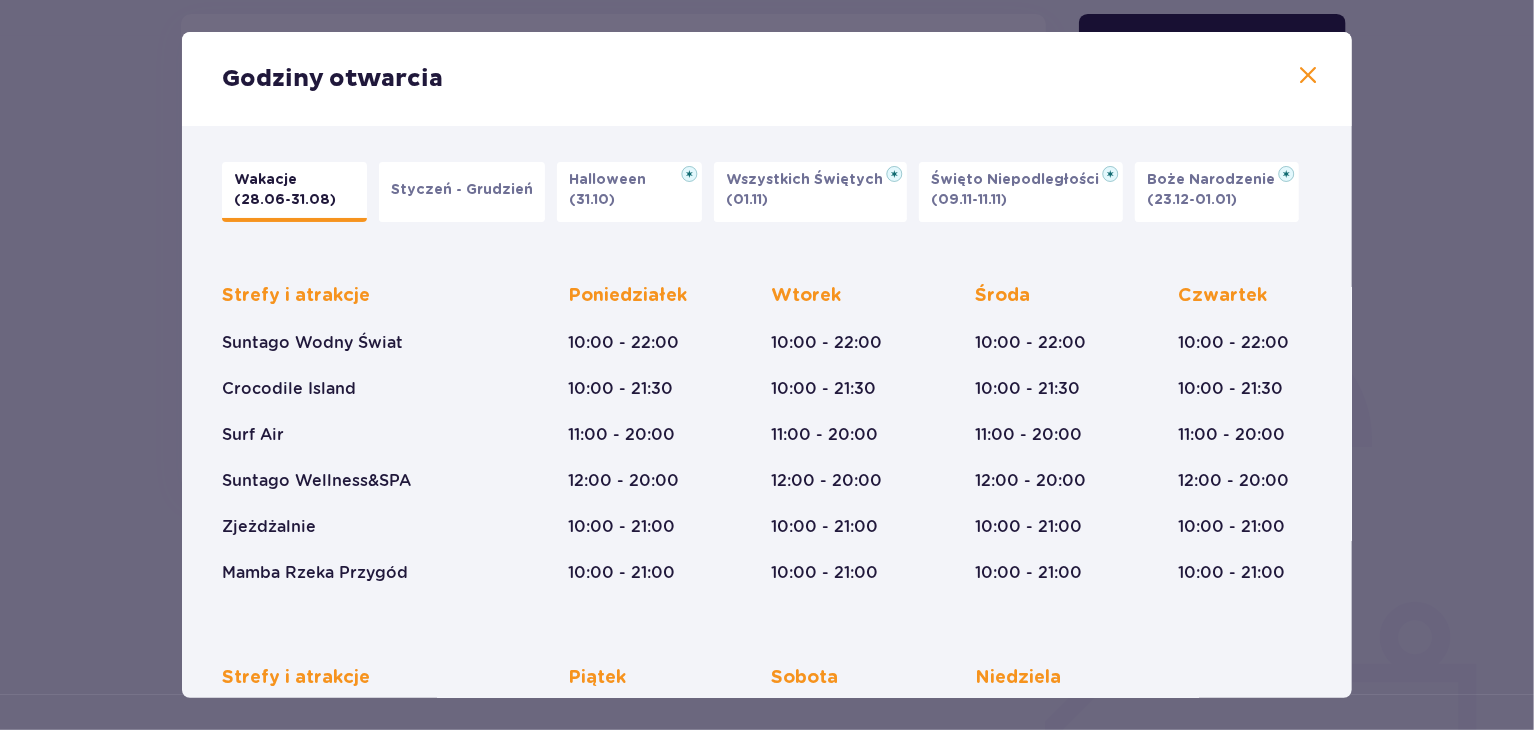 click on "Godziny otwarcia" at bounding box center (767, 79) 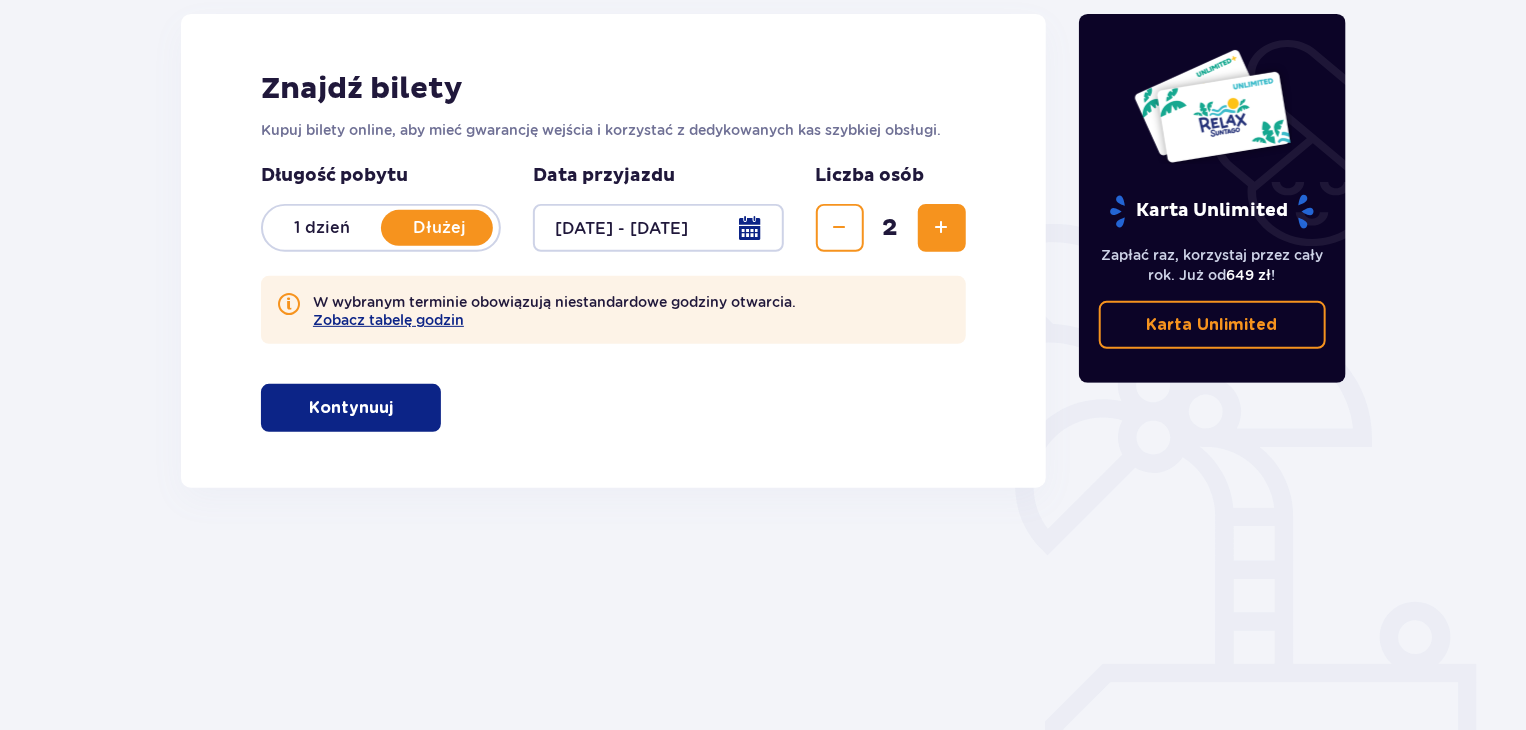 click on "Kontynuuj" at bounding box center [351, 408] 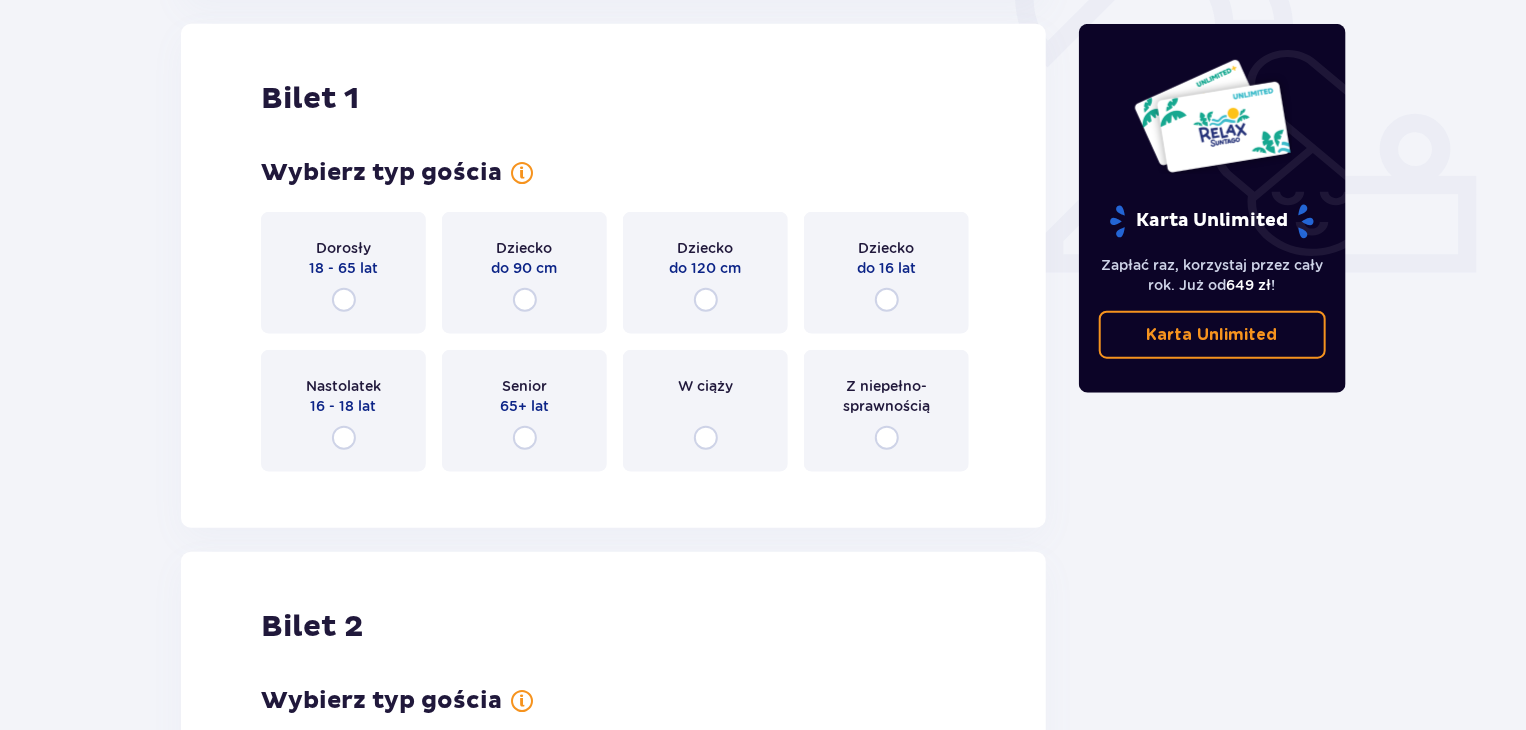 click on "Dorosły 18 - 65 lat" at bounding box center [343, 273] 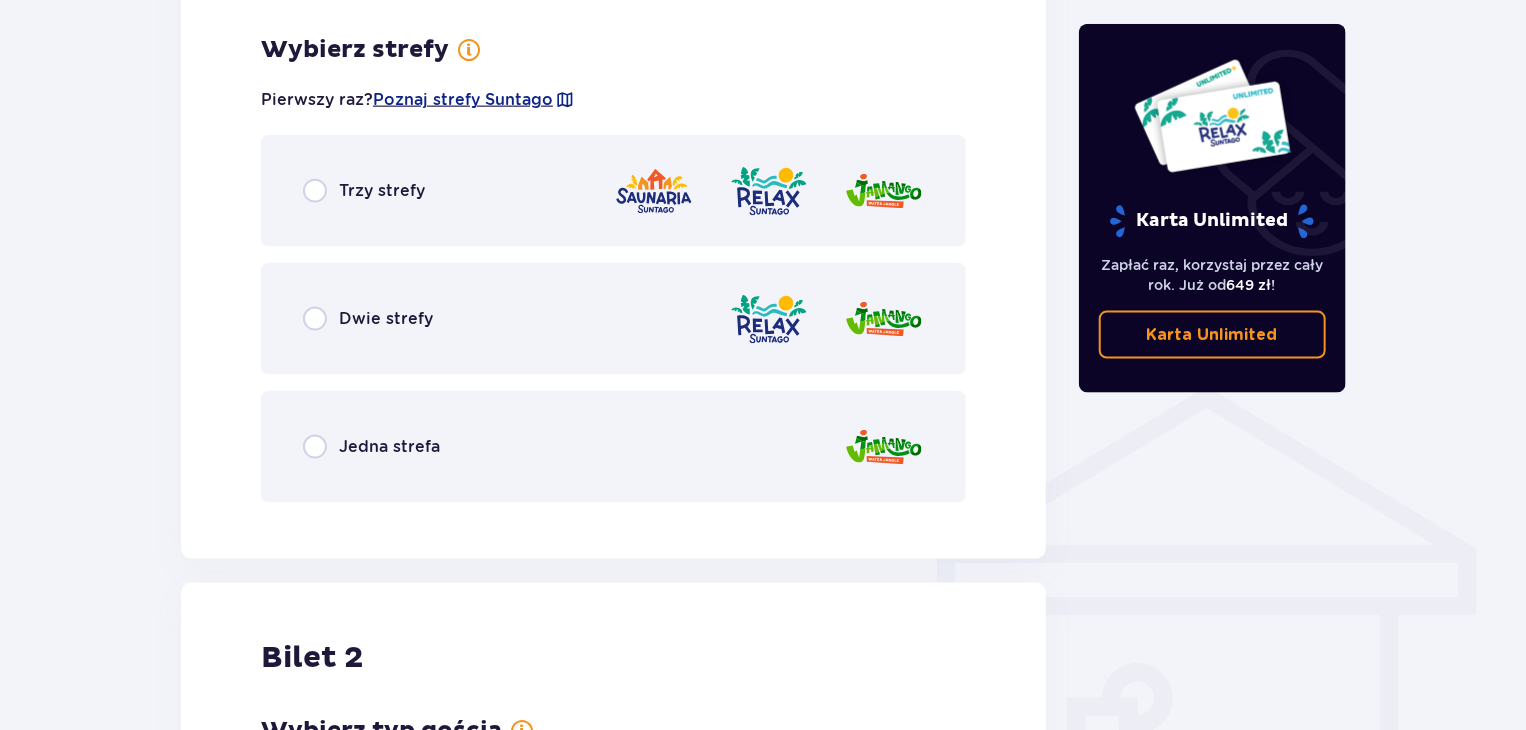 scroll, scrollTop: 1248, scrollLeft: 0, axis: vertical 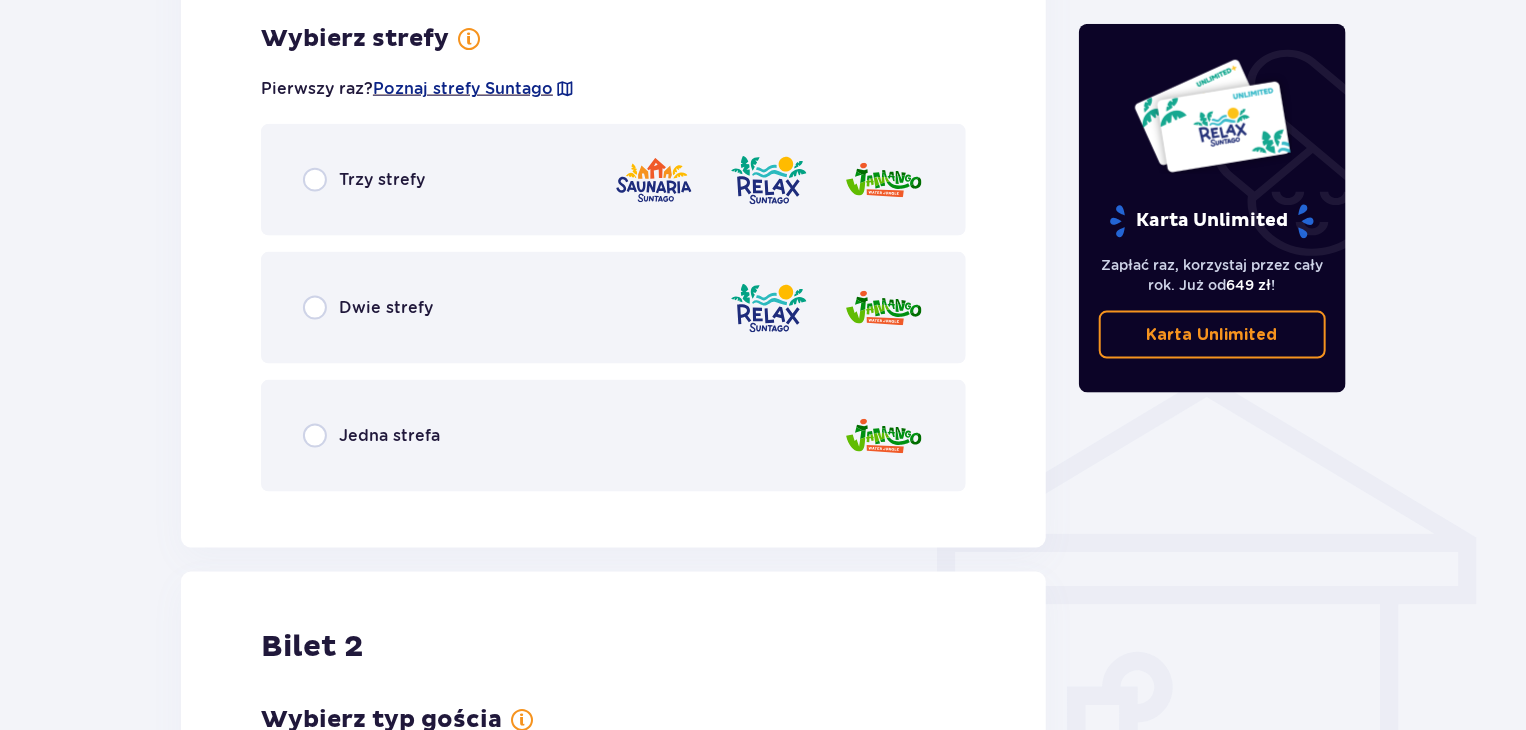 click on "Dwie strefy" at bounding box center (613, 308) 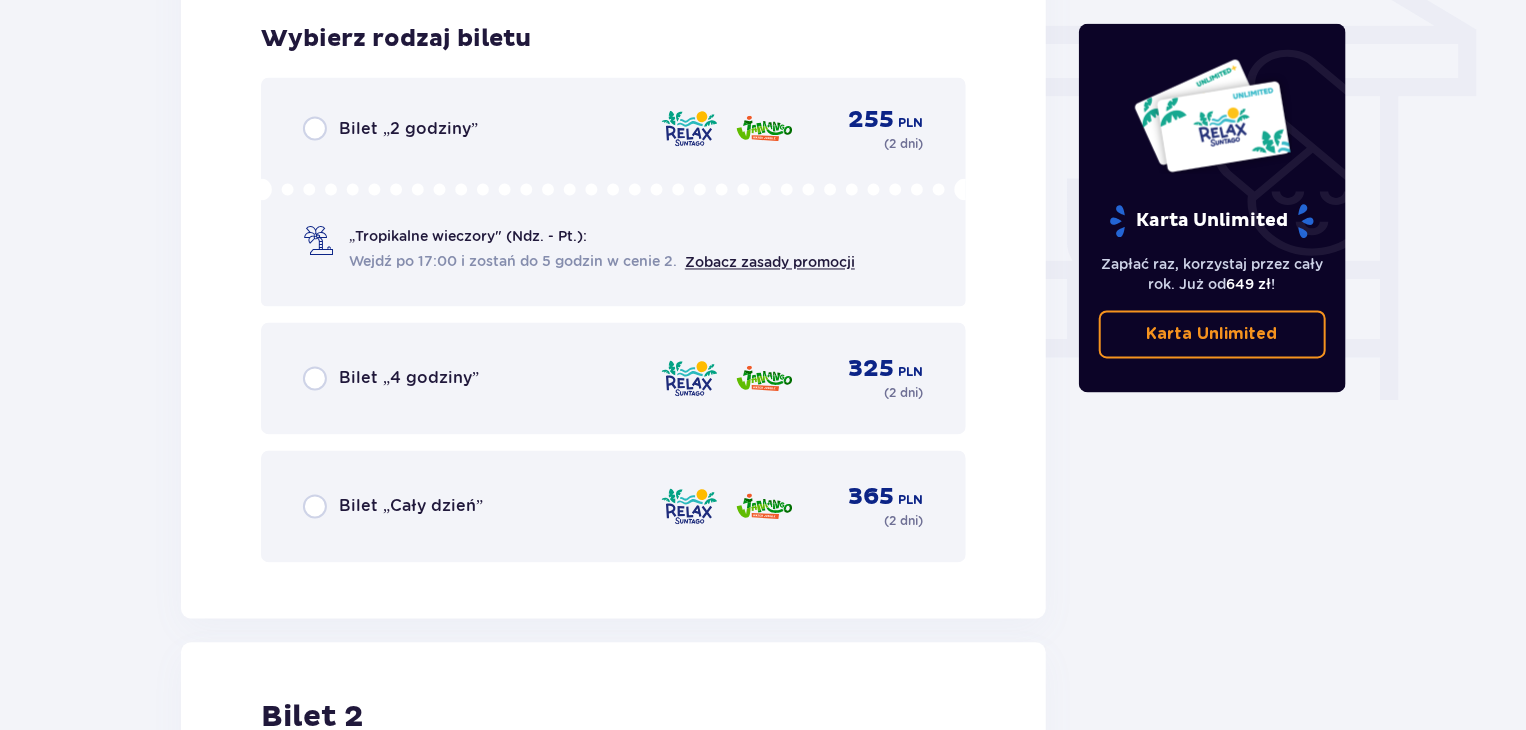 scroll, scrollTop: 1756, scrollLeft: 0, axis: vertical 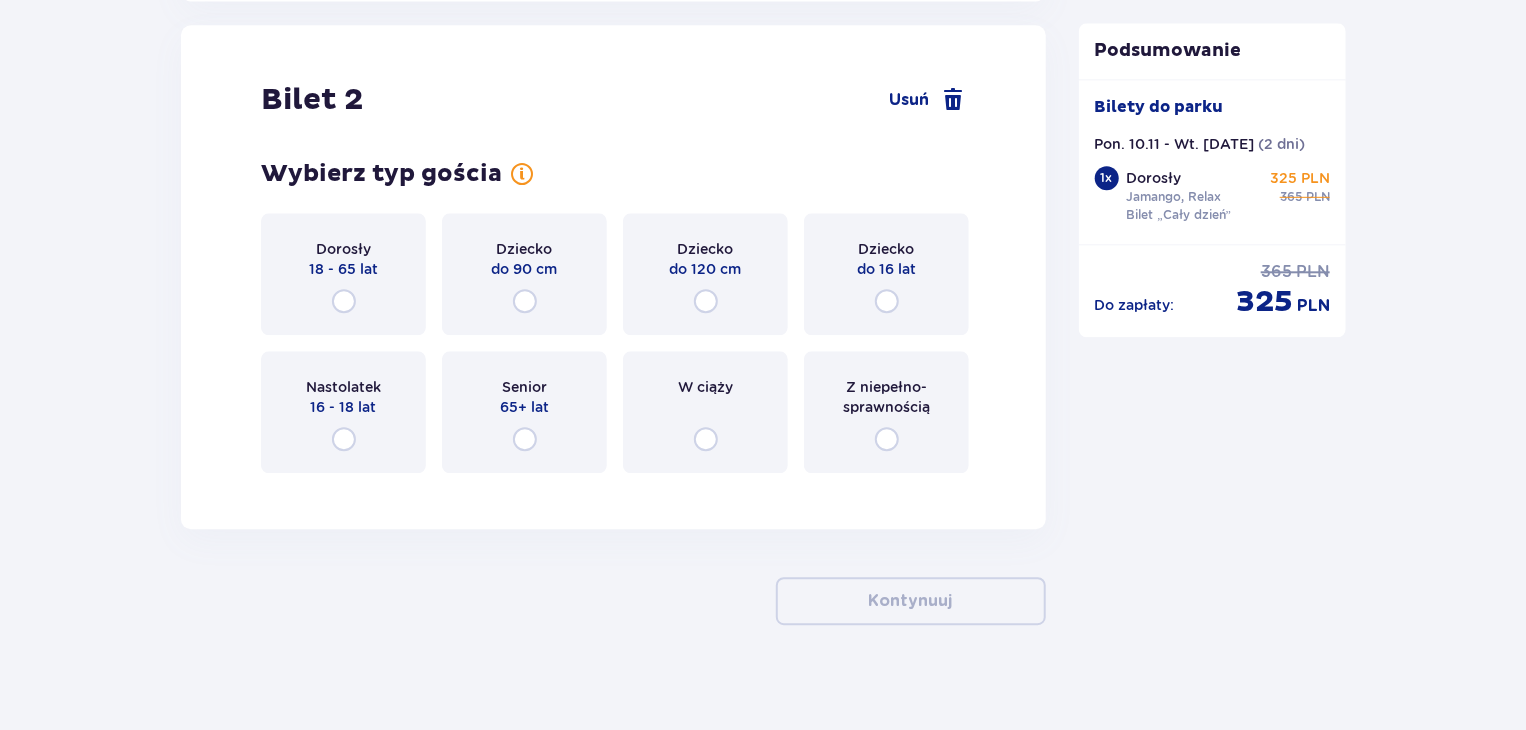 click on "Dorosły 18 - 65 lat" at bounding box center (343, 274) 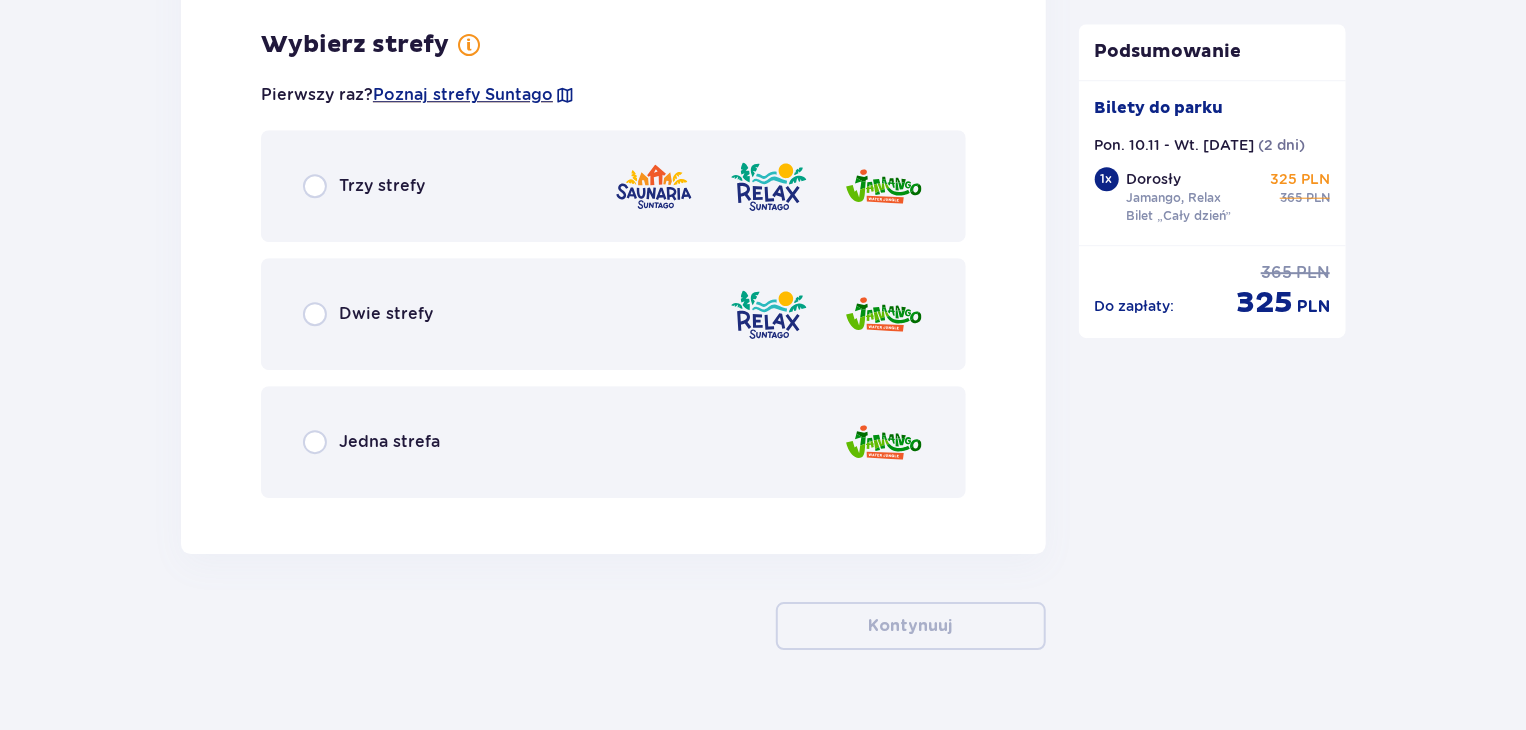 scroll, scrollTop: 2862, scrollLeft: 0, axis: vertical 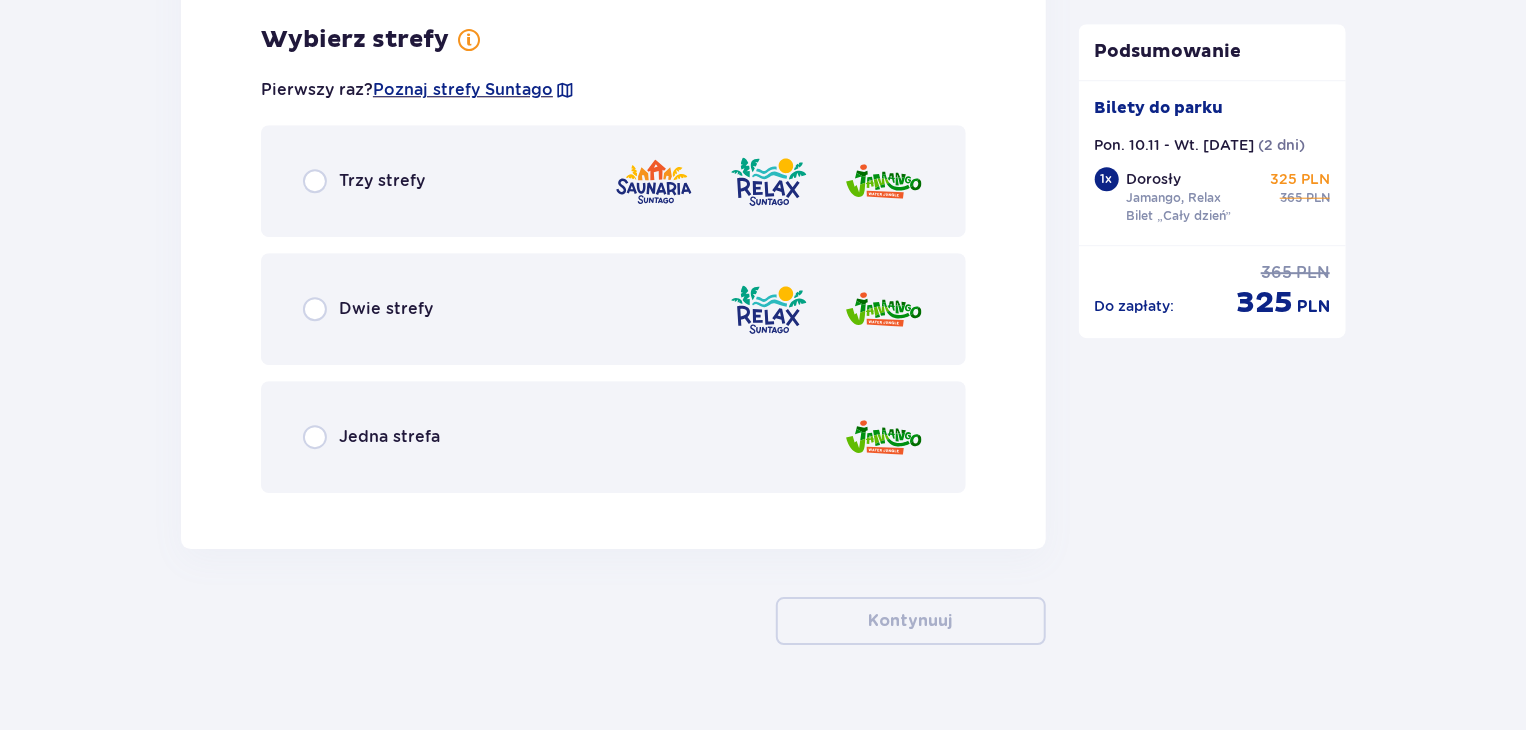 click on "Dwie strefy" at bounding box center (613, 309) 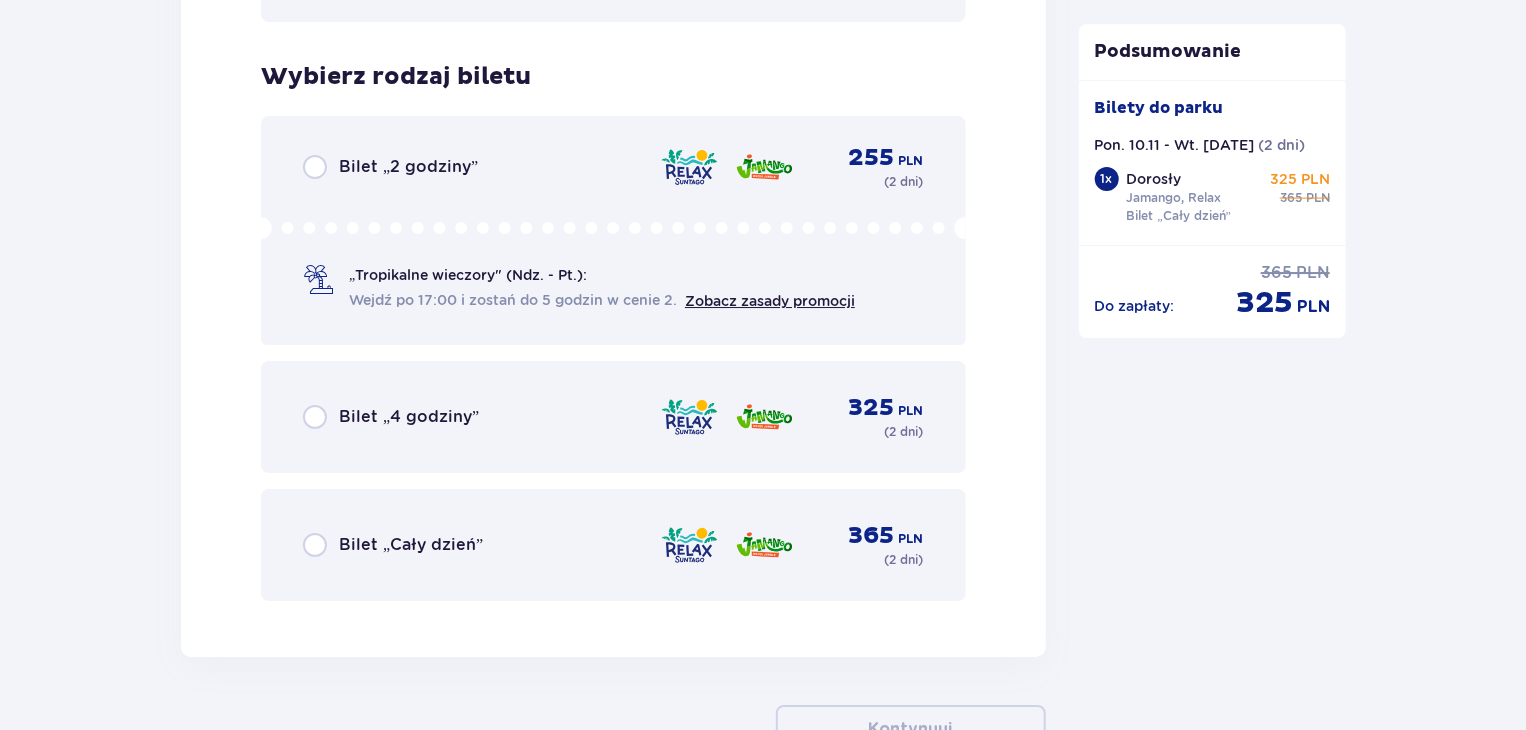 scroll, scrollTop: 3270, scrollLeft: 0, axis: vertical 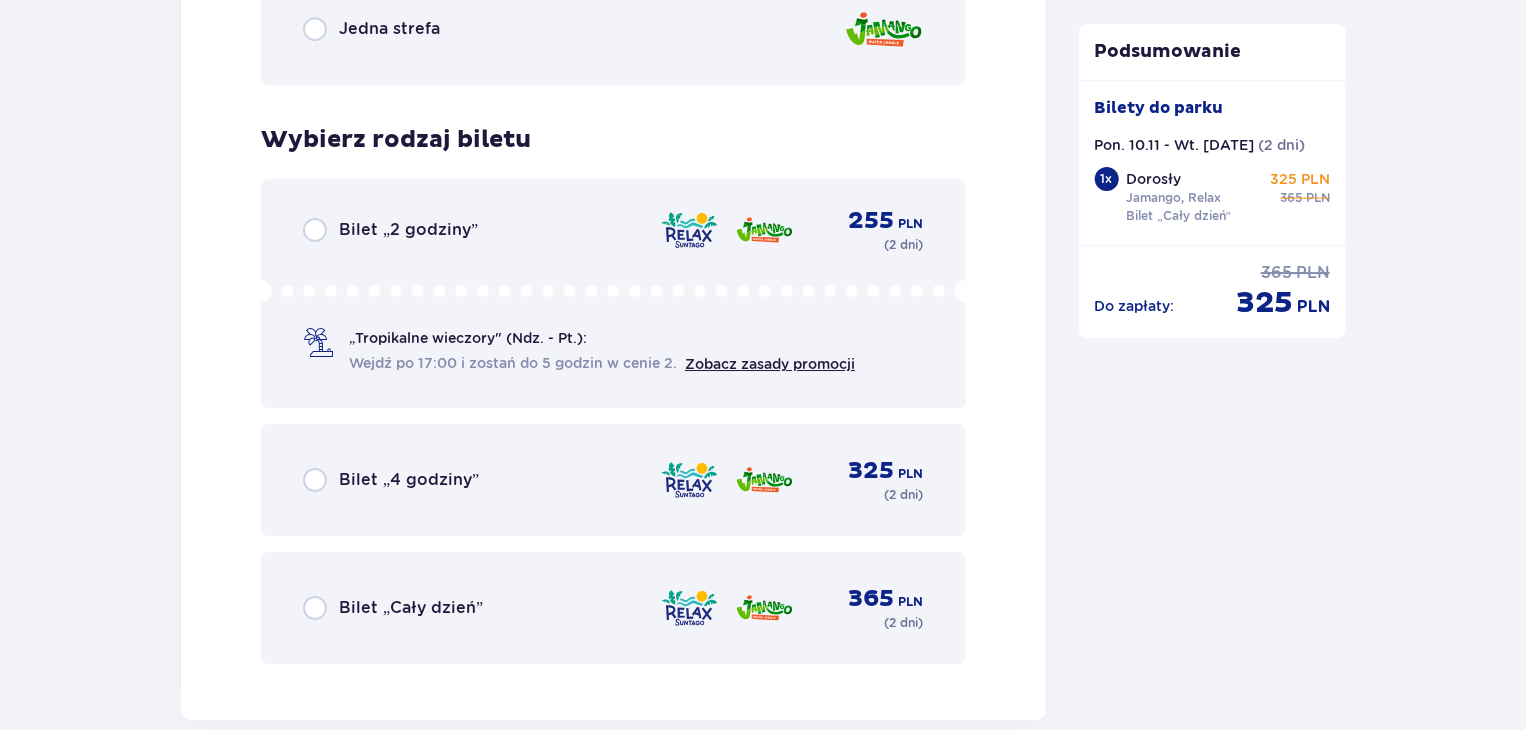 click on "Bilet „Cały dzień”" at bounding box center (411, 608) 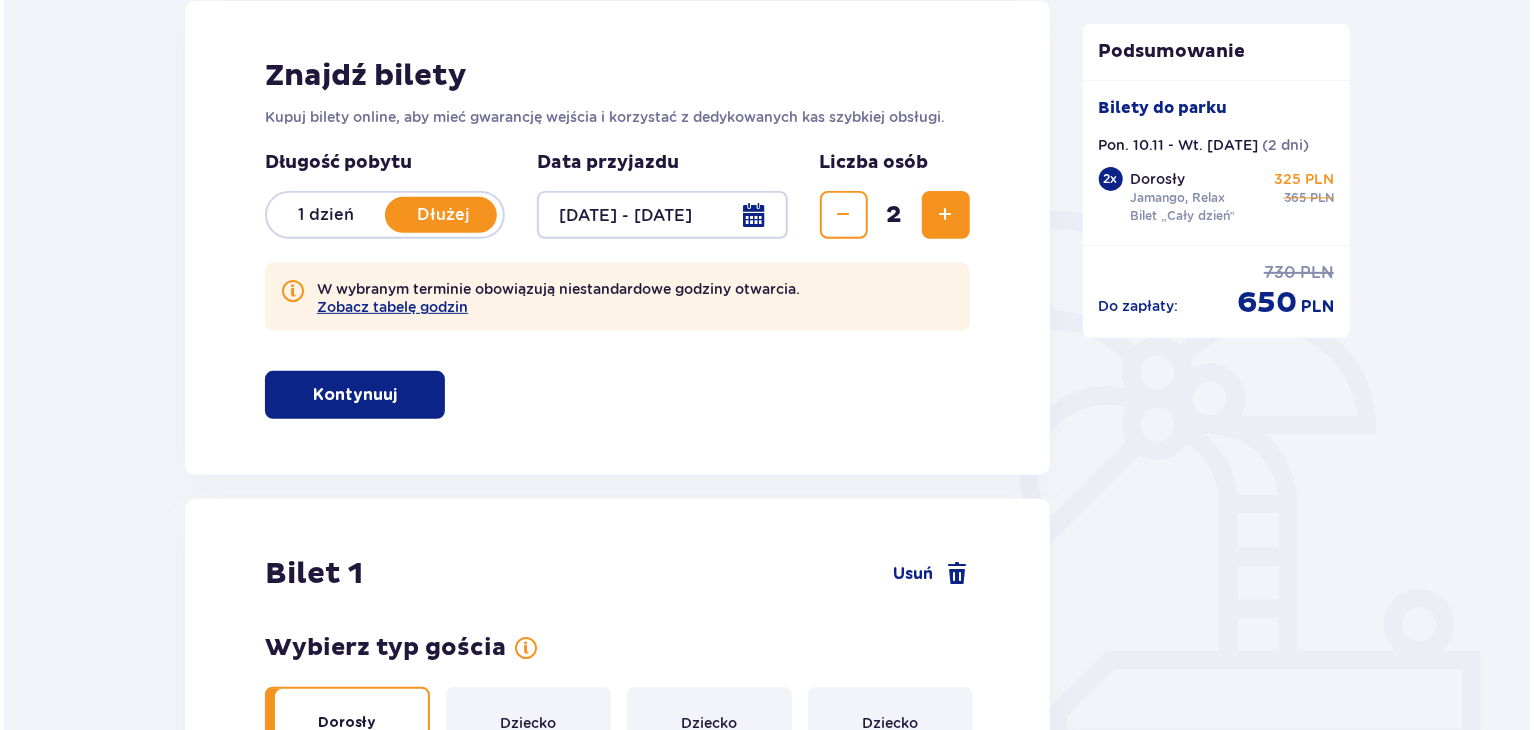 scroll, scrollTop: 178, scrollLeft: 0, axis: vertical 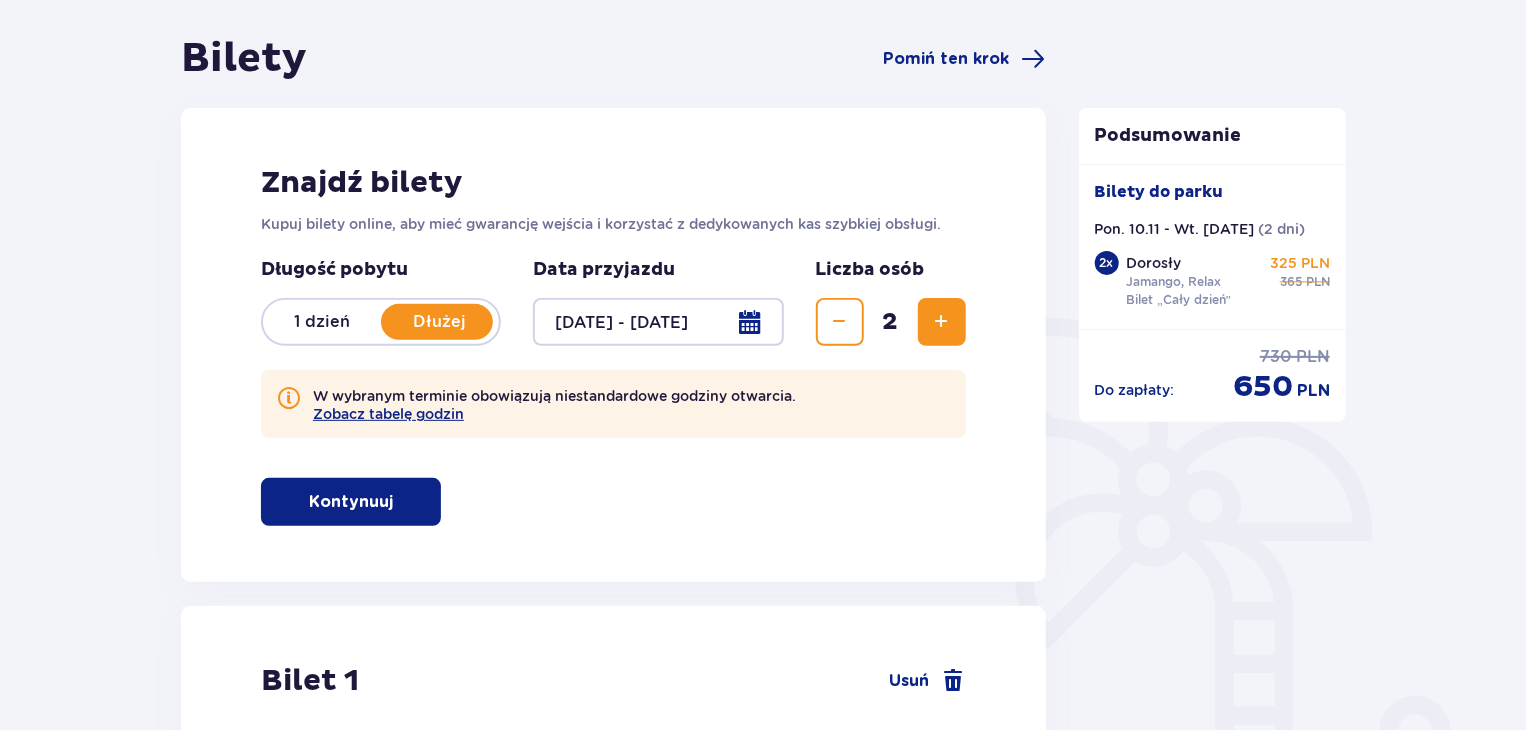 click at bounding box center (658, 322) 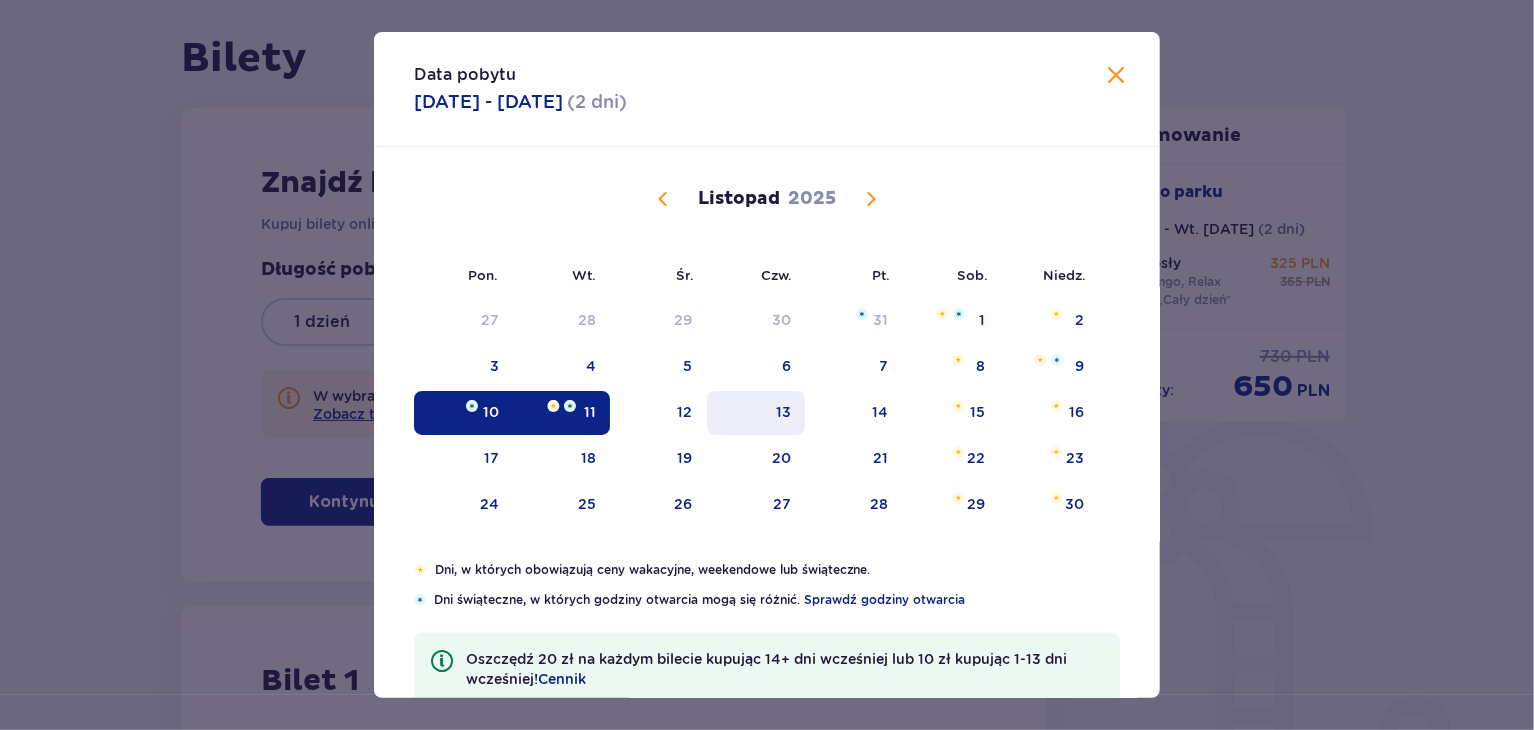 click on "13" at bounding box center (756, 413) 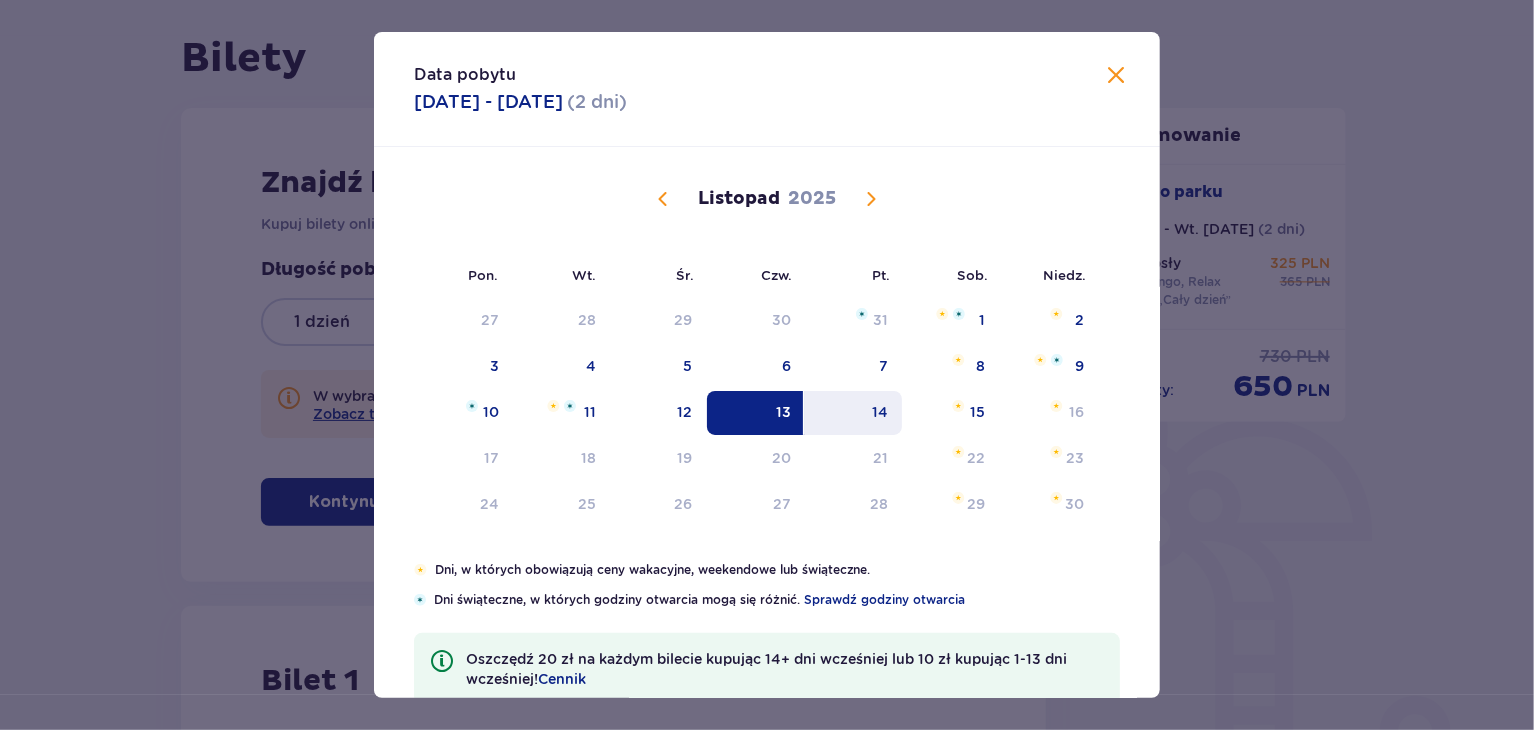 click on "14" at bounding box center [853, 413] 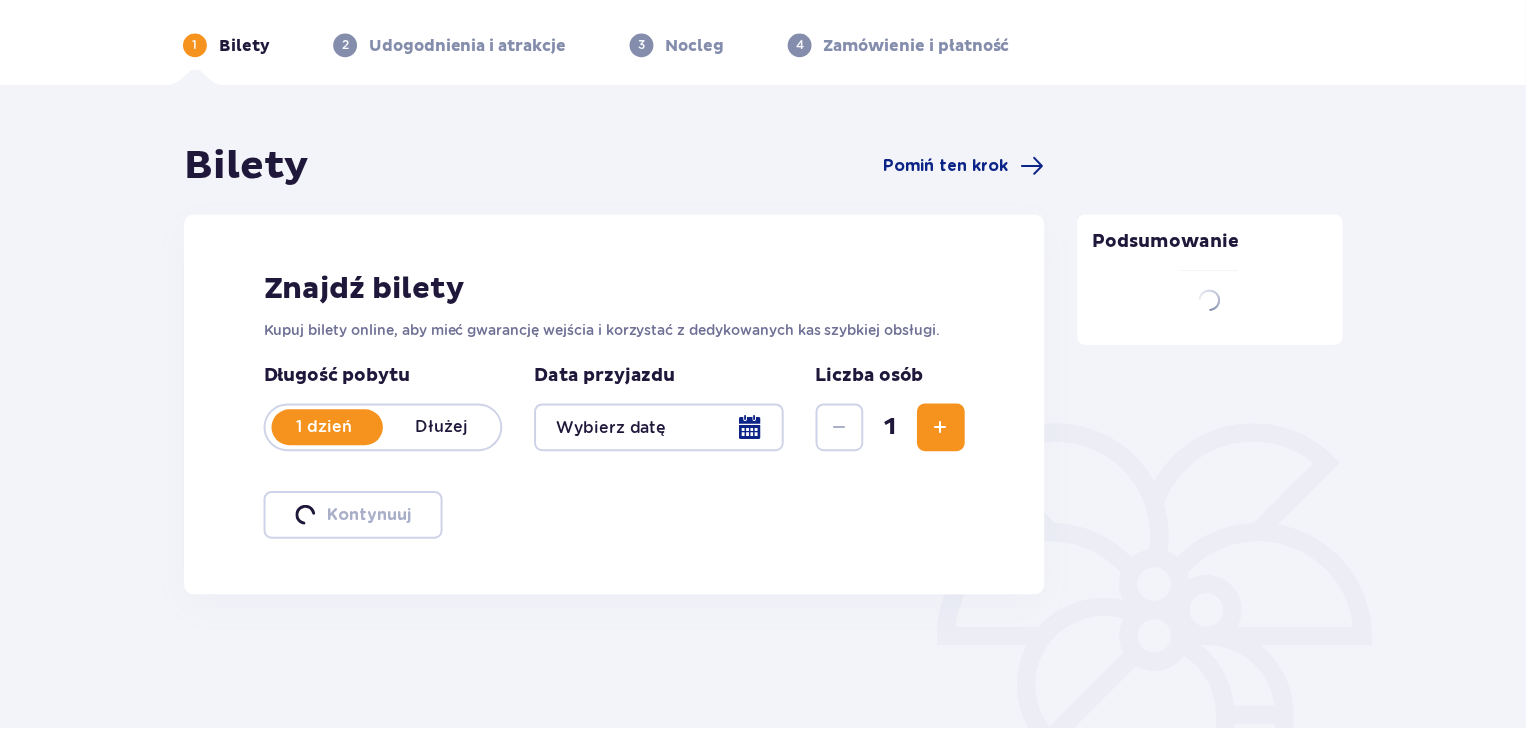 scroll, scrollTop: 72, scrollLeft: 0, axis: vertical 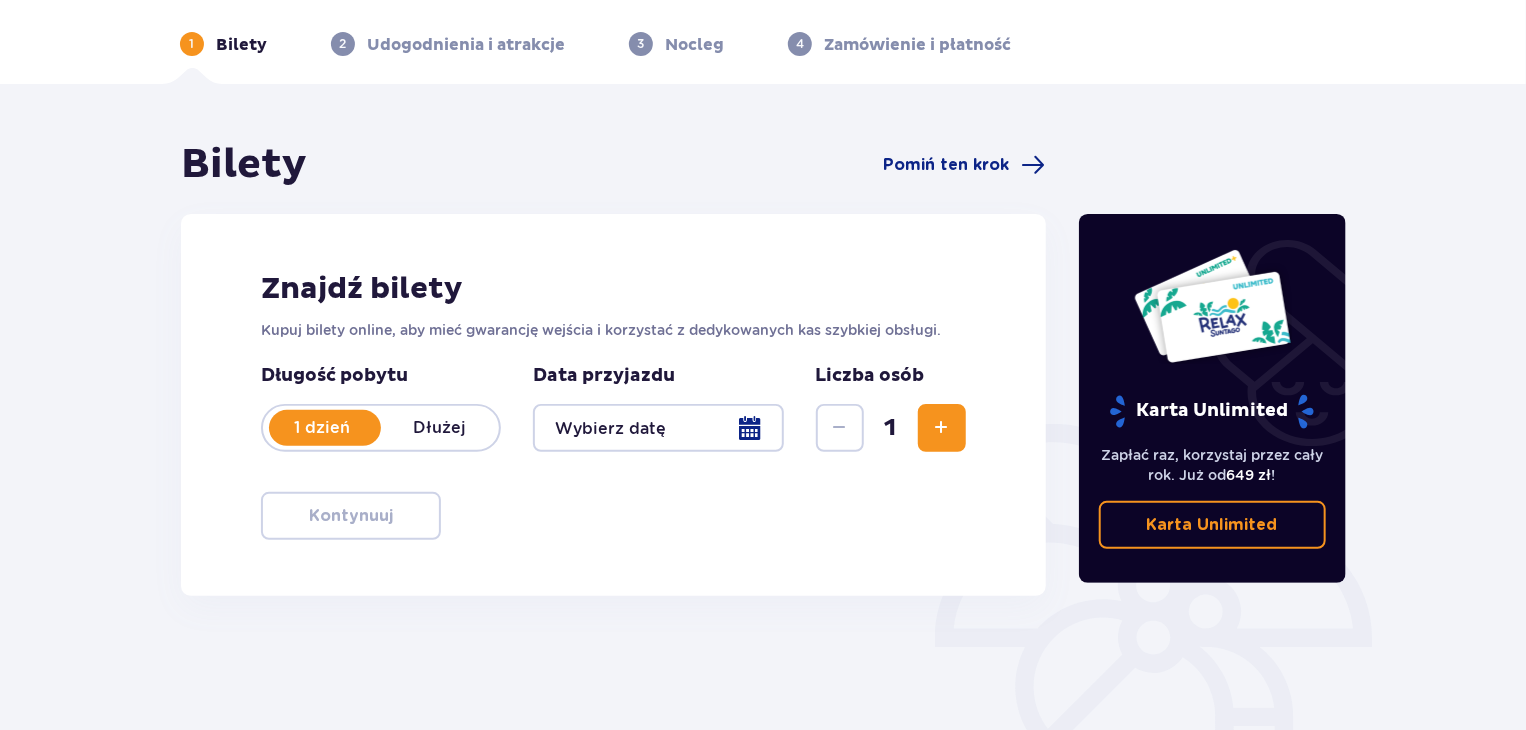 click on "Dłużej" at bounding box center (440, 428) 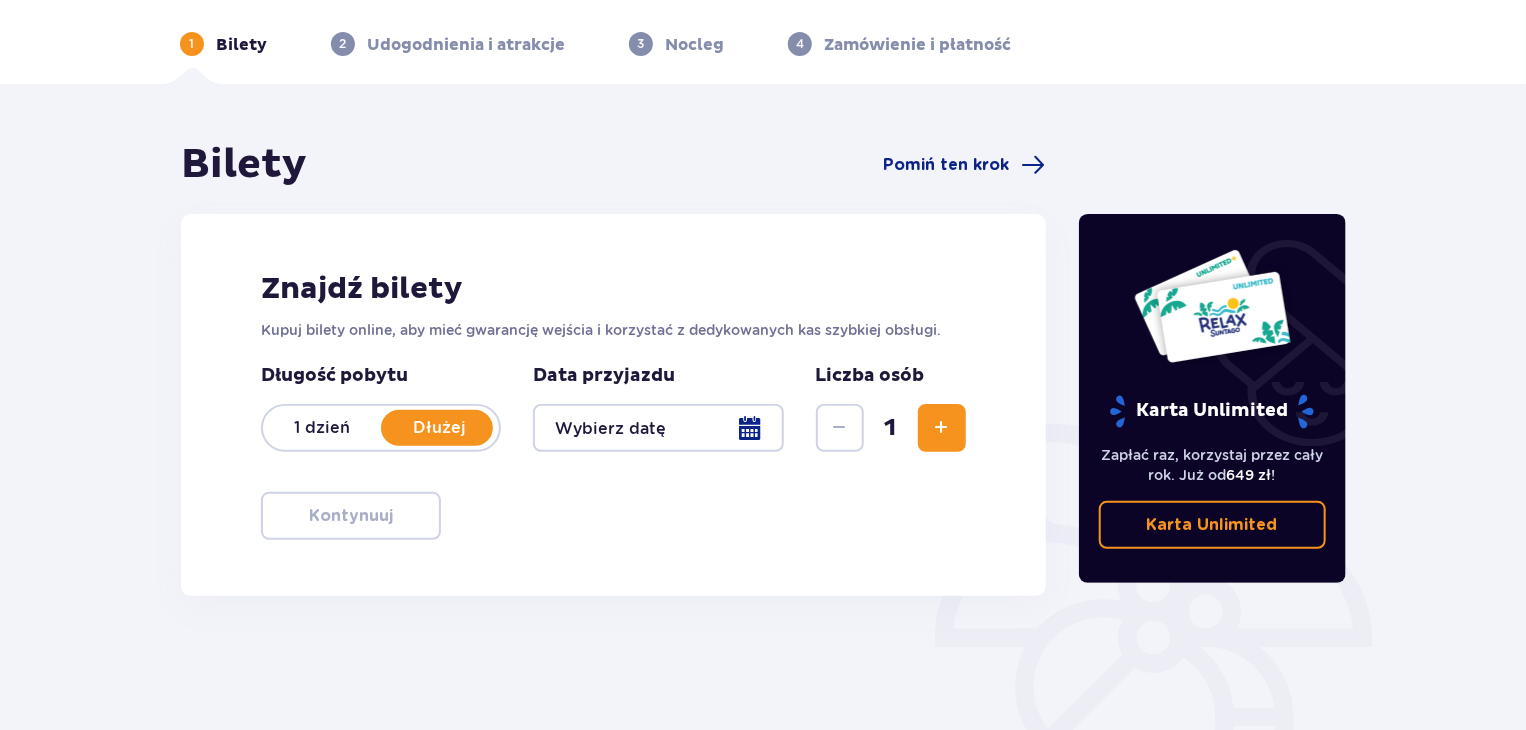 click at bounding box center [942, 428] 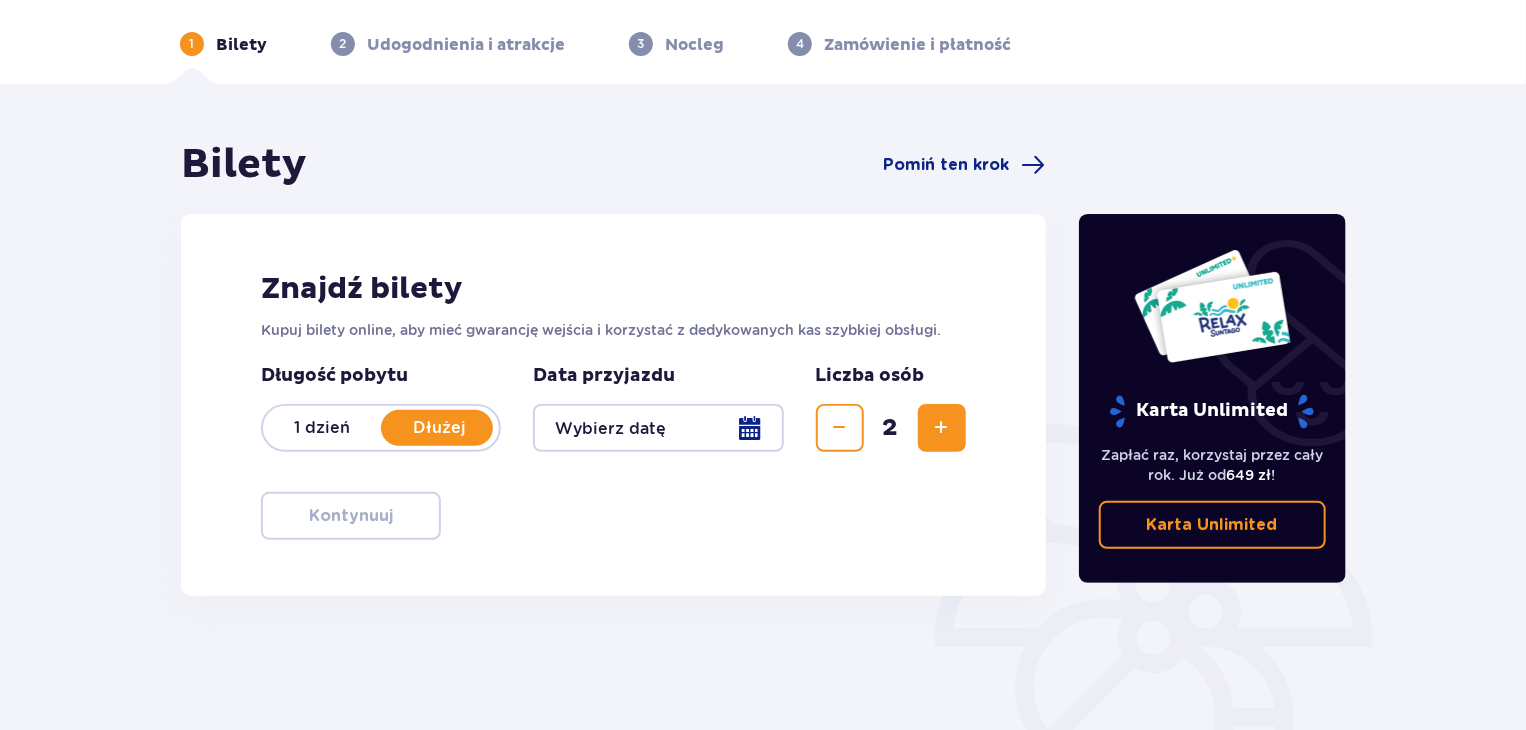 click at bounding box center (658, 428) 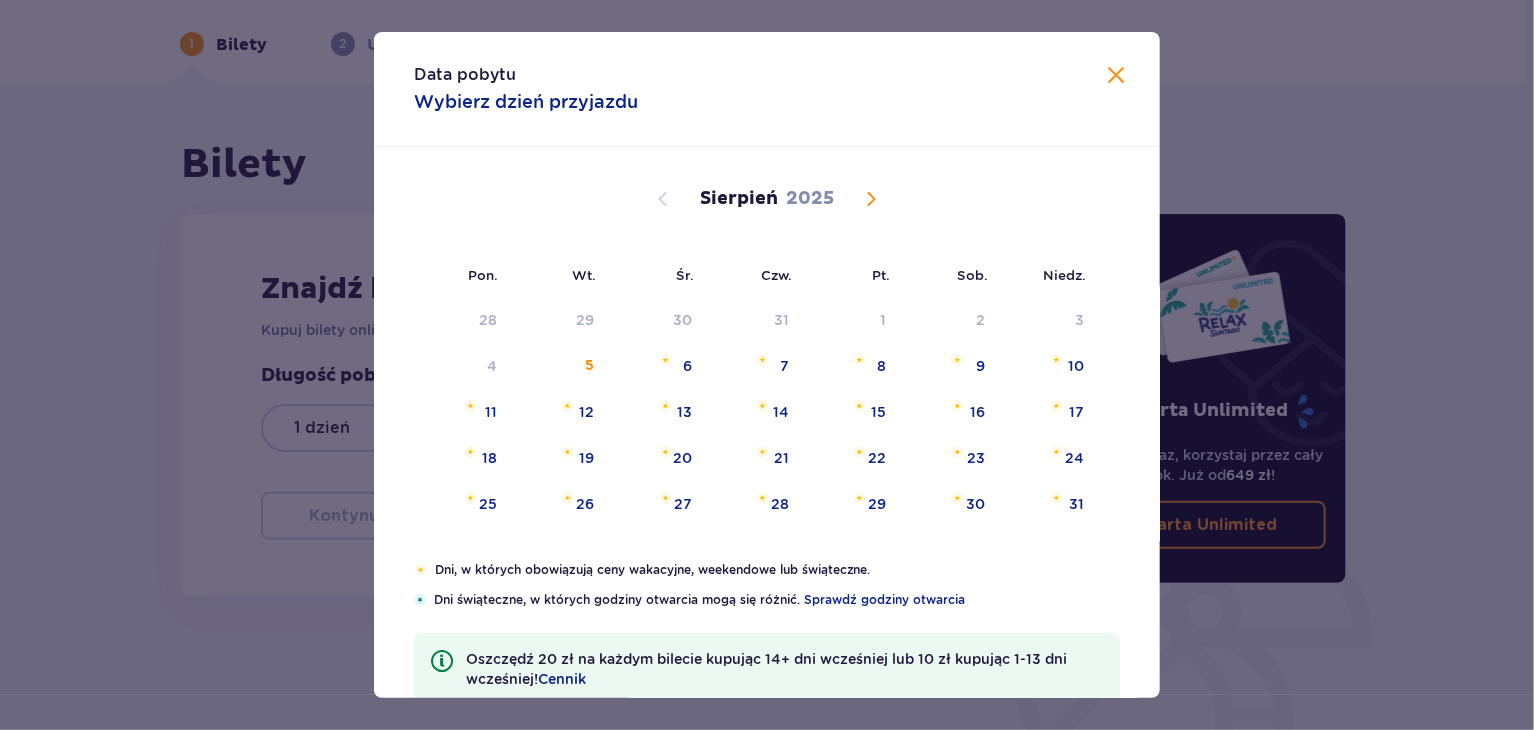 click at bounding box center (871, 199) 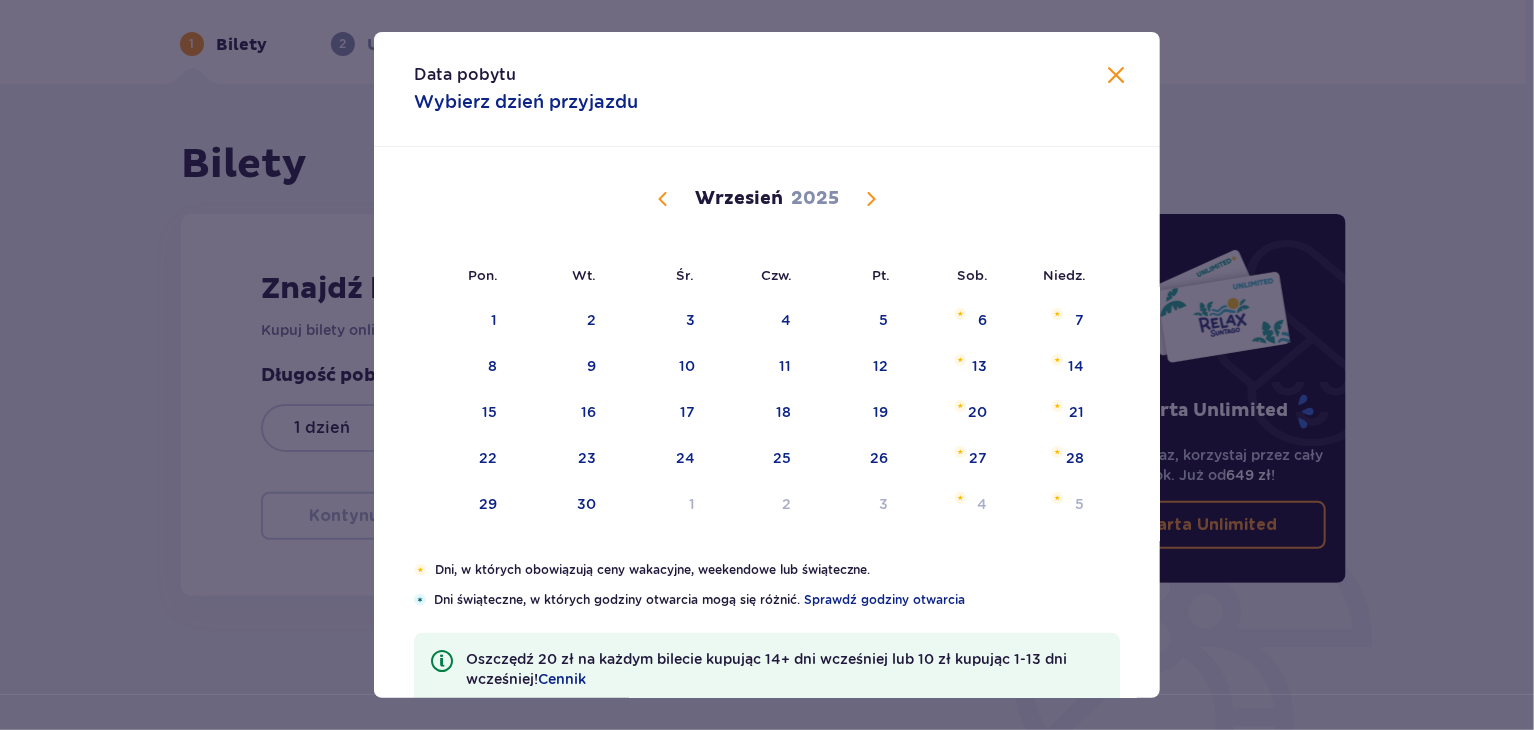 click at bounding box center [871, 199] 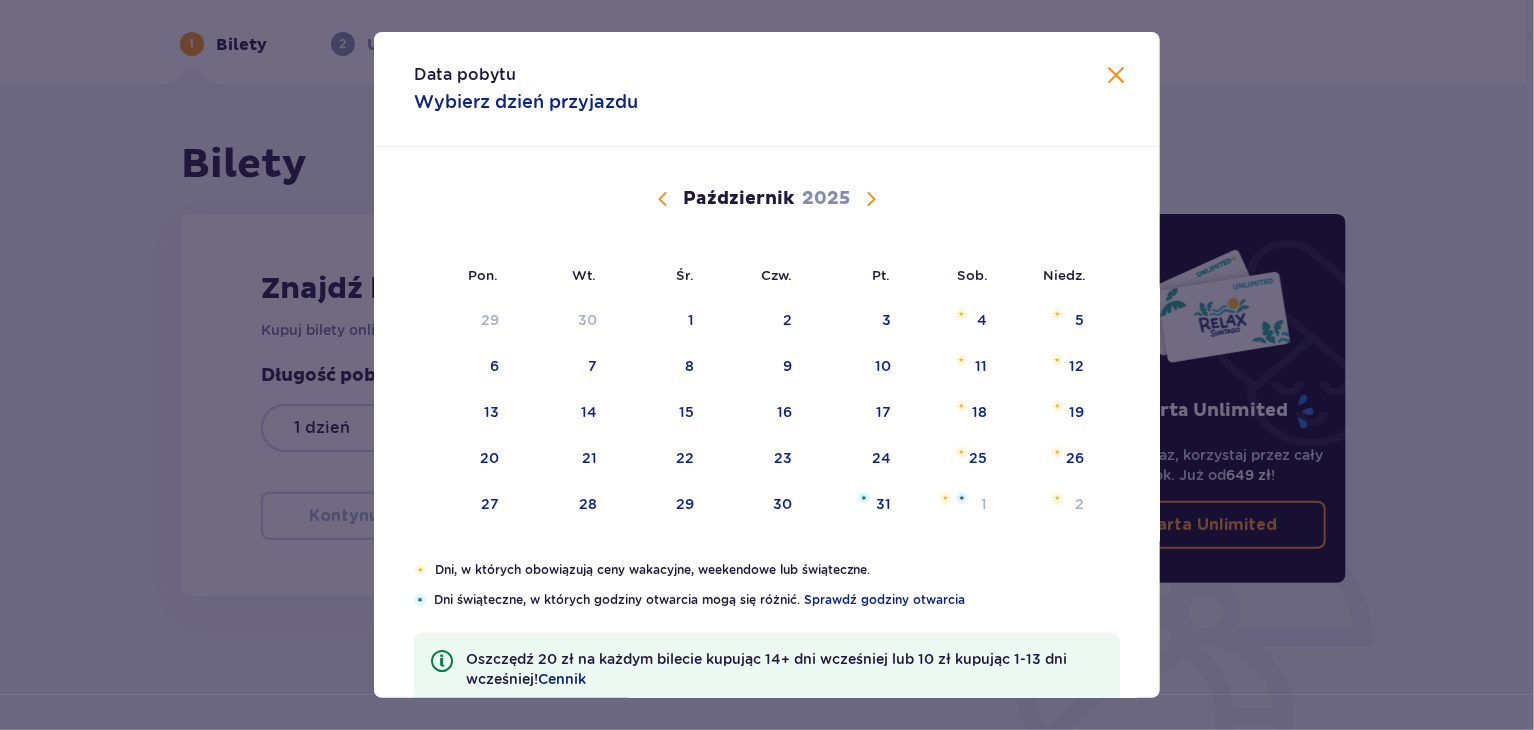 click at bounding box center (871, 199) 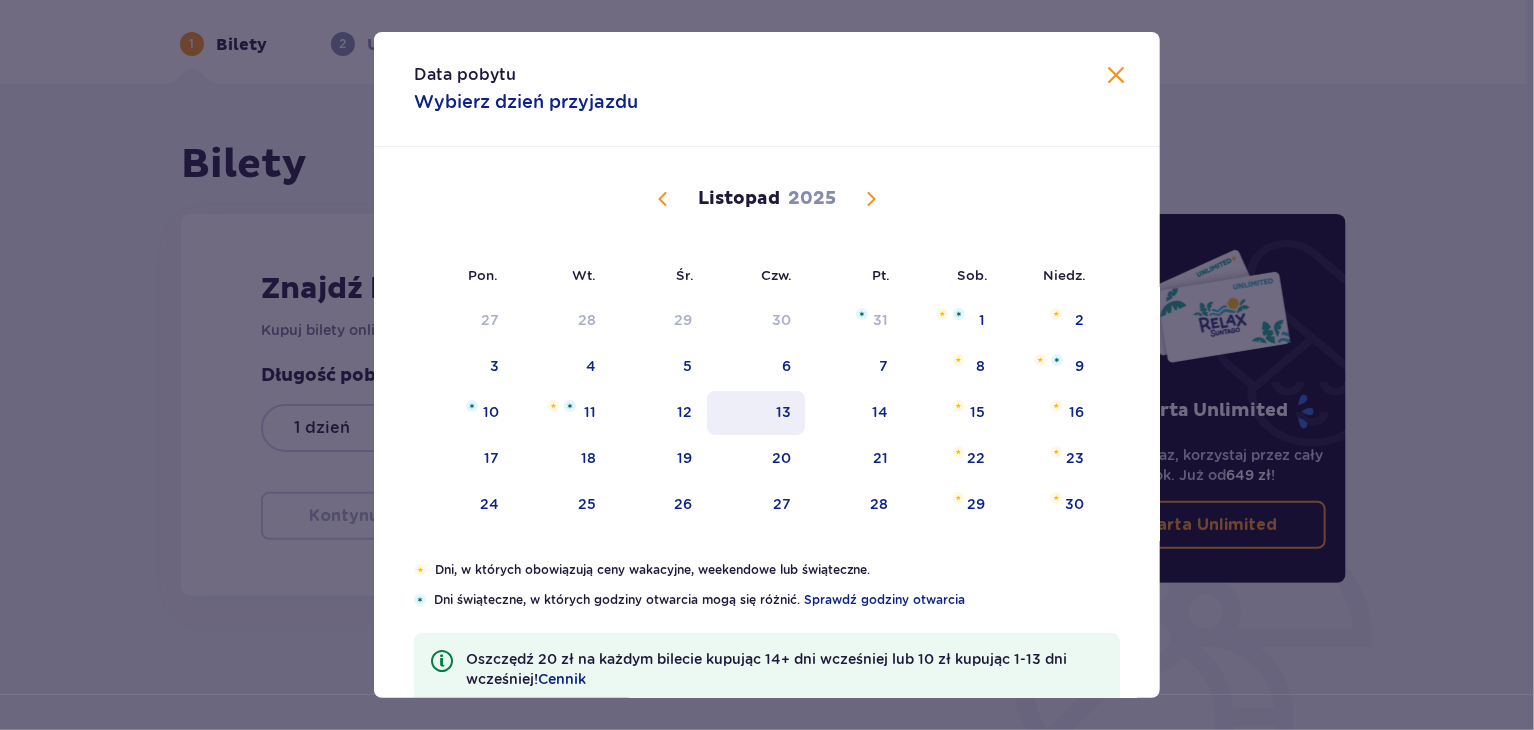 click on "13" at bounding box center [756, 413] 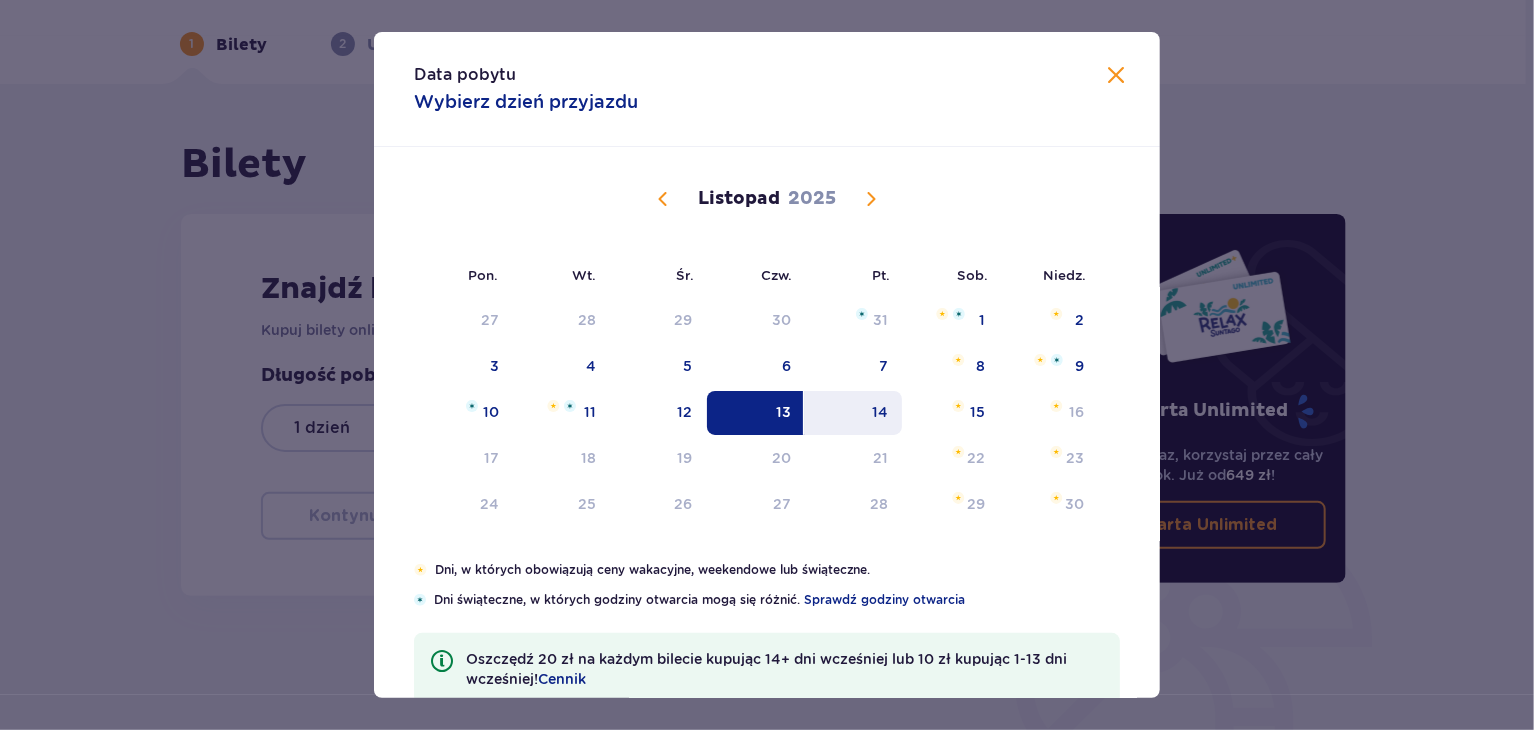 click on "14" at bounding box center [880, 412] 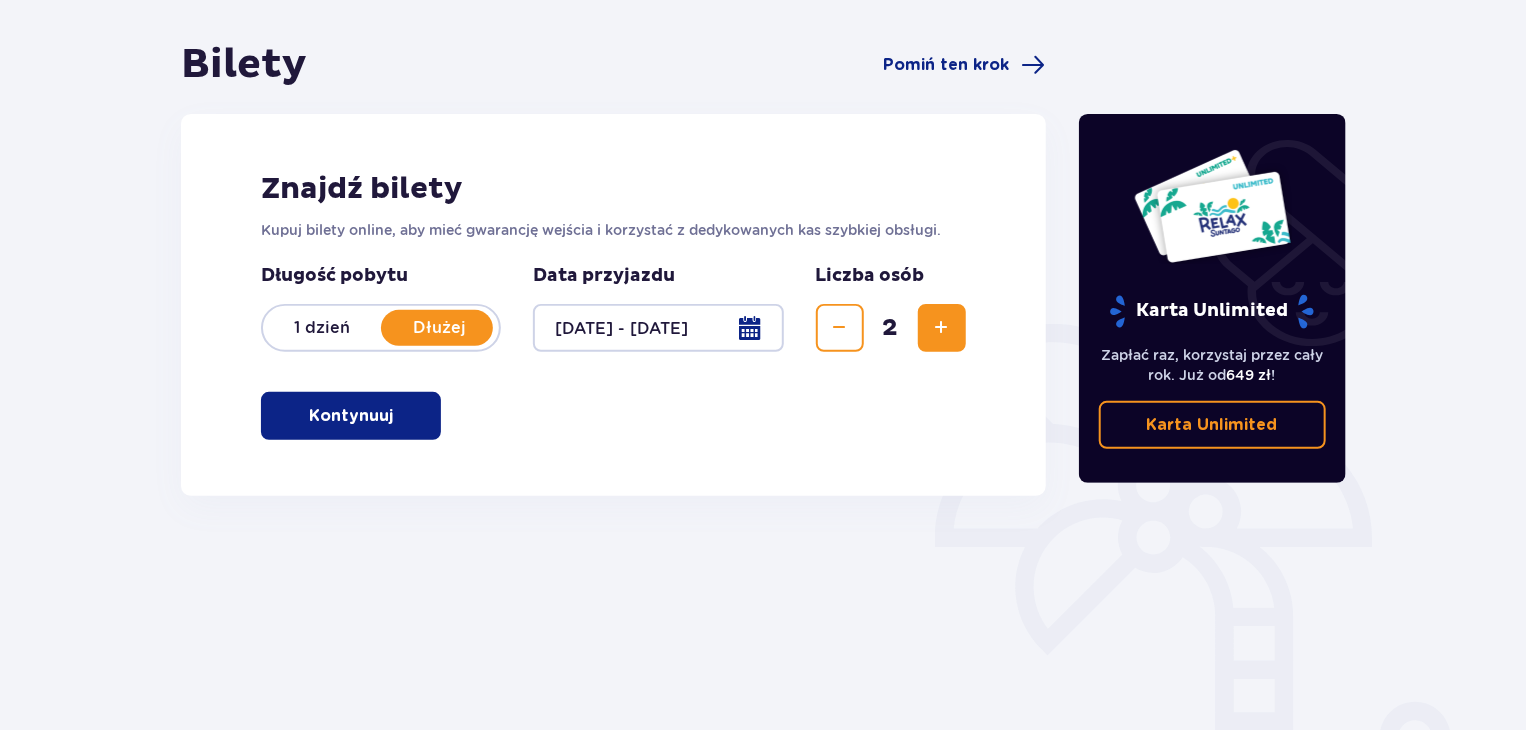 scroll, scrollTop: 178, scrollLeft: 0, axis: vertical 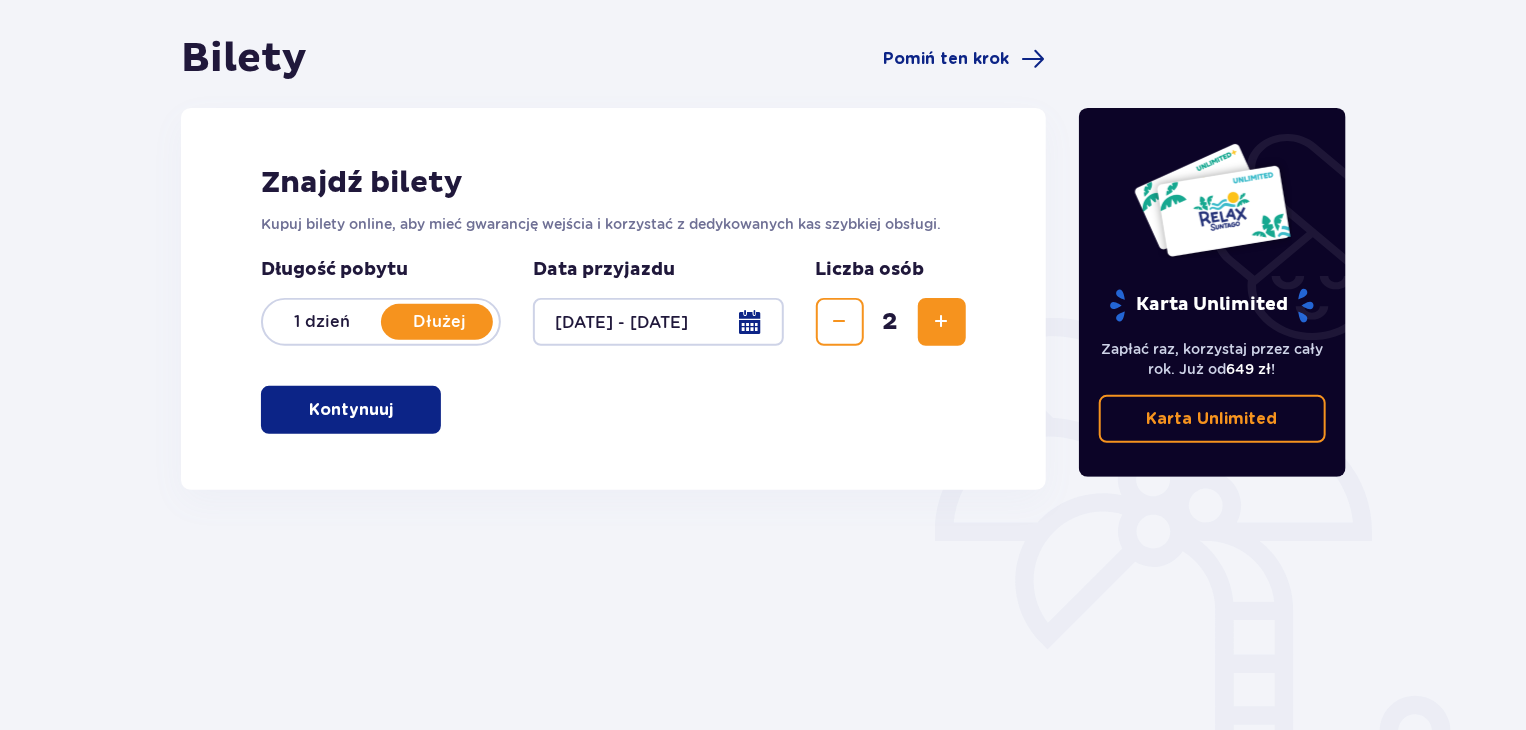 click on "Kontynuuj" at bounding box center (351, 410) 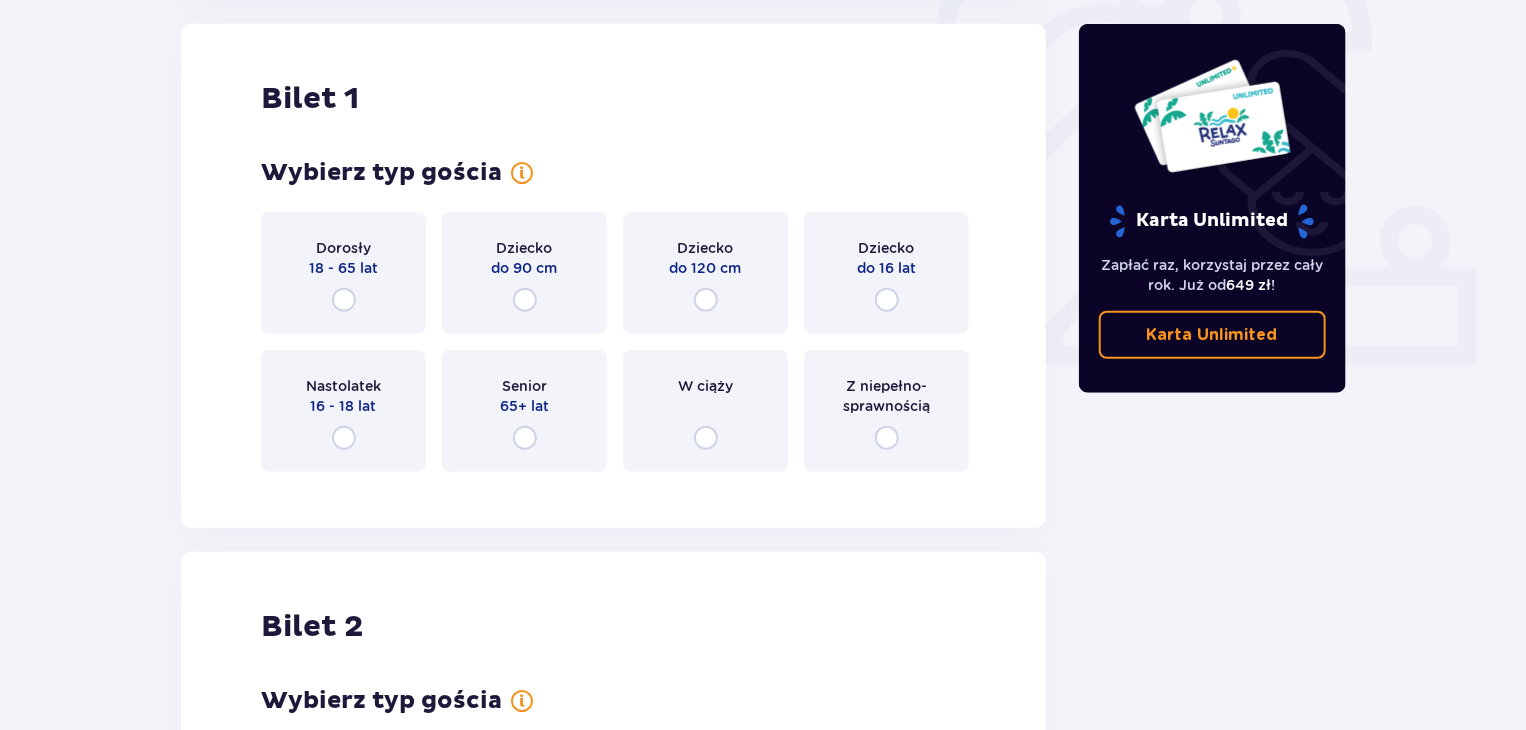 click on "Dorosły 18 - 65 lat" at bounding box center [343, 273] 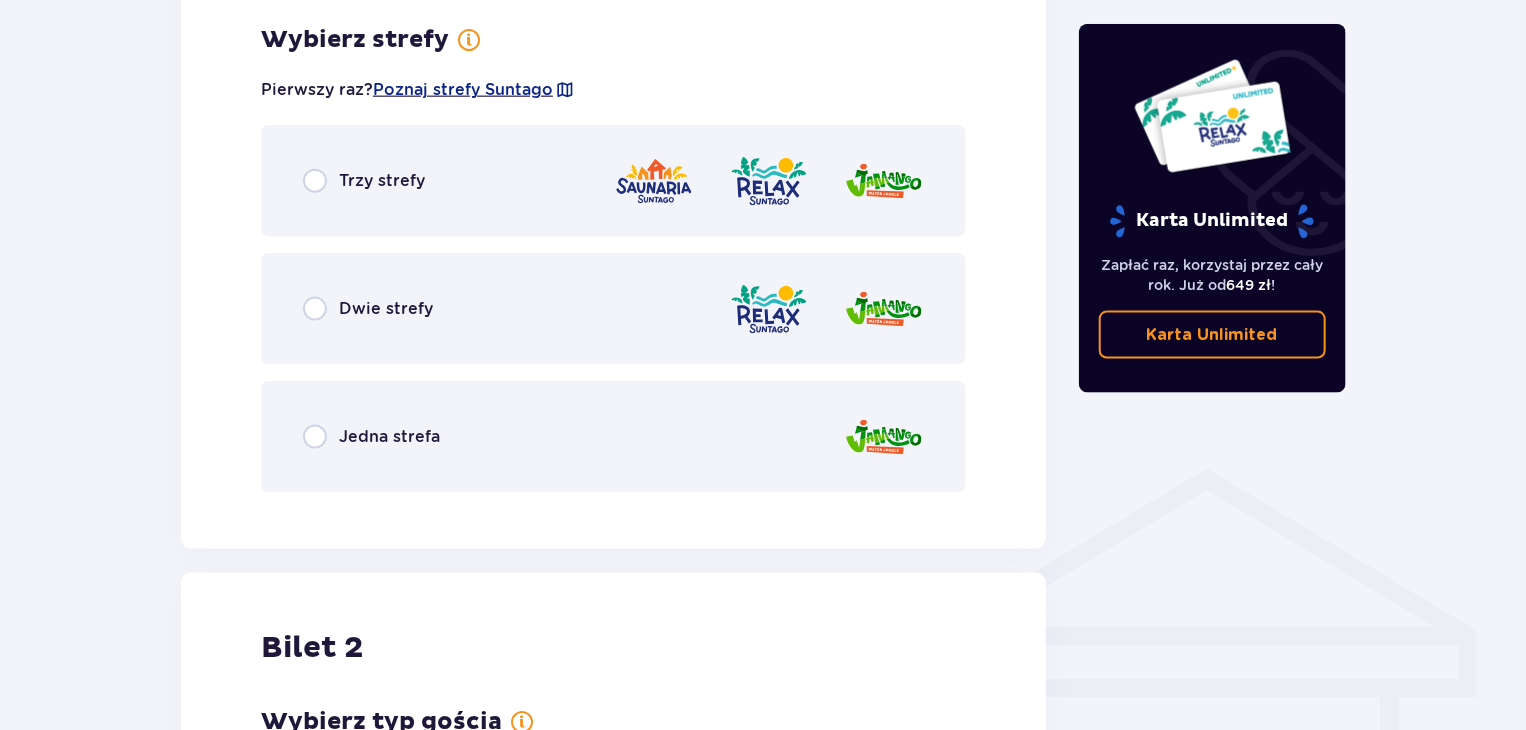 scroll, scrollTop: 1156, scrollLeft: 0, axis: vertical 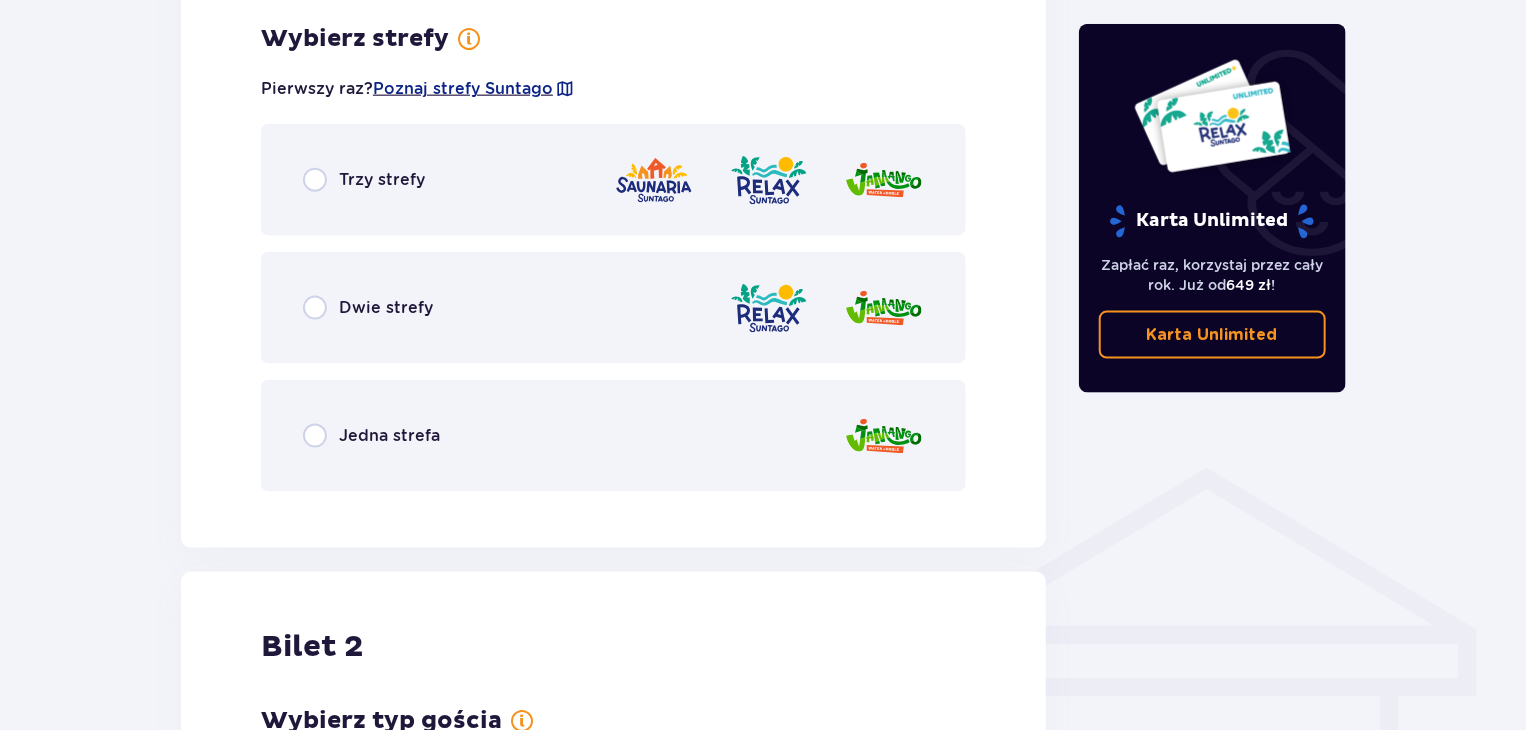 click on "Dwie strefy" at bounding box center (613, 308) 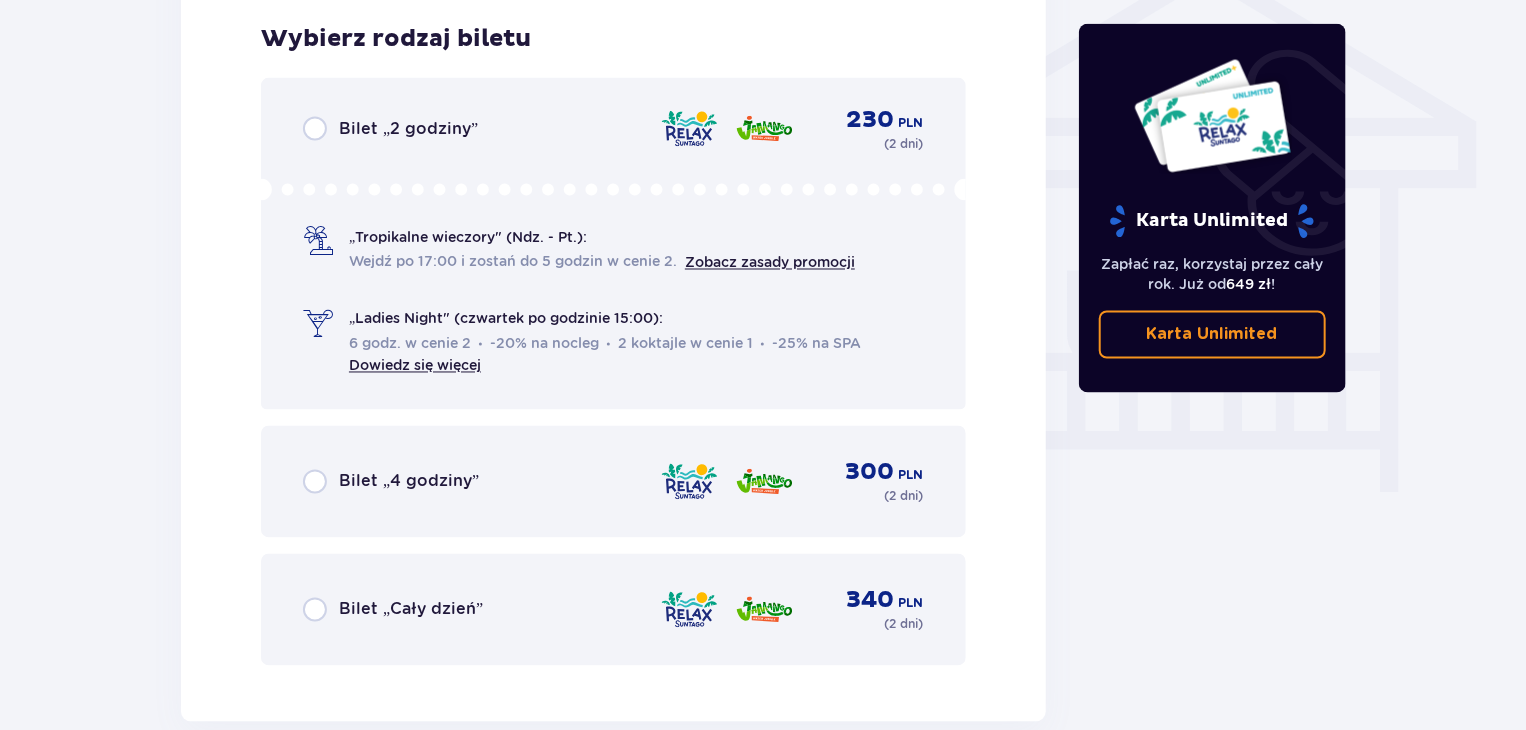 click on "Bilet „Cały dzień”" at bounding box center (411, 610) 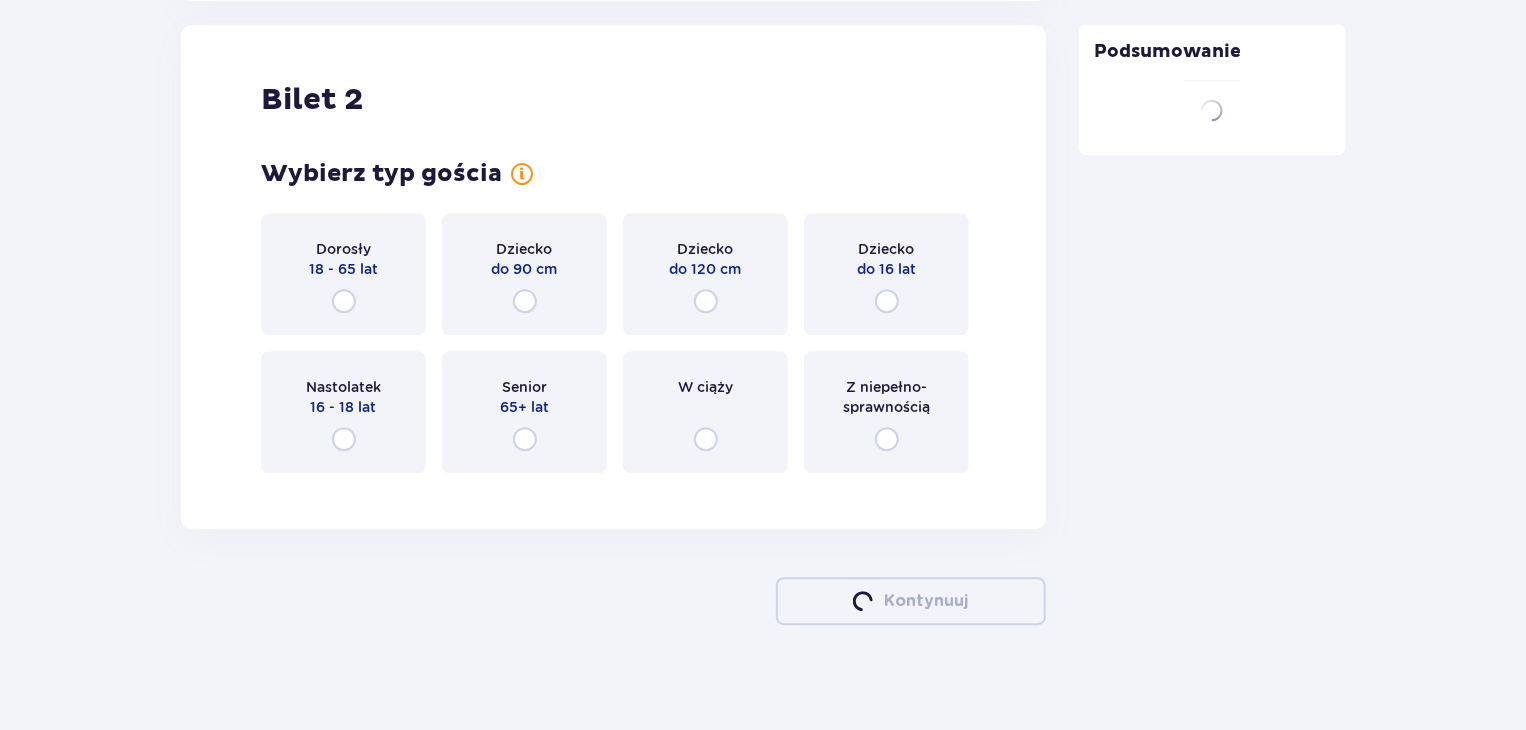 click on "Dorosły 18 - 65 lat" at bounding box center (343, 274) 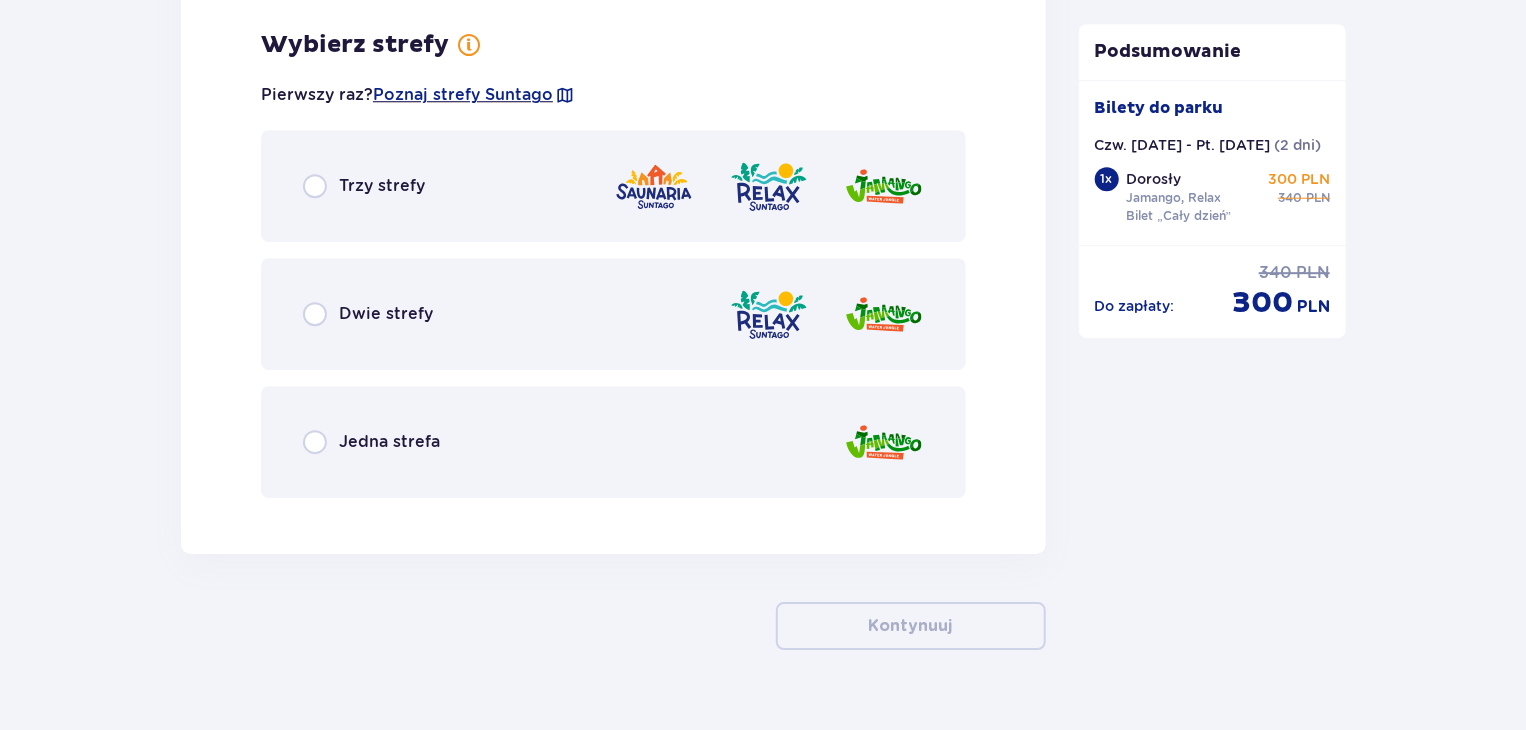 scroll, scrollTop: 2873, scrollLeft: 0, axis: vertical 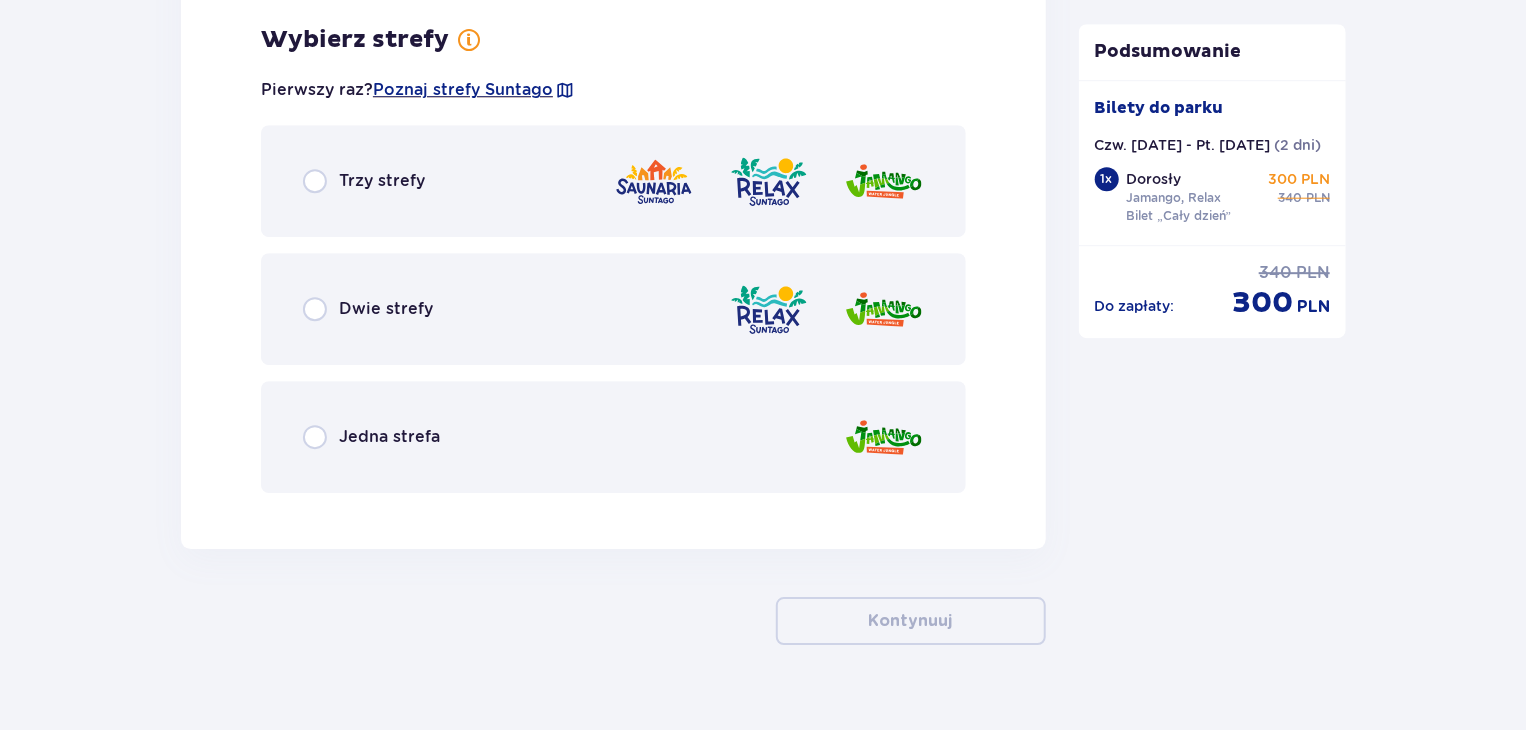 click on "Dwie strefy" at bounding box center [386, 309] 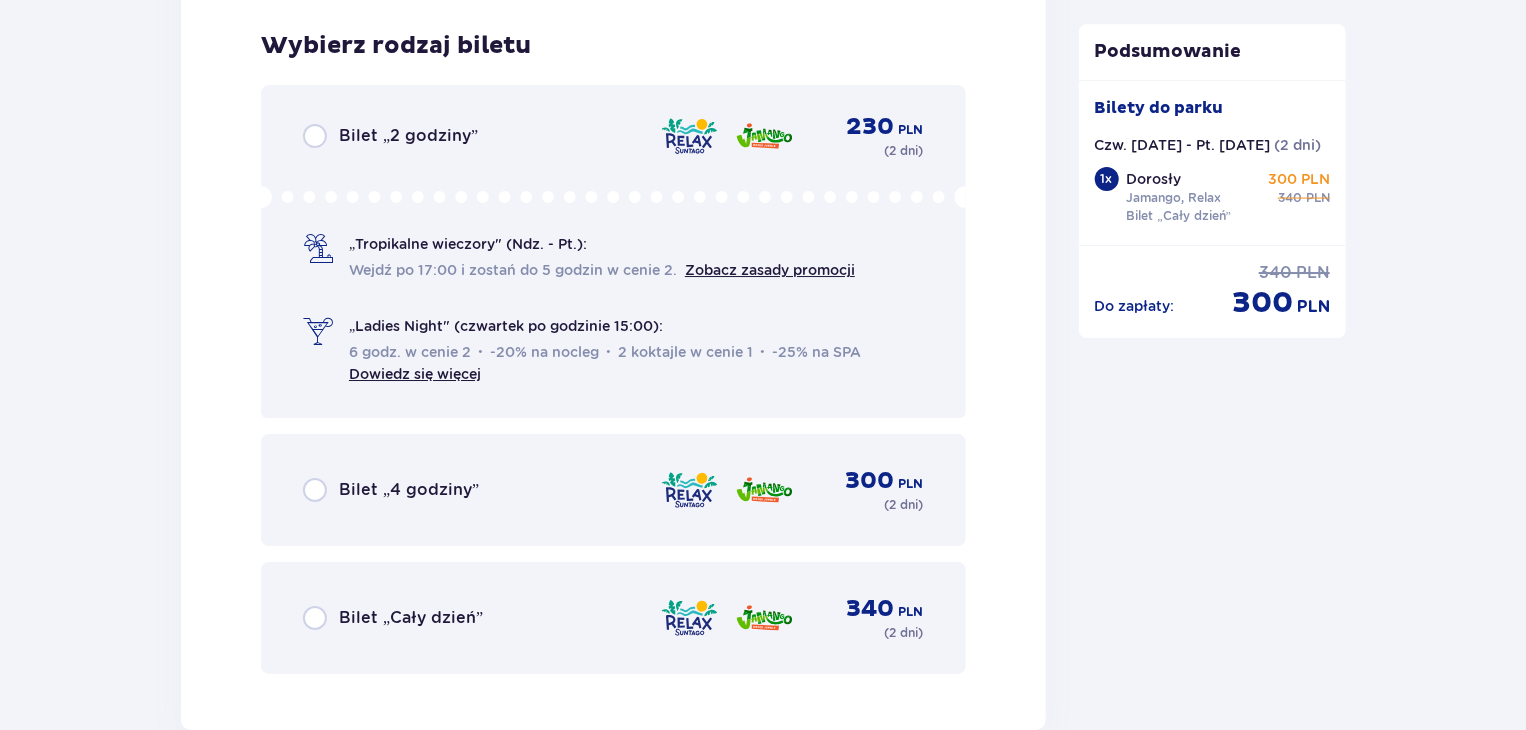 scroll, scrollTop: 3381, scrollLeft: 0, axis: vertical 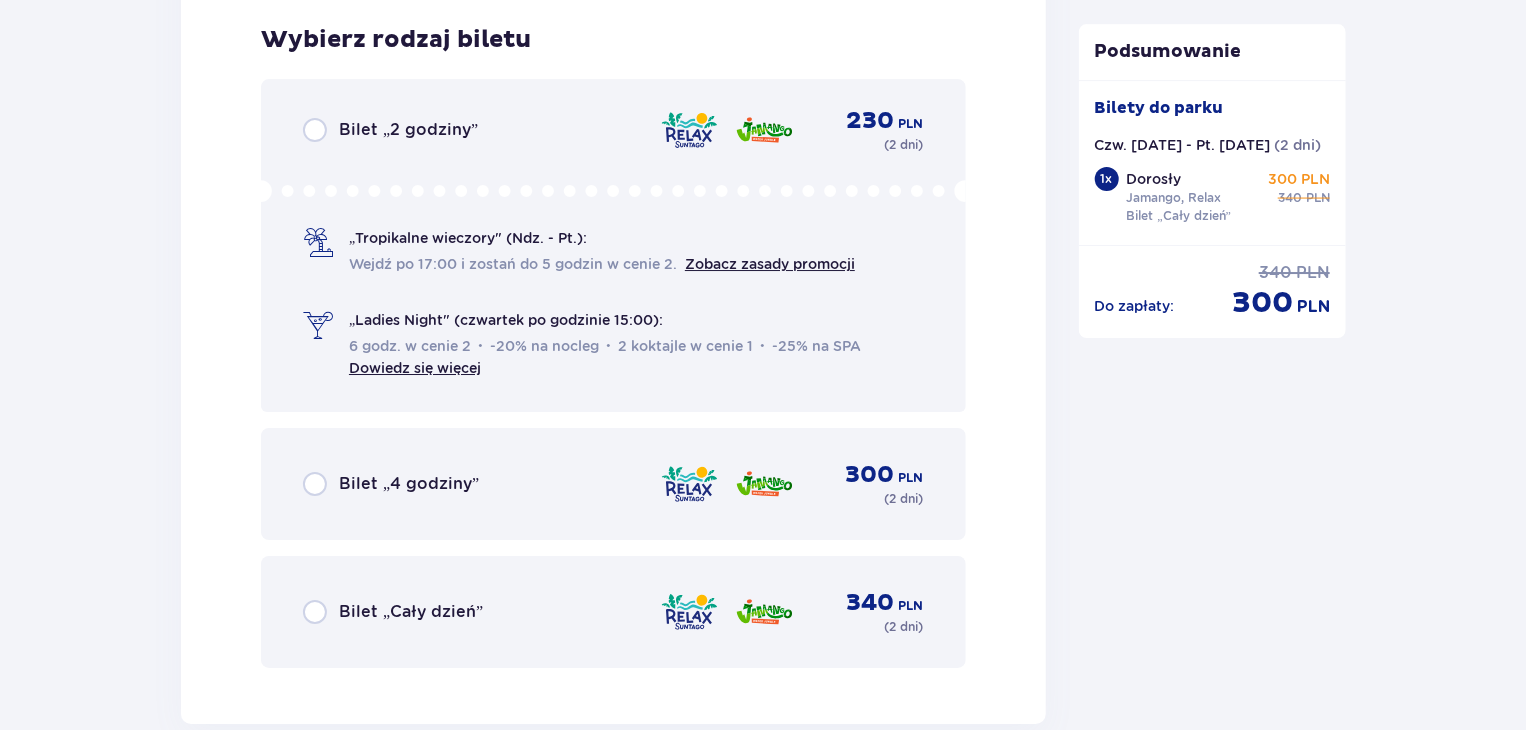 click on "Bilet „Cały dzień” 340 PLN ( 2 dni )" at bounding box center (613, 612) 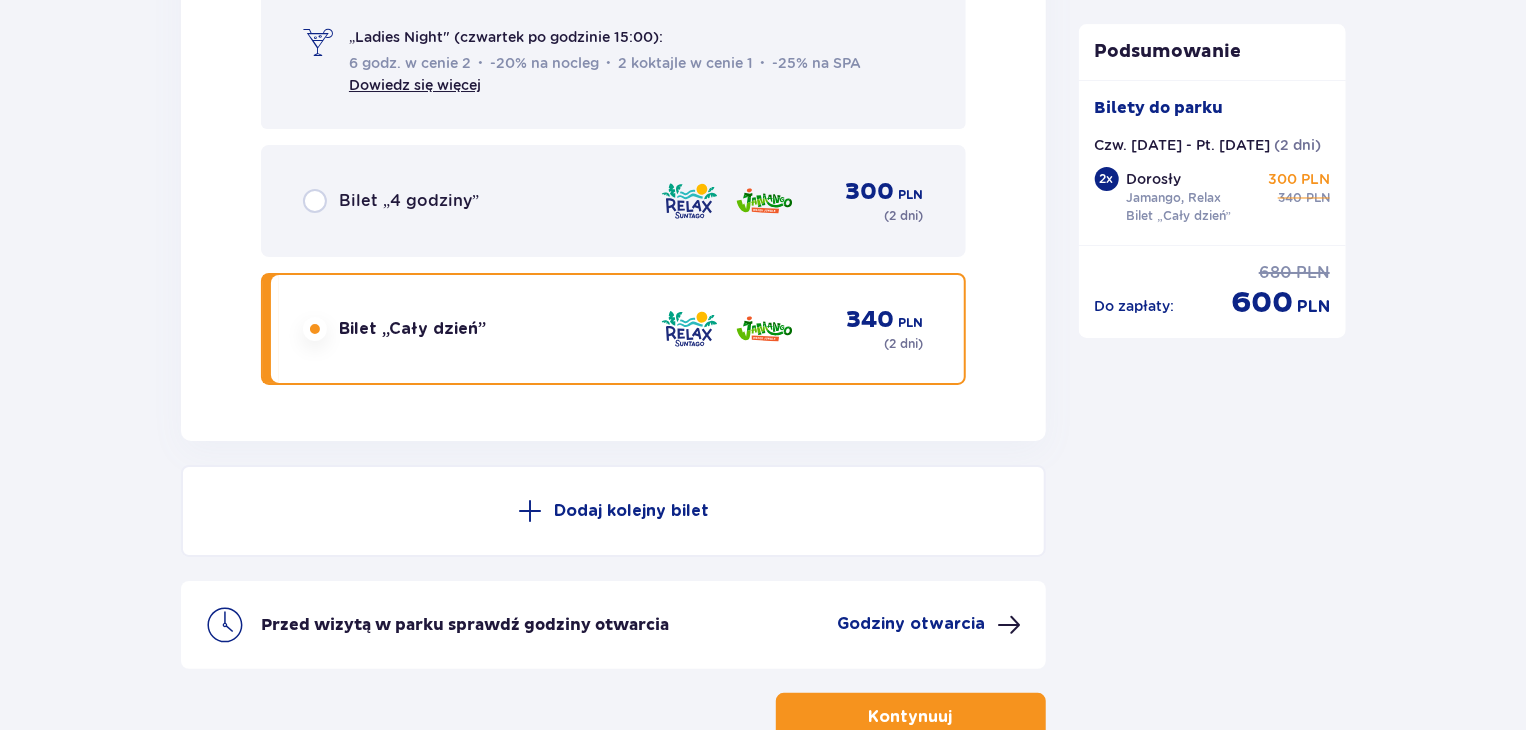 scroll, scrollTop: 3592, scrollLeft: 0, axis: vertical 